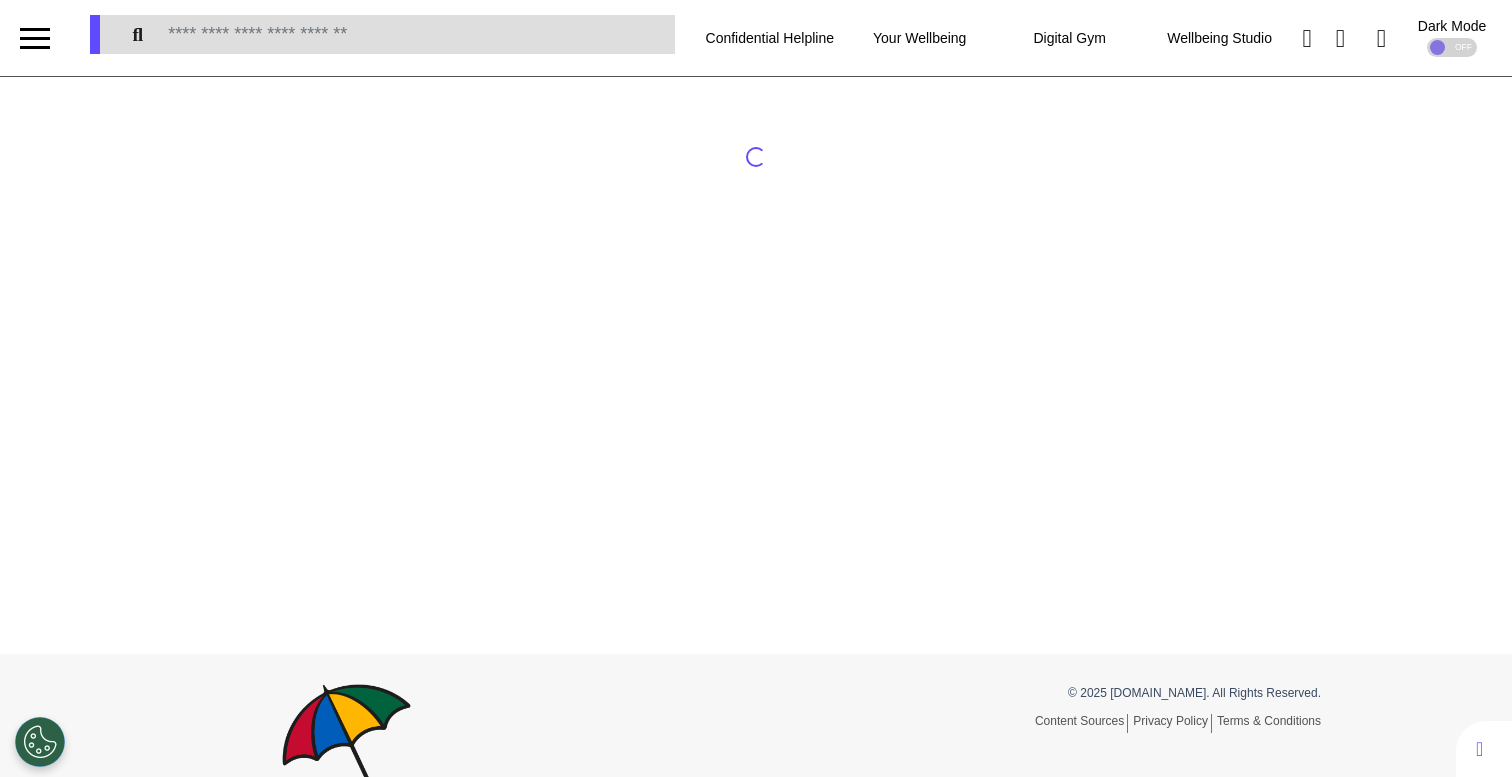 scroll, scrollTop: 0, scrollLeft: 0, axis: both 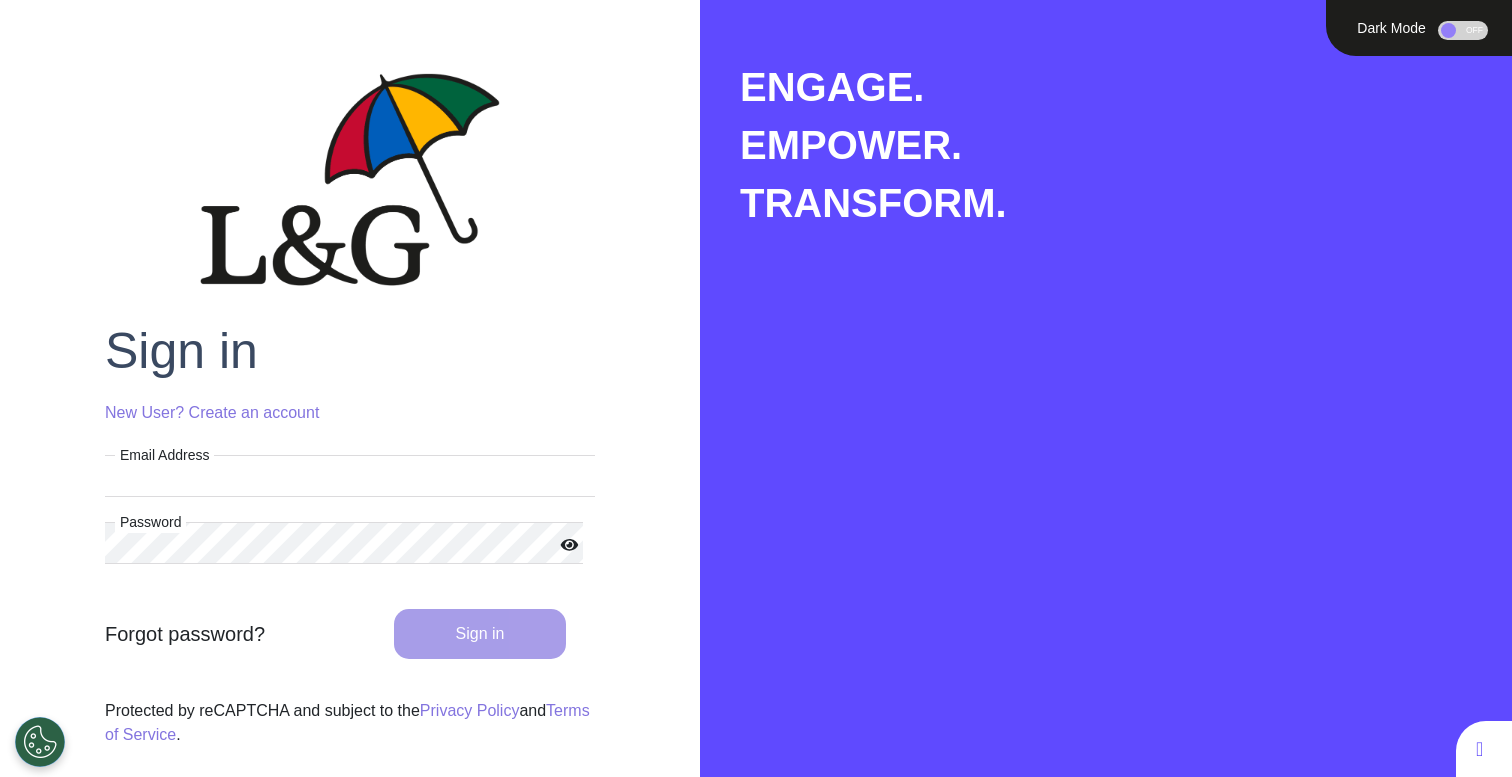 click on "Email Address" at bounding box center [350, 476] 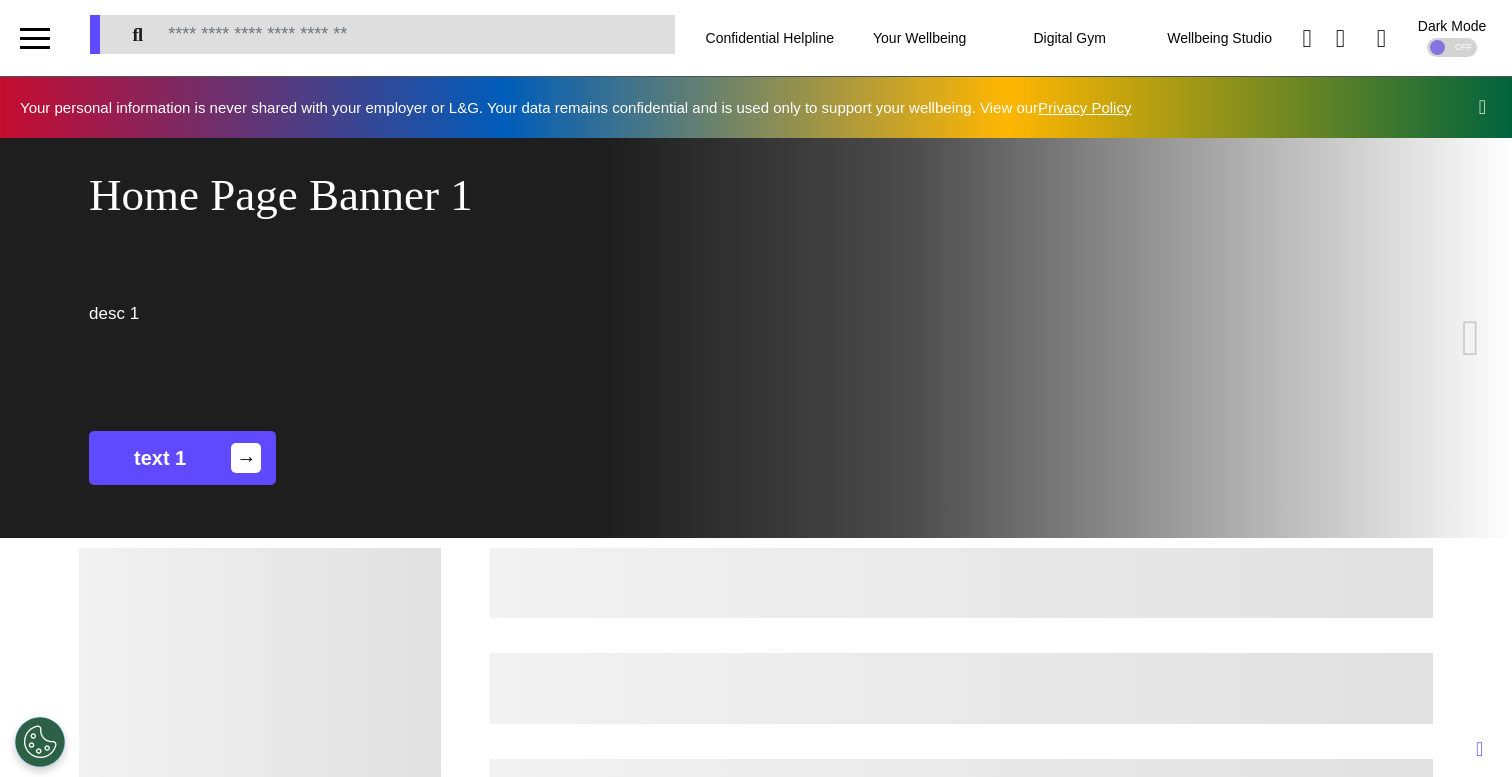 scroll, scrollTop: 0, scrollLeft: 755, axis: horizontal 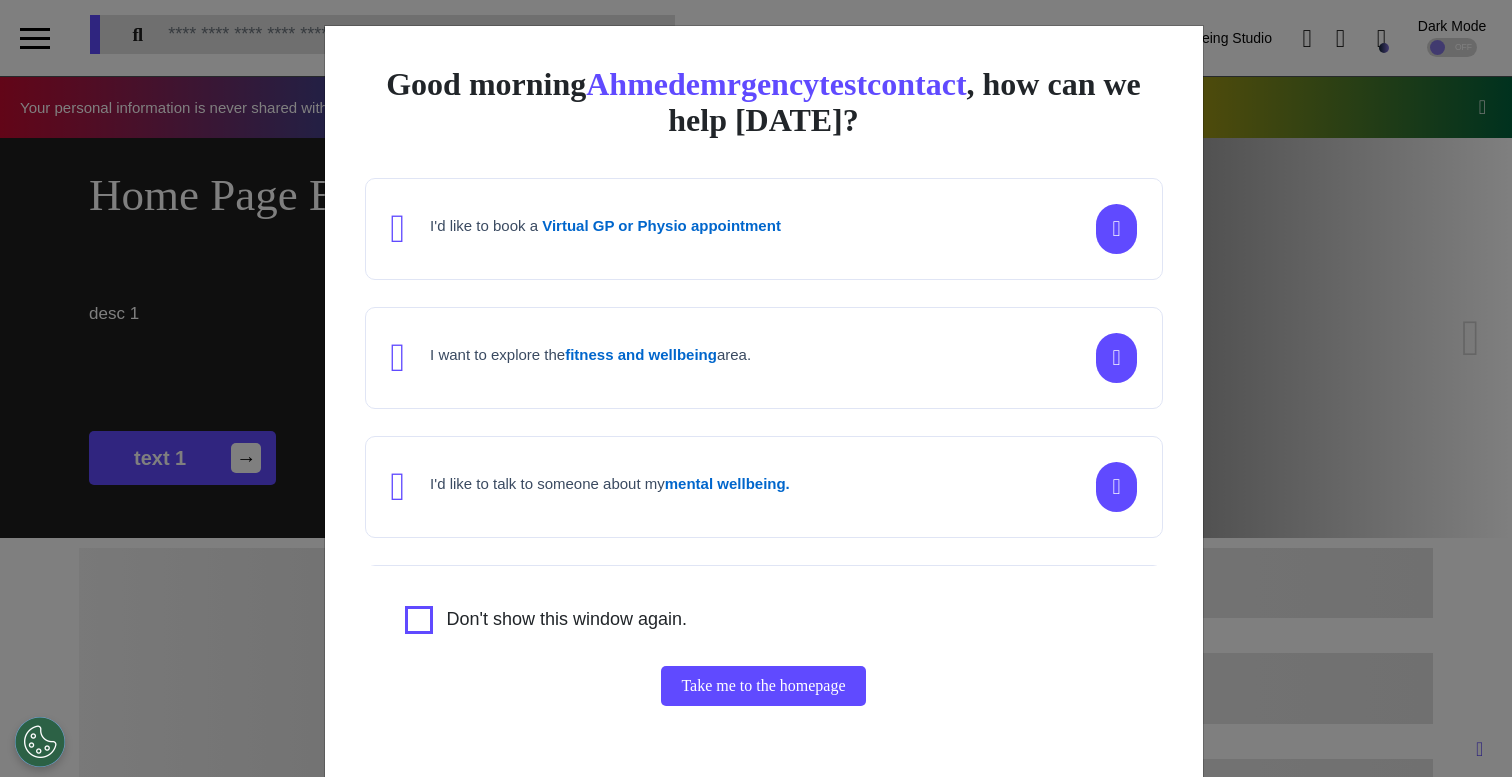 click on "Good morning  Ahmedemrgencytestcontact , how can we help [DATE]? I'd like to book a   Virtual GP or Physio appointment I want to explore the  fitness and wellbeing  area. I'd like to talk to someone about my  mental wellbeing. I'd like to understand my  [MEDICAL_DATA] risk or speak to a [MEDICAL_DATA] nurse  about my symptoms or diagnosis. I am just  browsing.  Don't show this window again.   Take me to the homepage" at bounding box center (756, 388) 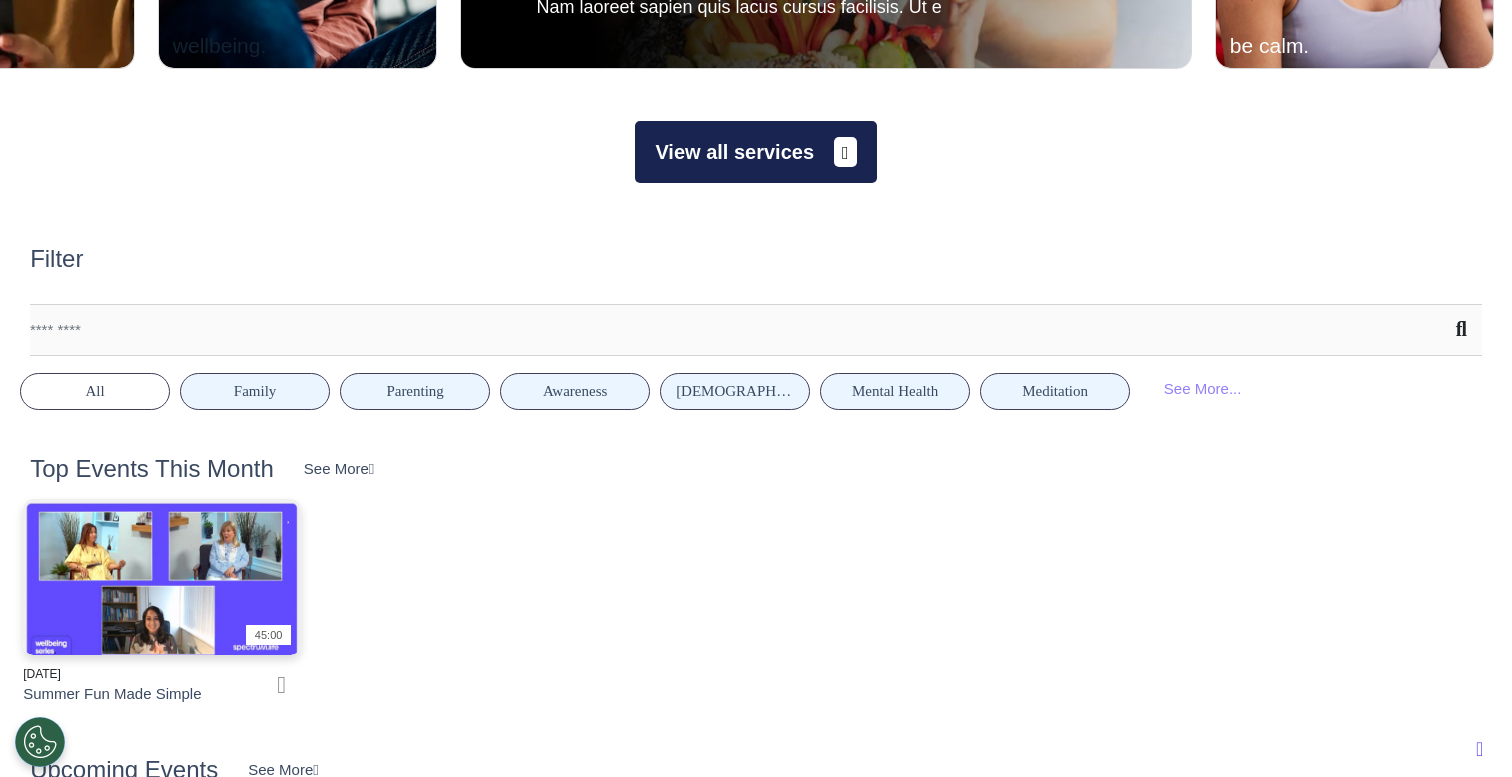 scroll, scrollTop: 1007, scrollLeft: 0, axis: vertical 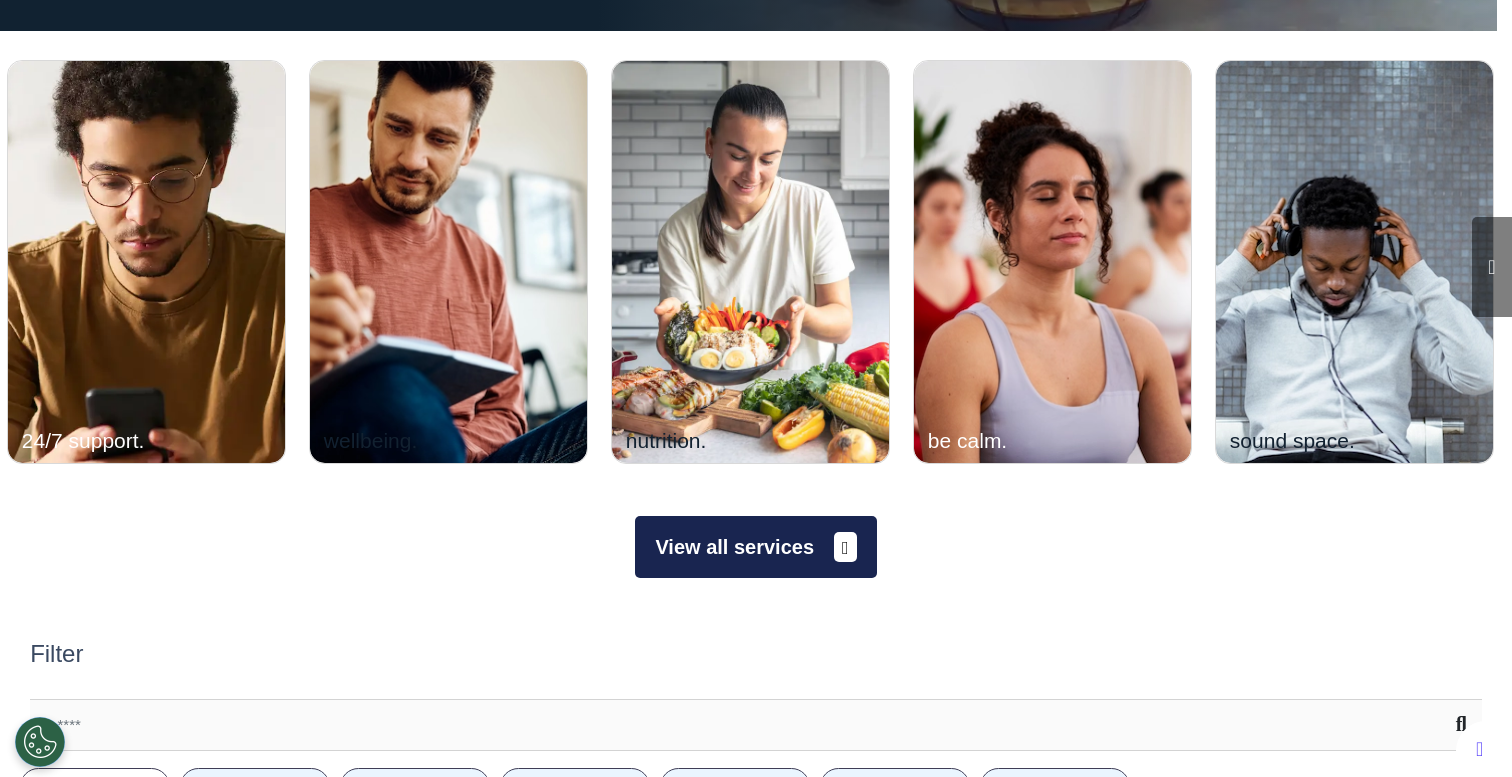 click on "View all services" at bounding box center [755, 547] 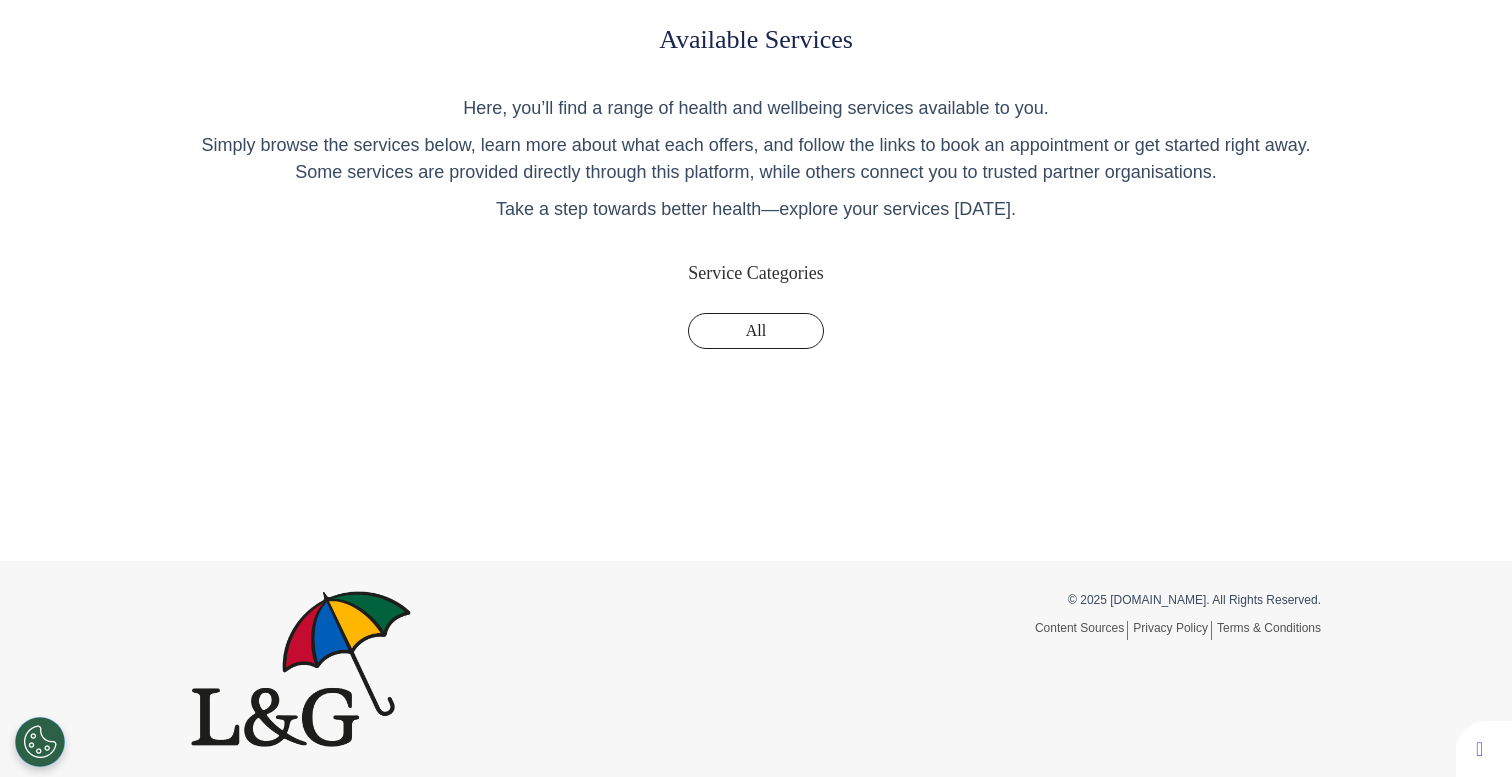 scroll, scrollTop: 0, scrollLeft: 0, axis: both 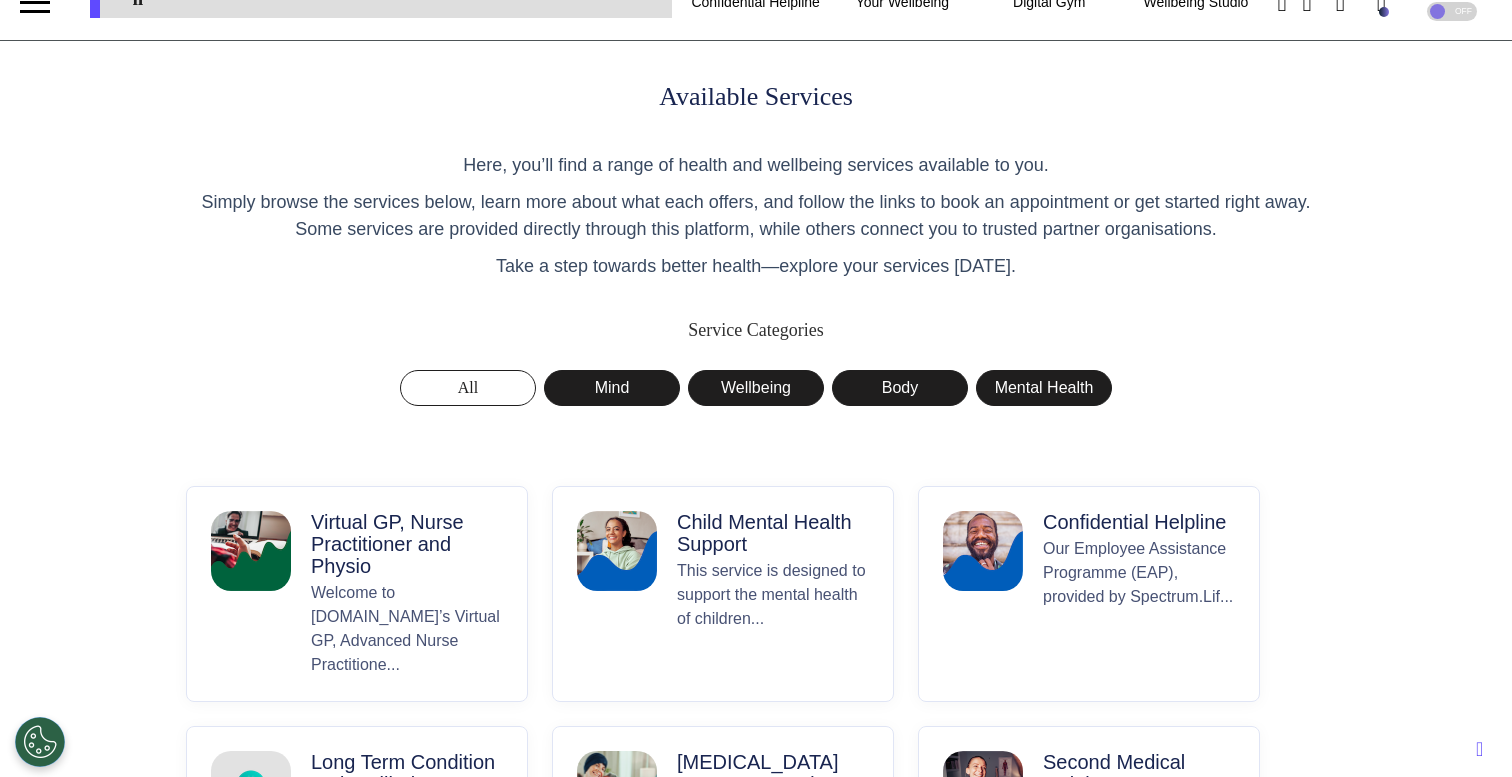 click on "Virtual GP, Nurse Practitioner and Physio" at bounding box center (407, 544) 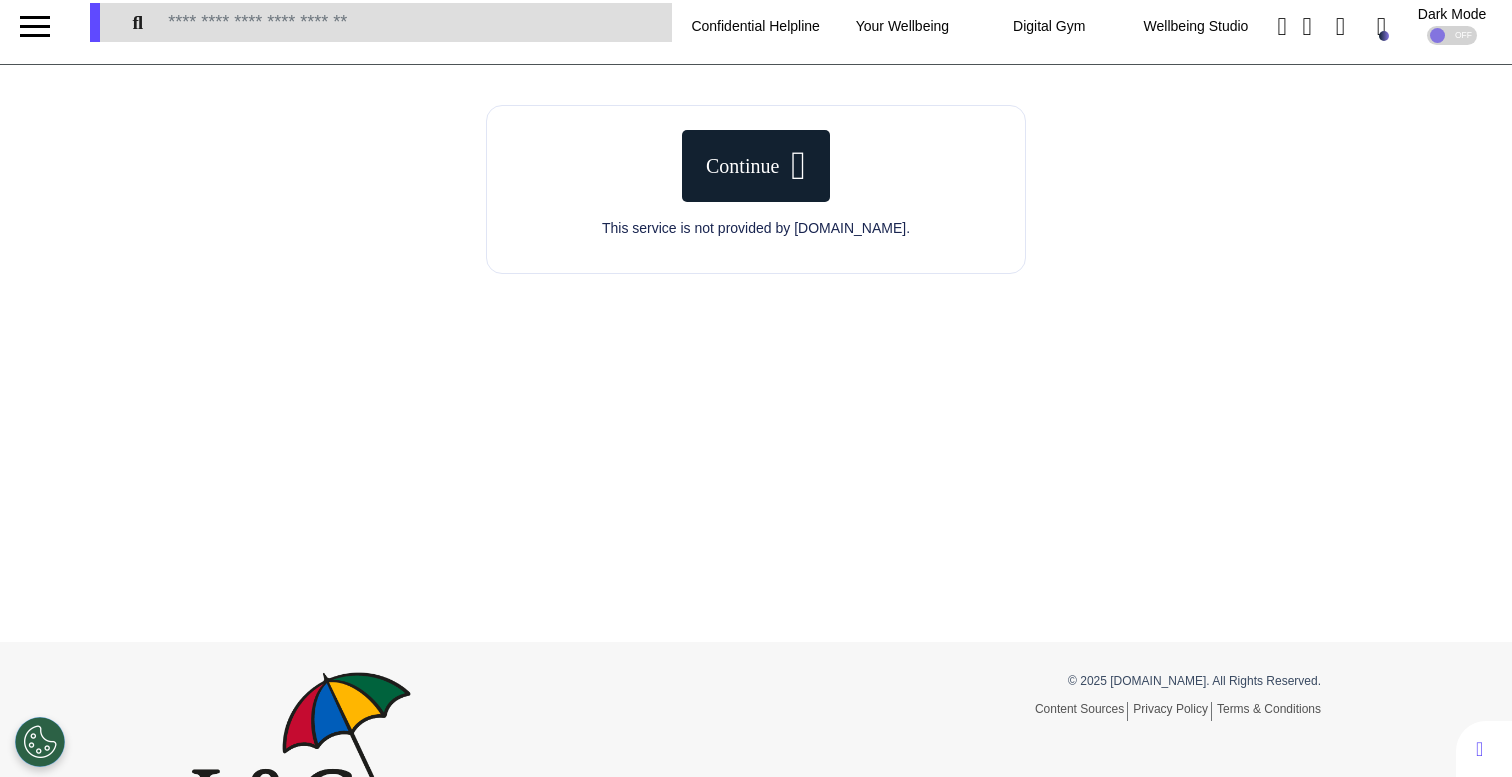 scroll, scrollTop: 0, scrollLeft: 0, axis: both 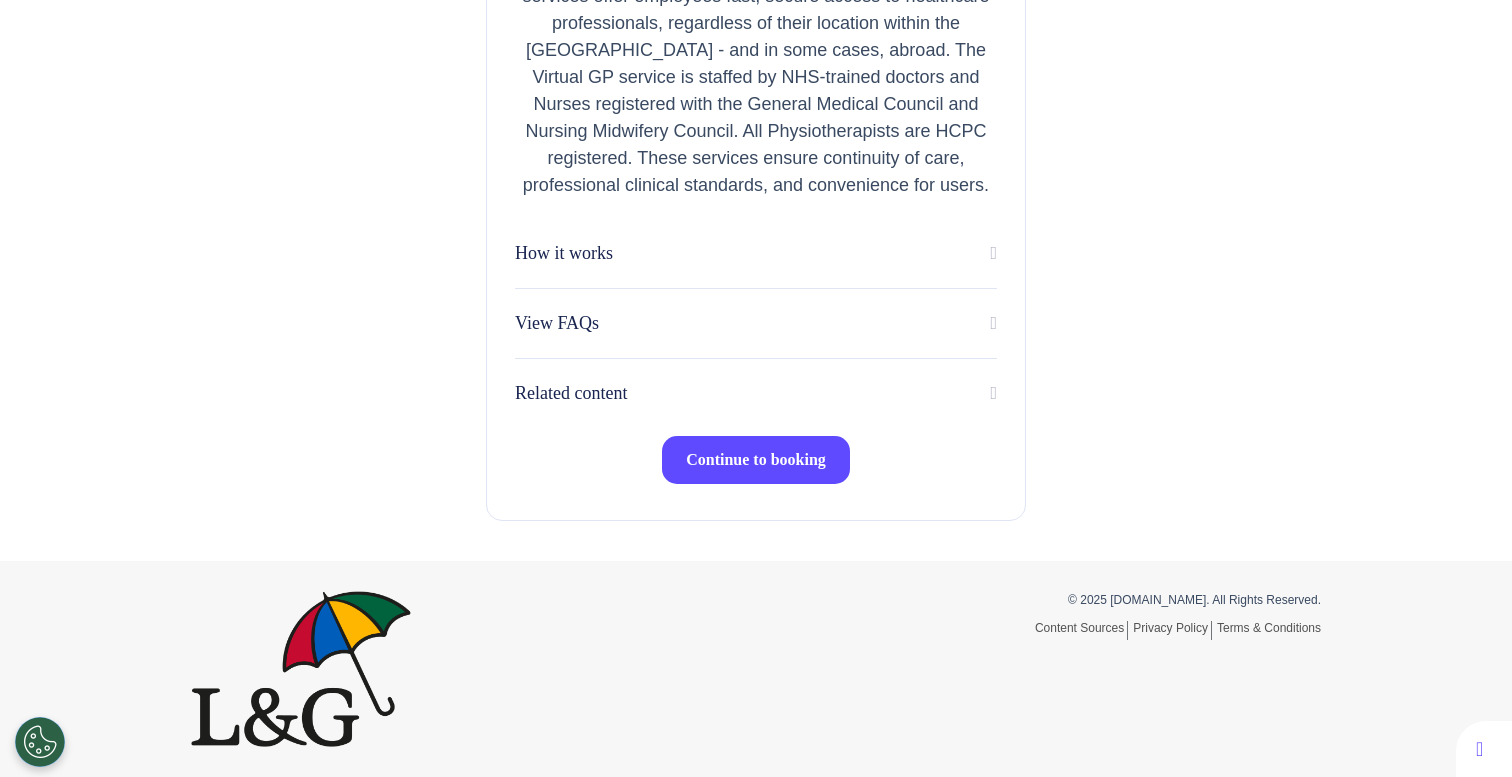 click on "Continue to booking" at bounding box center [756, 459] 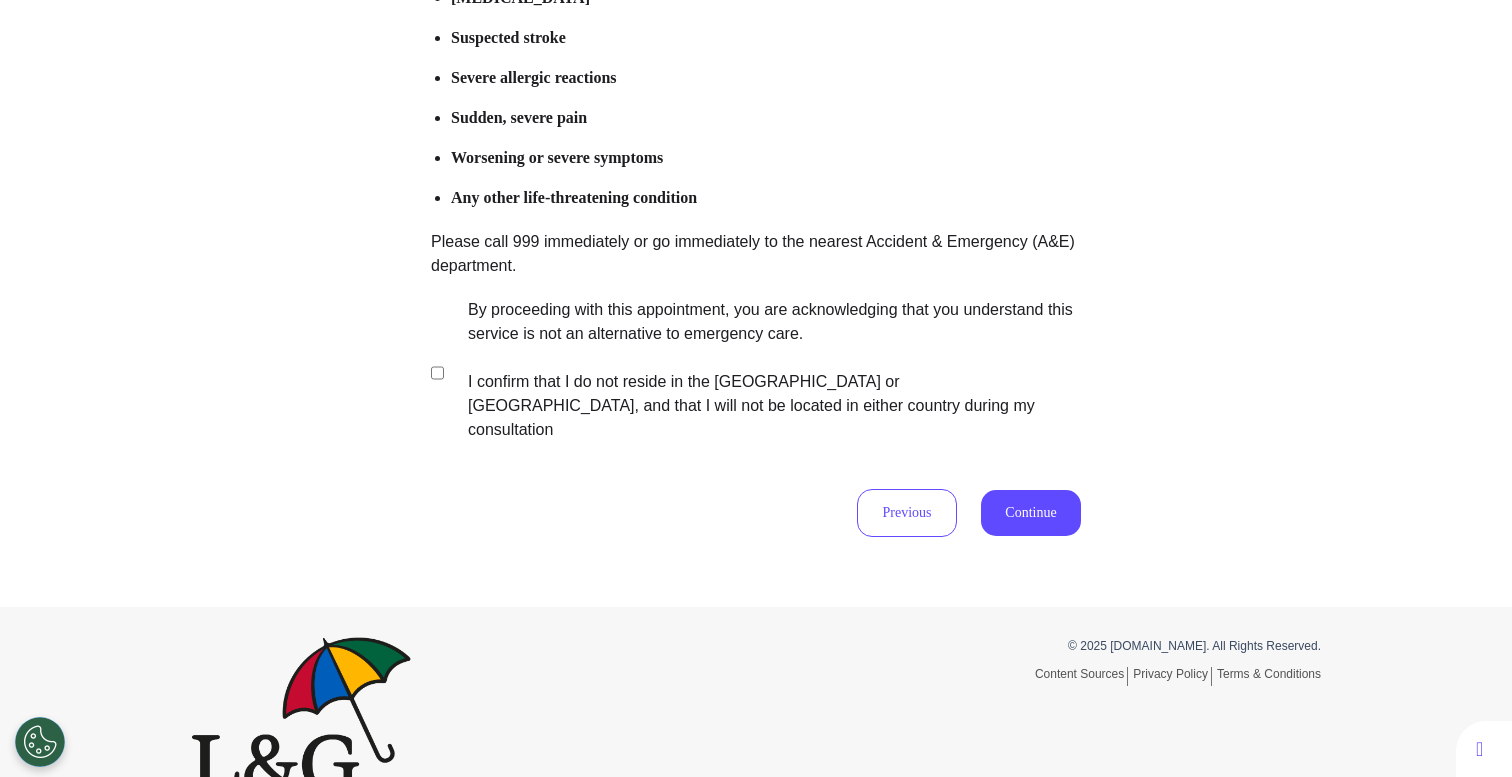 scroll, scrollTop: 396, scrollLeft: 0, axis: vertical 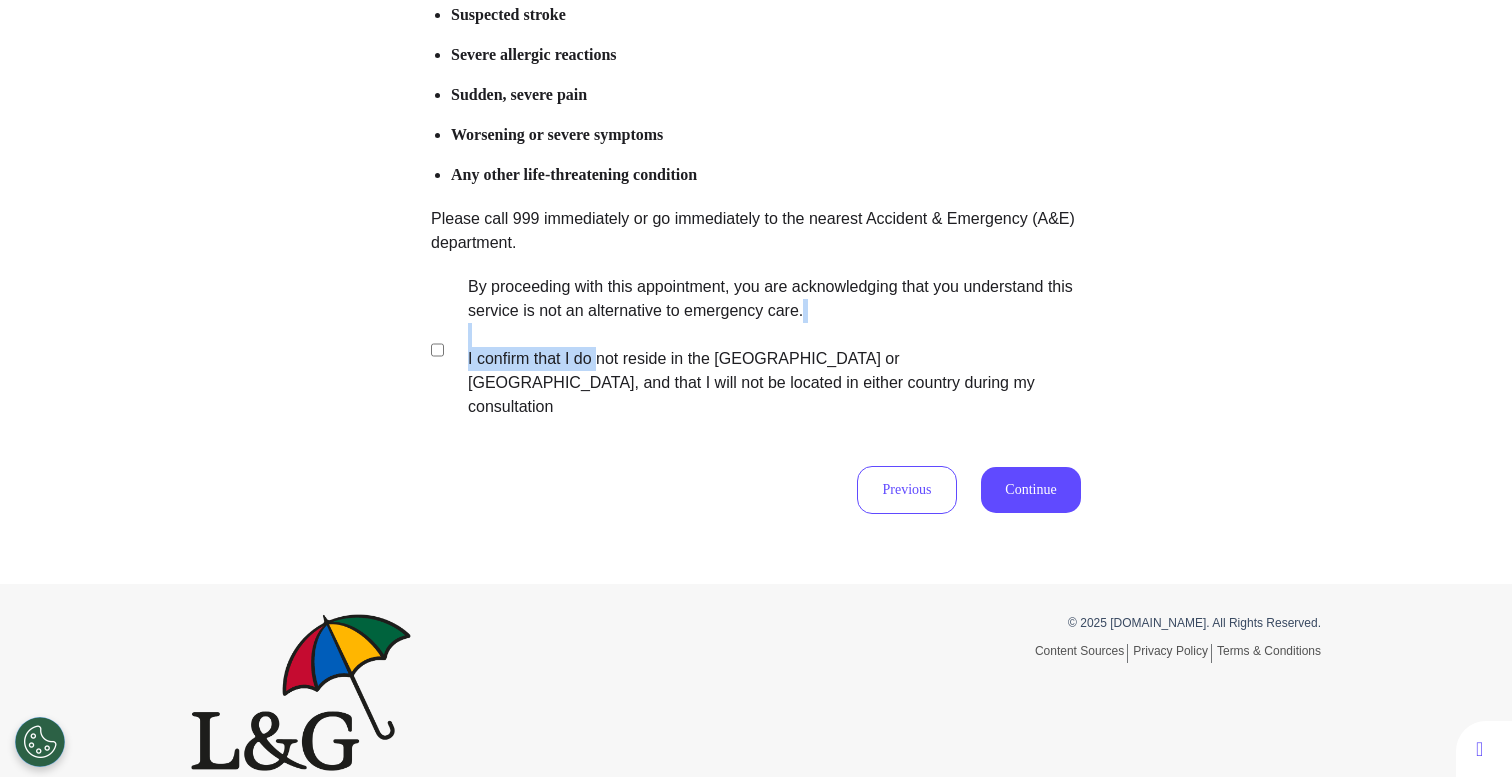click on "By proceeding with this appointment, you are acknowledging that you understand this service is not an alternative to emergency care. I confirm that I do not reside in the [GEOGRAPHIC_DATA] or [GEOGRAPHIC_DATA], and that I will not be located in either country during my consultation" at bounding box center (761, 347) 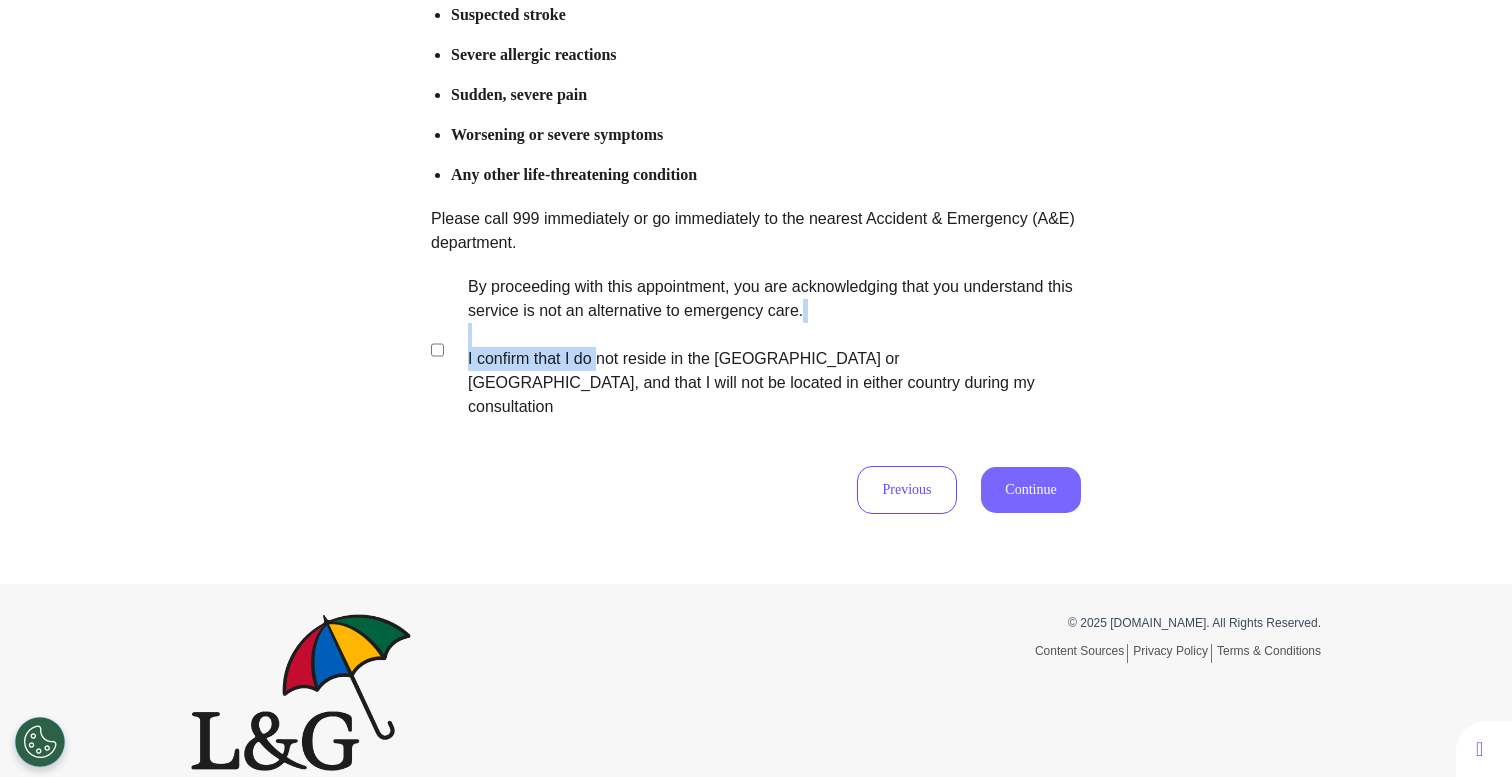 click on "Continue" at bounding box center [1031, 490] 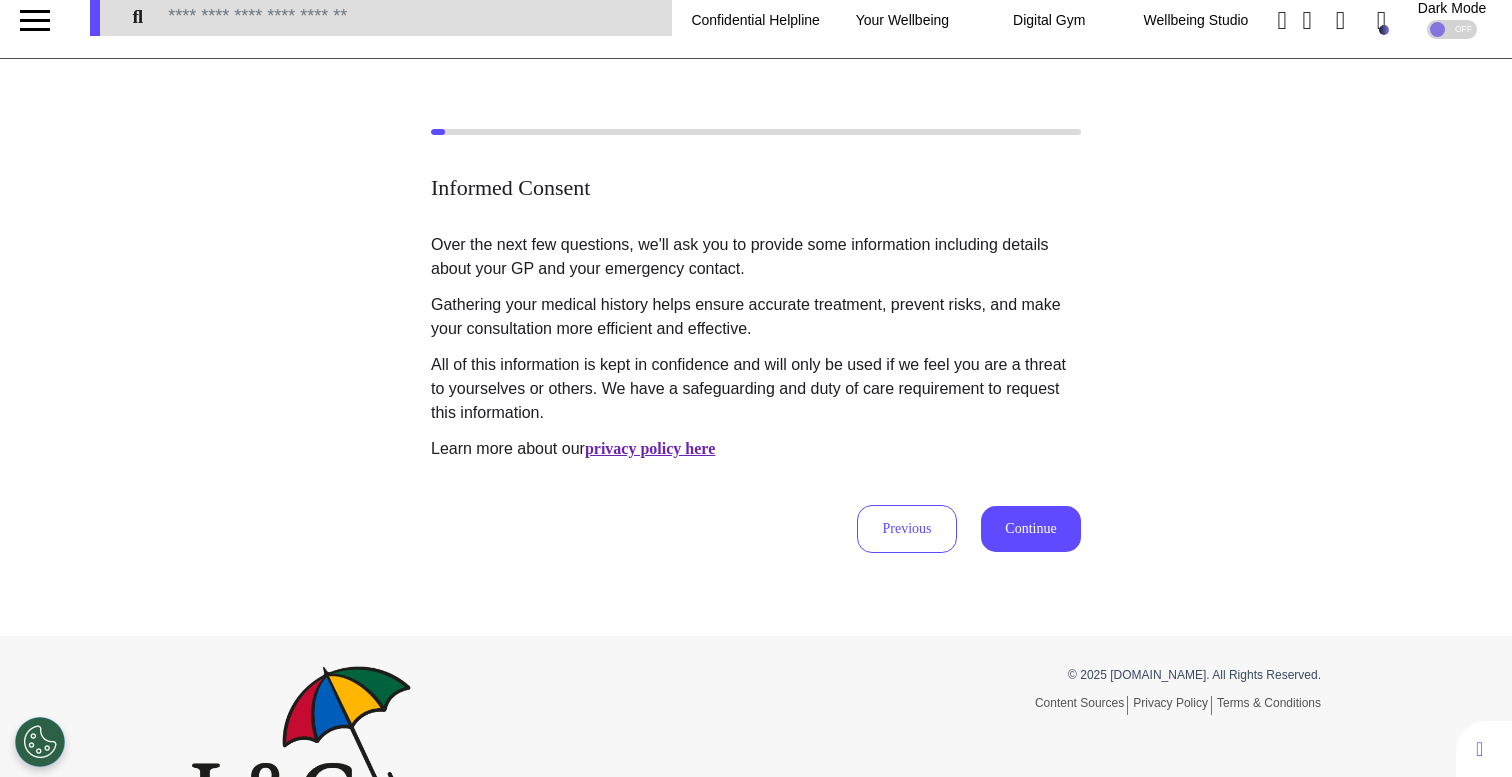 scroll, scrollTop: 0, scrollLeft: 0, axis: both 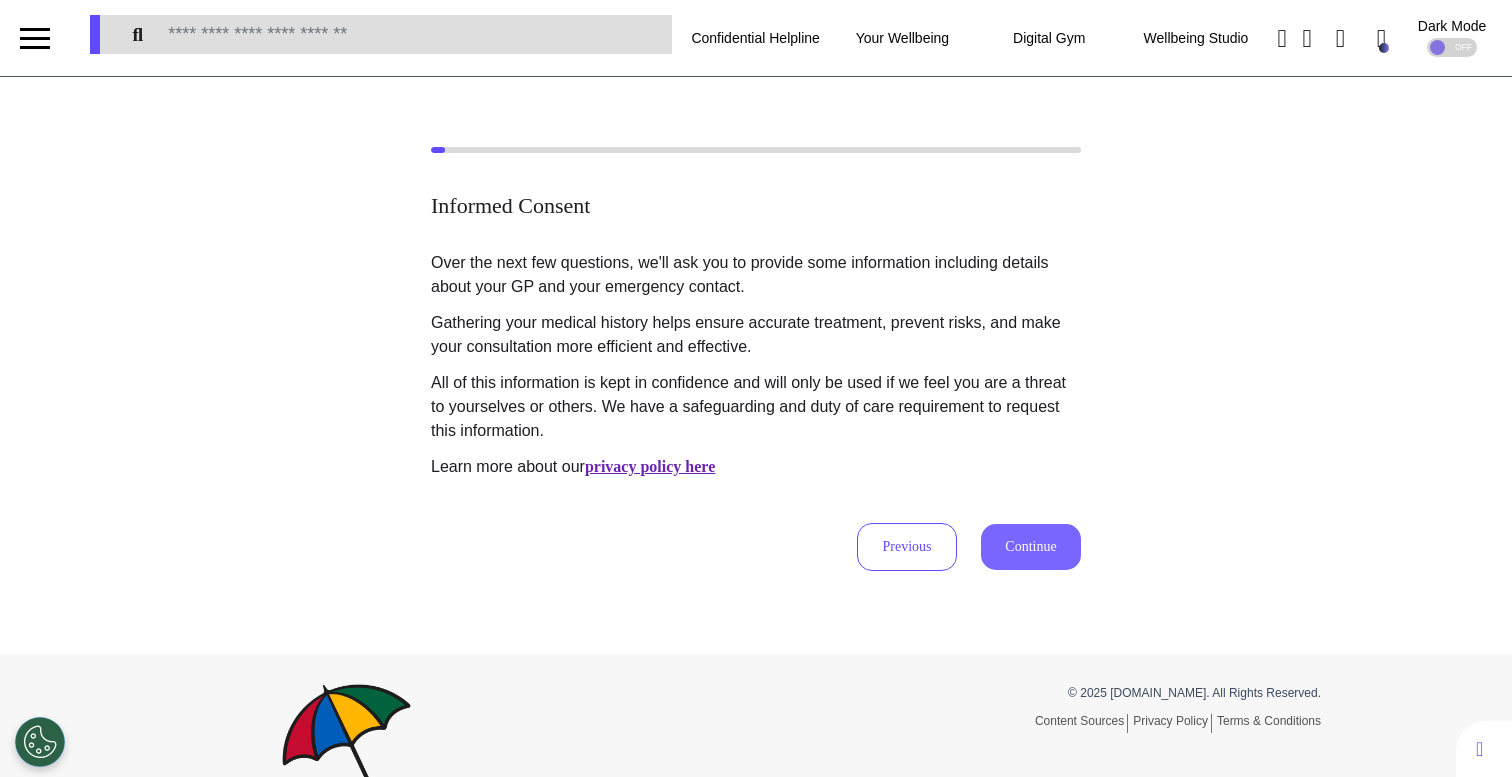 click on "Continue" at bounding box center (1031, 547) 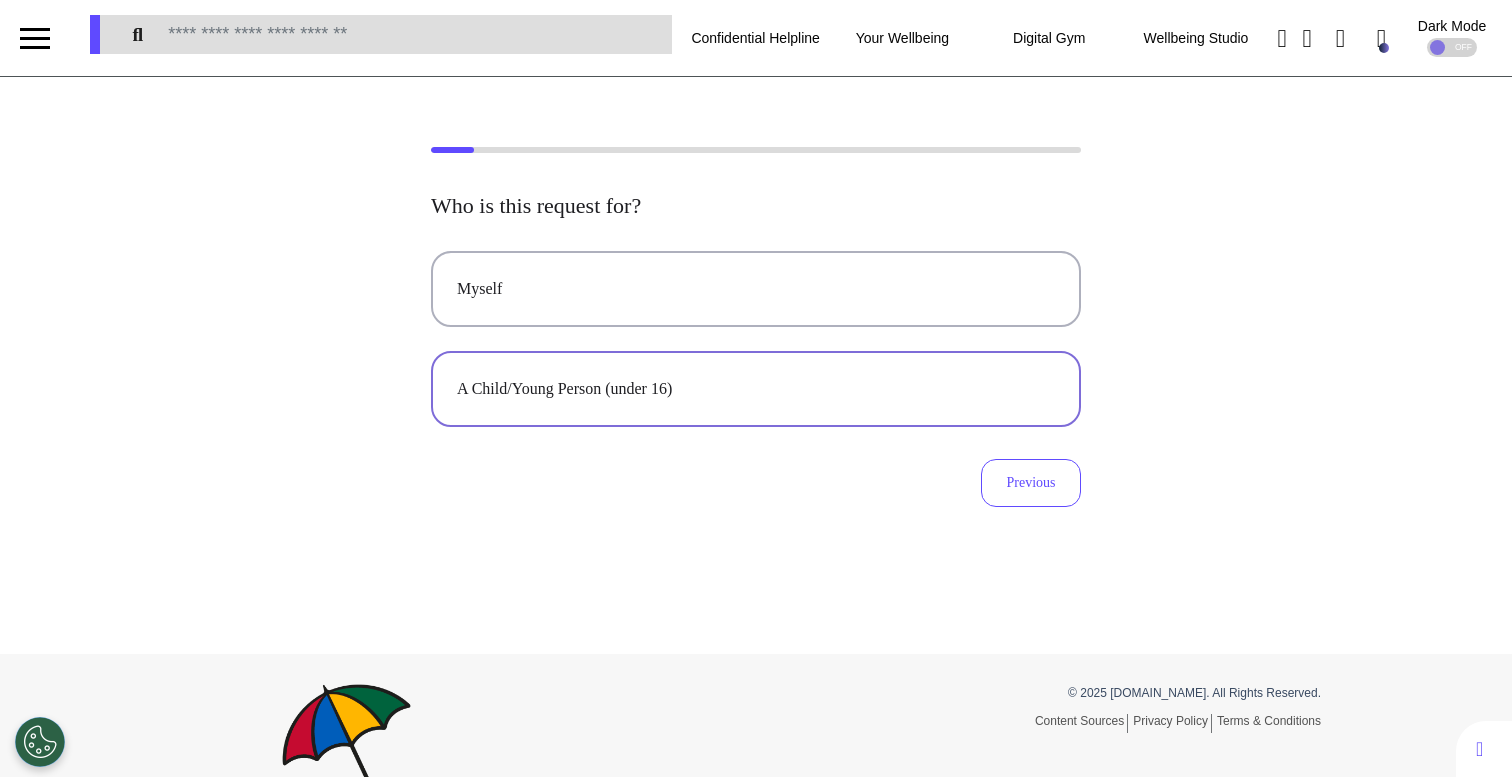 click on "A Child/Young Person (under 16)" at bounding box center [756, 389] 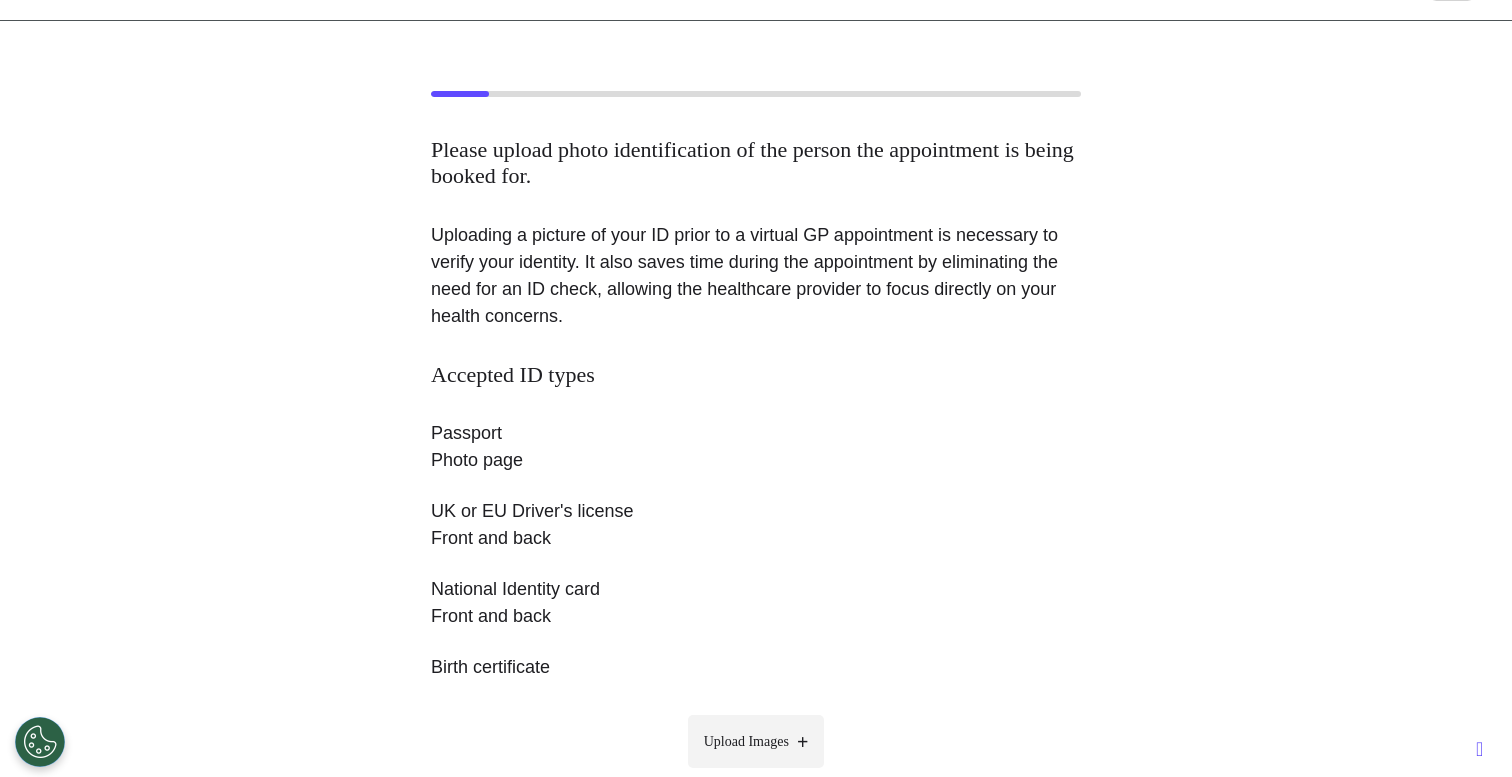 scroll, scrollTop: 344, scrollLeft: 0, axis: vertical 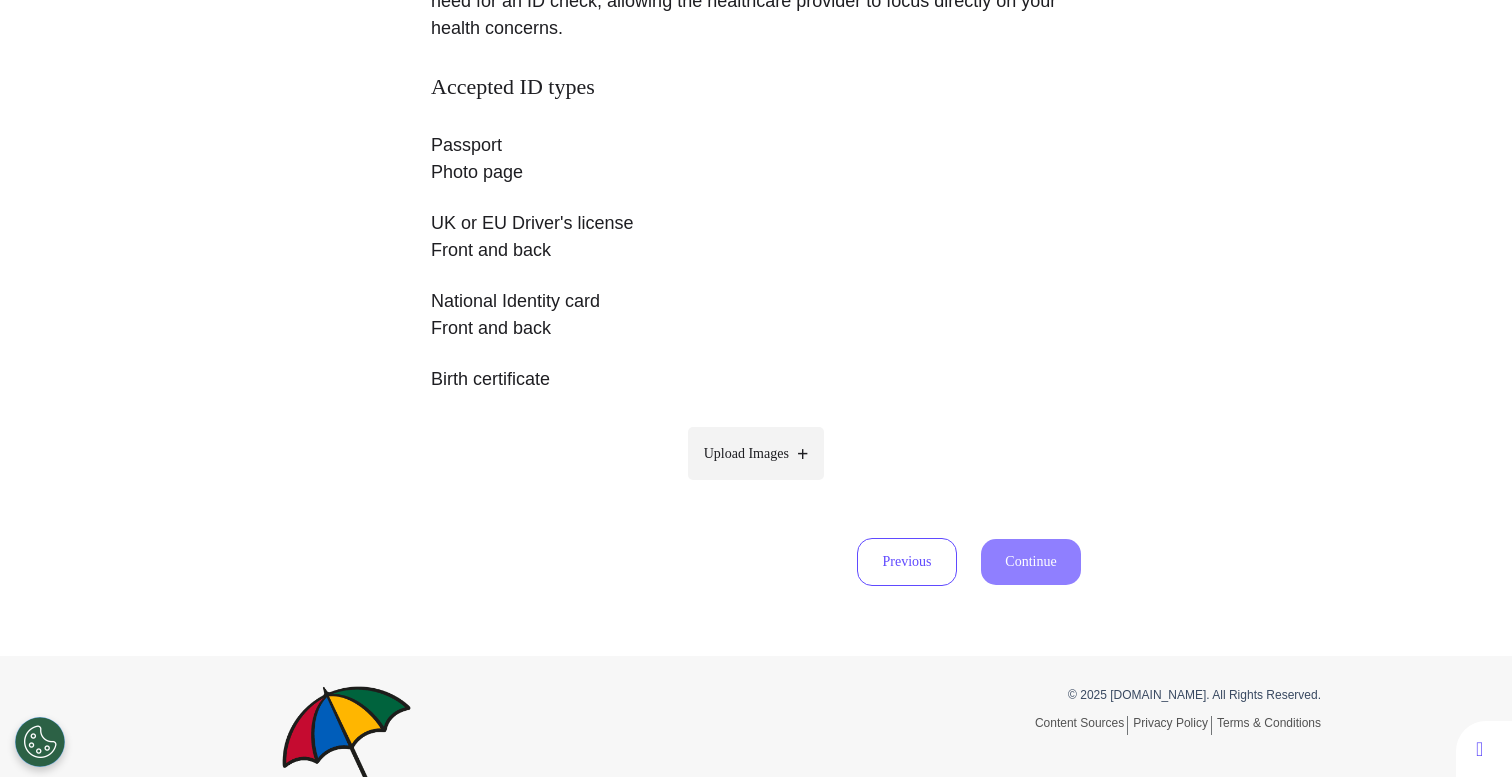 click on "Upload Images" at bounding box center [746, 453] 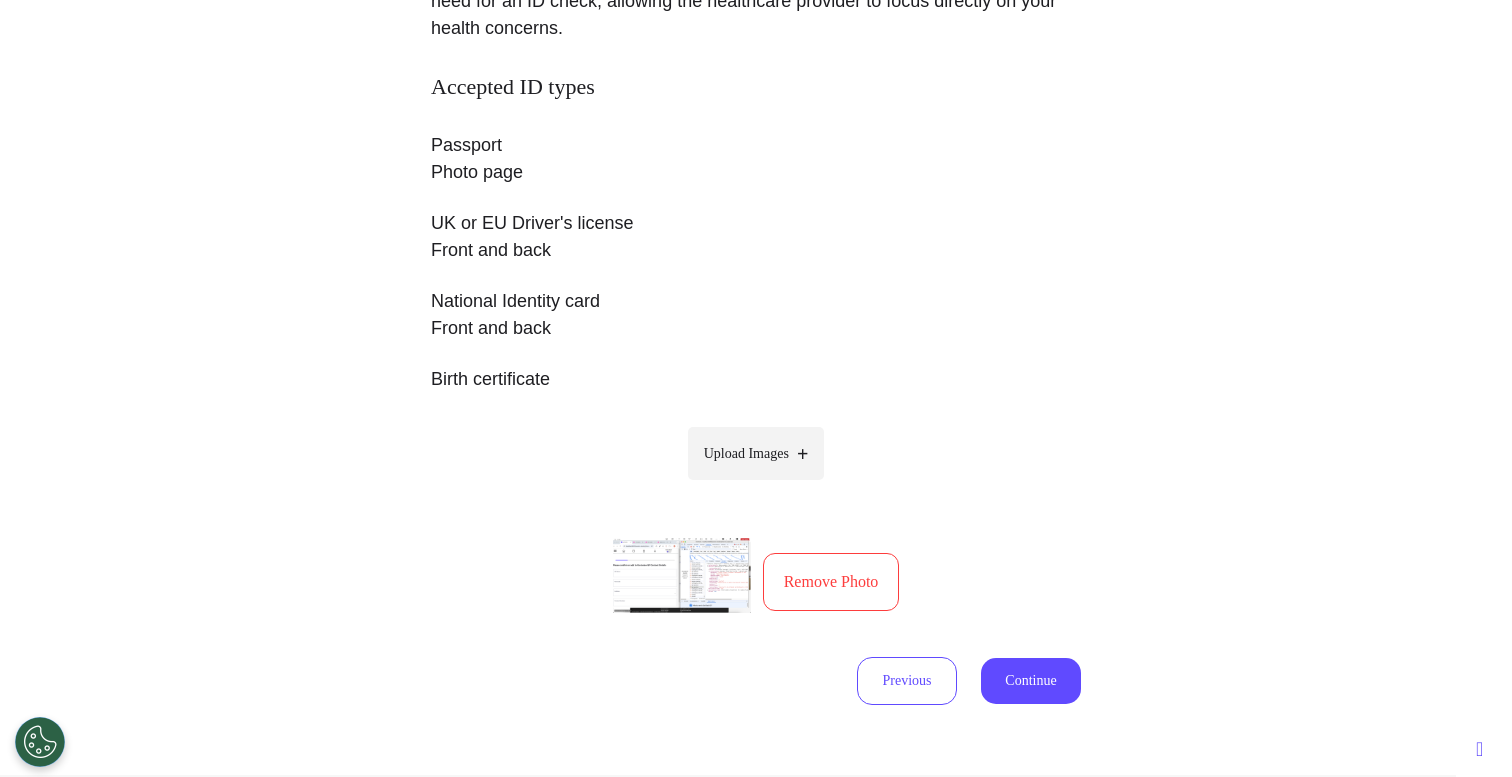 click on "Upload Images" at bounding box center (746, 453) 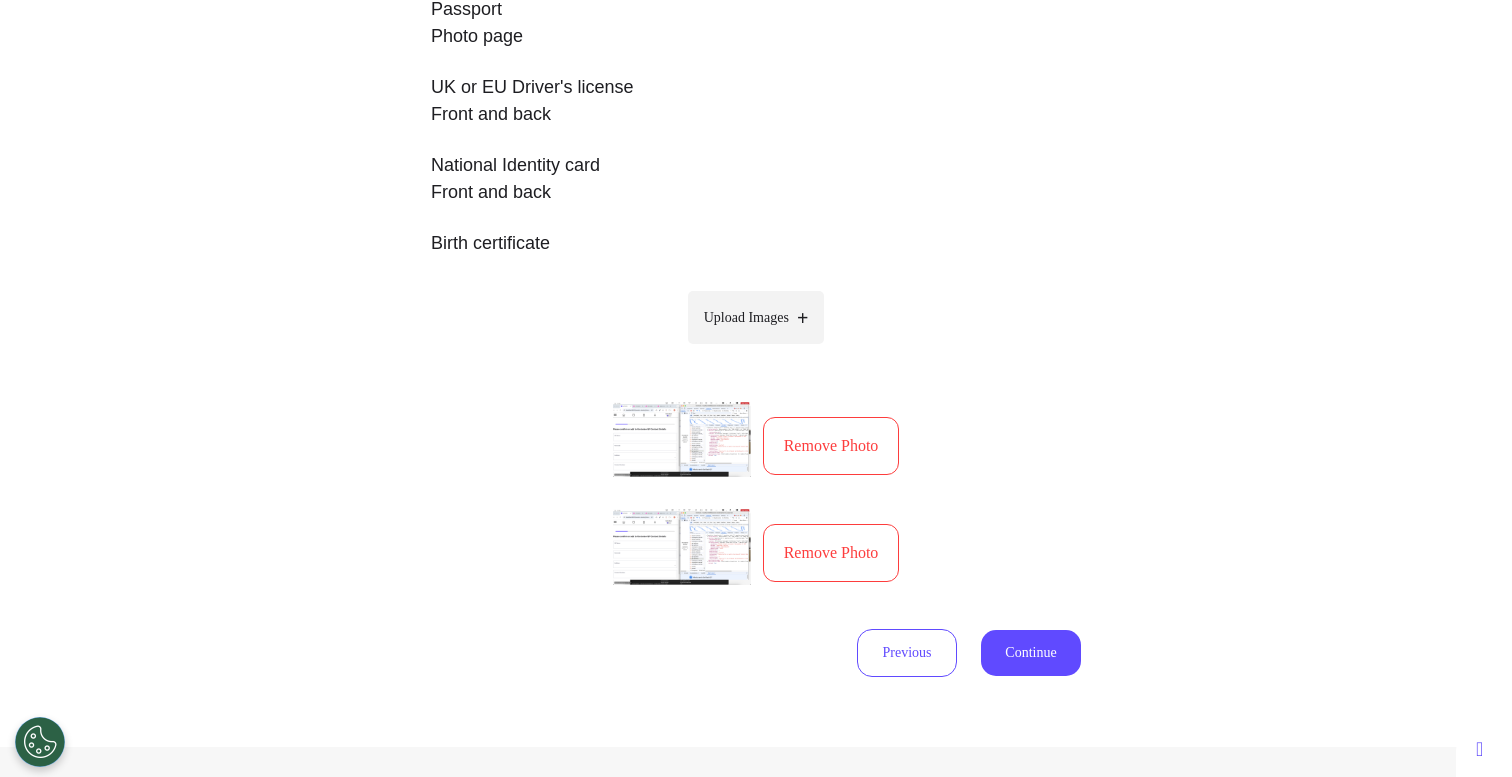 scroll, scrollTop: 666, scrollLeft: 0, axis: vertical 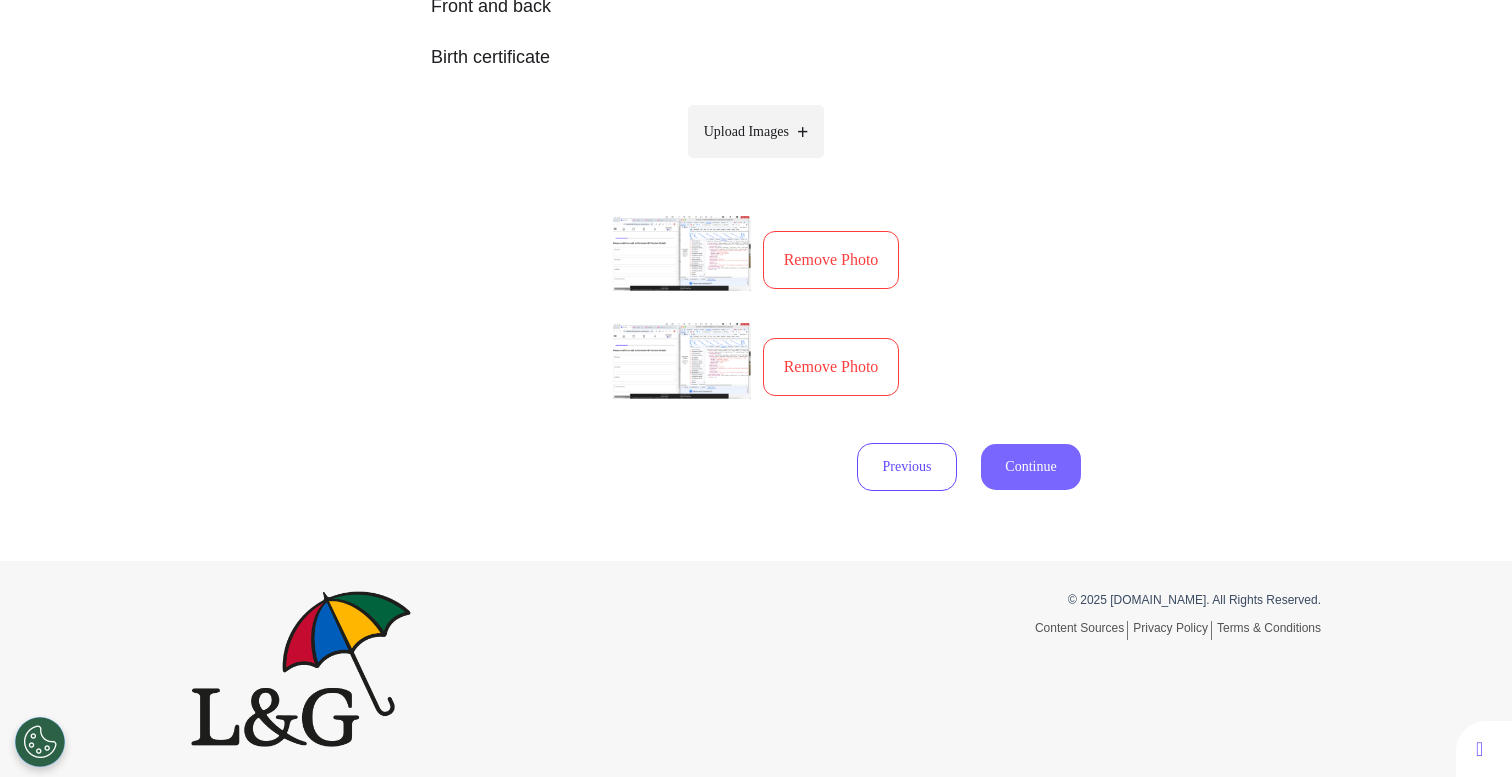 click on "Continue" at bounding box center (1031, 467) 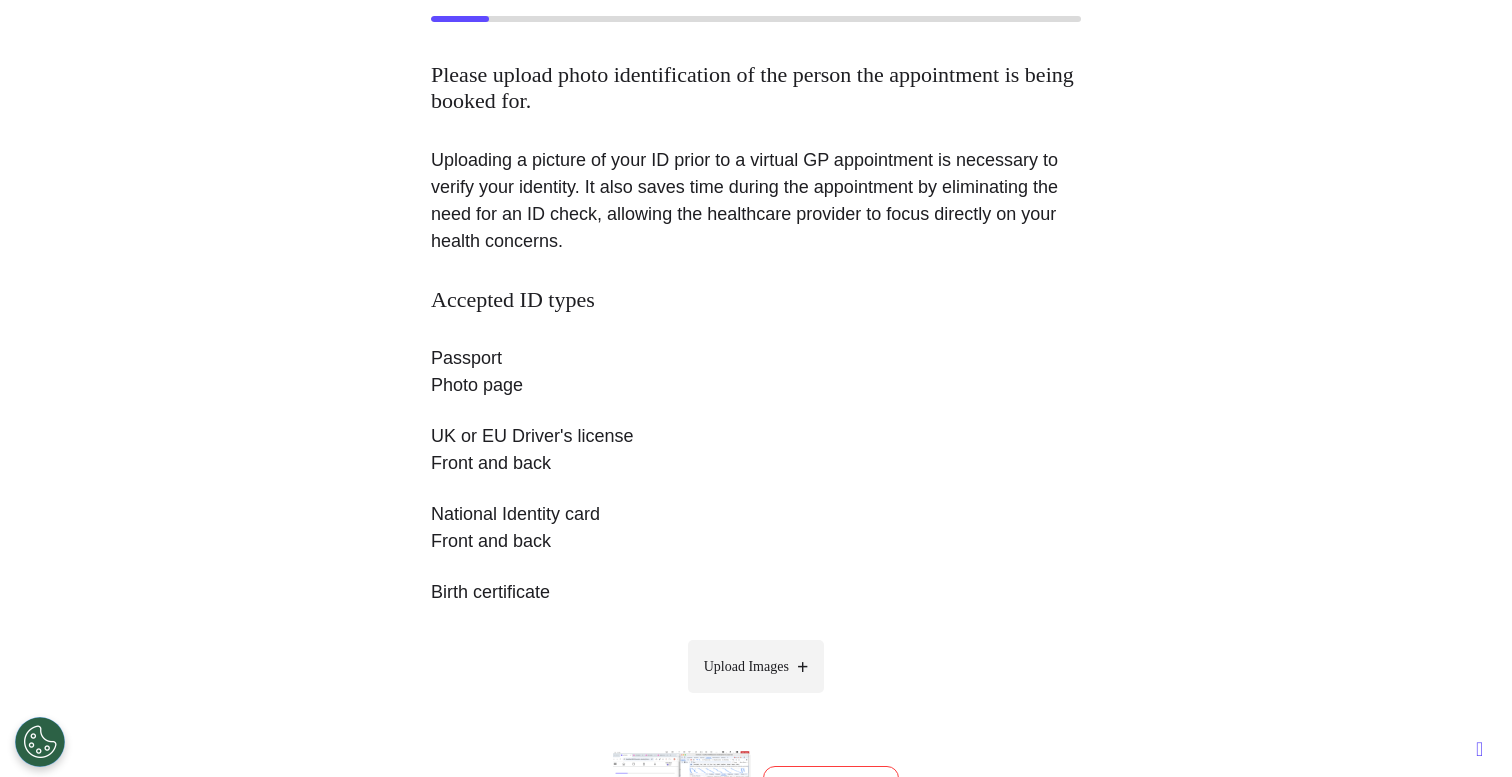 scroll, scrollTop: 77, scrollLeft: 0, axis: vertical 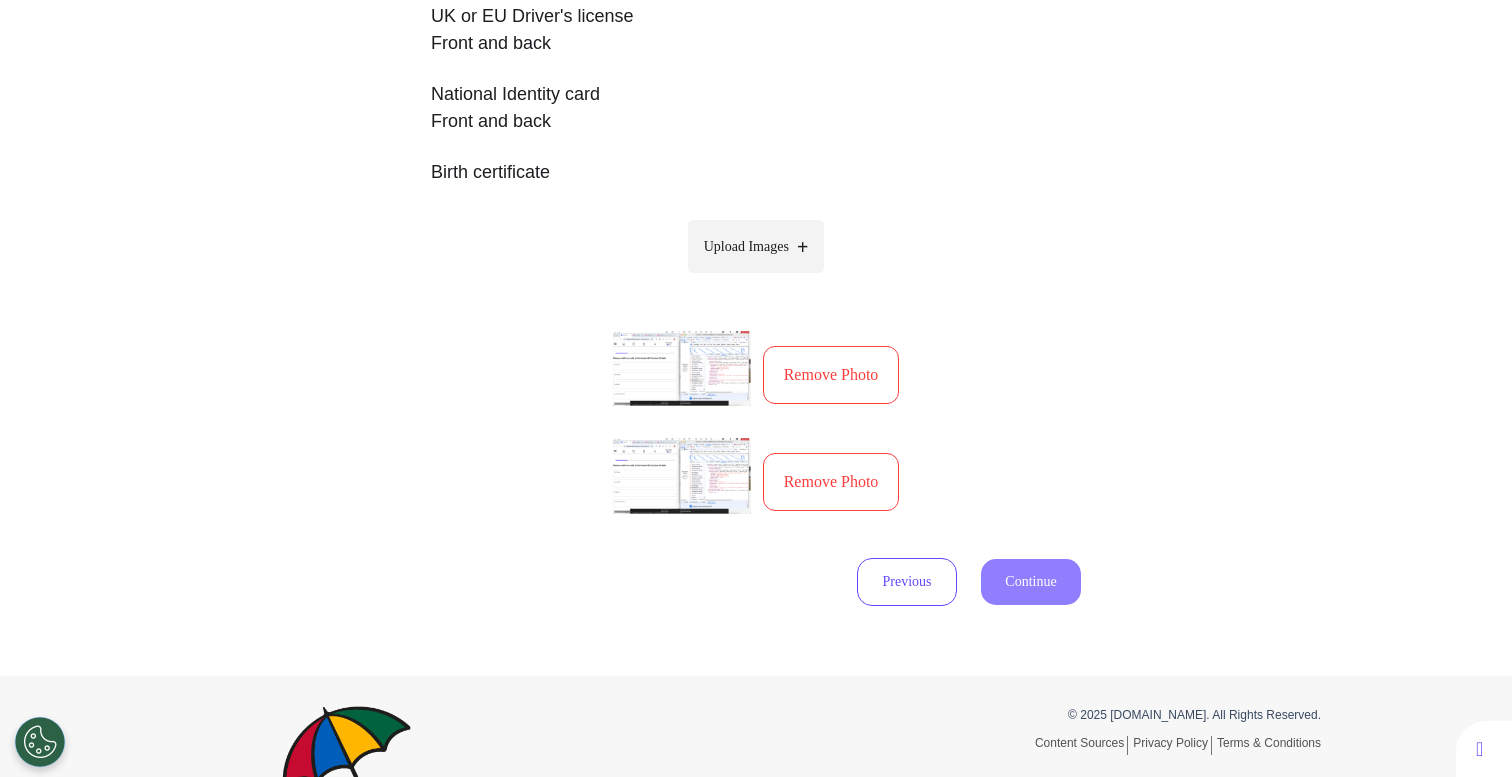 select on "******" 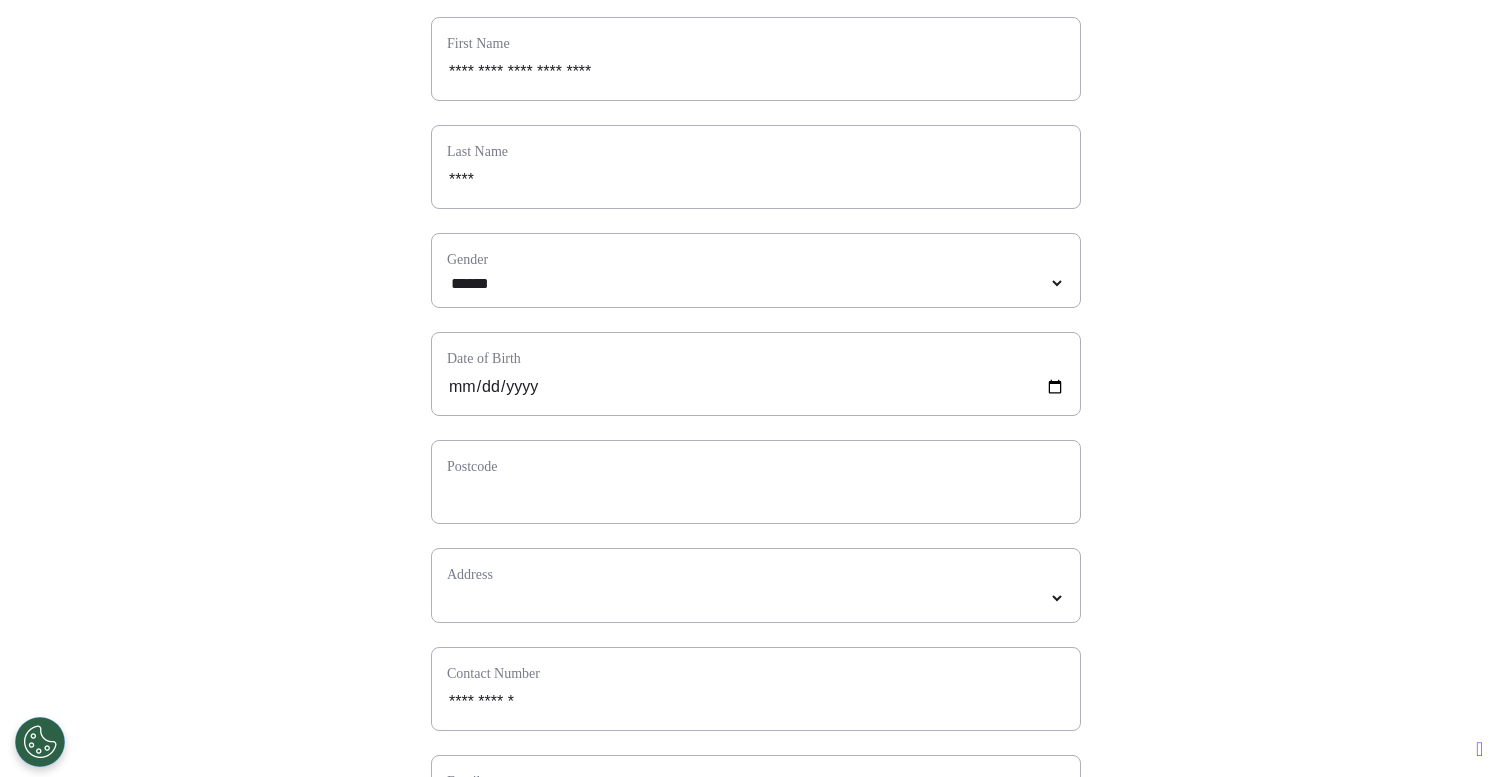 scroll, scrollTop: 472, scrollLeft: 0, axis: vertical 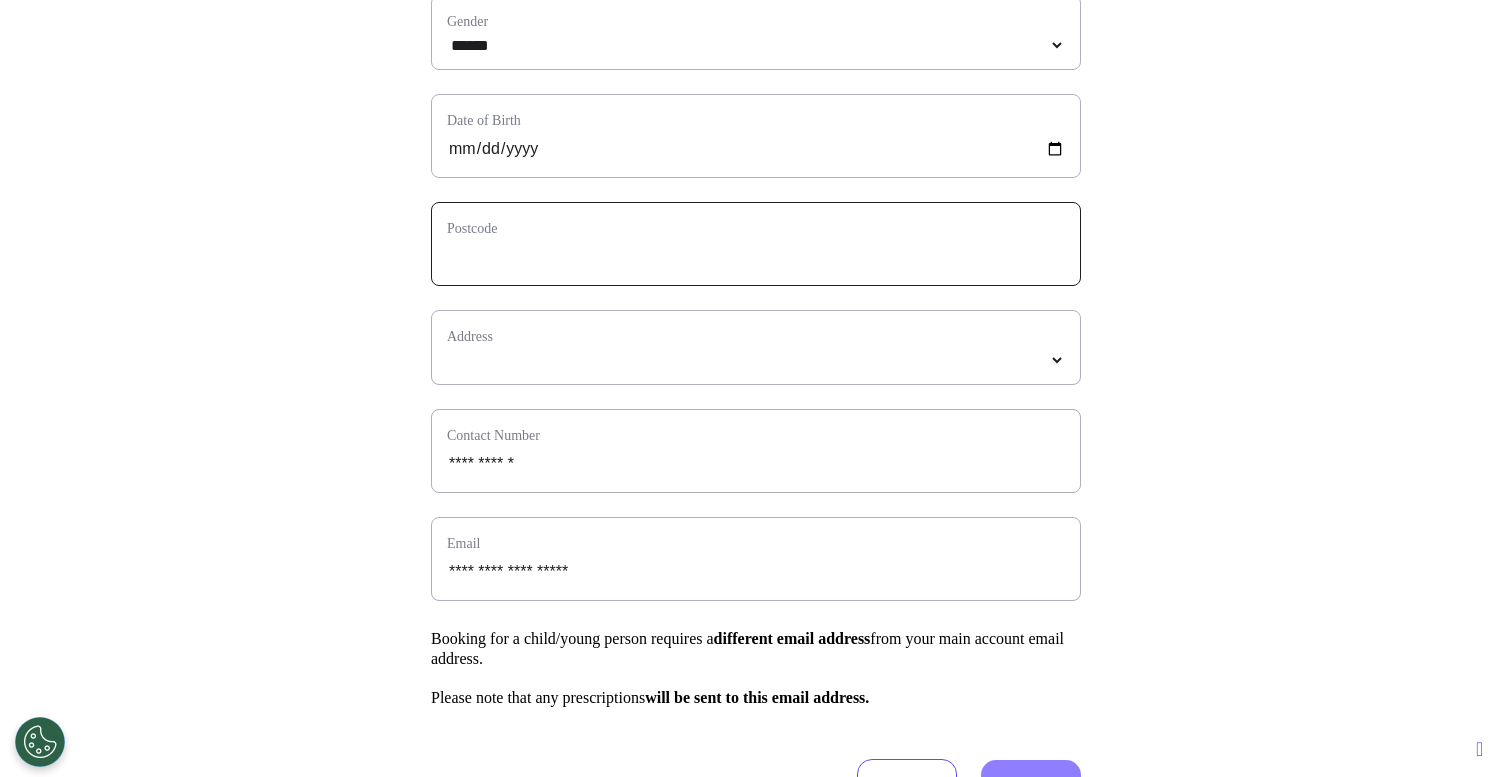 click at bounding box center (756, 257) 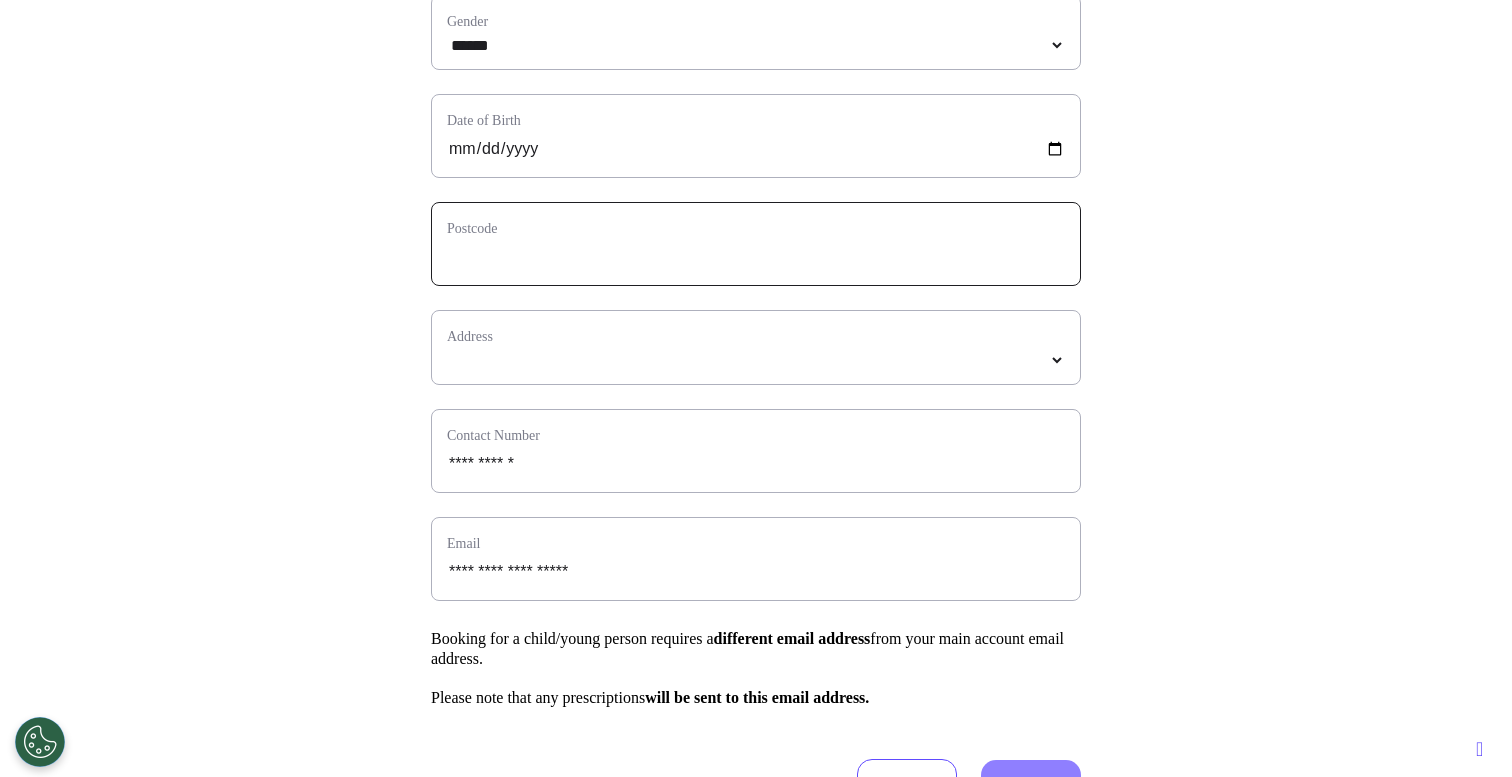 type on "*" 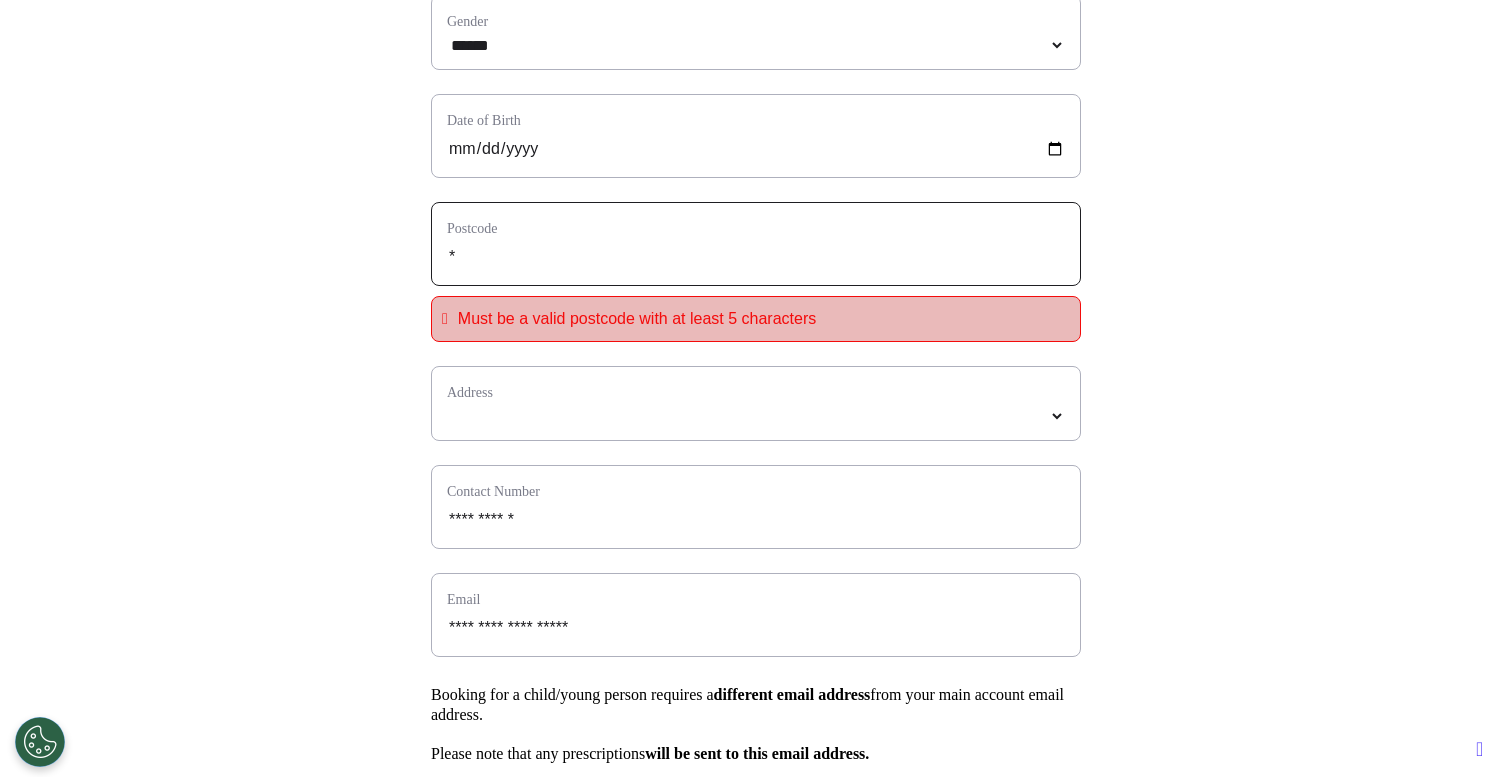 type on "**" 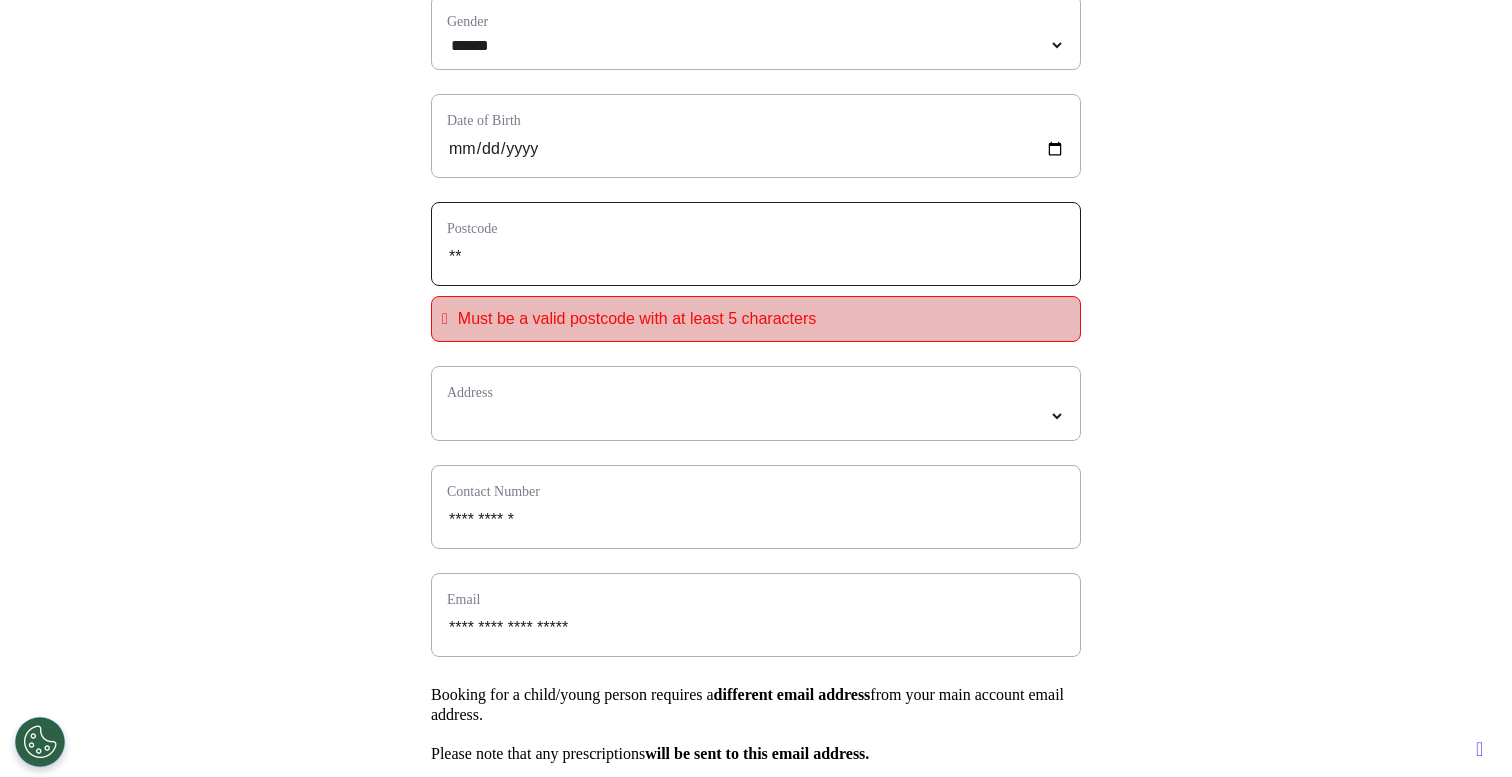 type on "***" 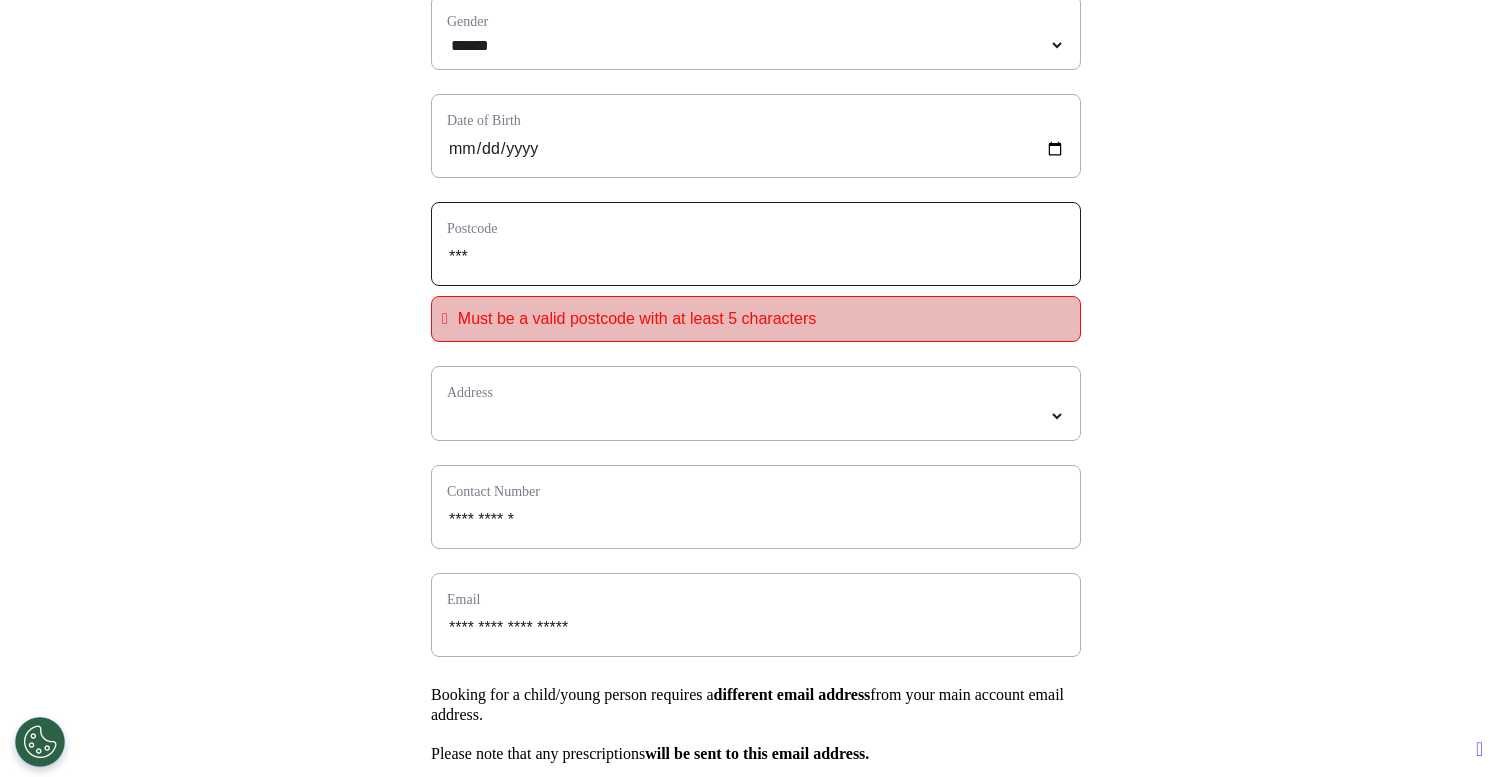 type on "****" 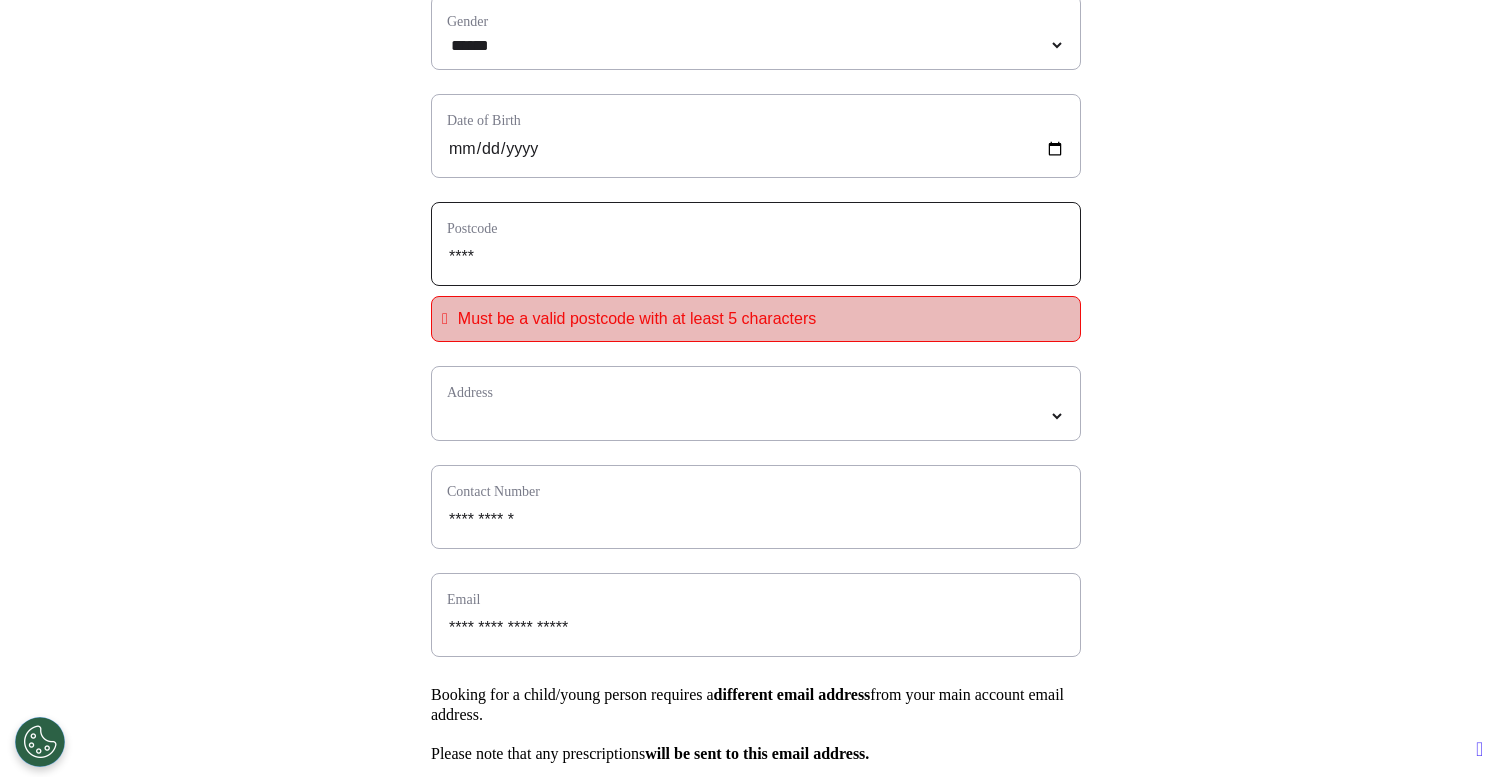 type on "*****" 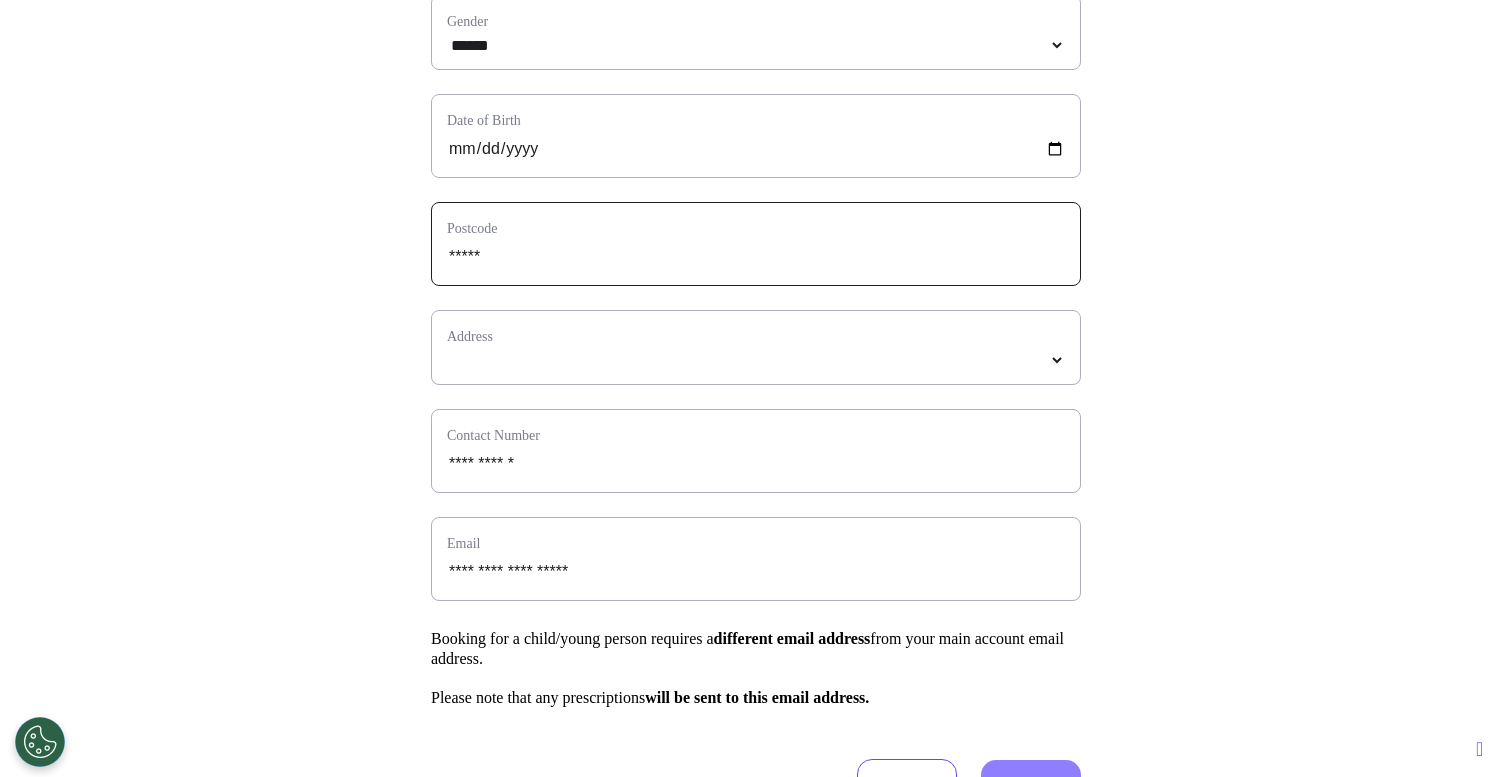 type on "*****" 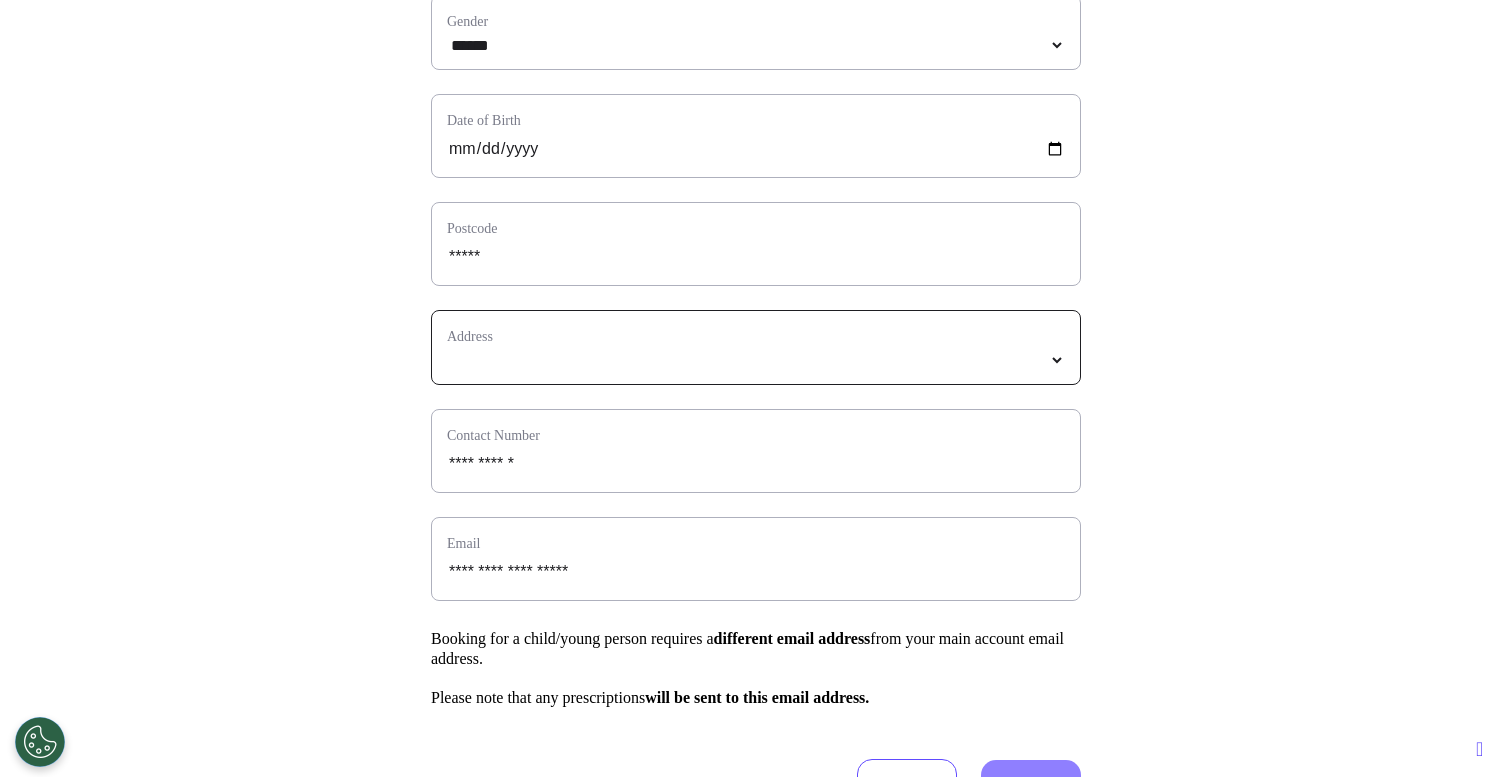 click at bounding box center (756, 360) 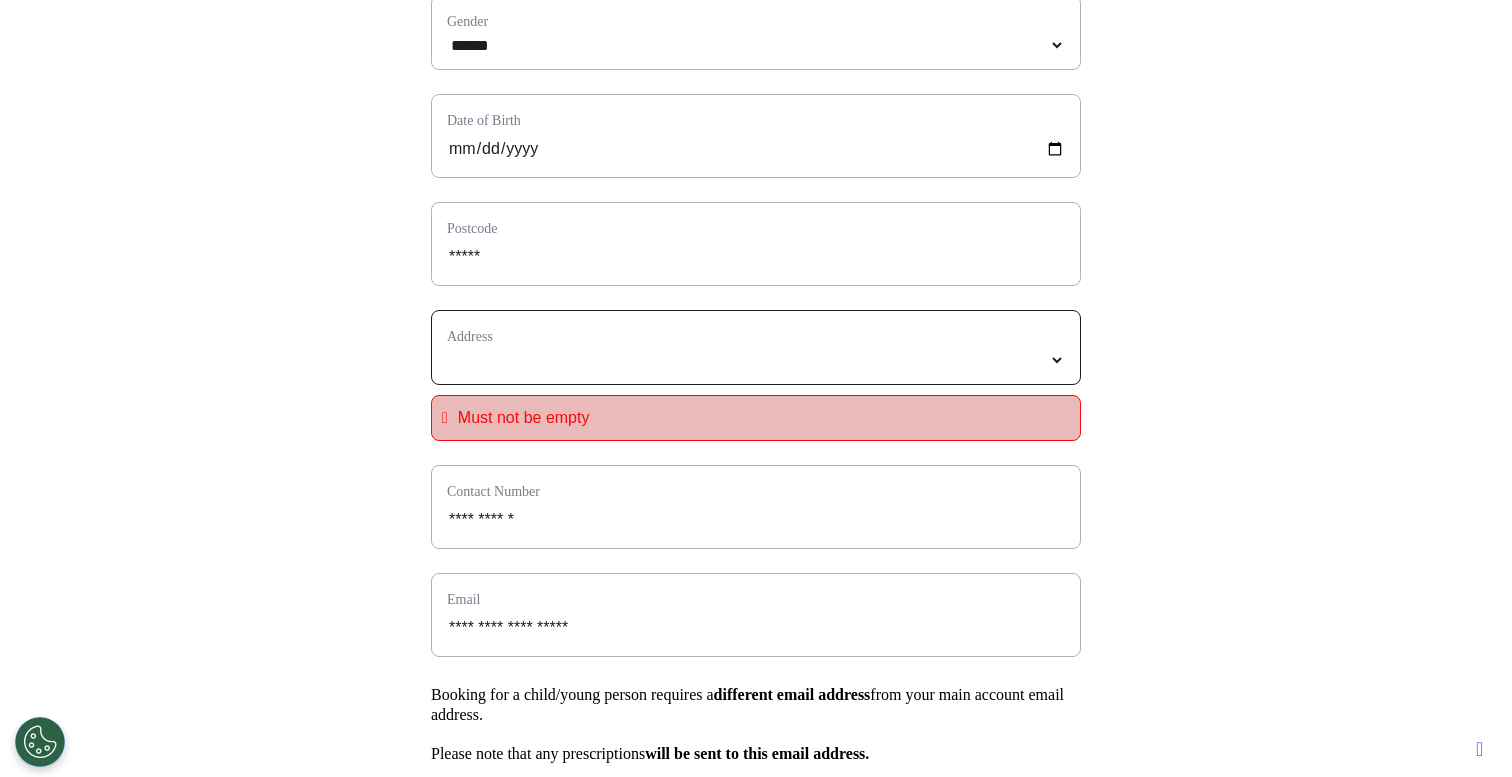 click at bounding box center (756, 360) 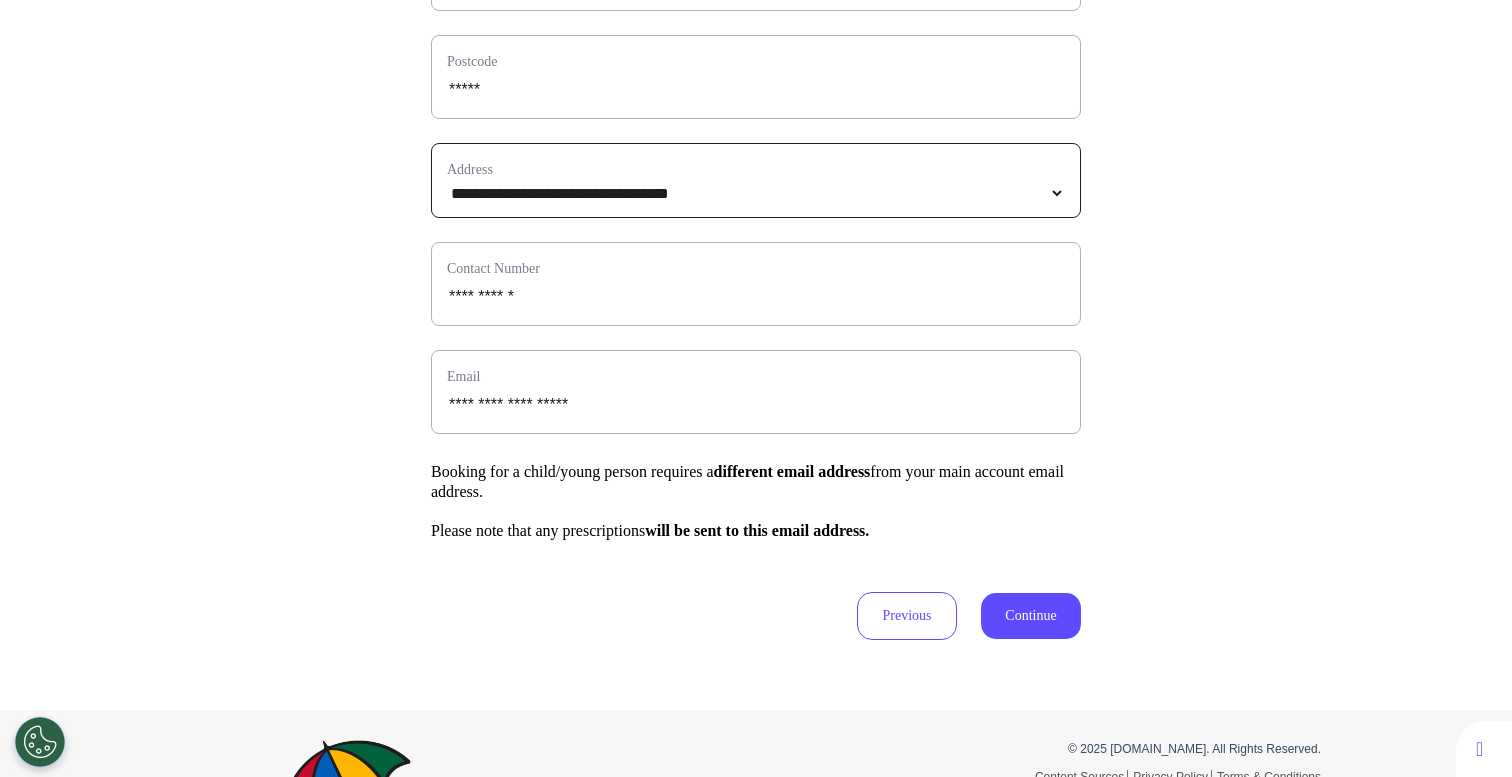 scroll, scrollTop: 827, scrollLeft: 0, axis: vertical 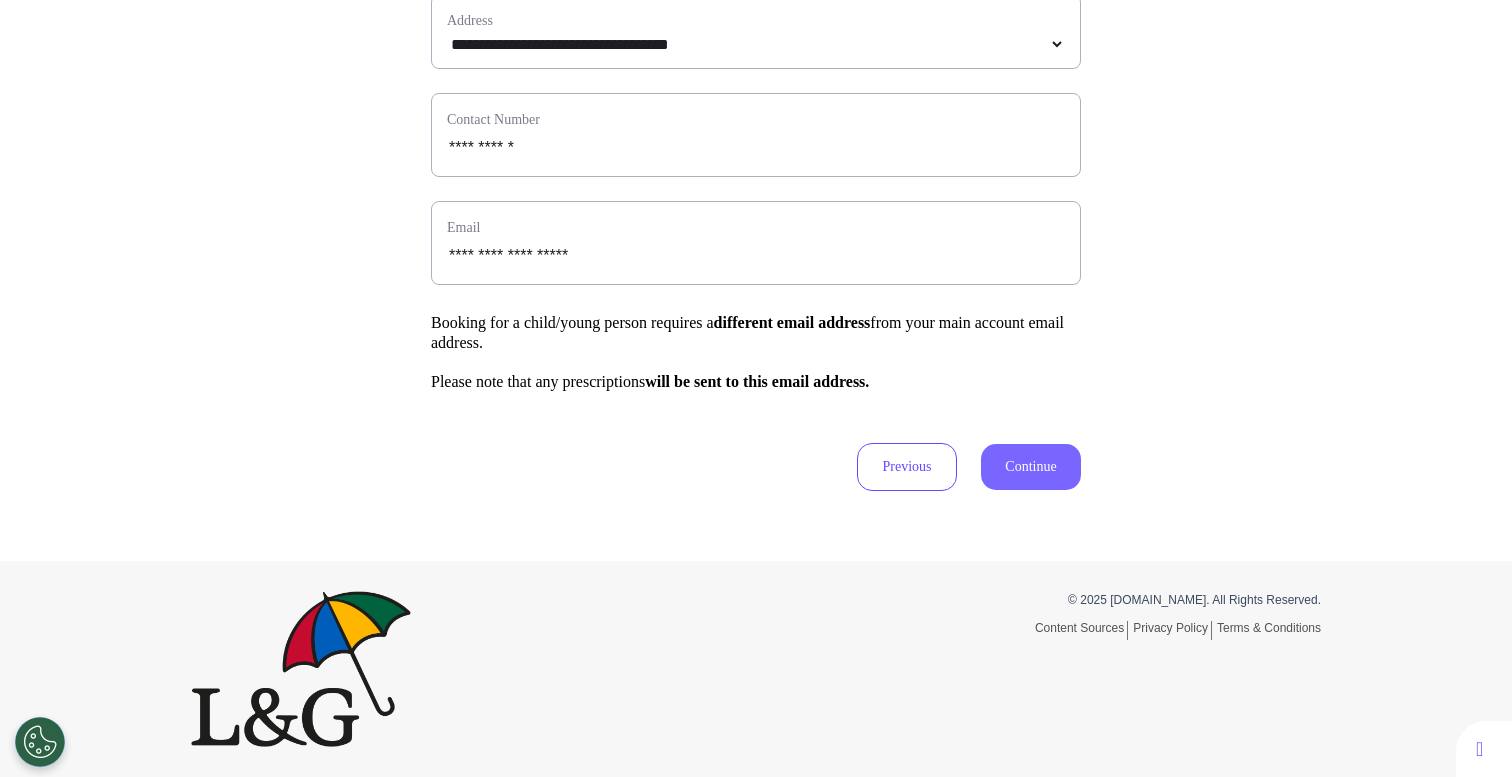 click on "Continue" at bounding box center (1031, 467) 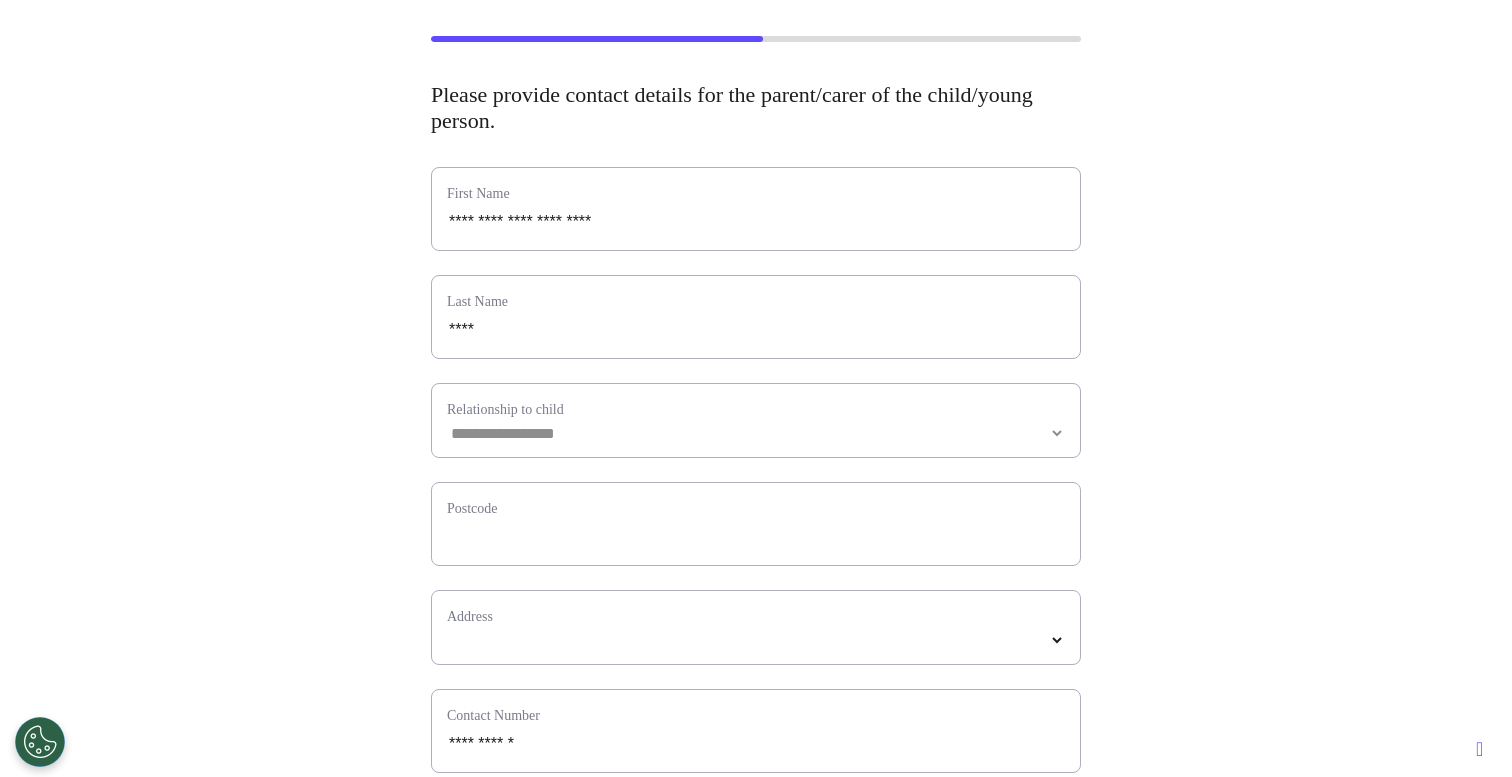 scroll, scrollTop: 120, scrollLeft: 0, axis: vertical 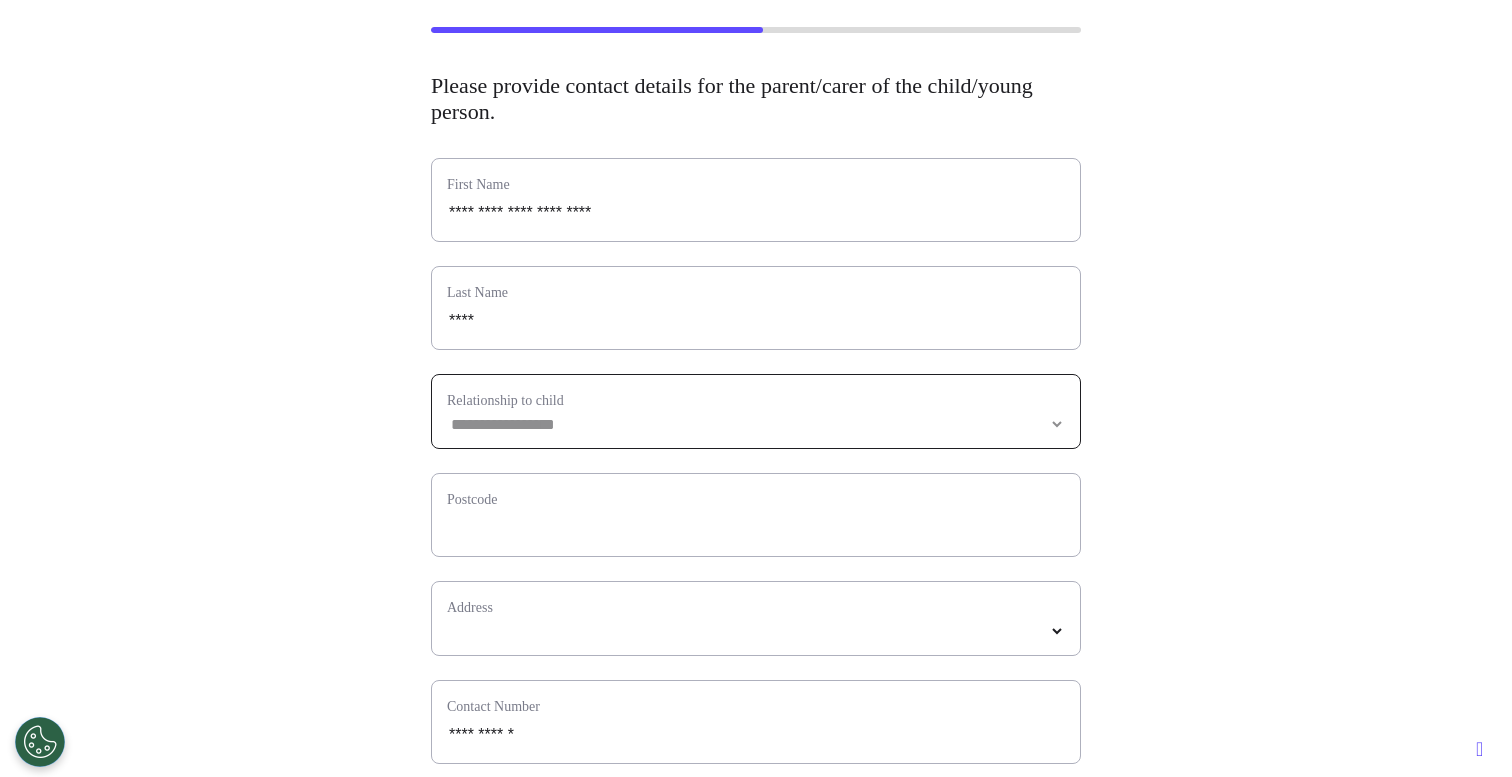 select 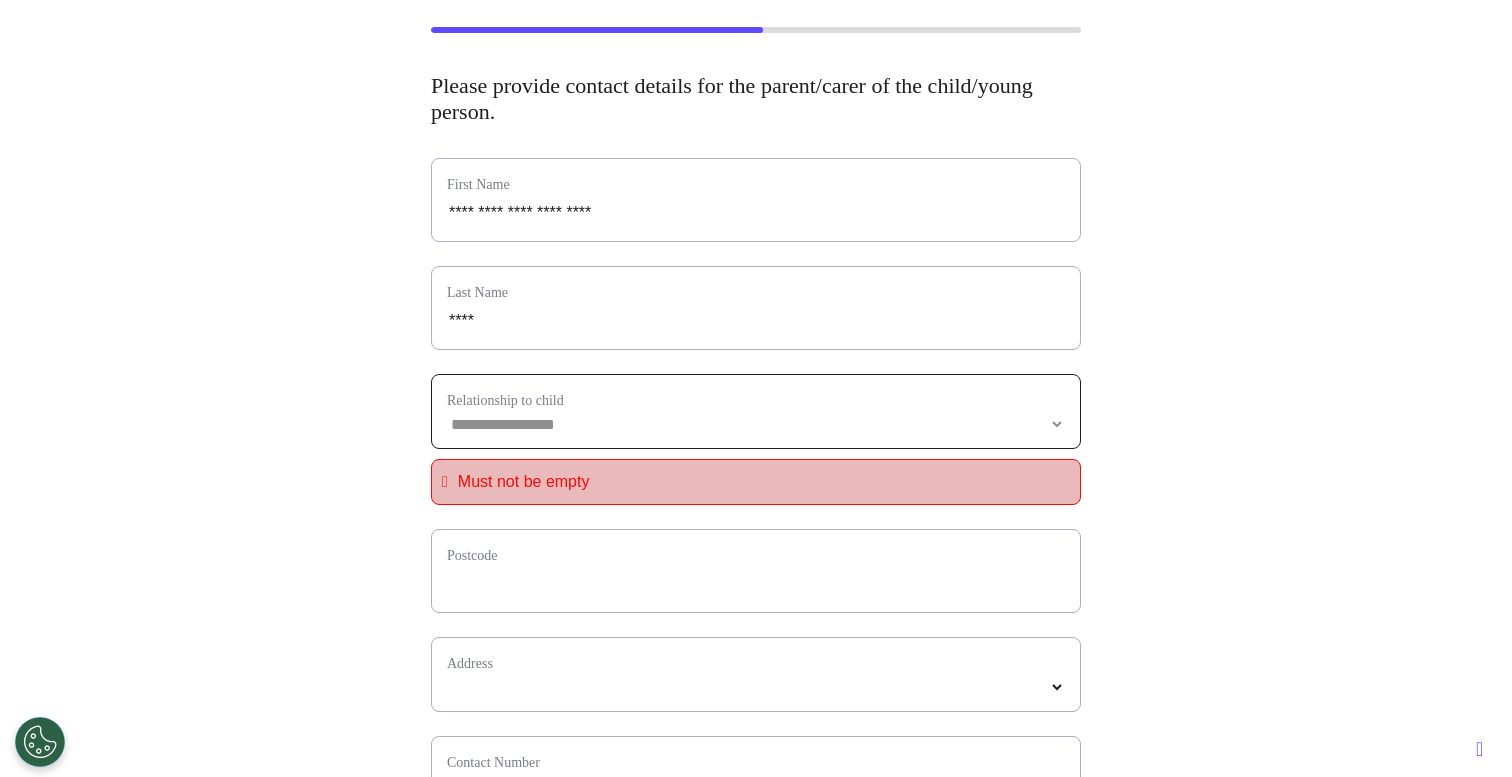 select on "****" 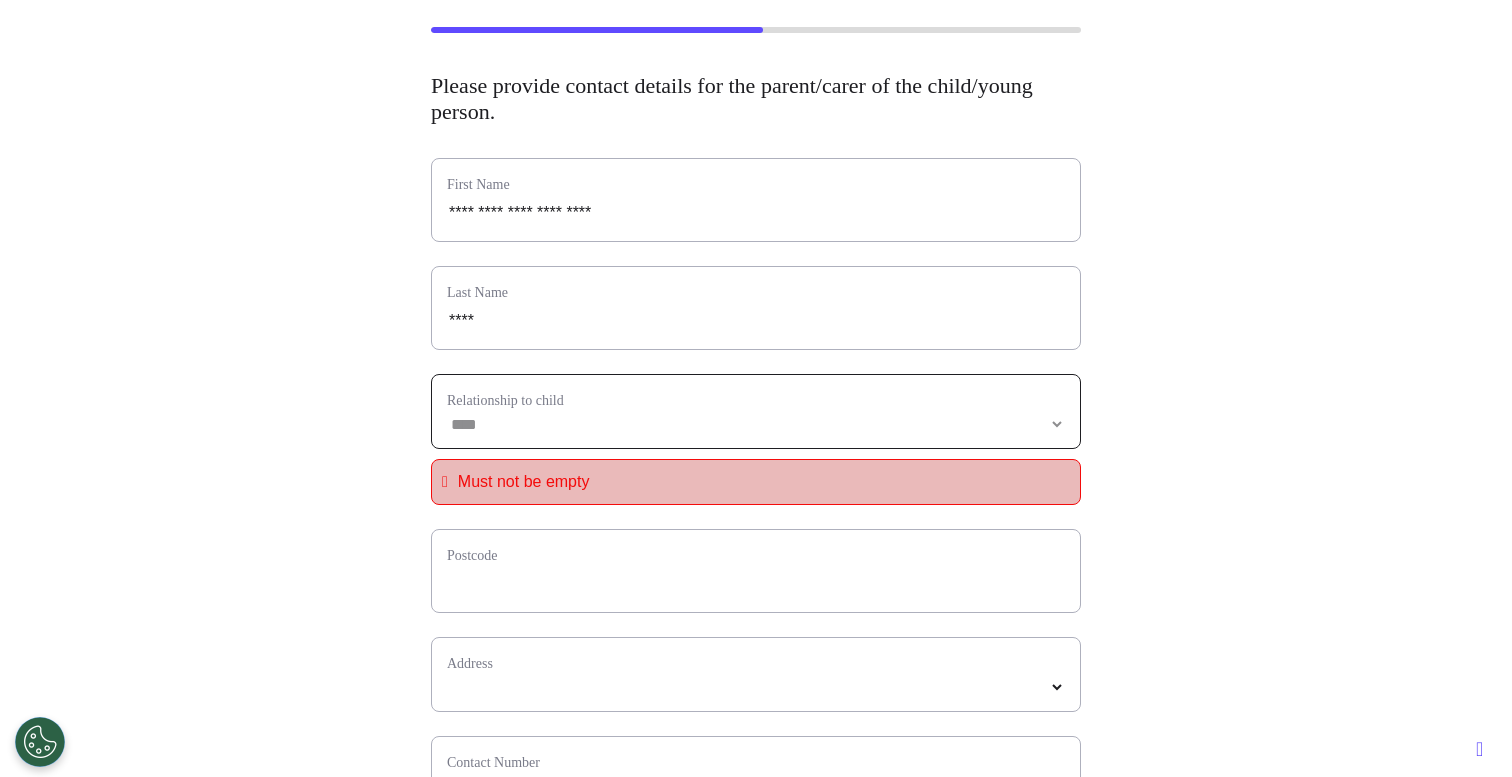 select 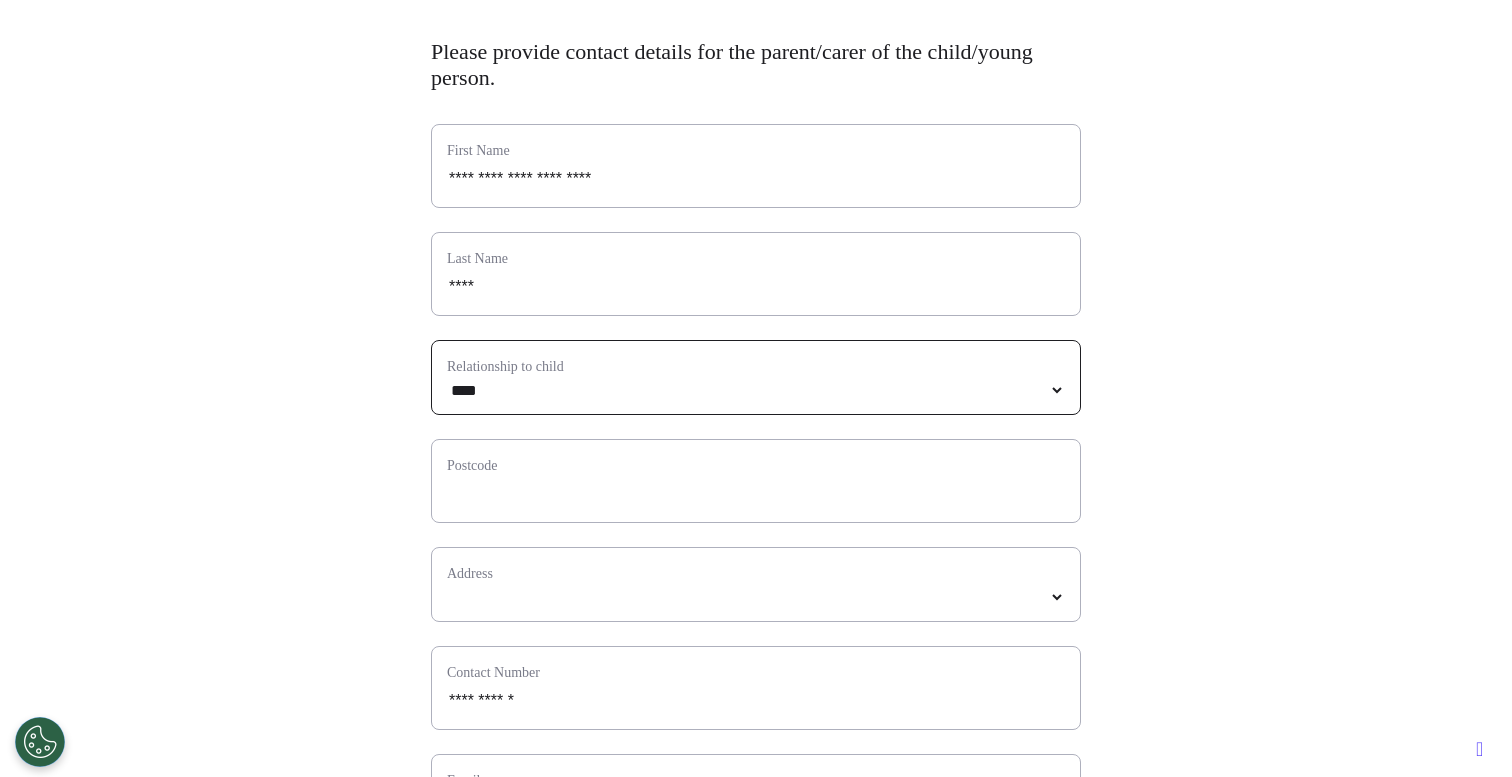scroll, scrollTop: 159, scrollLeft: 0, axis: vertical 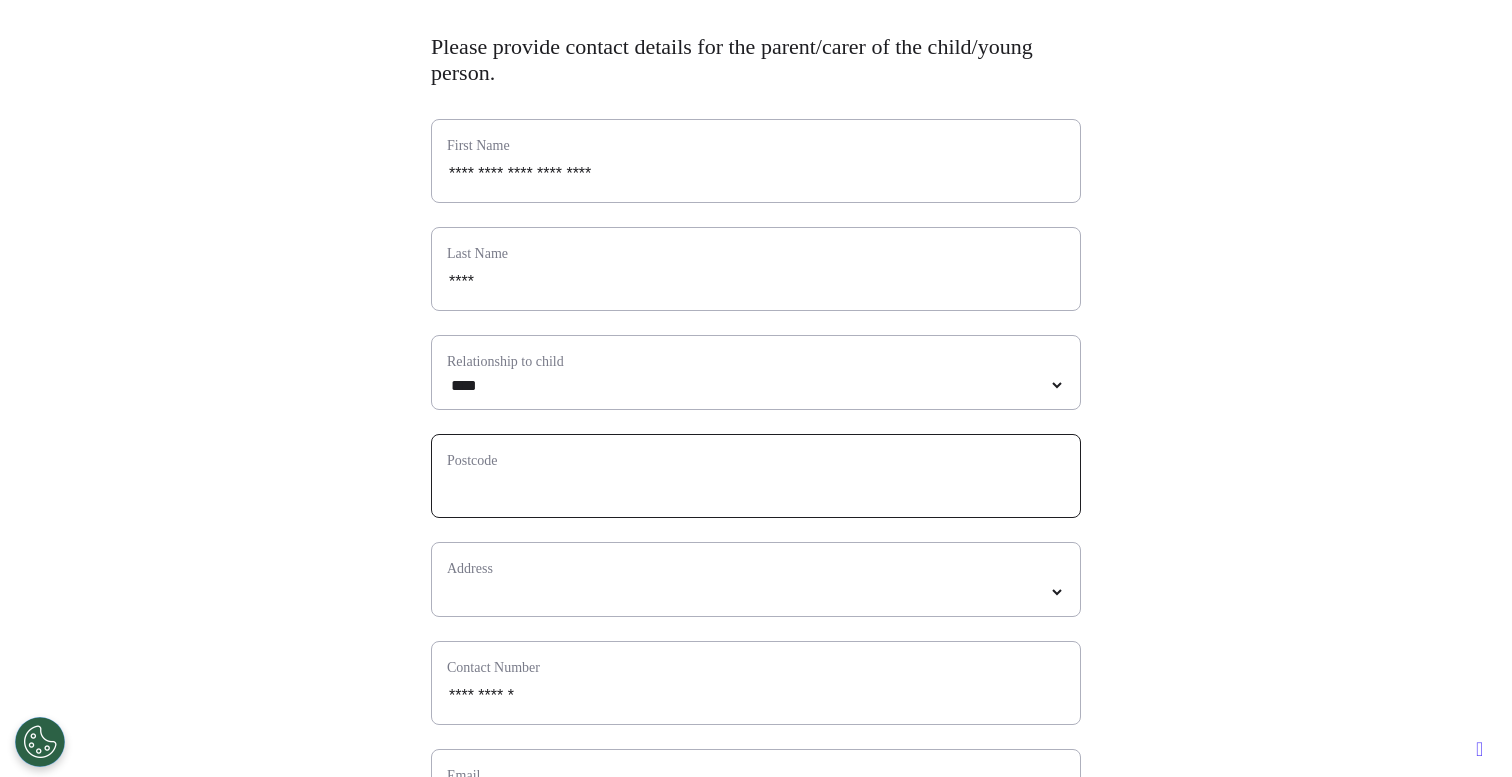click at bounding box center [756, 489] 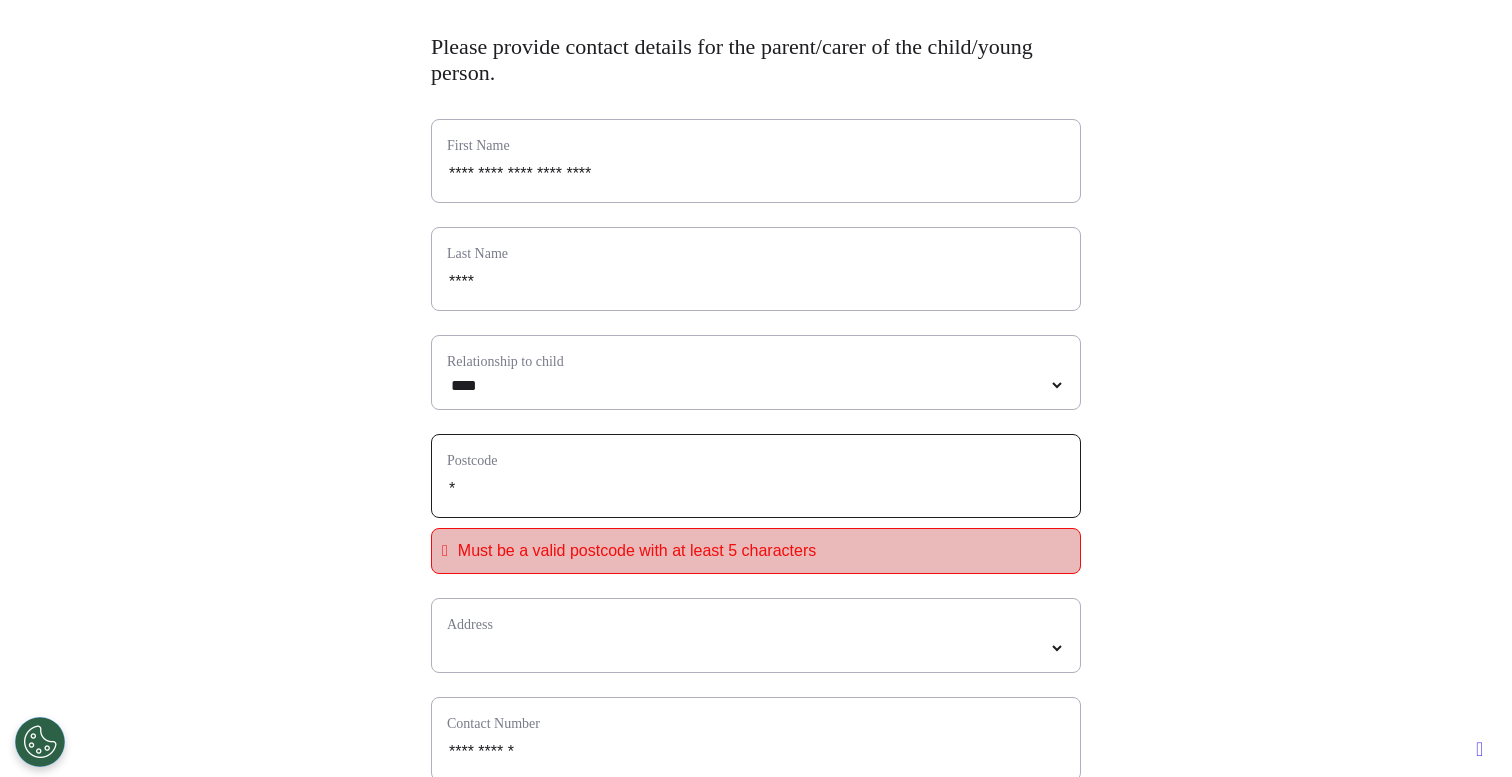 type on "**" 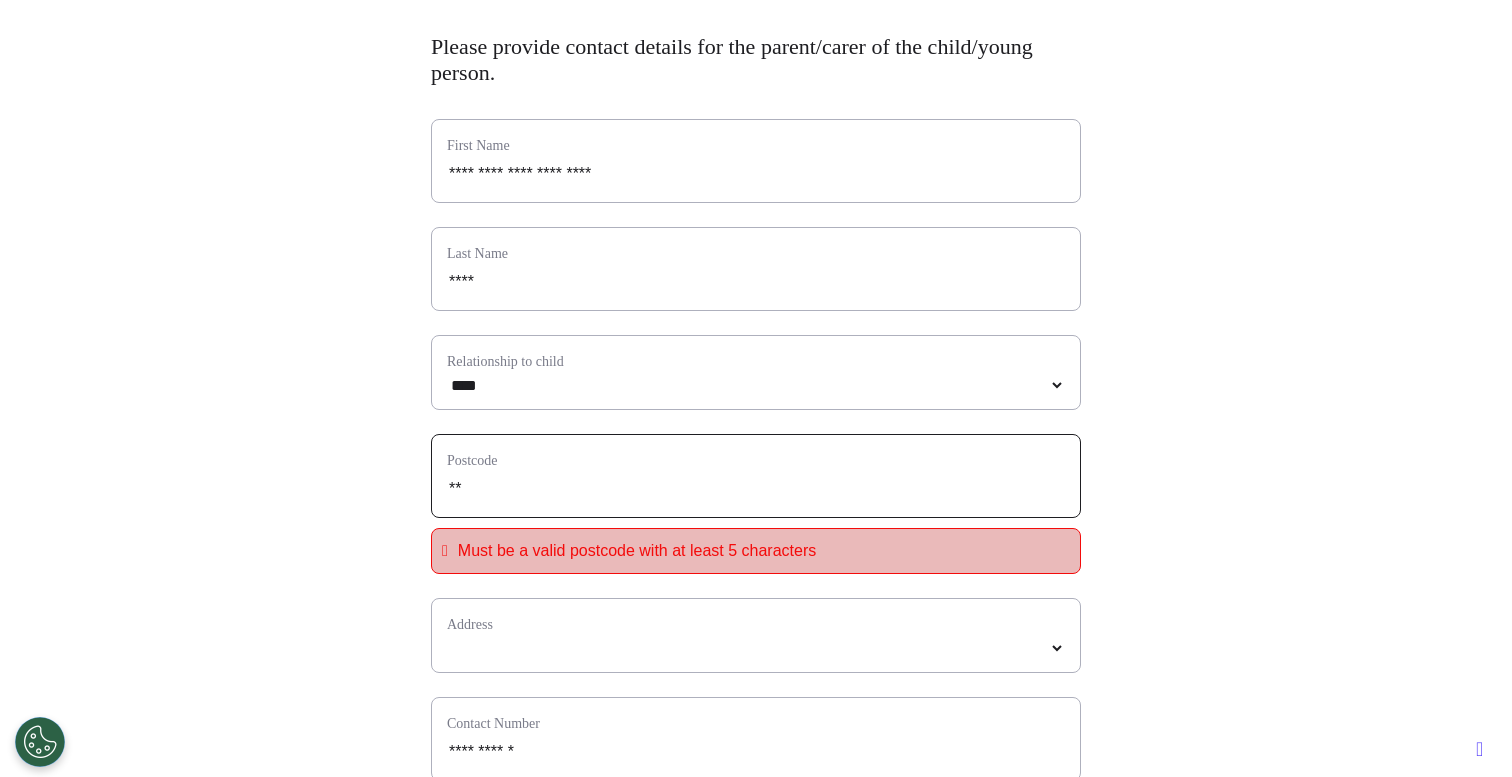 type on "***" 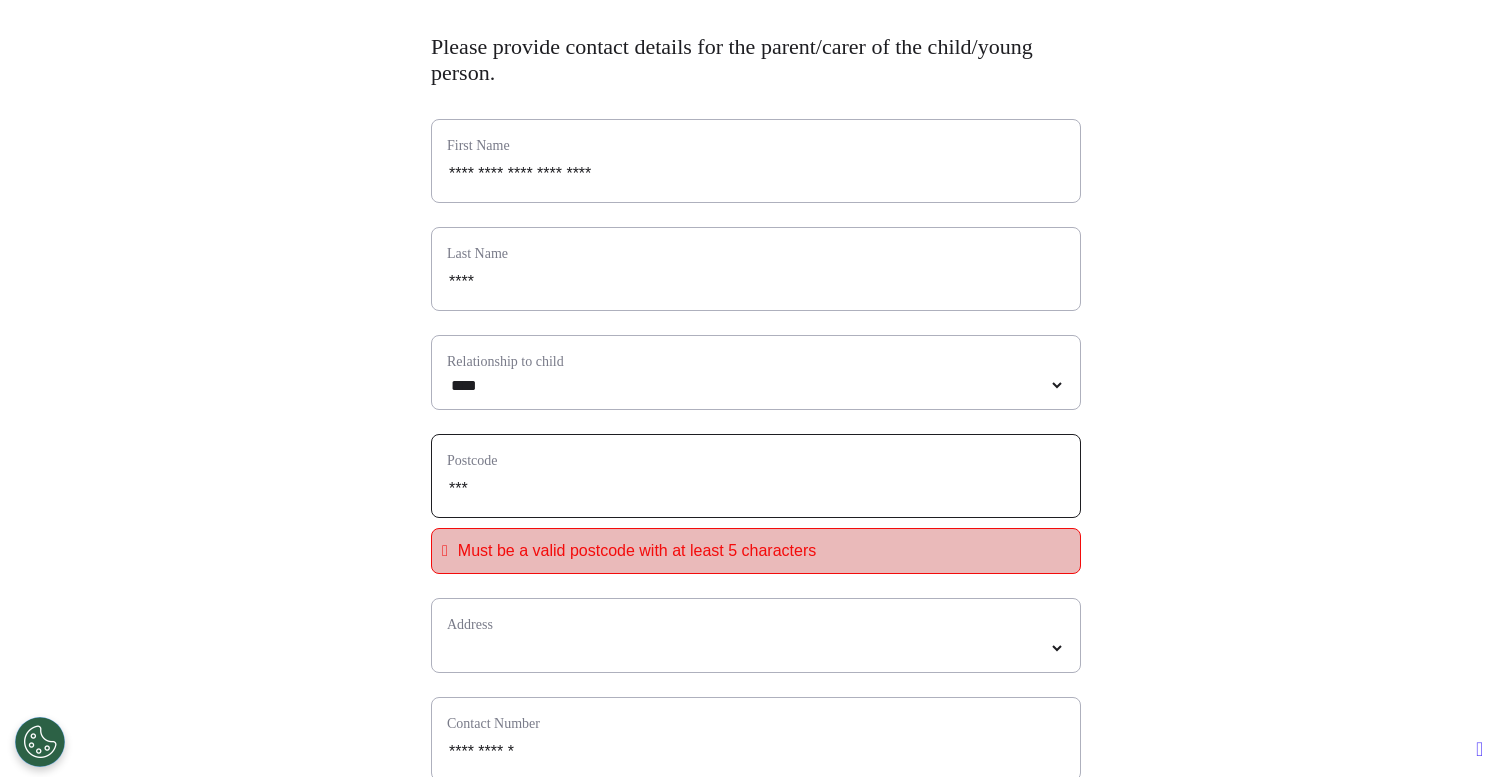 type on "****" 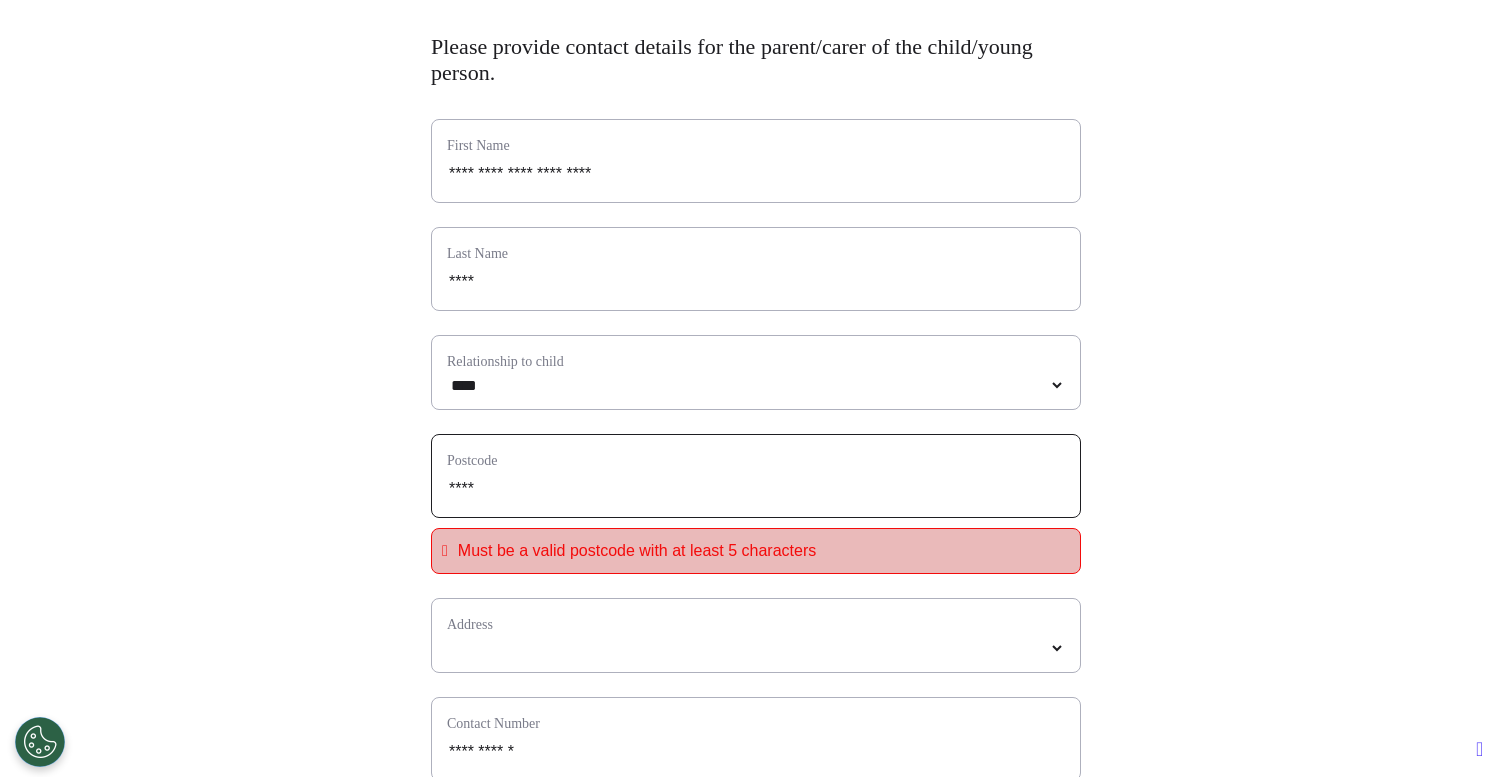 select 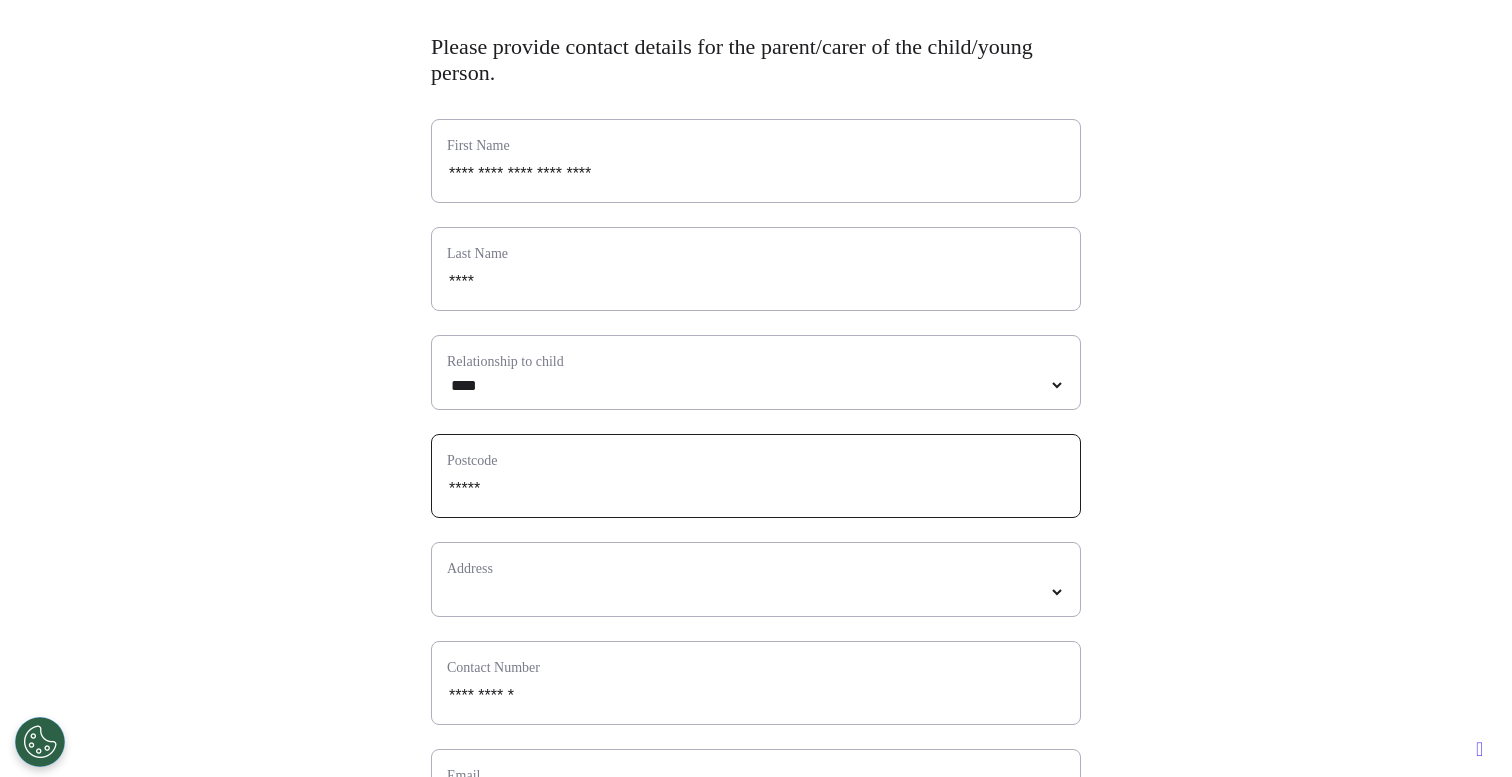 type on "*****" 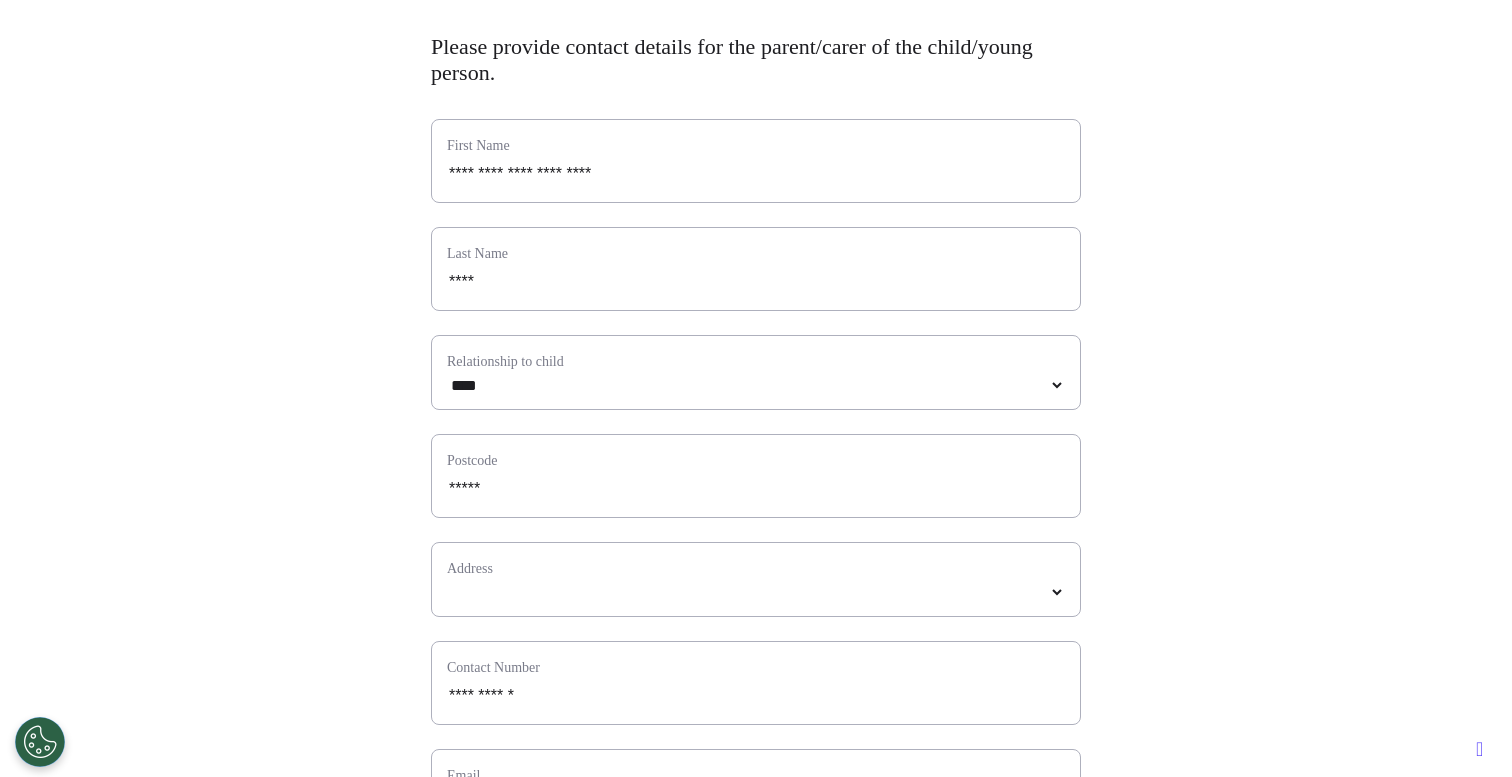 click on "Address" at bounding box center [756, 579] 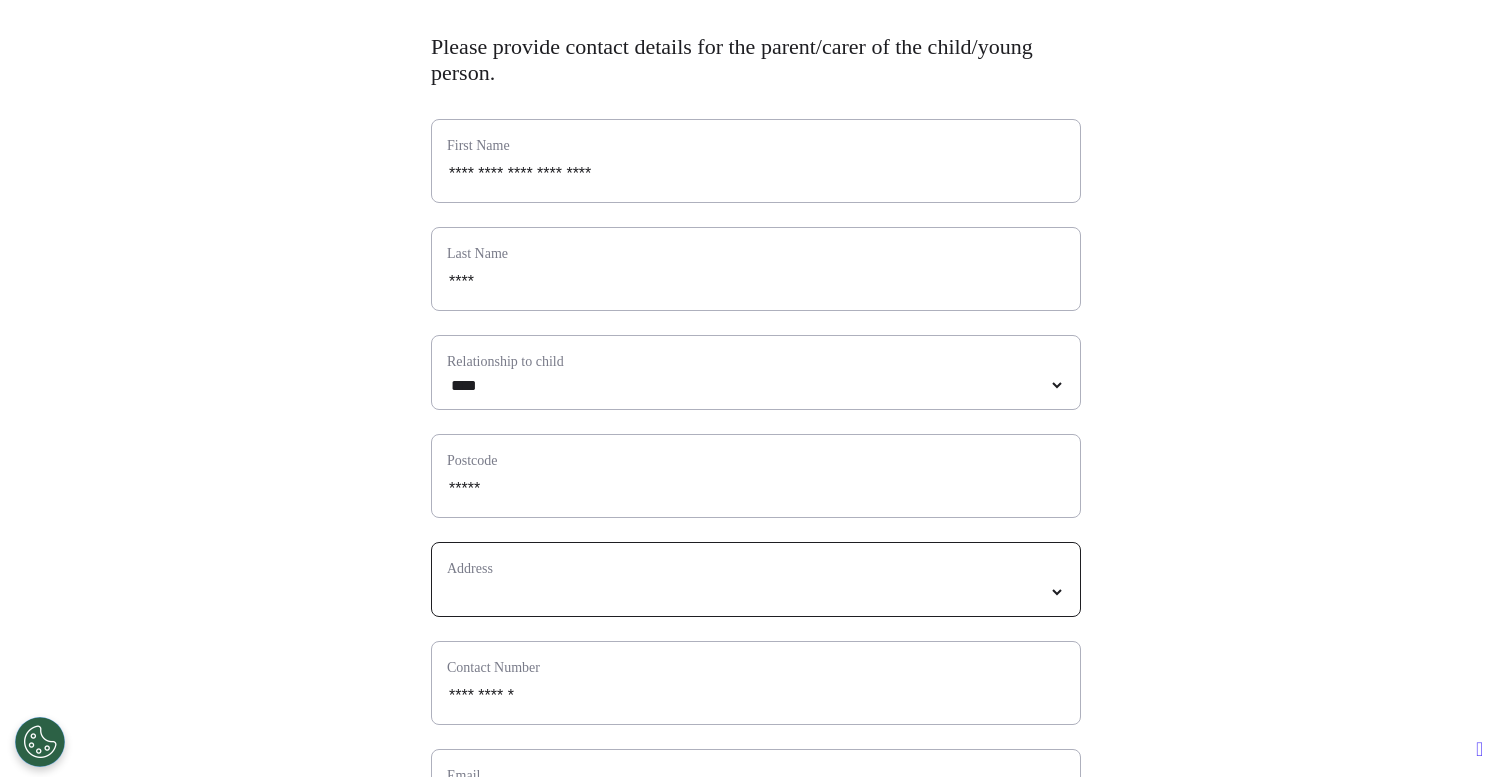 click at bounding box center [756, 592] 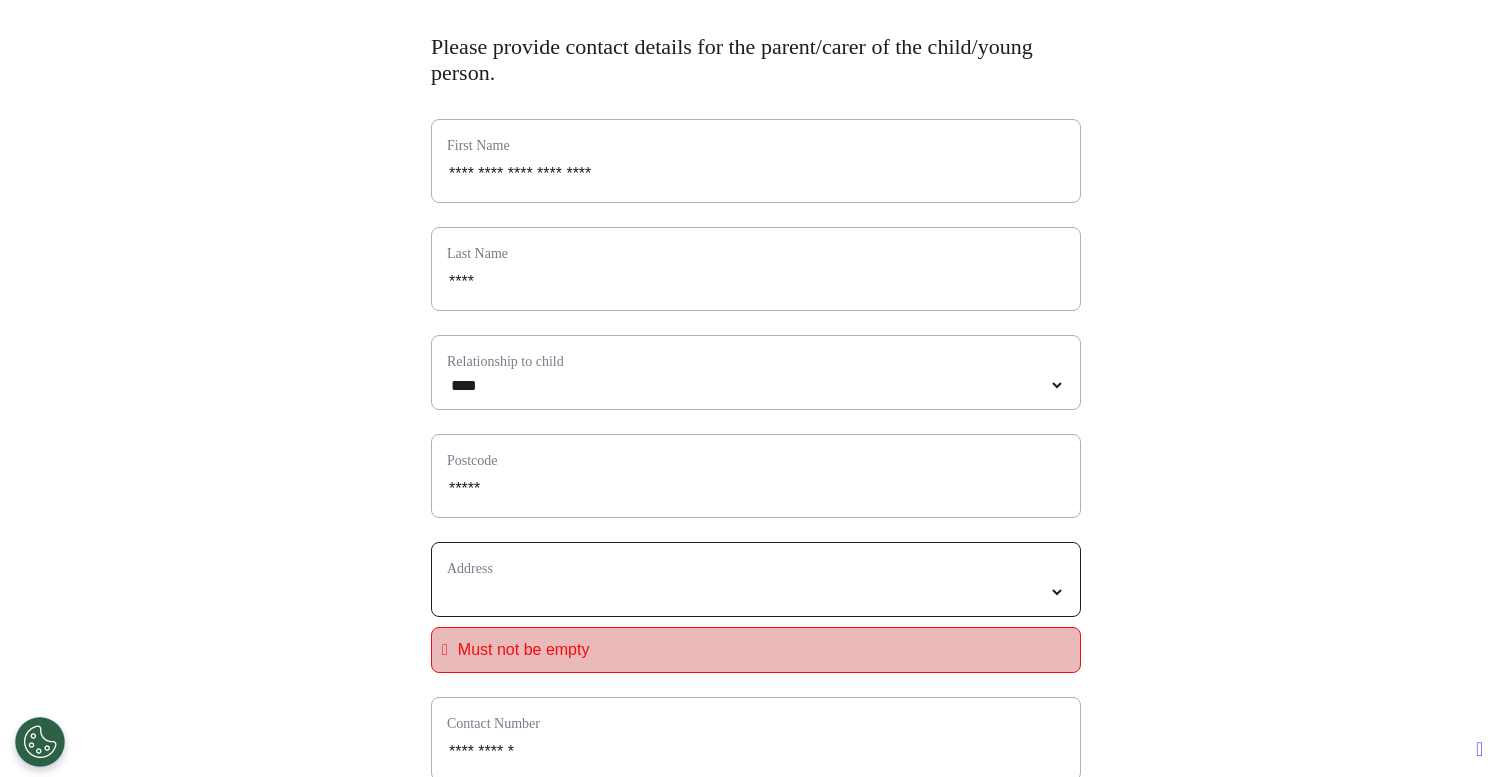 select on "**********" 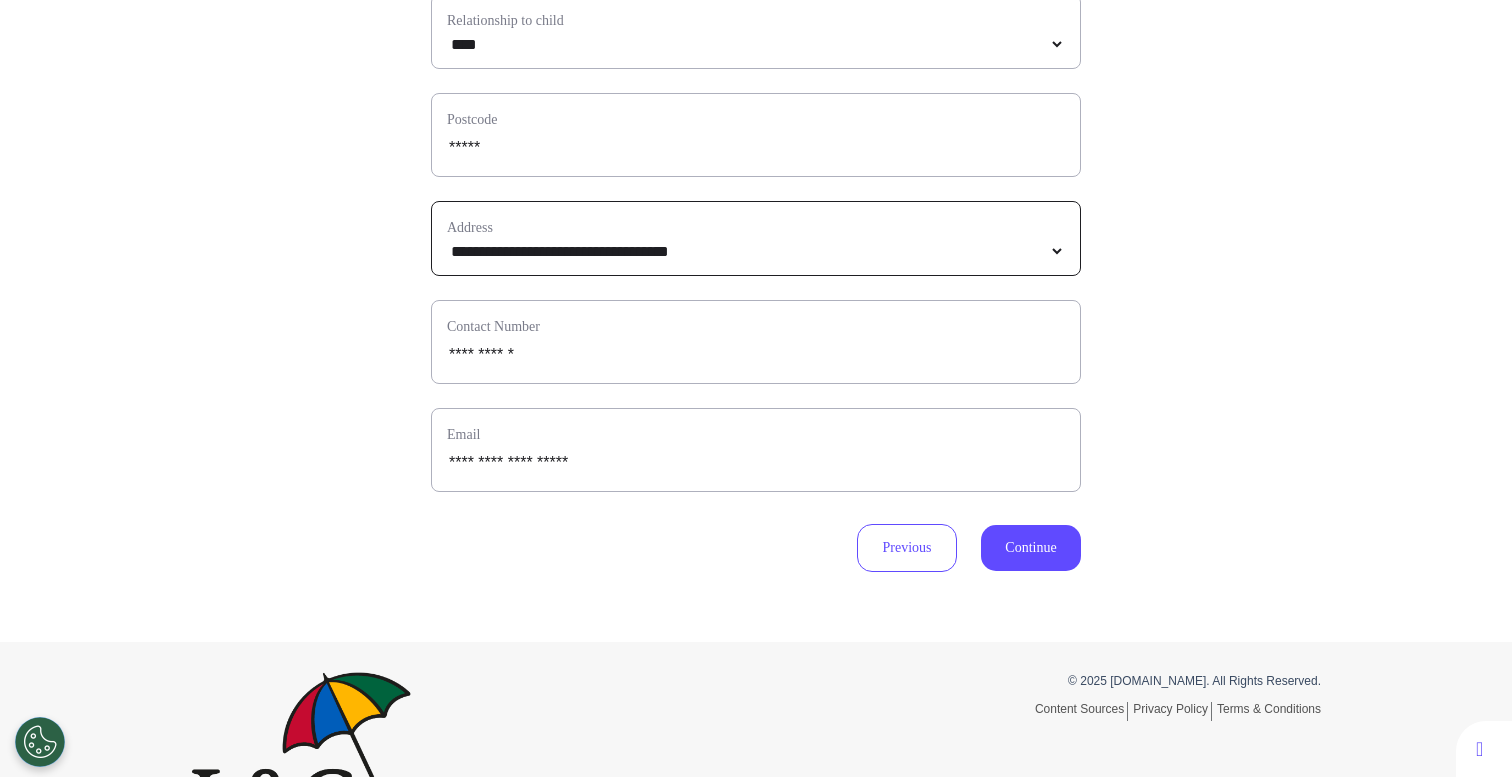 scroll, scrollTop: 593, scrollLeft: 0, axis: vertical 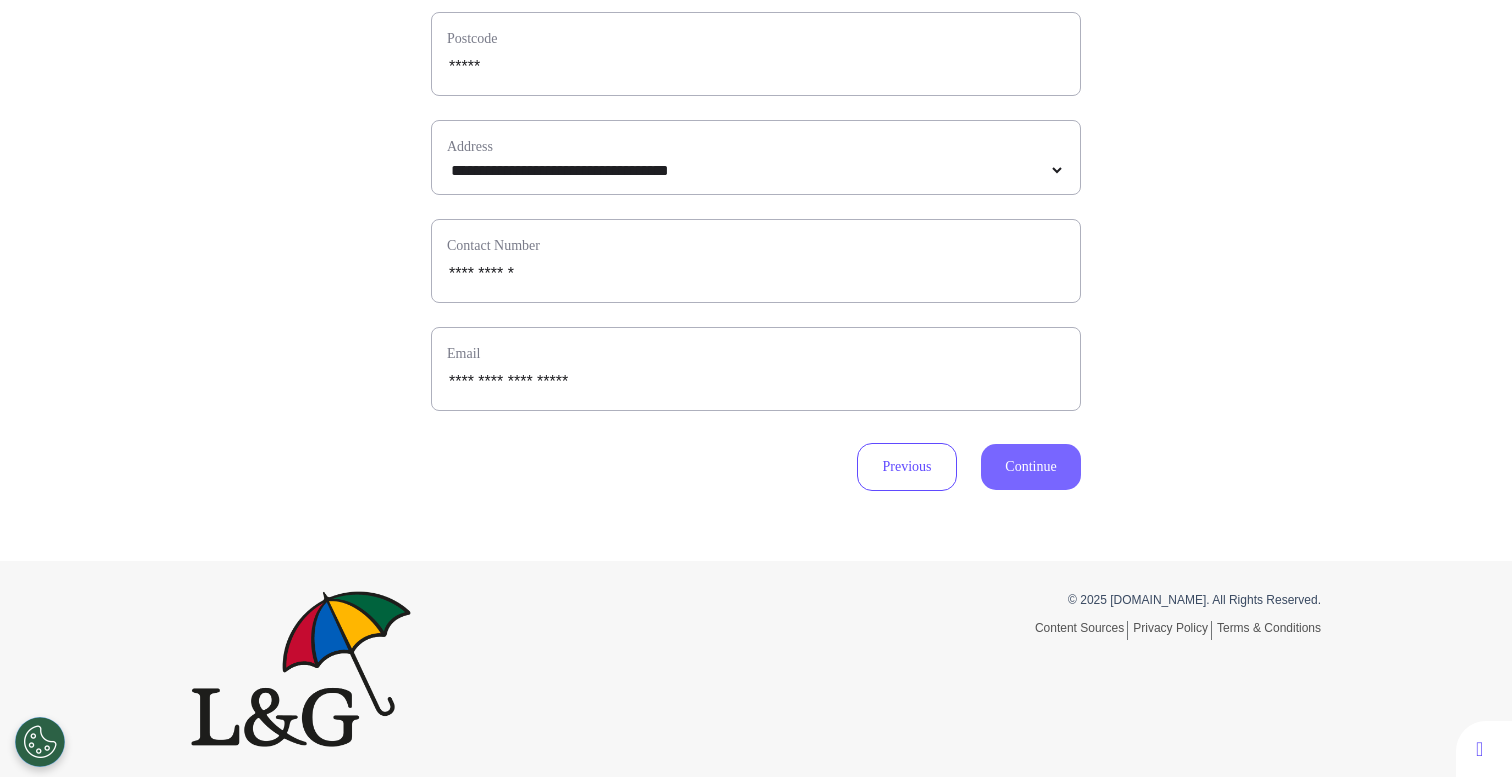 click on "Continue" at bounding box center [1031, 467] 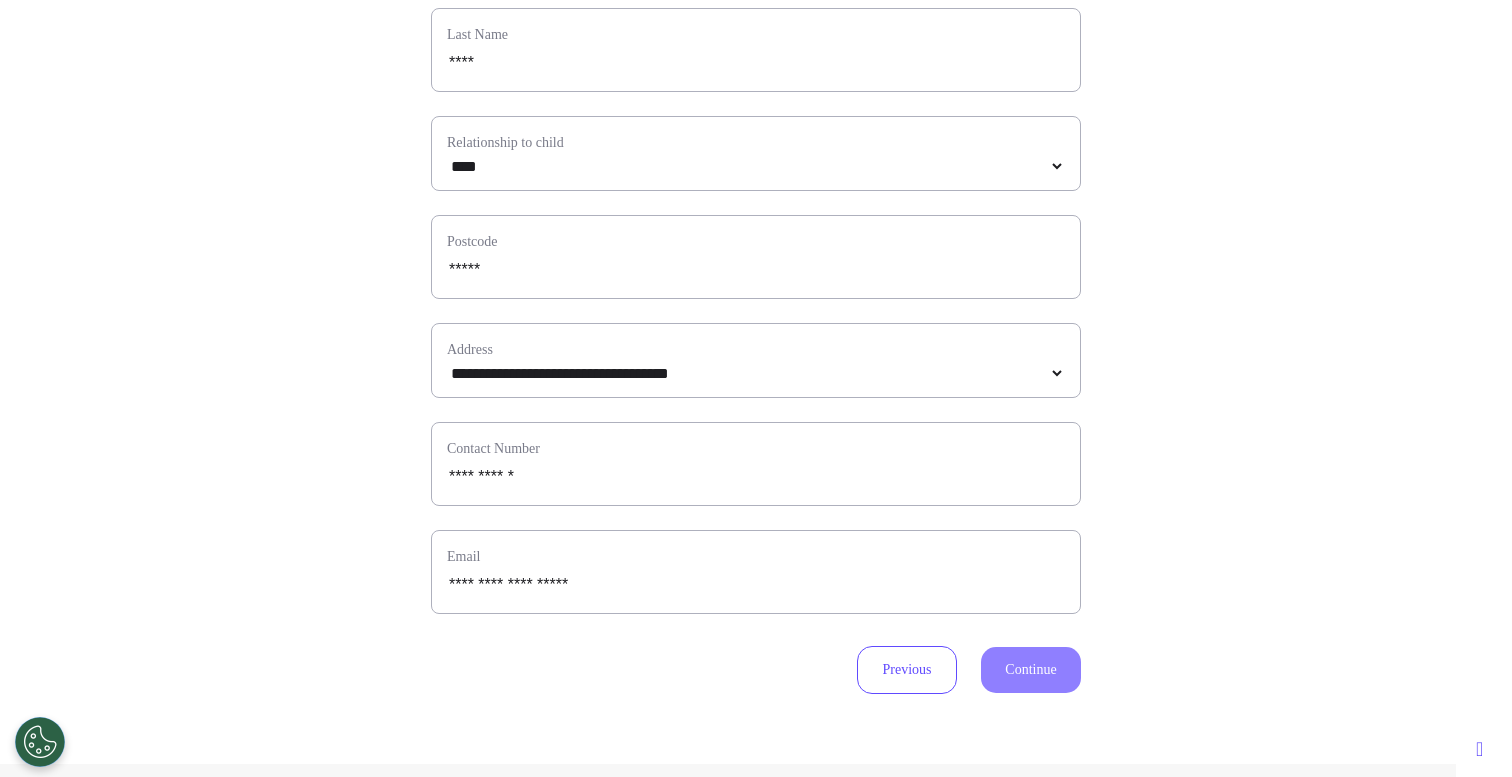 scroll, scrollTop: 0, scrollLeft: 0, axis: both 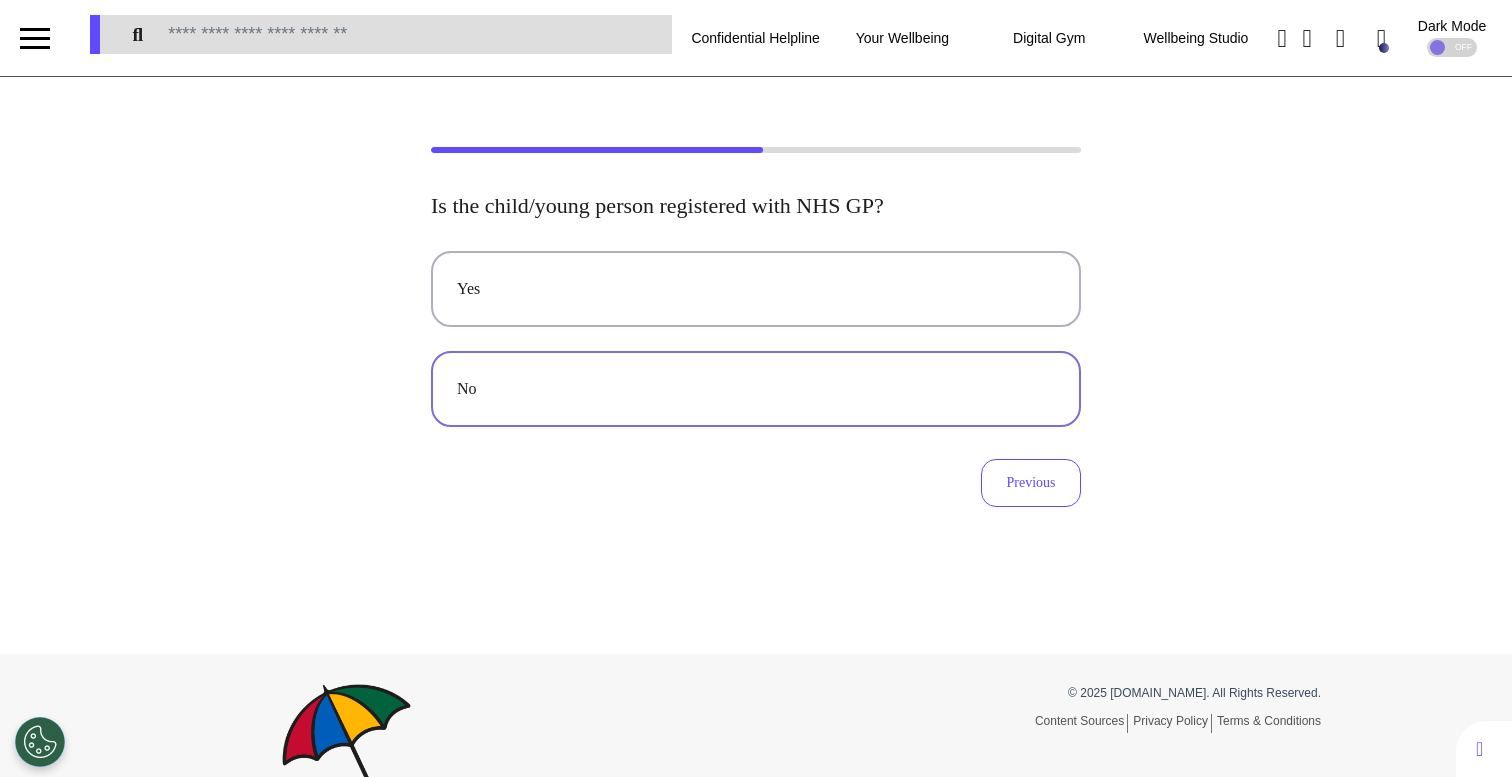 click on "No" at bounding box center [756, 389] 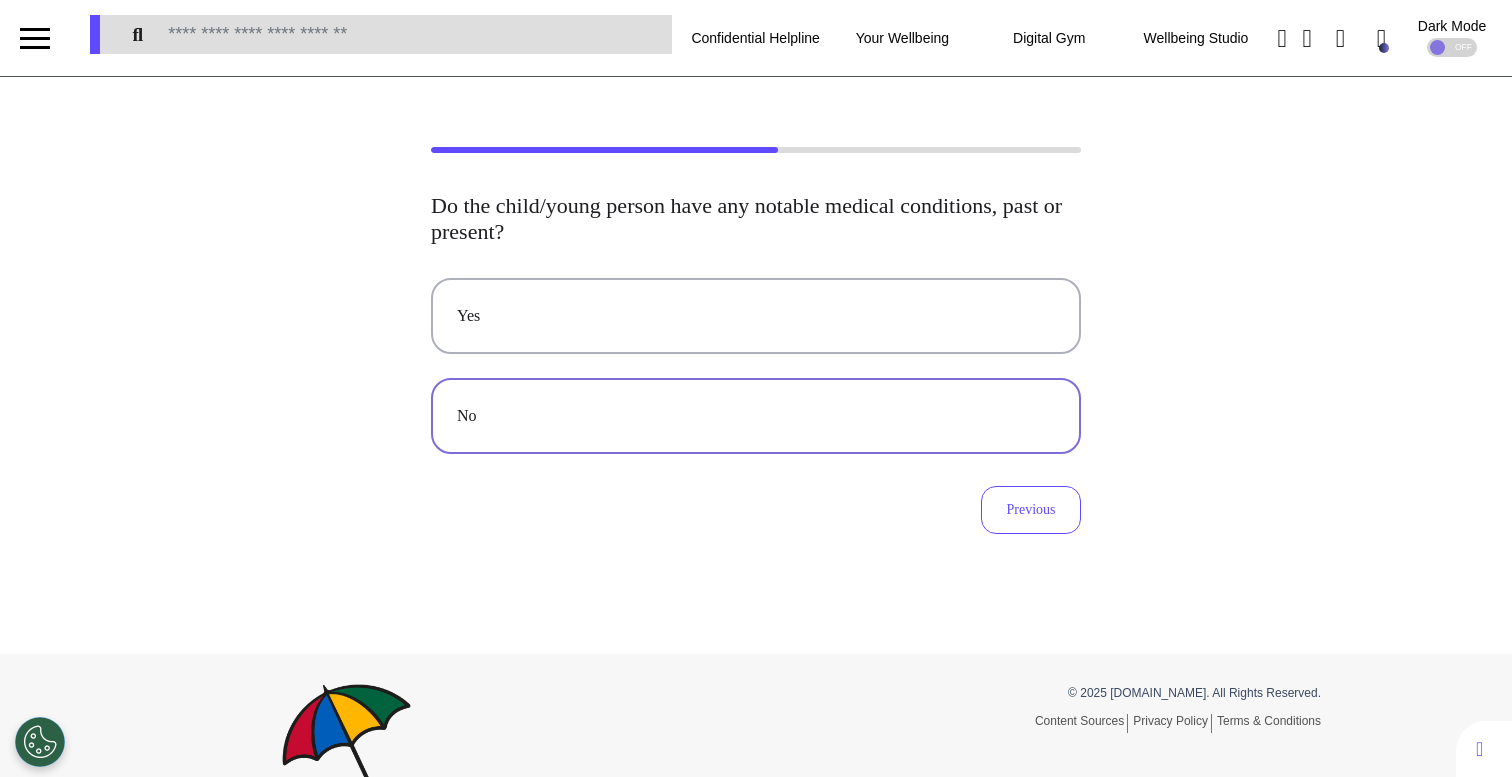 click on "No" at bounding box center (756, 416) 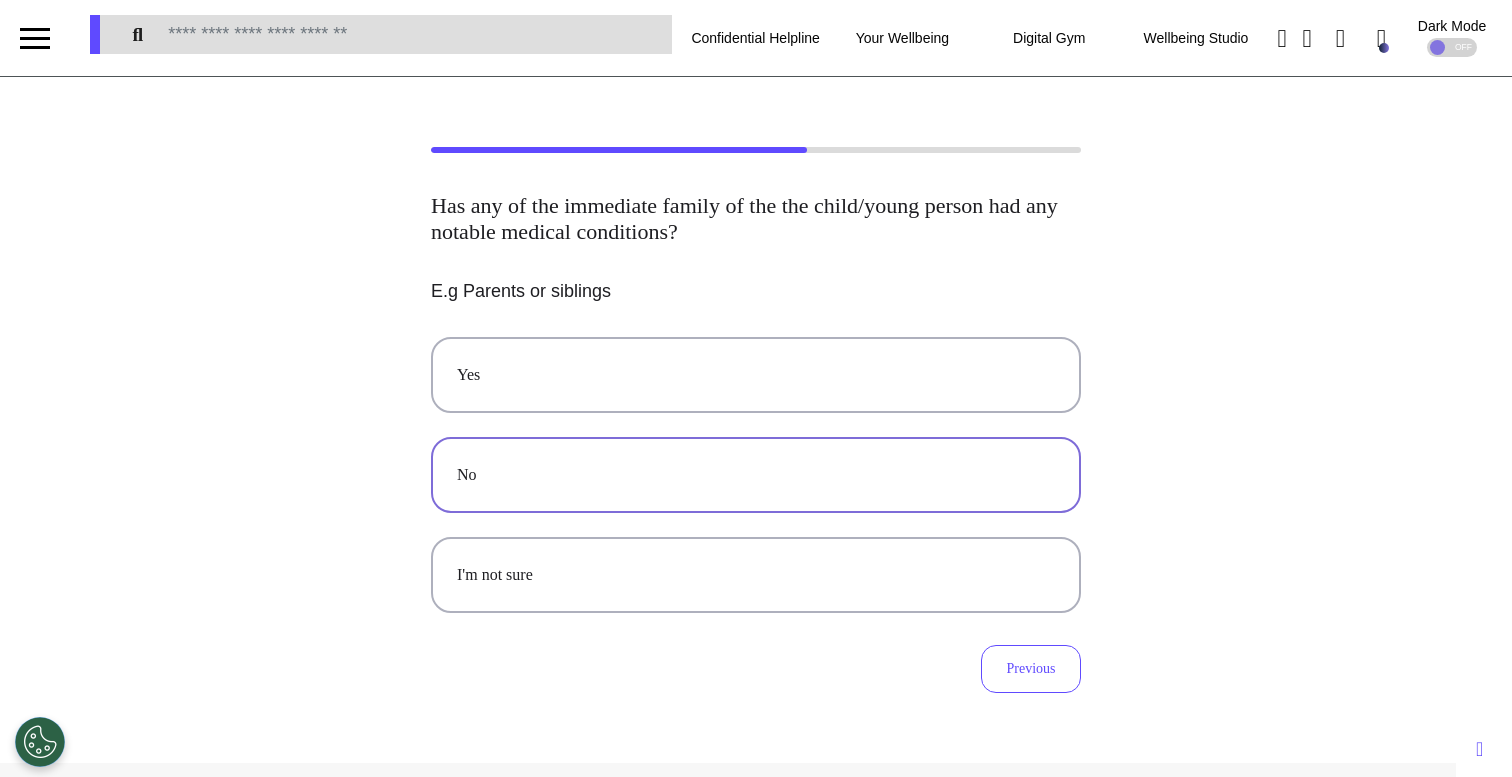 click on "No" at bounding box center [756, 475] 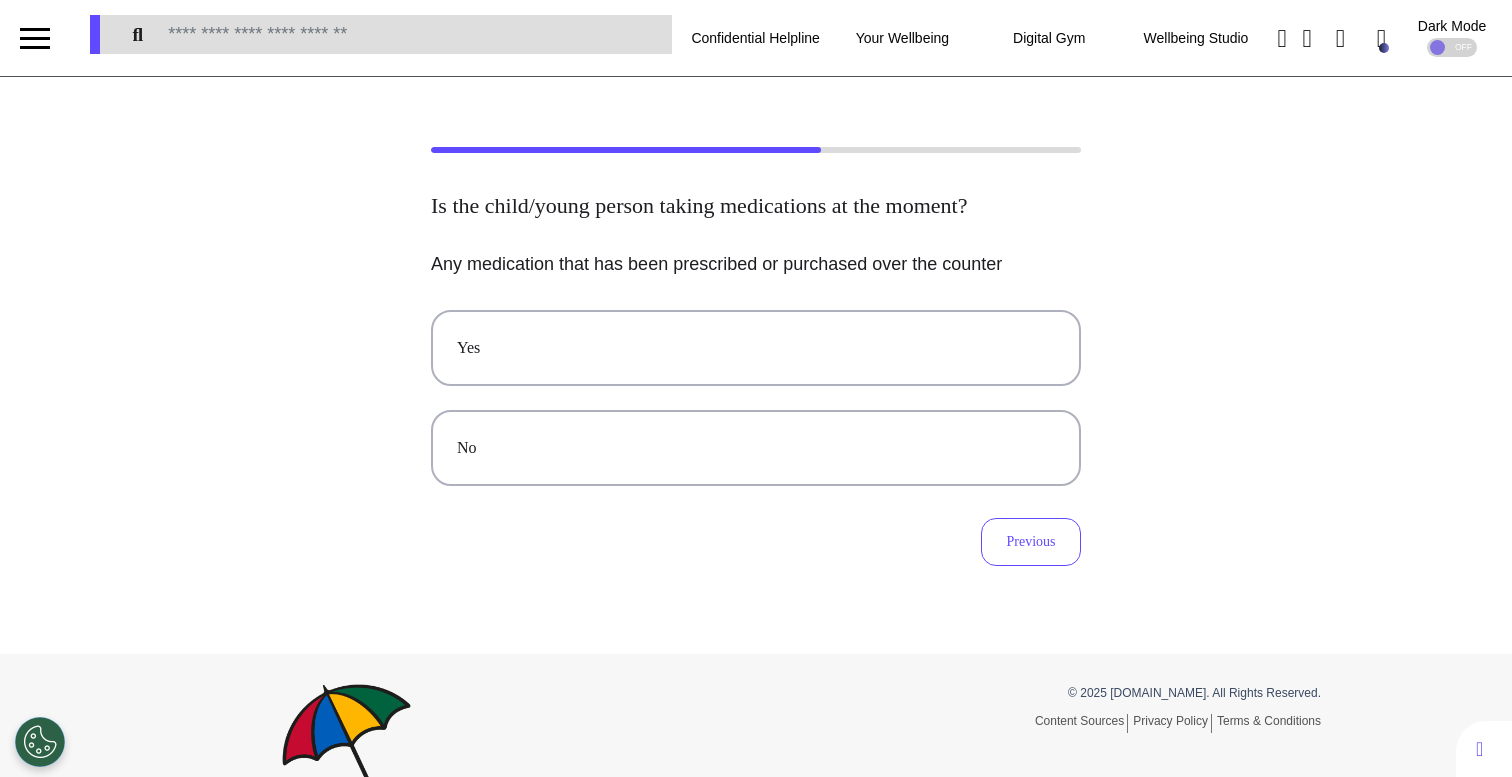 click on "No" at bounding box center (756, 448) 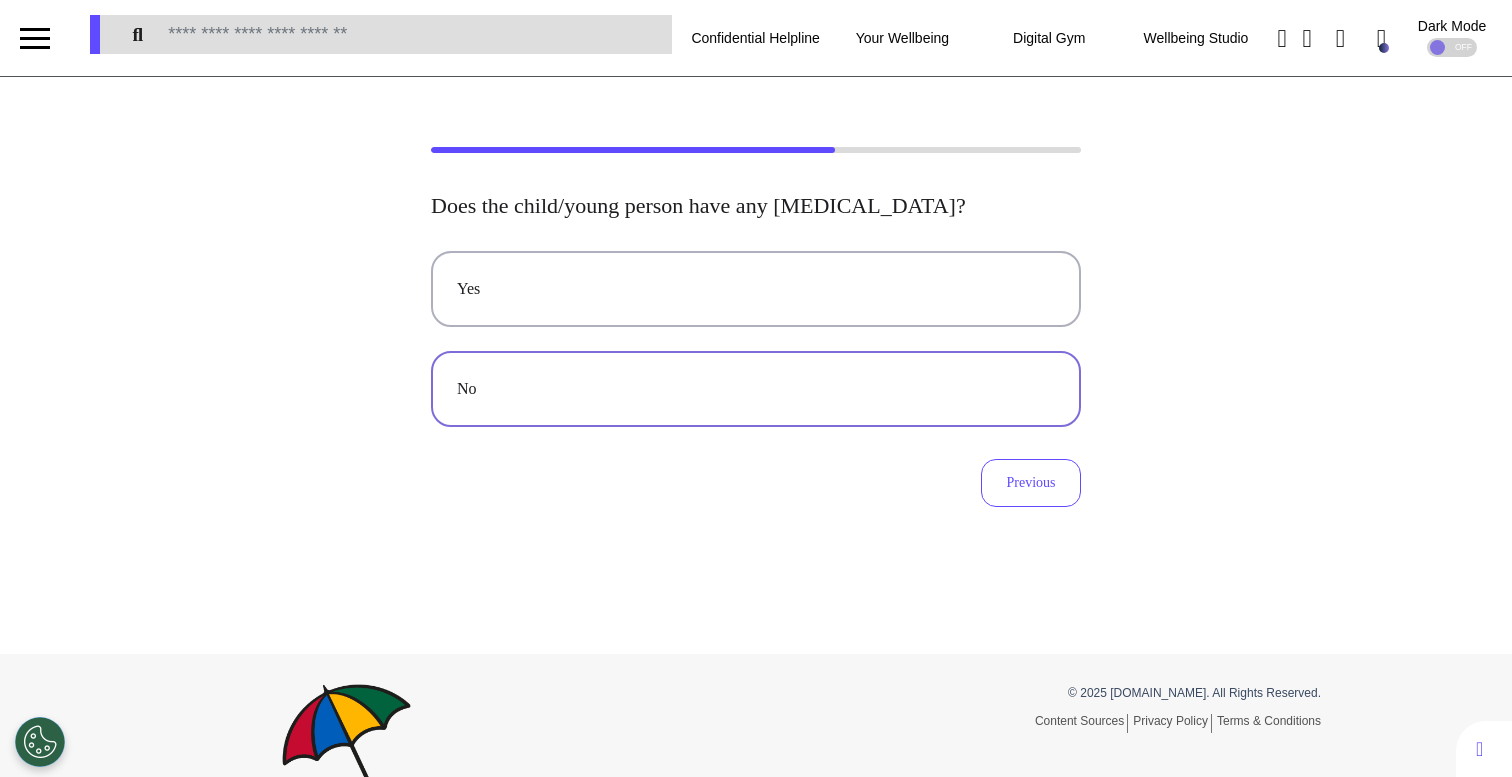 click on "No" at bounding box center [756, 389] 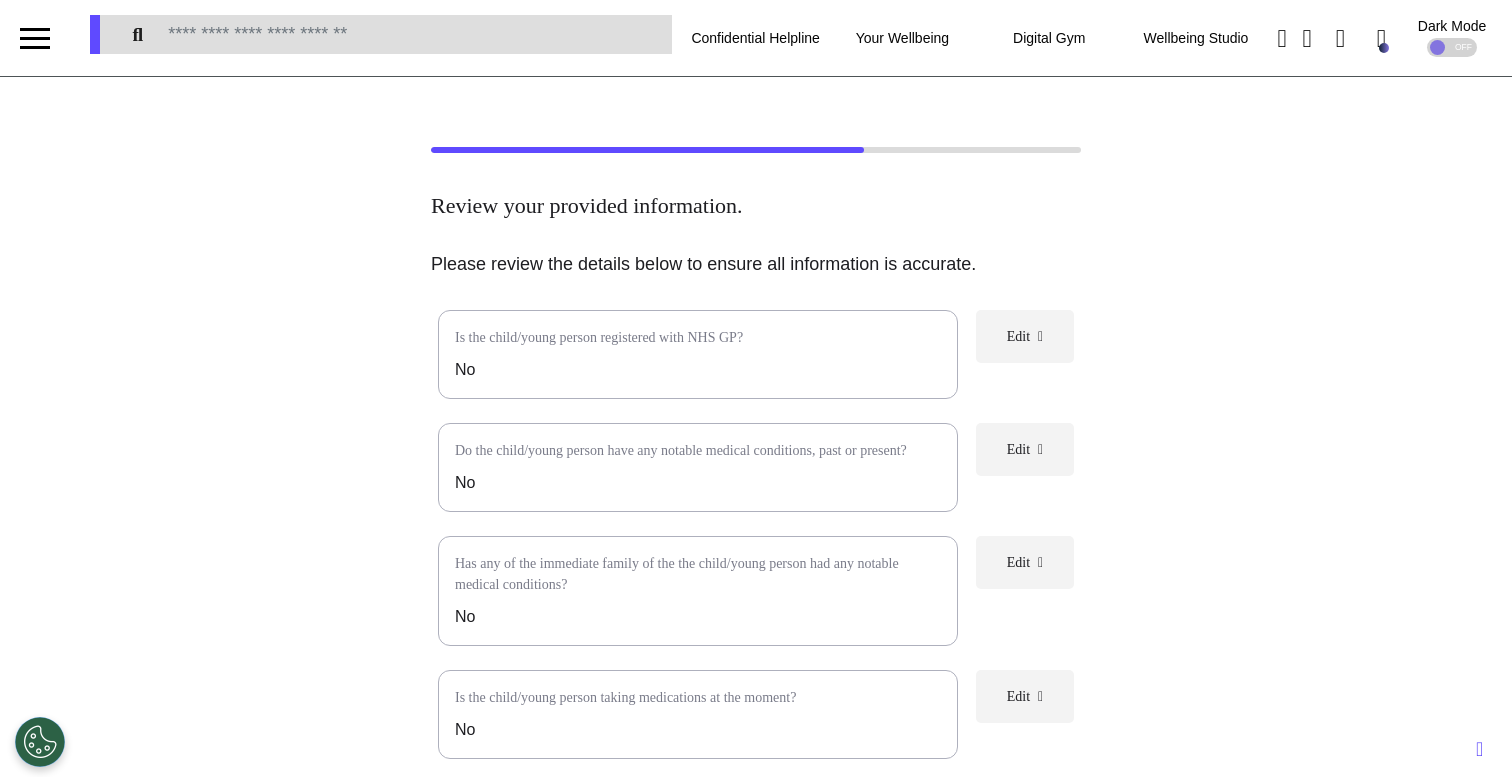 scroll, scrollTop: 483, scrollLeft: 0, axis: vertical 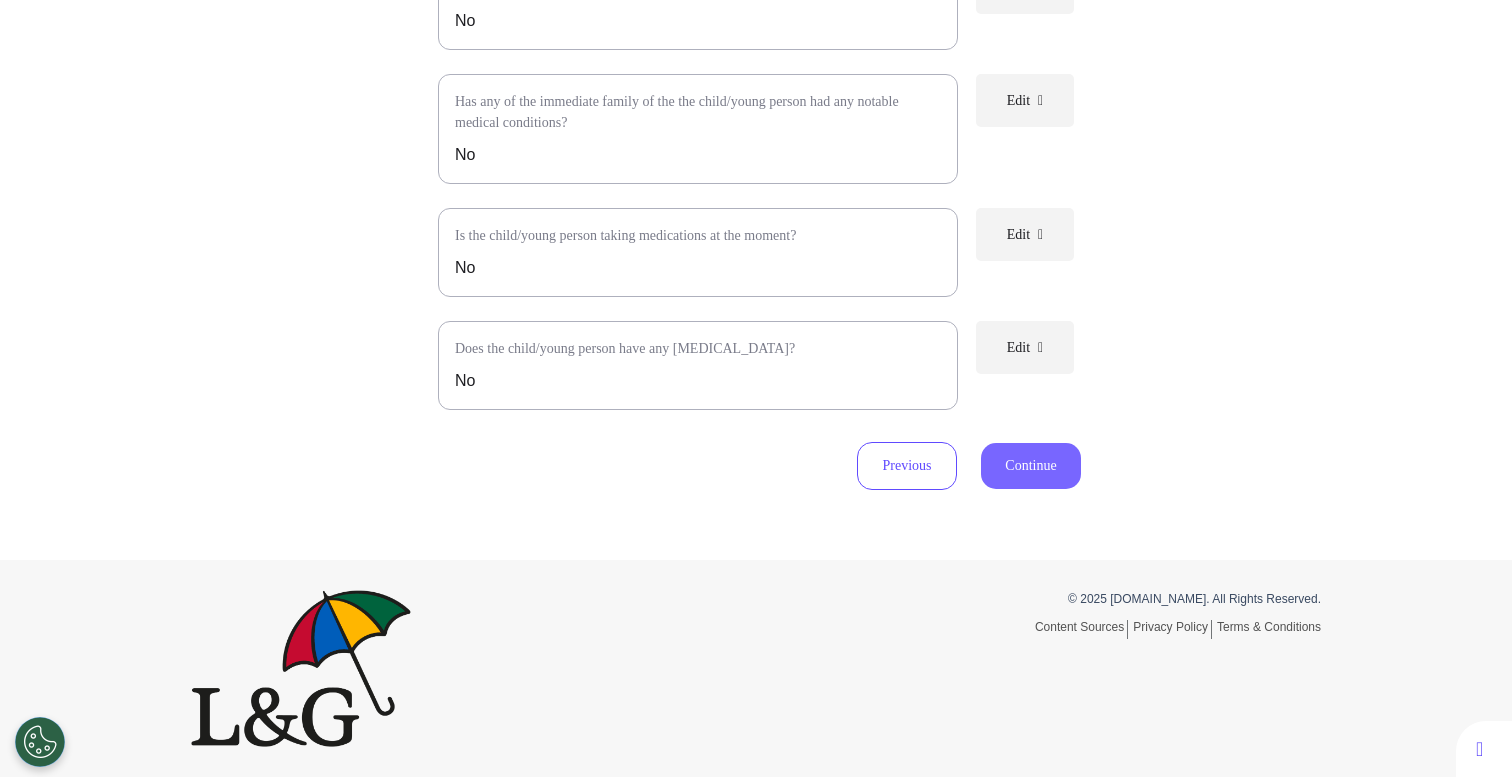 click on "Continue" at bounding box center (1031, 466) 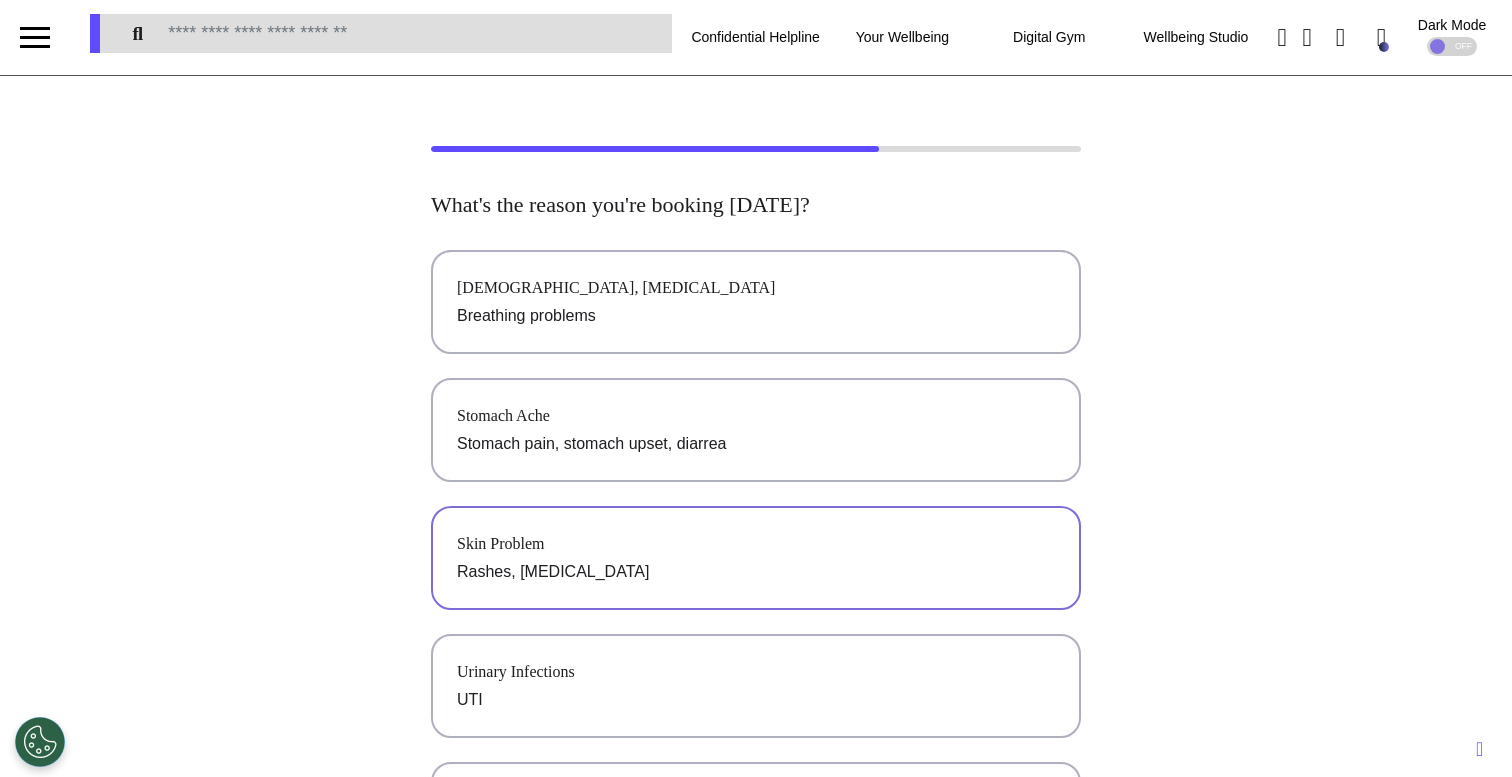 scroll, scrollTop: 0, scrollLeft: 0, axis: both 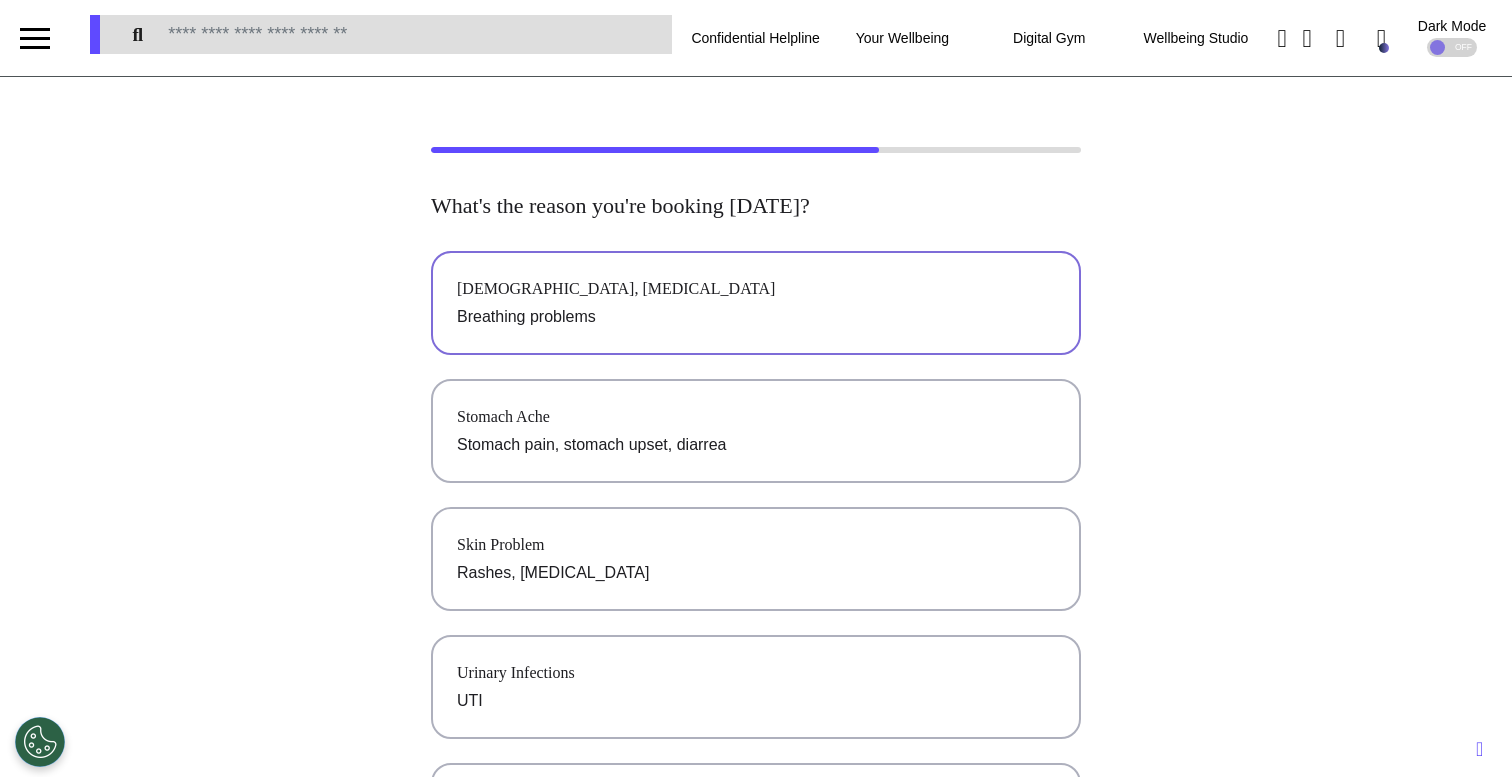 click on "[DEMOGRAPHIC_DATA], [MEDICAL_DATA] Breathing problems" at bounding box center [756, 303] 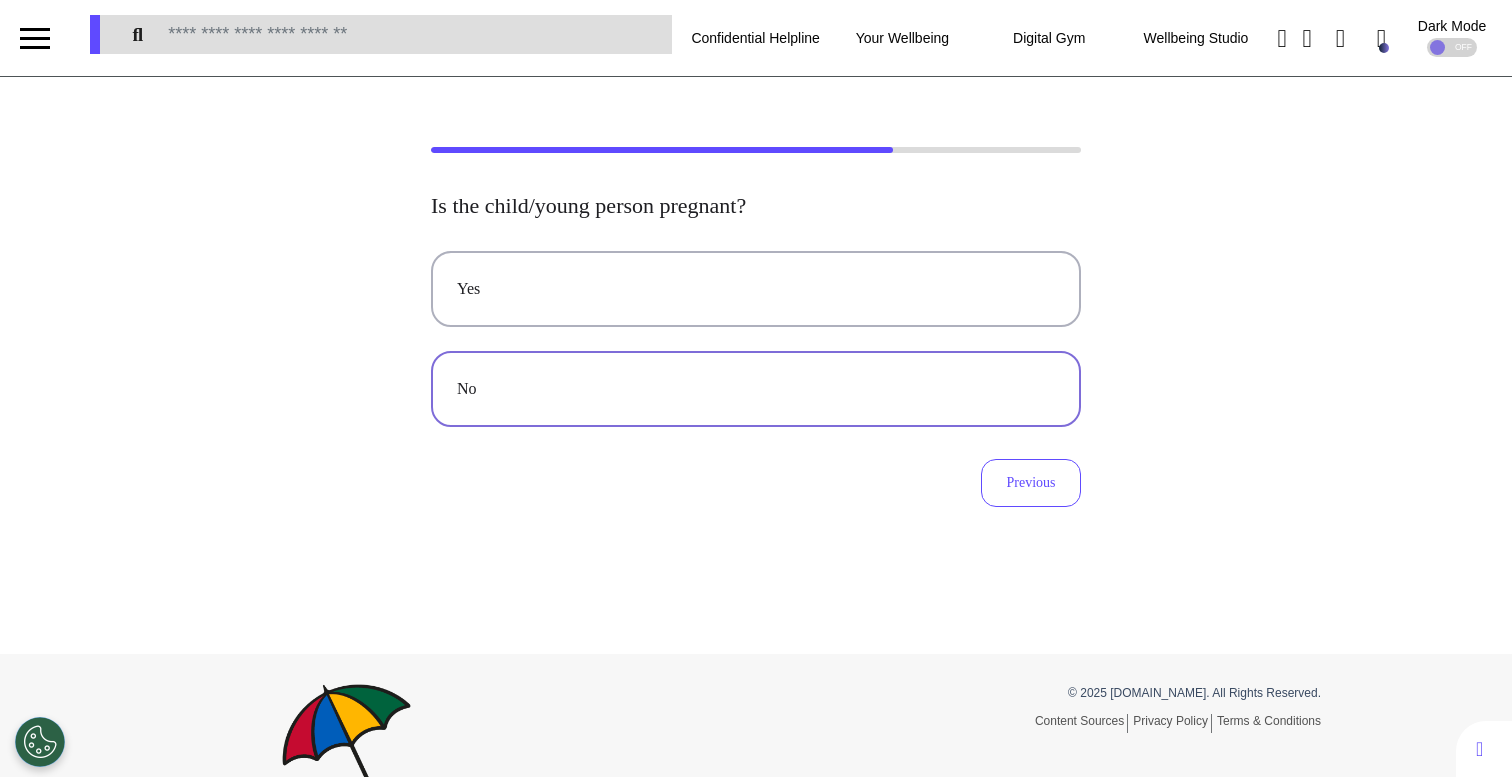 click on "No" at bounding box center (756, 389) 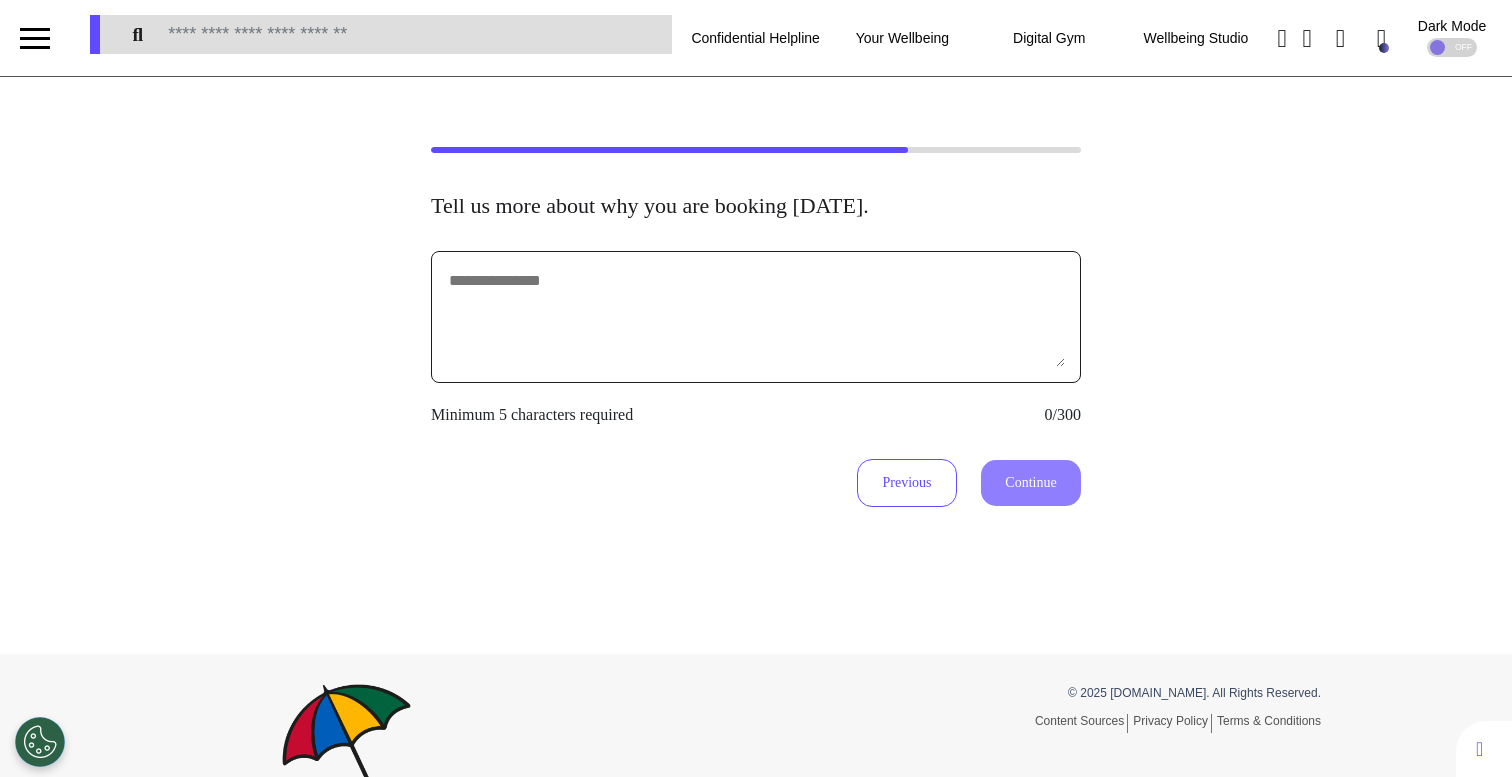 drag, startPoint x: 799, startPoint y: 361, endPoint x: 812, endPoint y: 345, distance: 20.615528 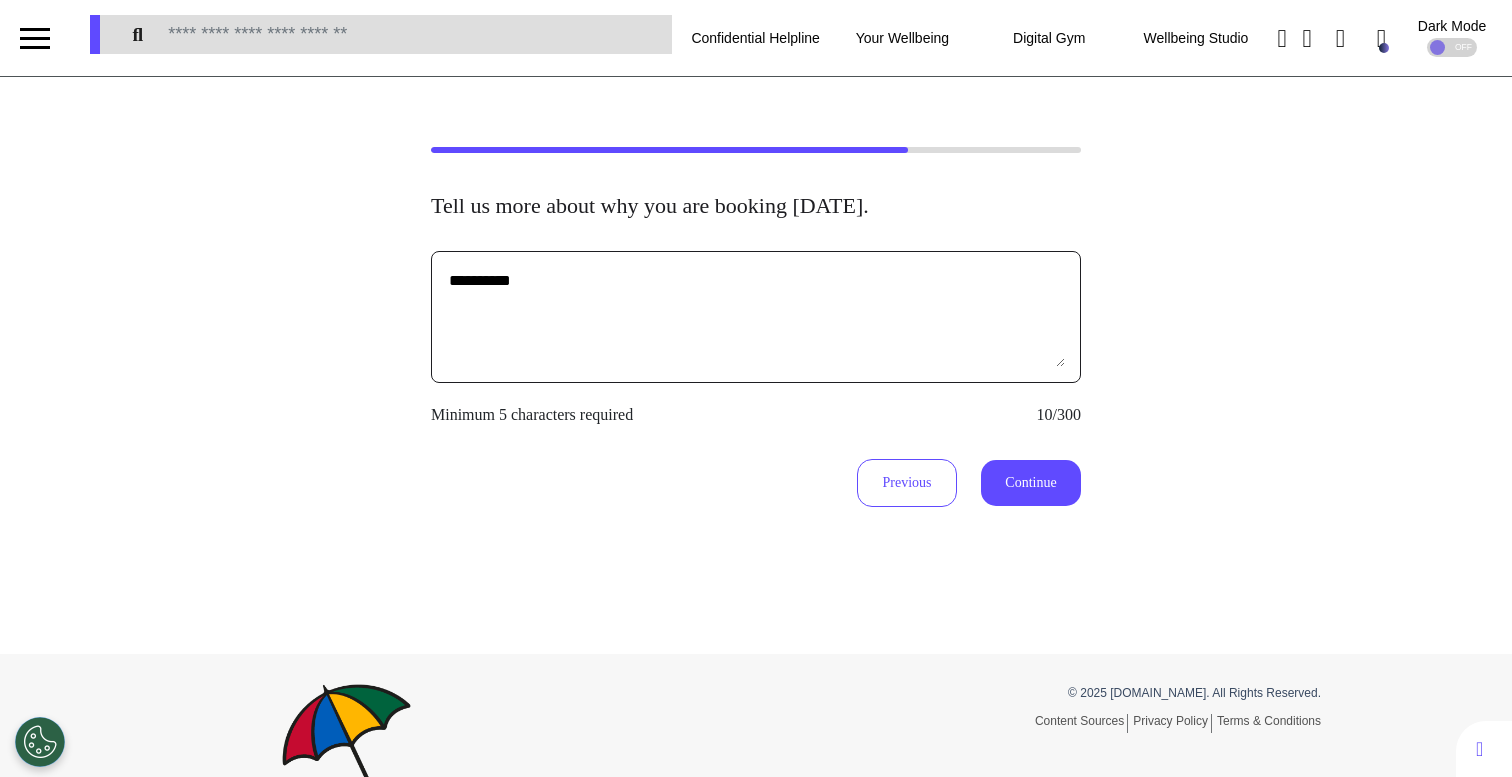 type on "**********" 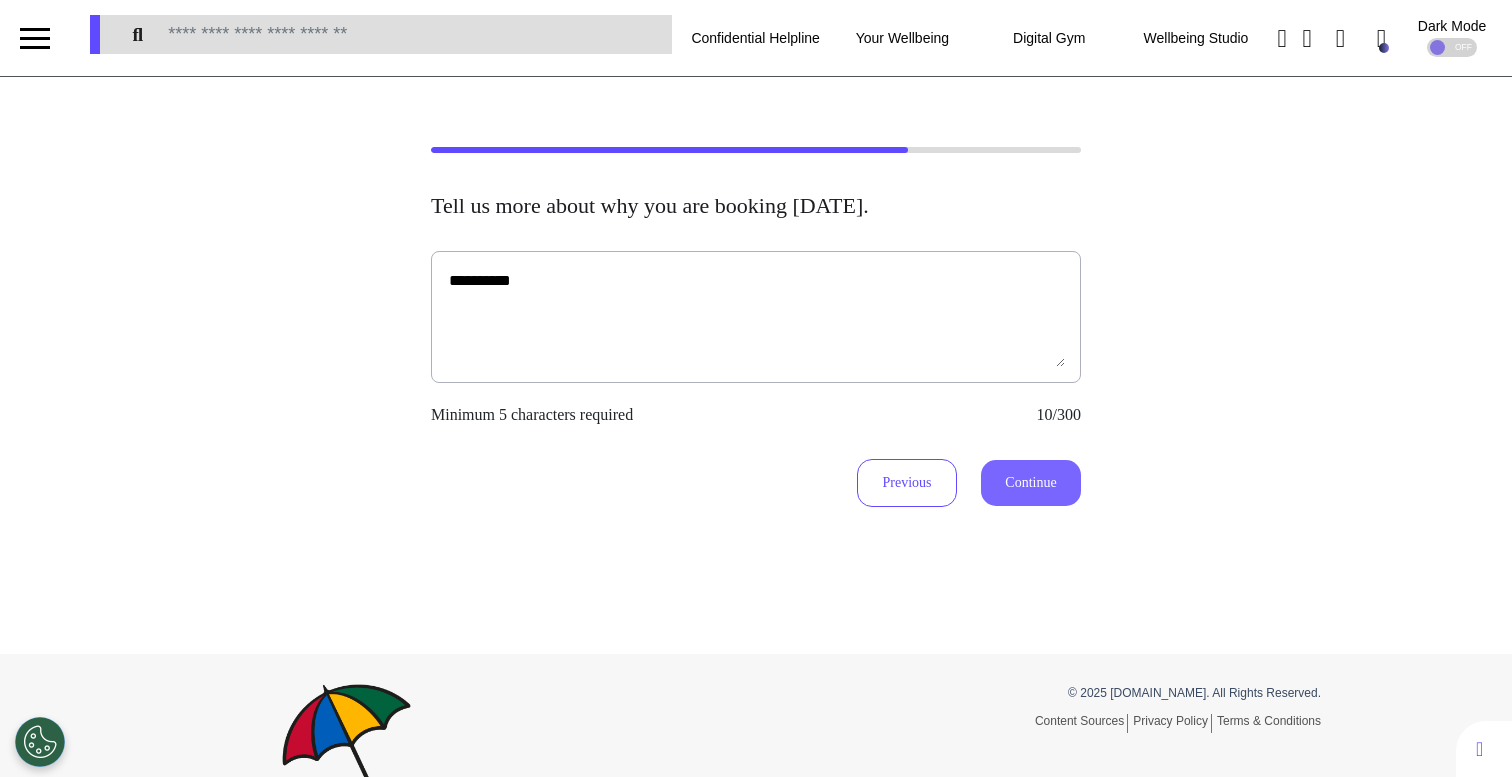 click on "Continue" at bounding box center (1031, 483) 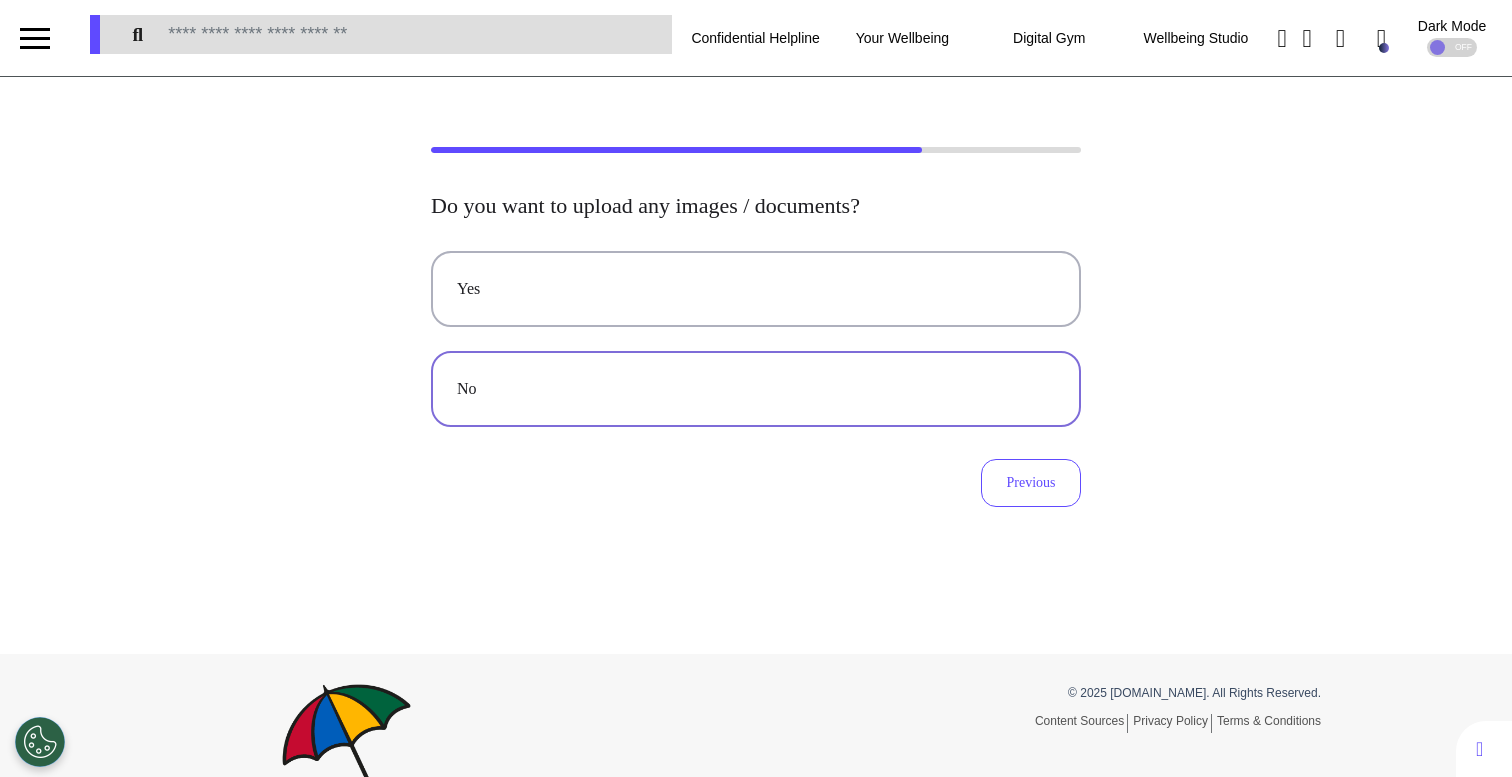 click on "No" at bounding box center (756, 389) 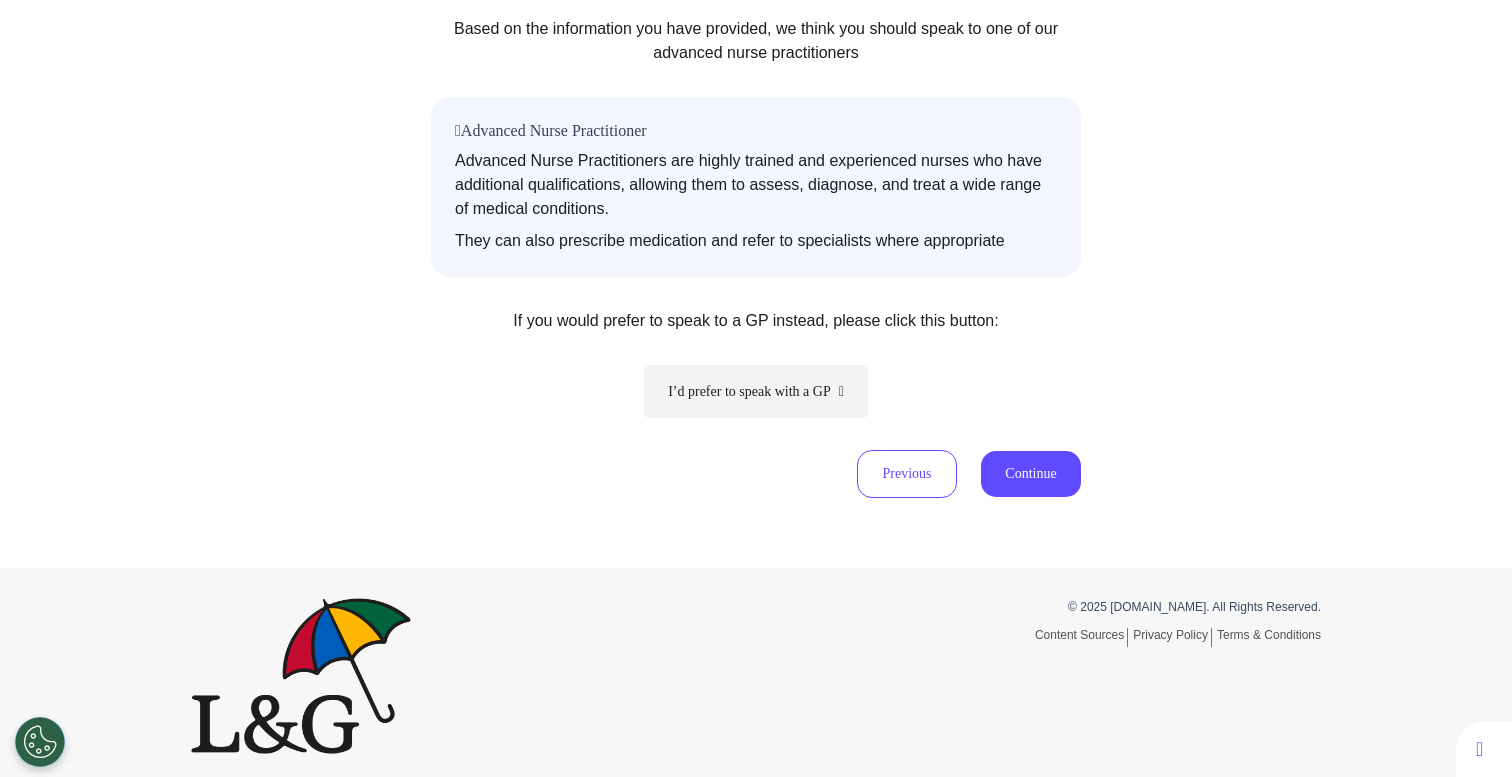 scroll, scrollTop: 335, scrollLeft: 0, axis: vertical 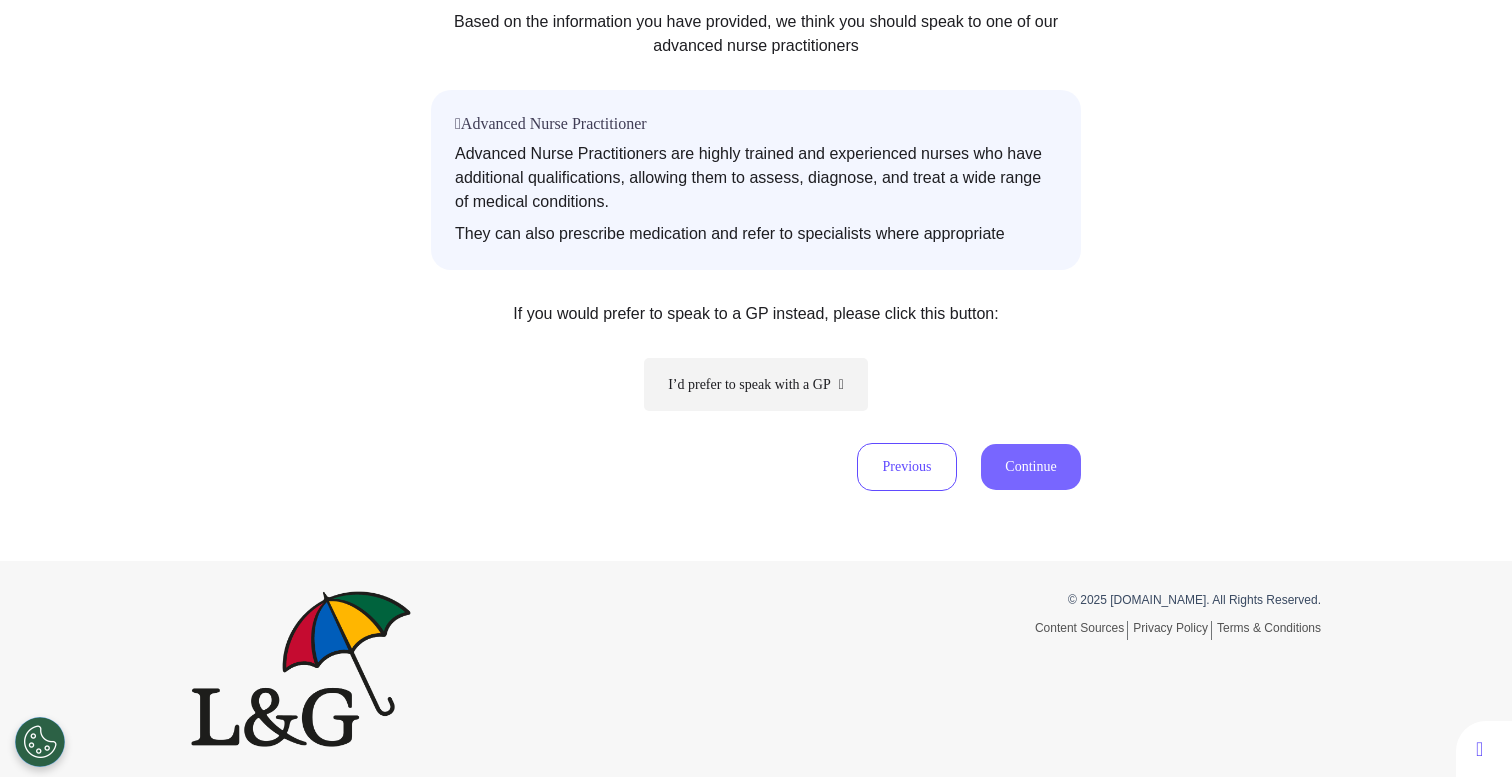 click on "Continue" at bounding box center [1031, 467] 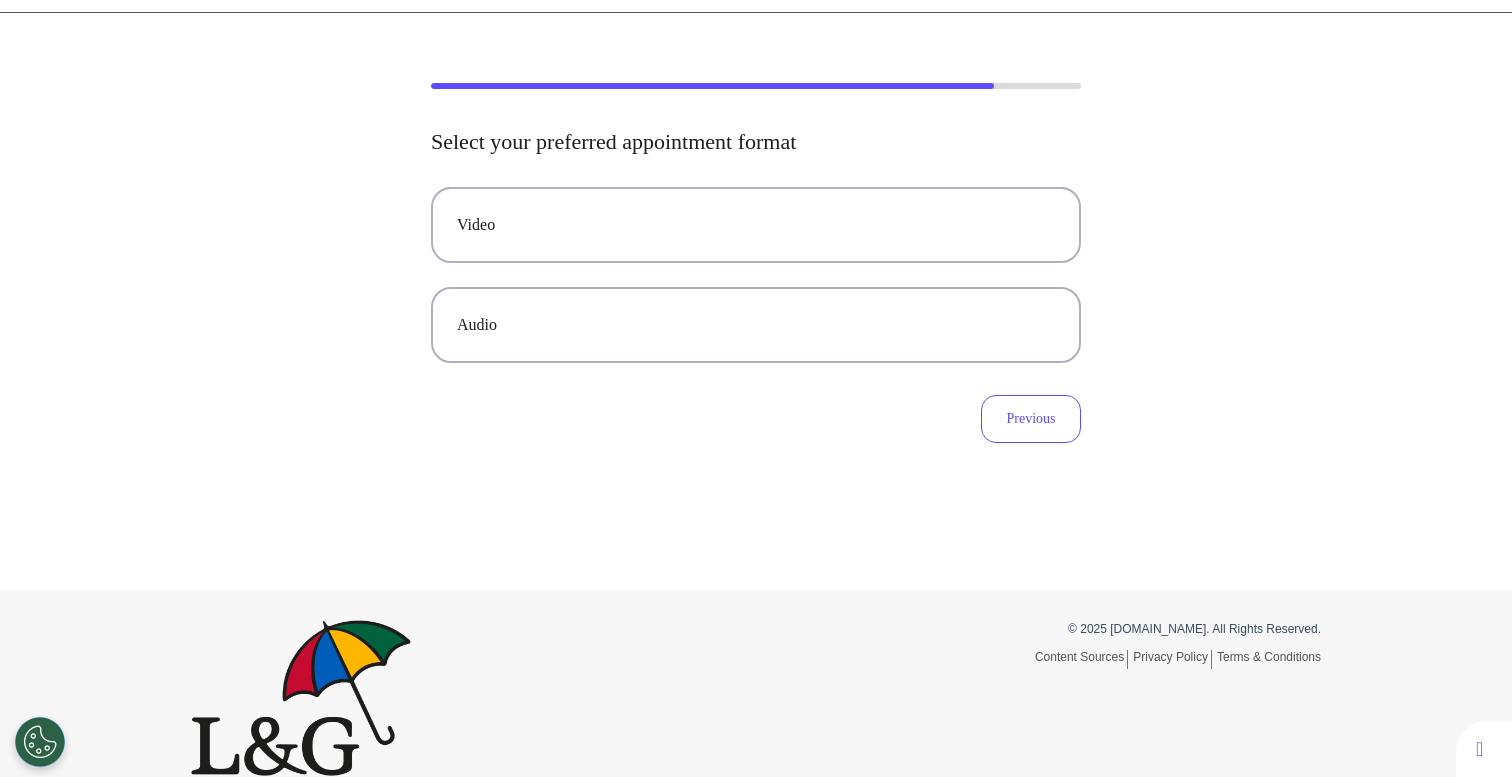 scroll, scrollTop: 93, scrollLeft: 0, axis: vertical 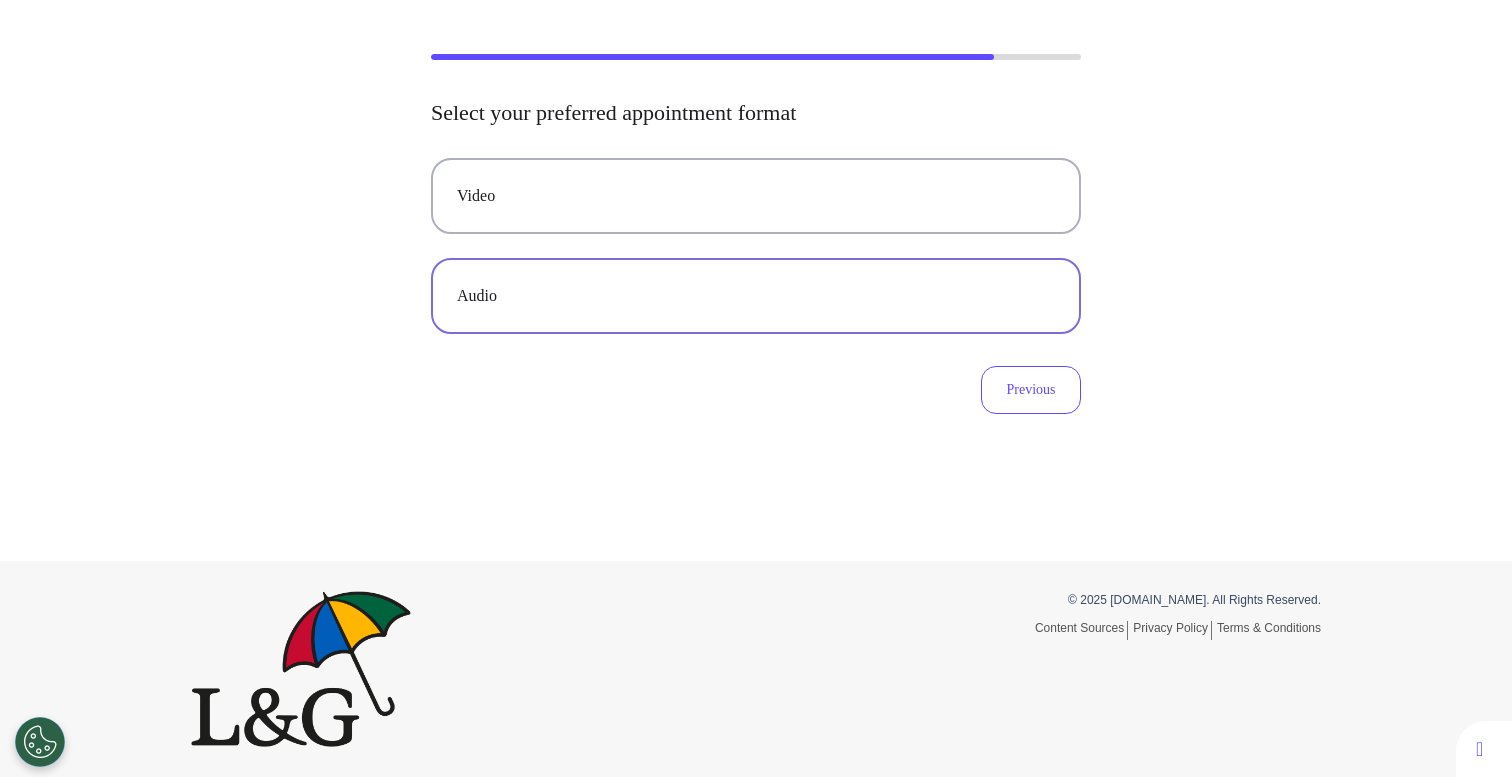 click on "Audio" at bounding box center (756, 296) 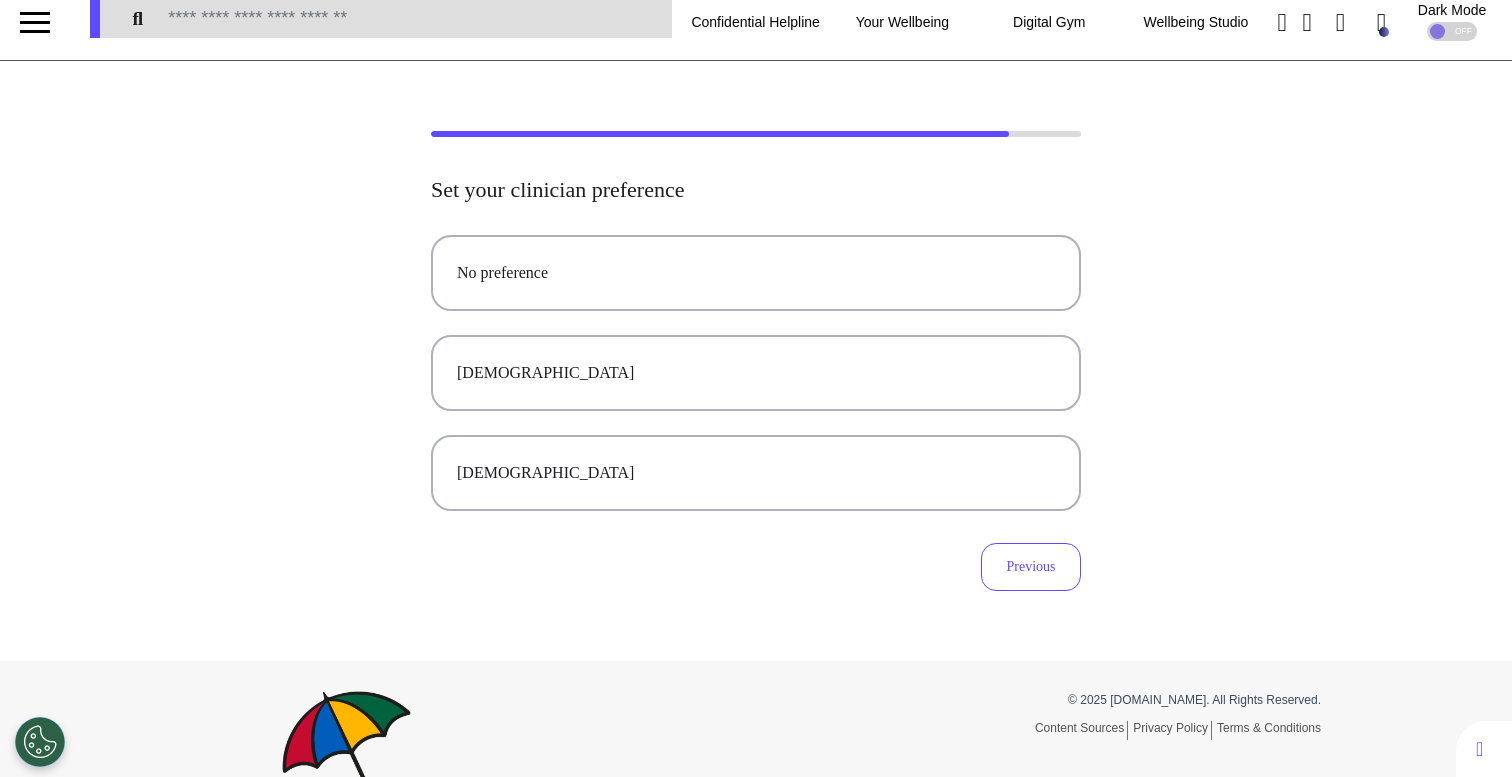 scroll, scrollTop: 0, scrollLeft: 0, axis: both 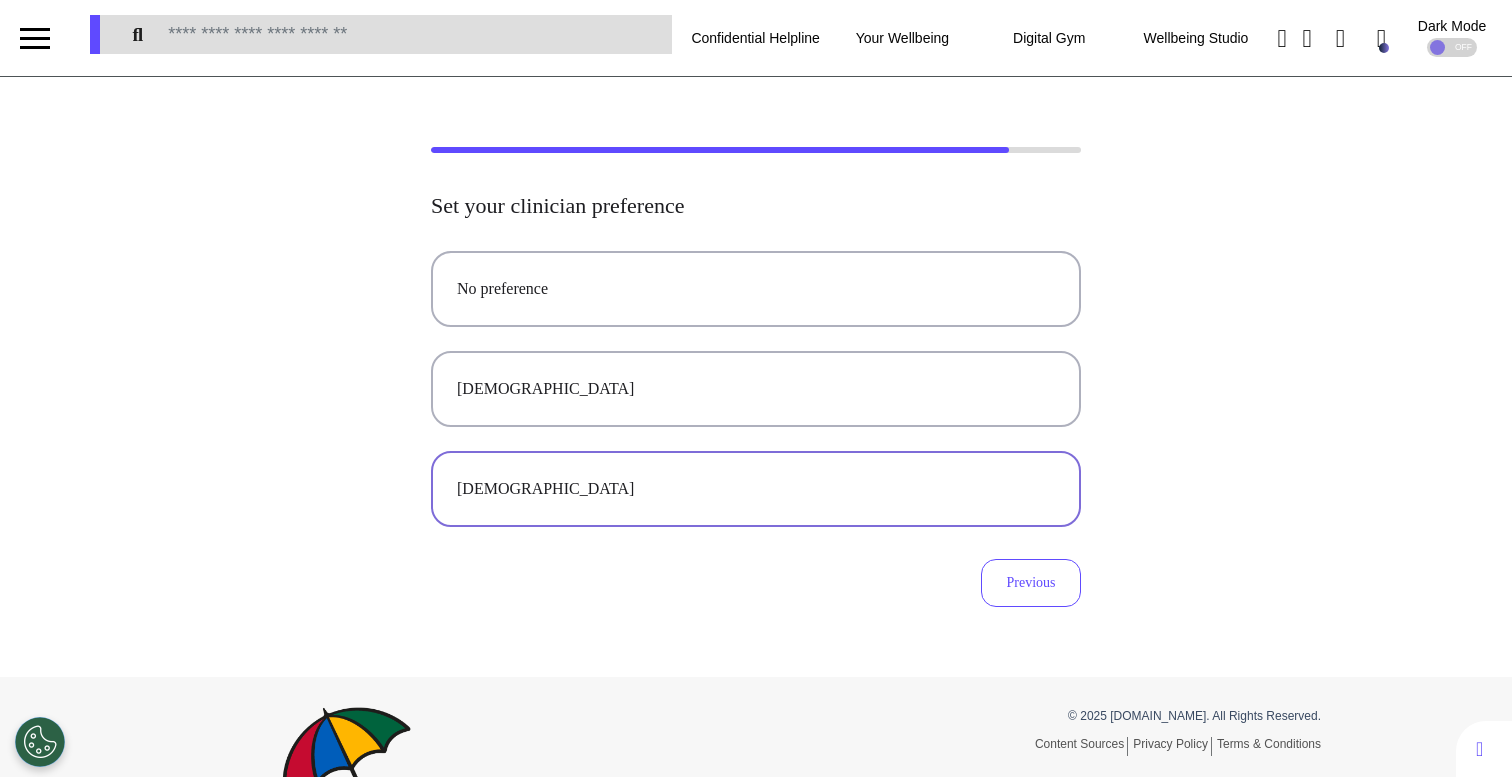 click on "[DEMOGRAPHIC_DATA]" at bounding box center (756, 489) 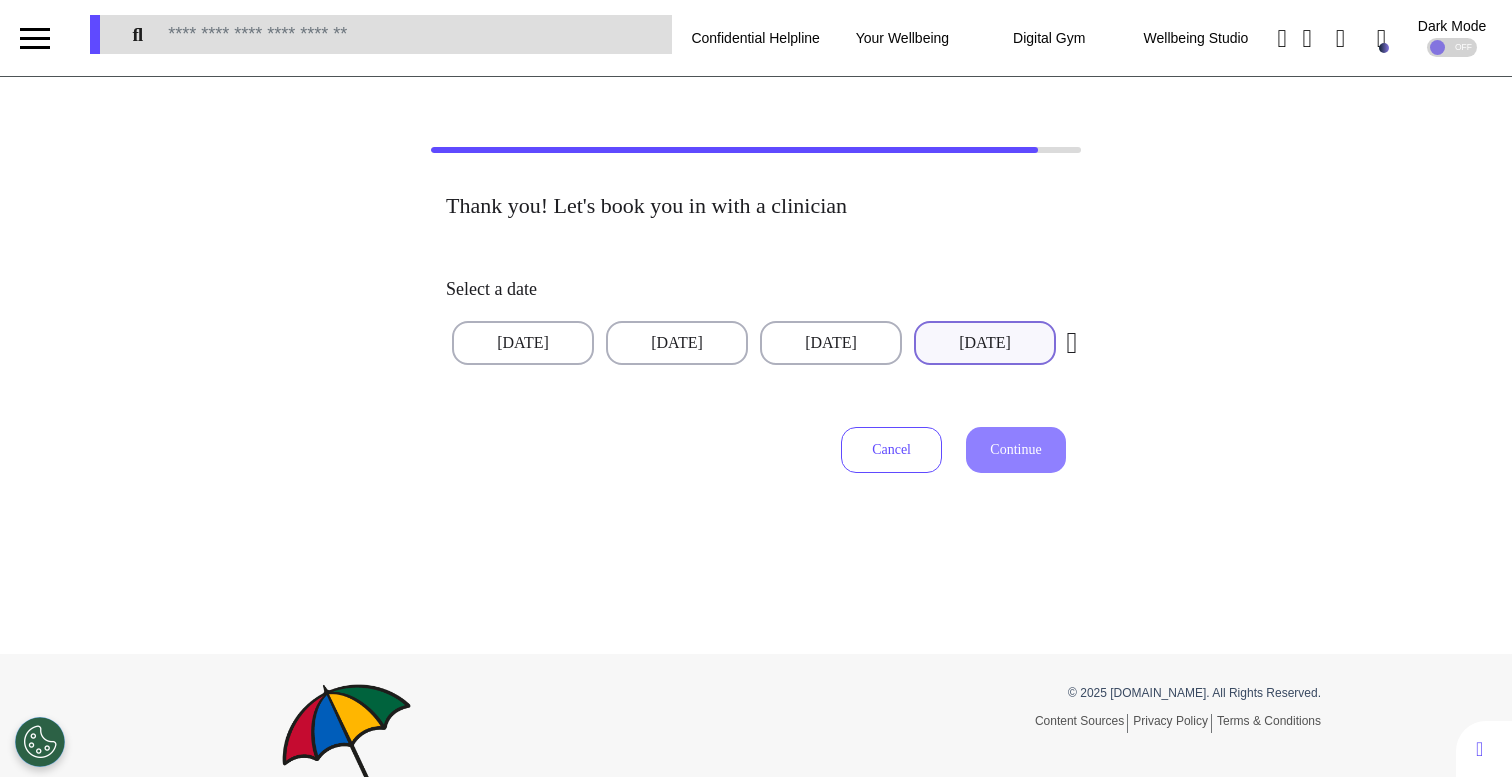 click on "[DATE]" at bounding box center [985, 343] 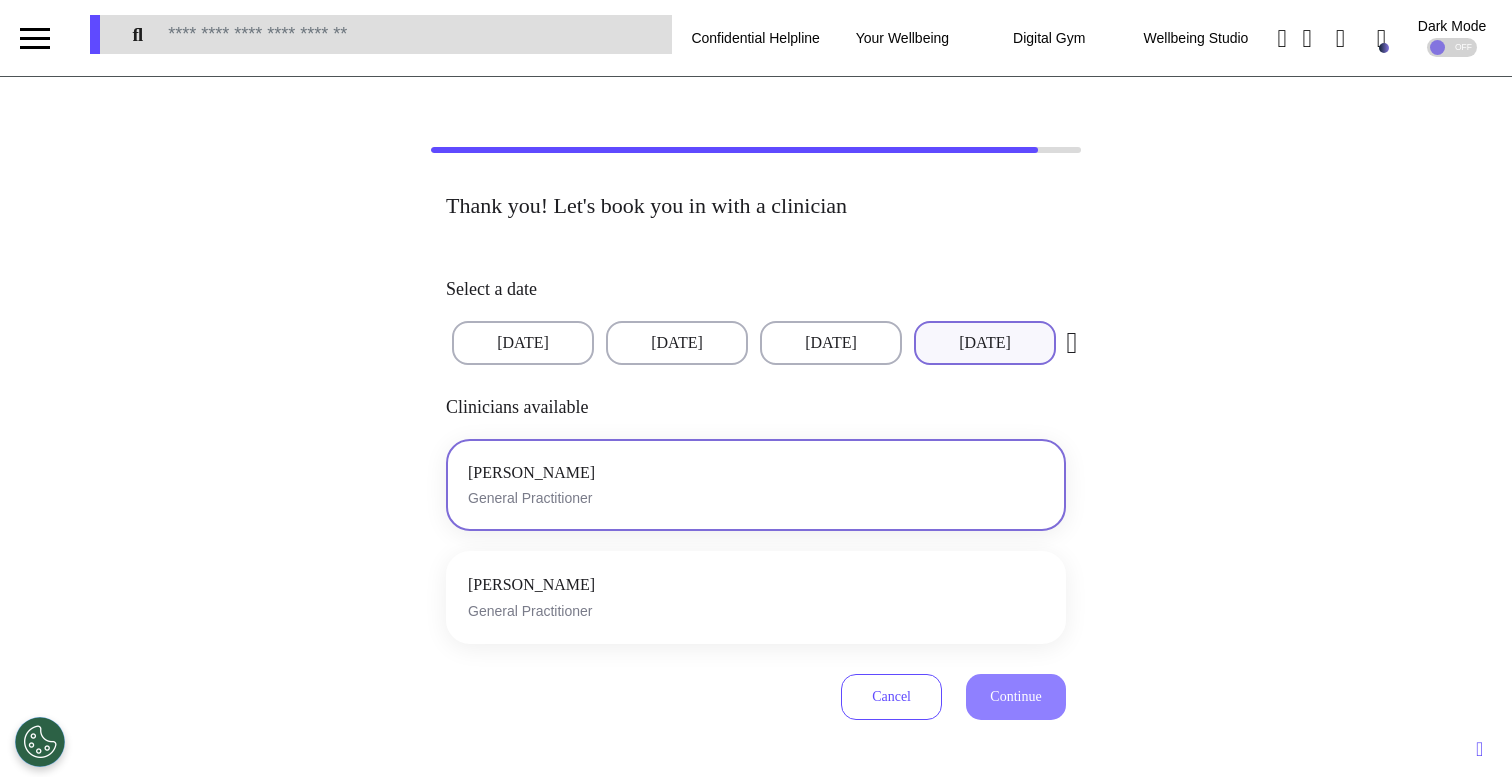 click on "Michael Reed General Practitioner" at bounding box center (756, 485) 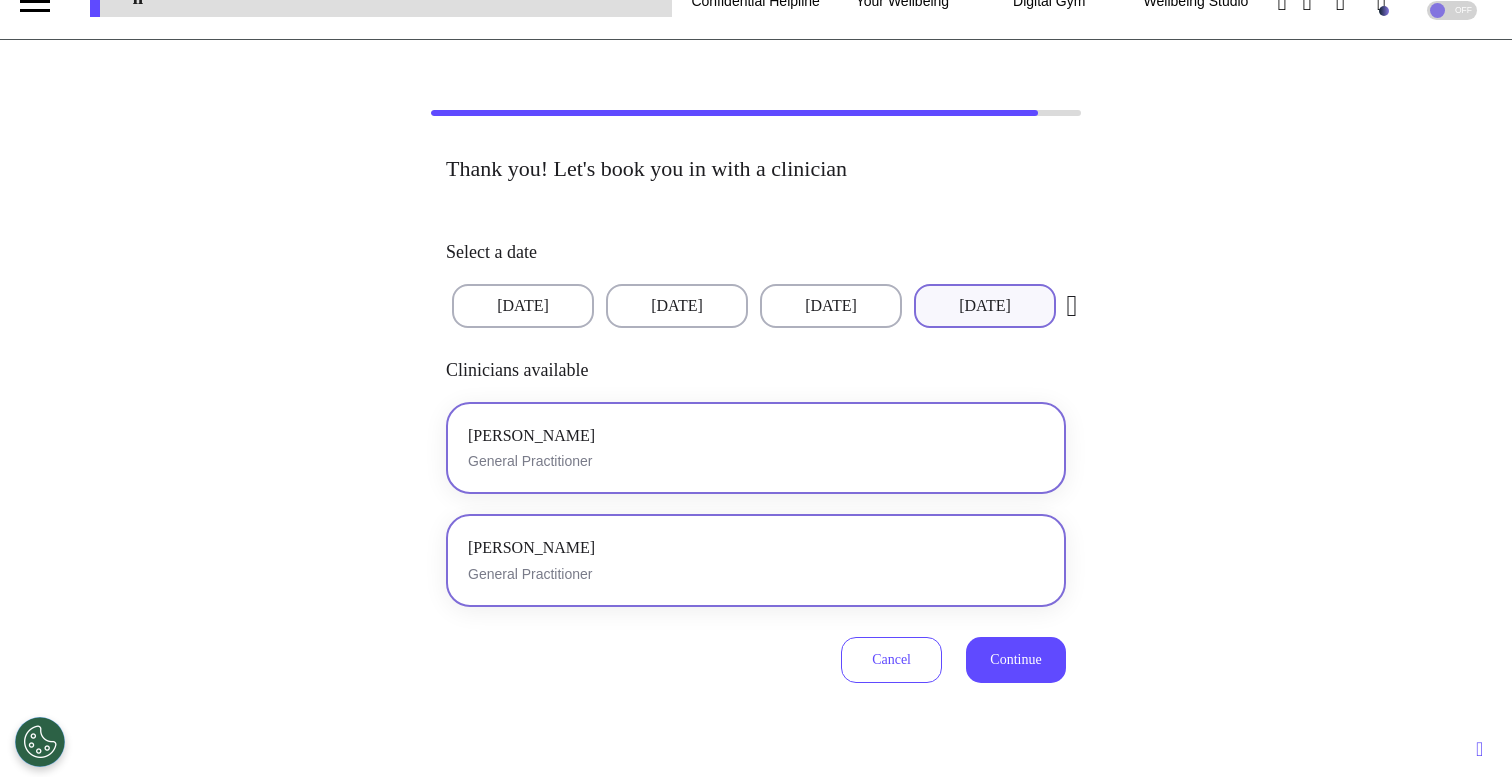 scroll, scrollTop: 43, scrollLeft: 0, axis: vertical 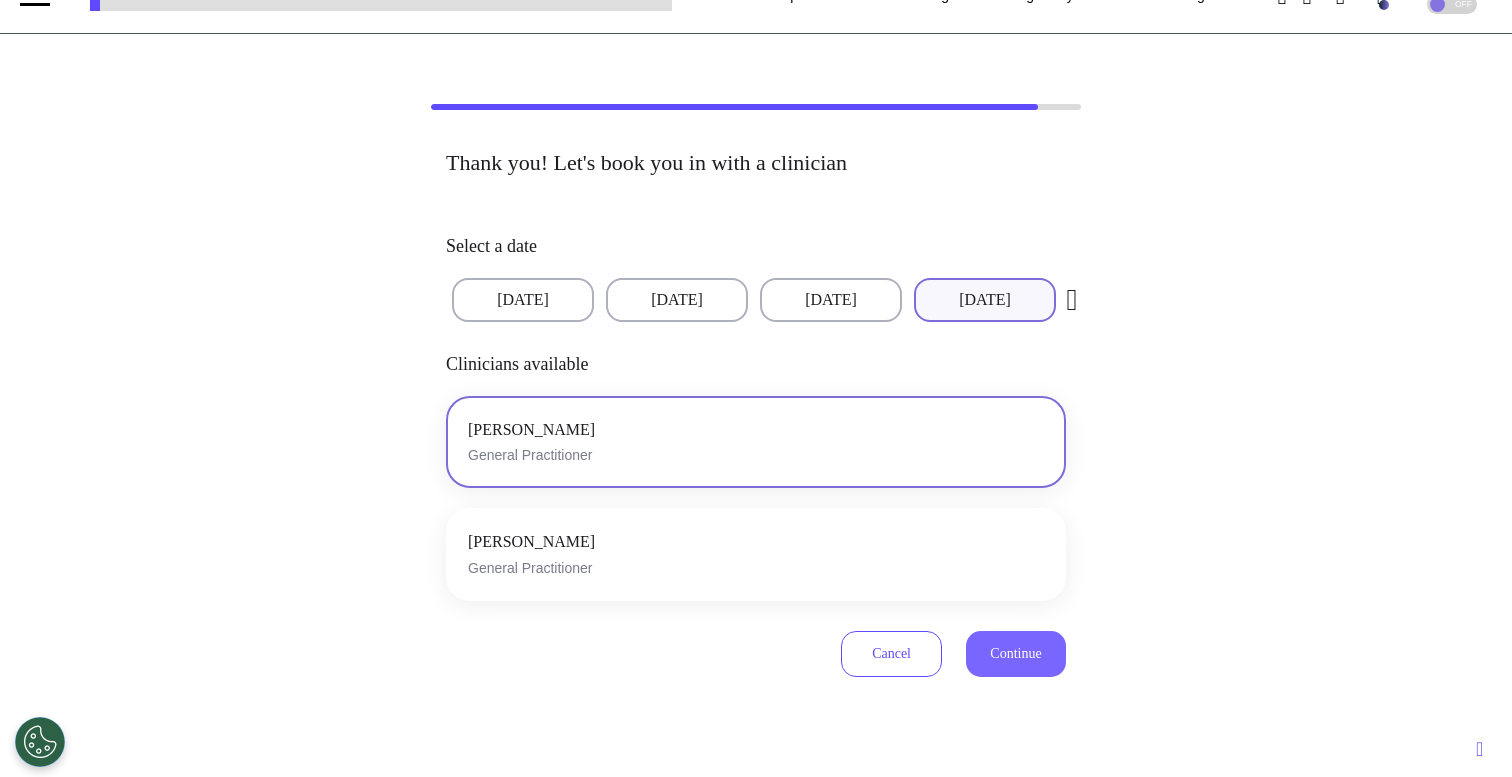 click on "Continue" at bounding box center (1015, 653) 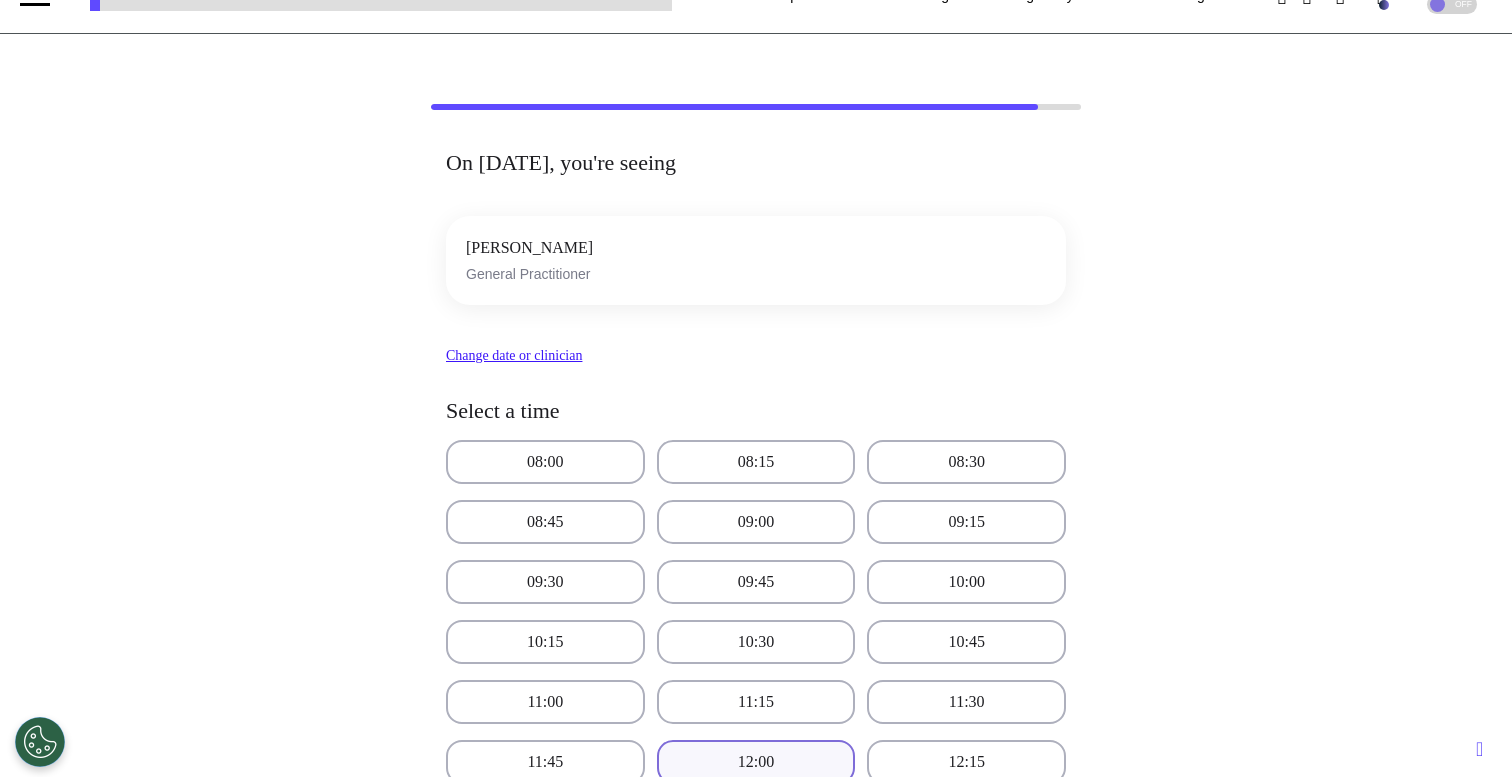 scroll, scrollTop: 305, scrollLeft: 0, axis: vertical 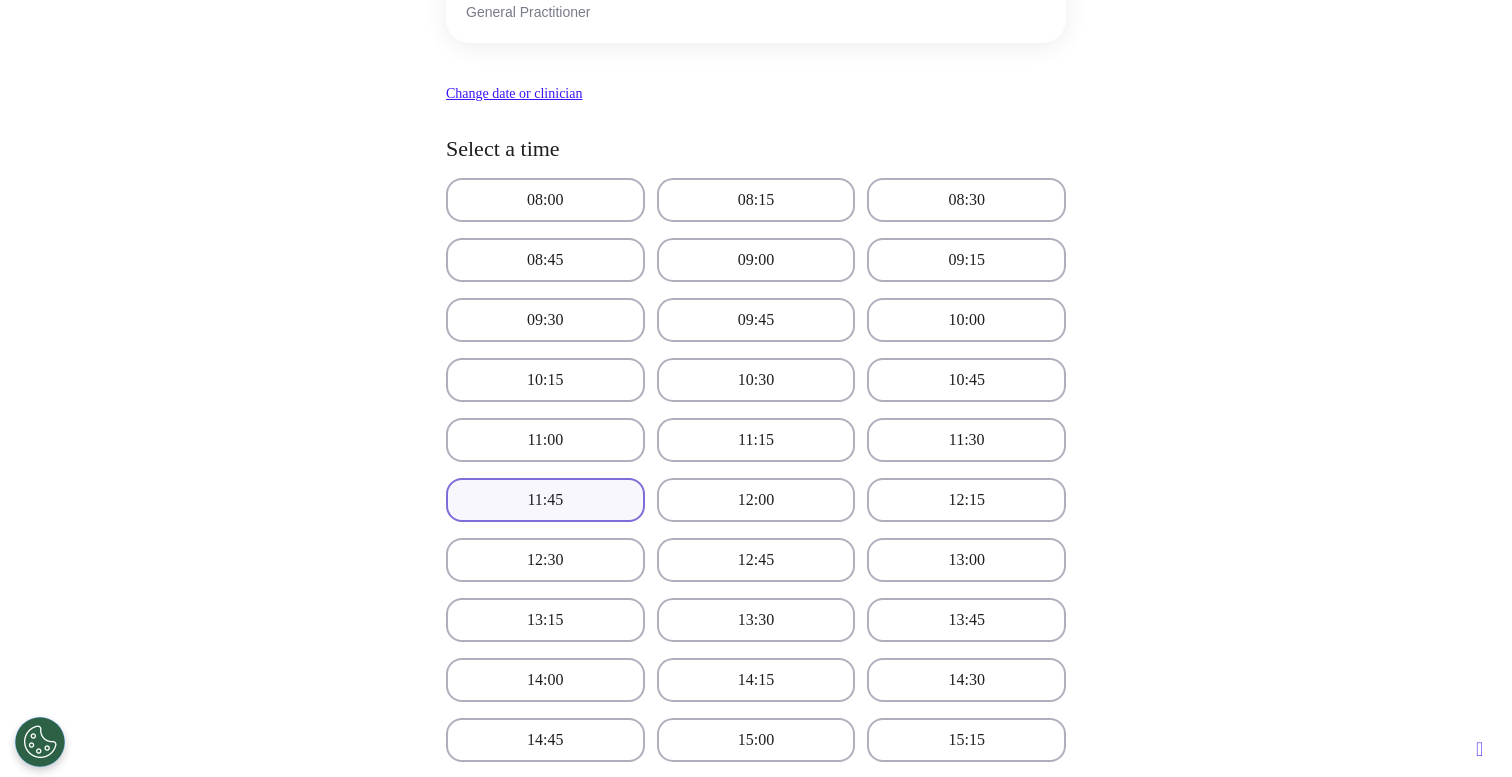 click on "11:45" at bounding box center (545, 500) 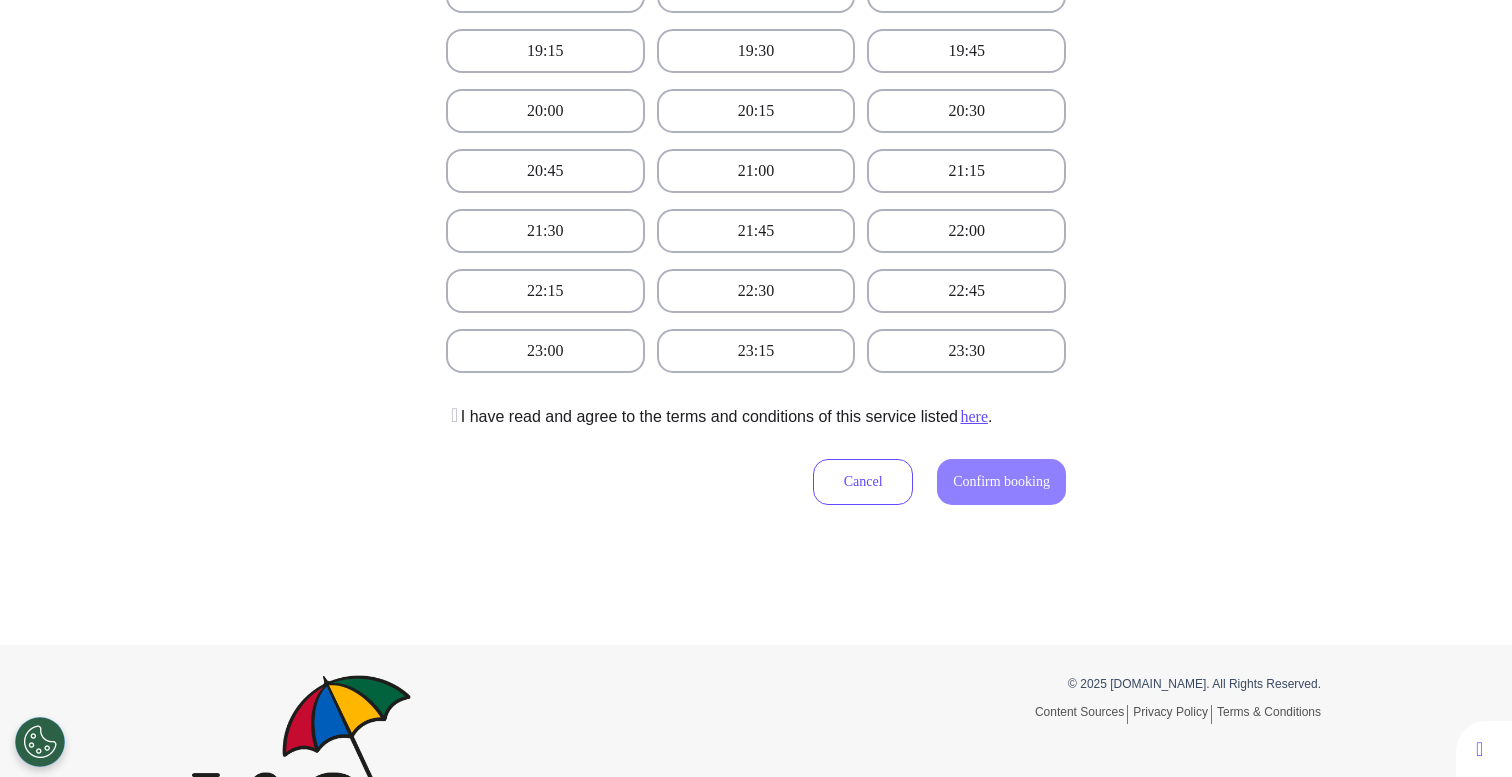 click on "I have read and agree to the terms and conditions of this service listed  here ." at bounding box center (719, 417) 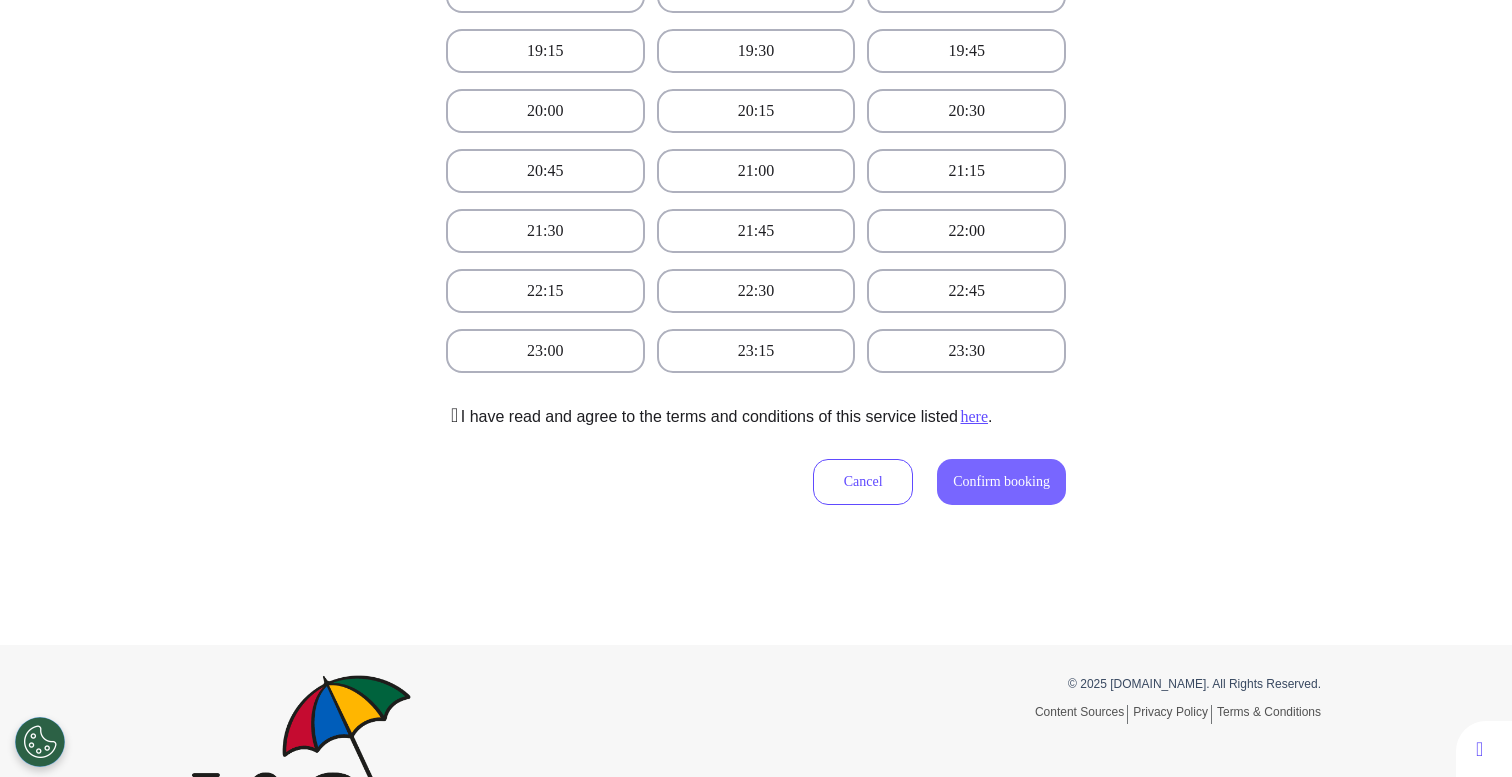 click on "Confirm booking" at bounding box center (1001, 481) 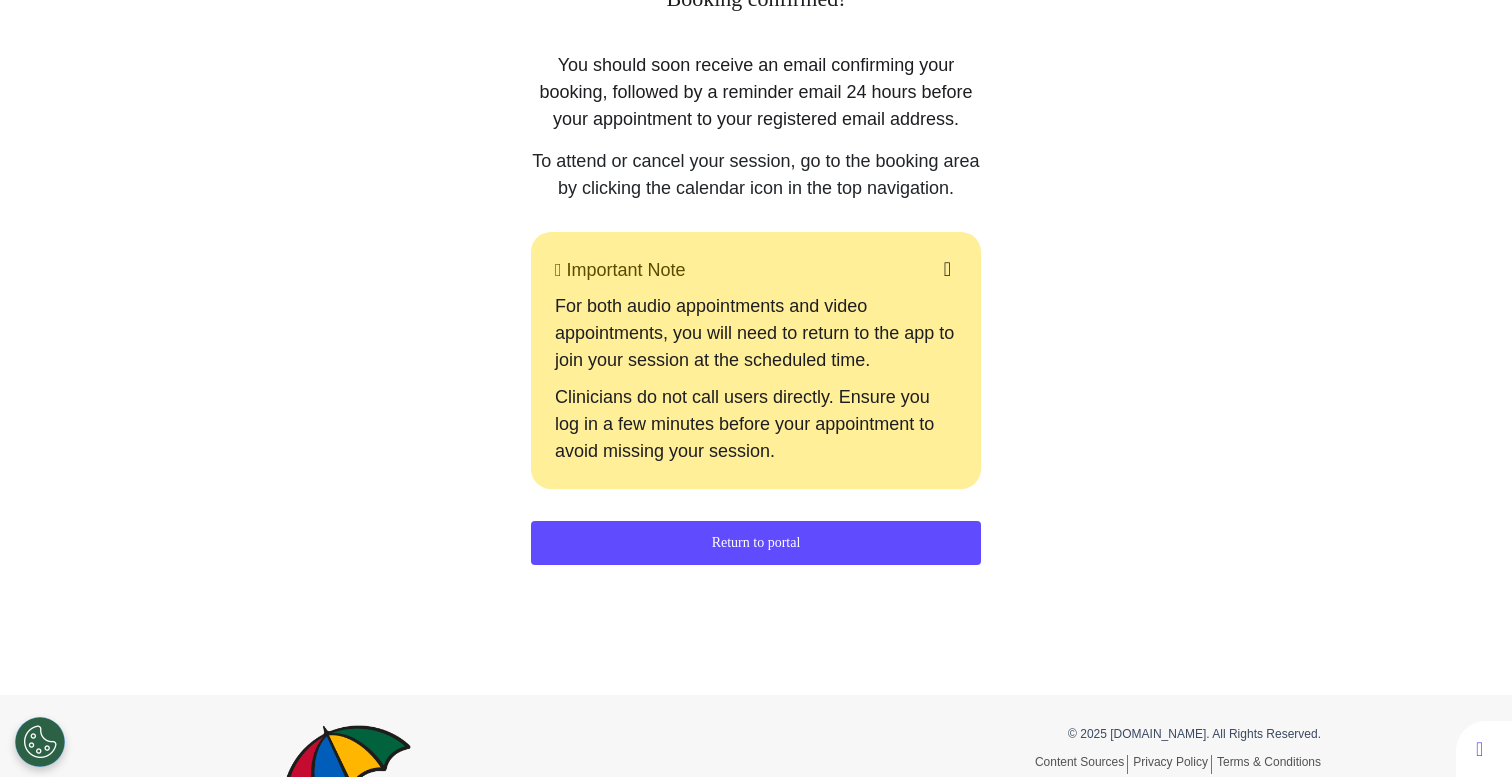 scroll, scrollTop: 262, scrollLeft: 0, axis: vertical 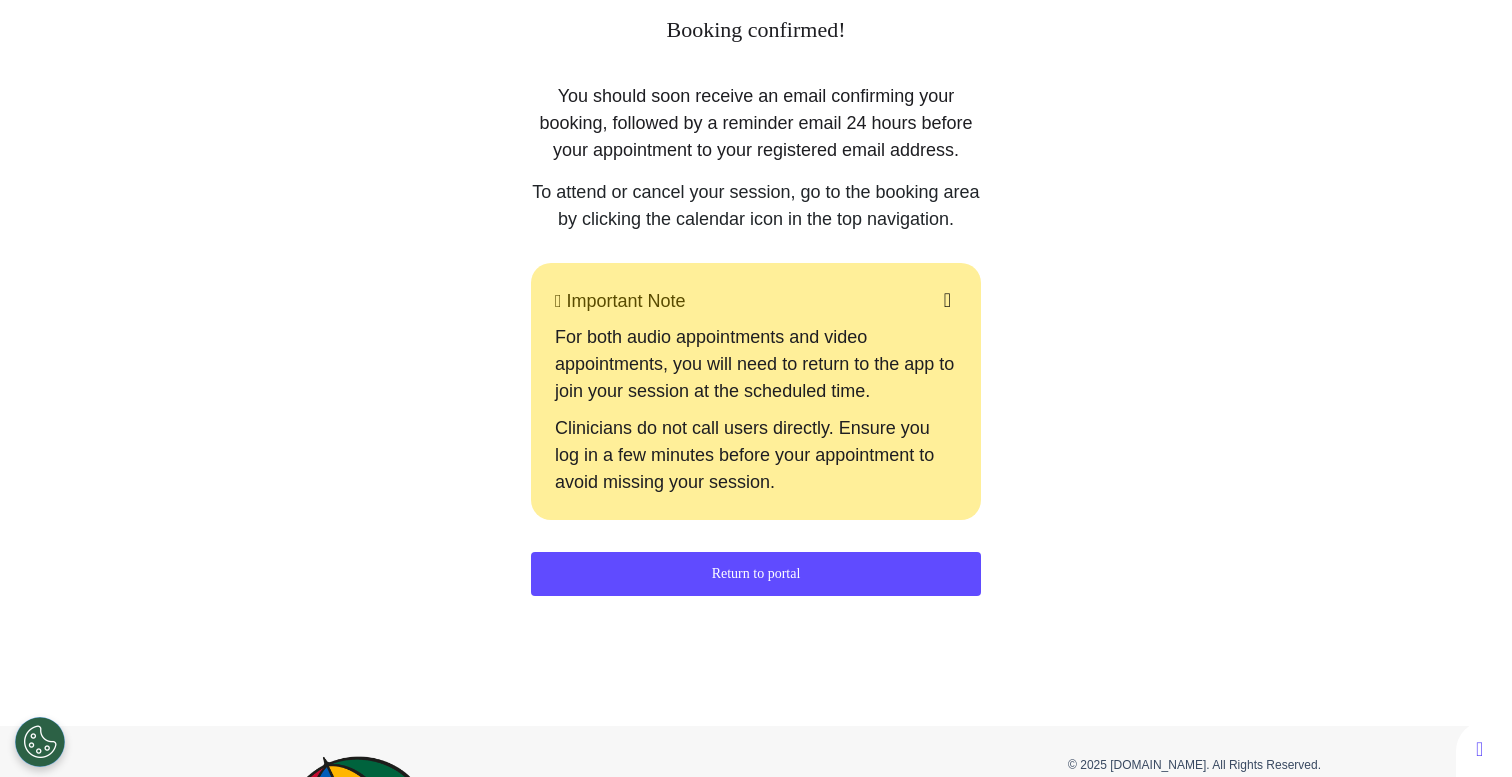 click on "Return to portal" at bounding box center (756, 574) 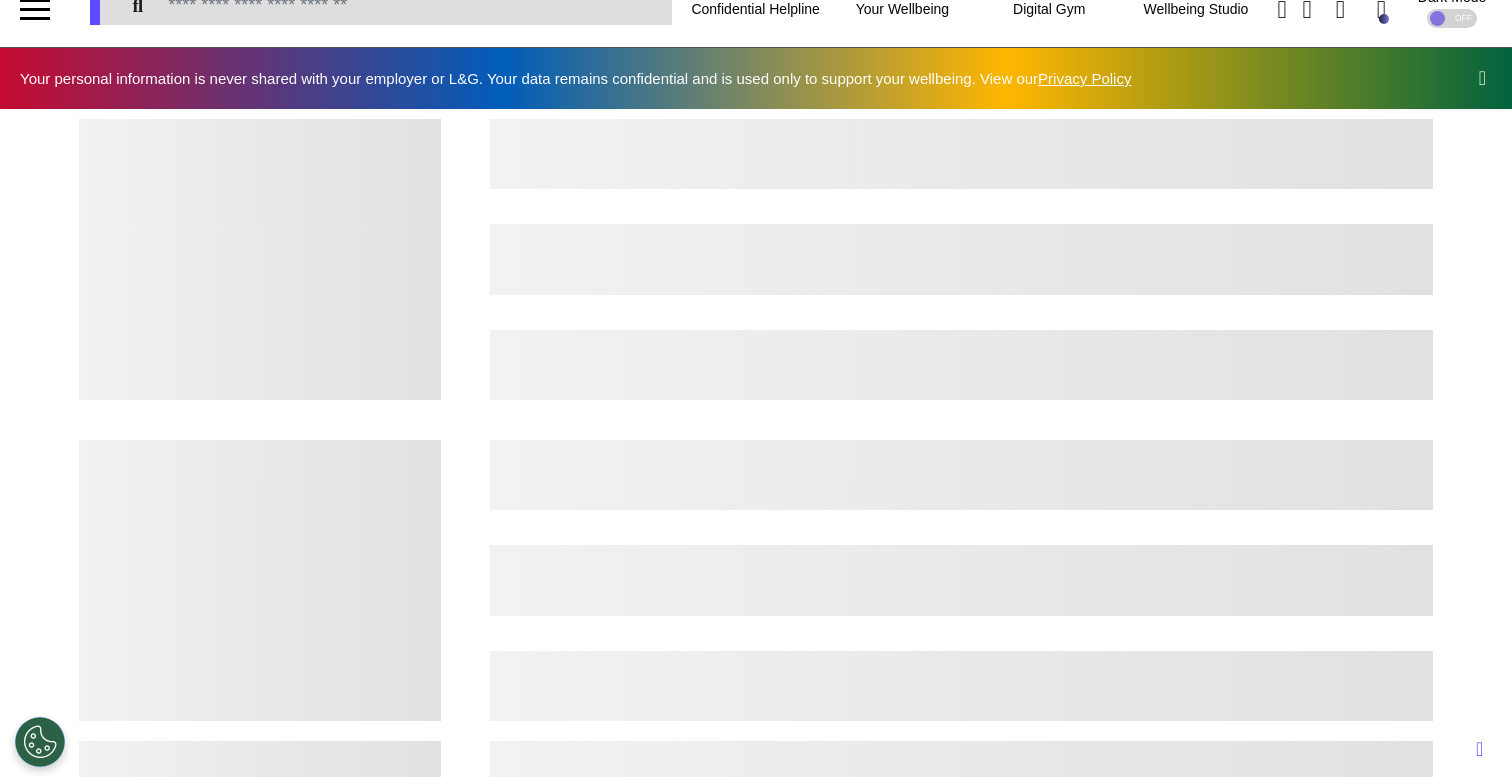 scroll, scrollTop: 0, scrollLeft: 0, axis: both 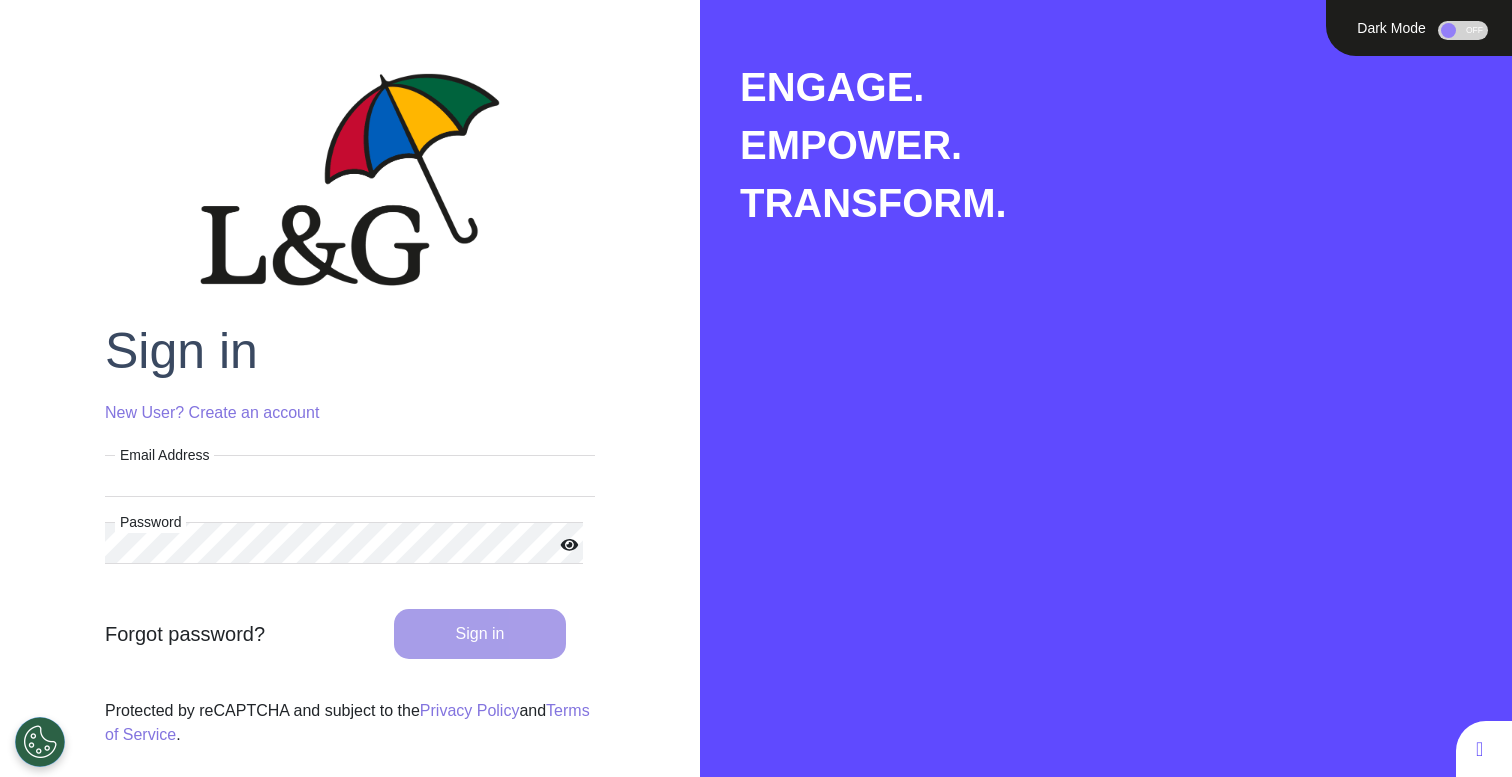 click on "Email Address" at bounding box center [350, 476] 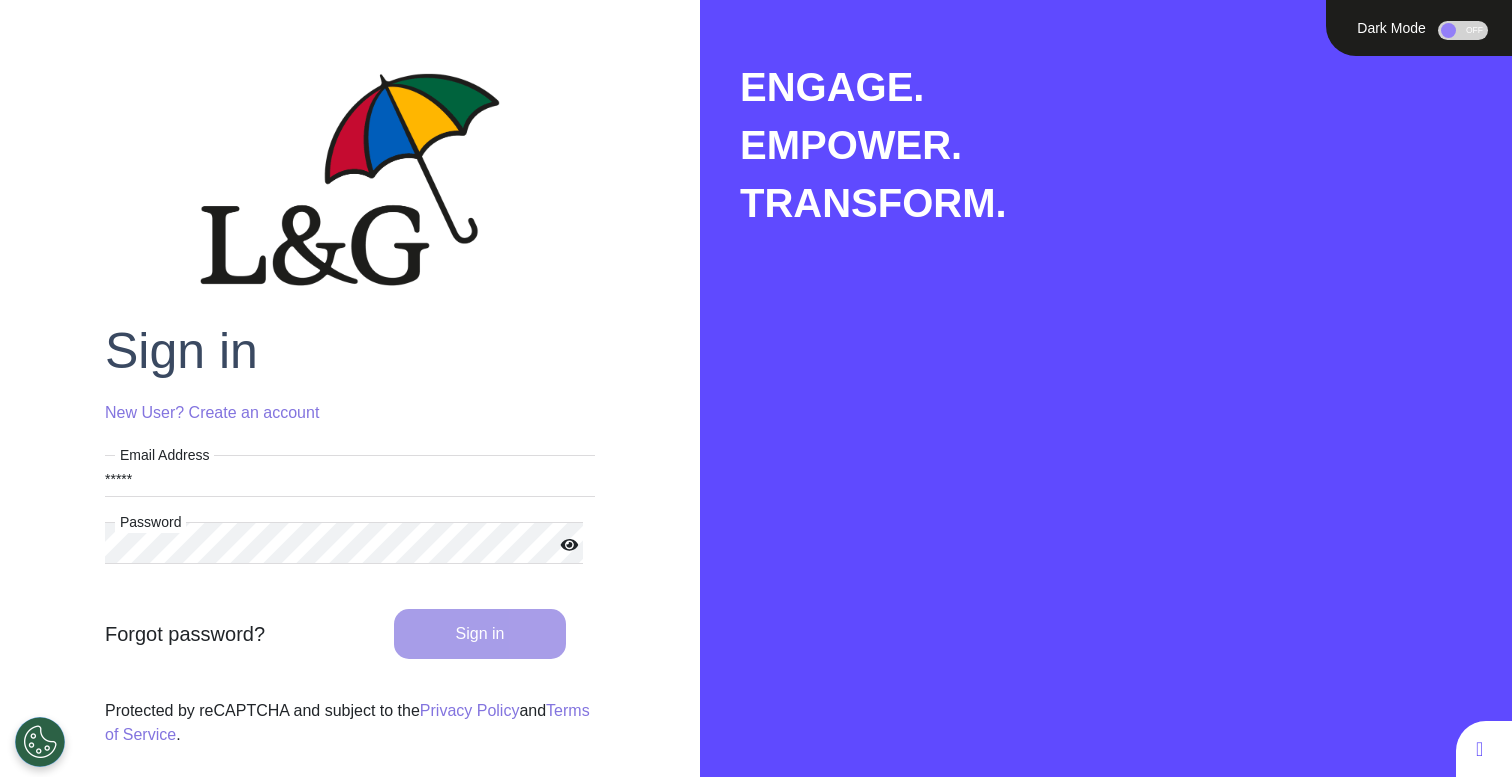 type on "**********" 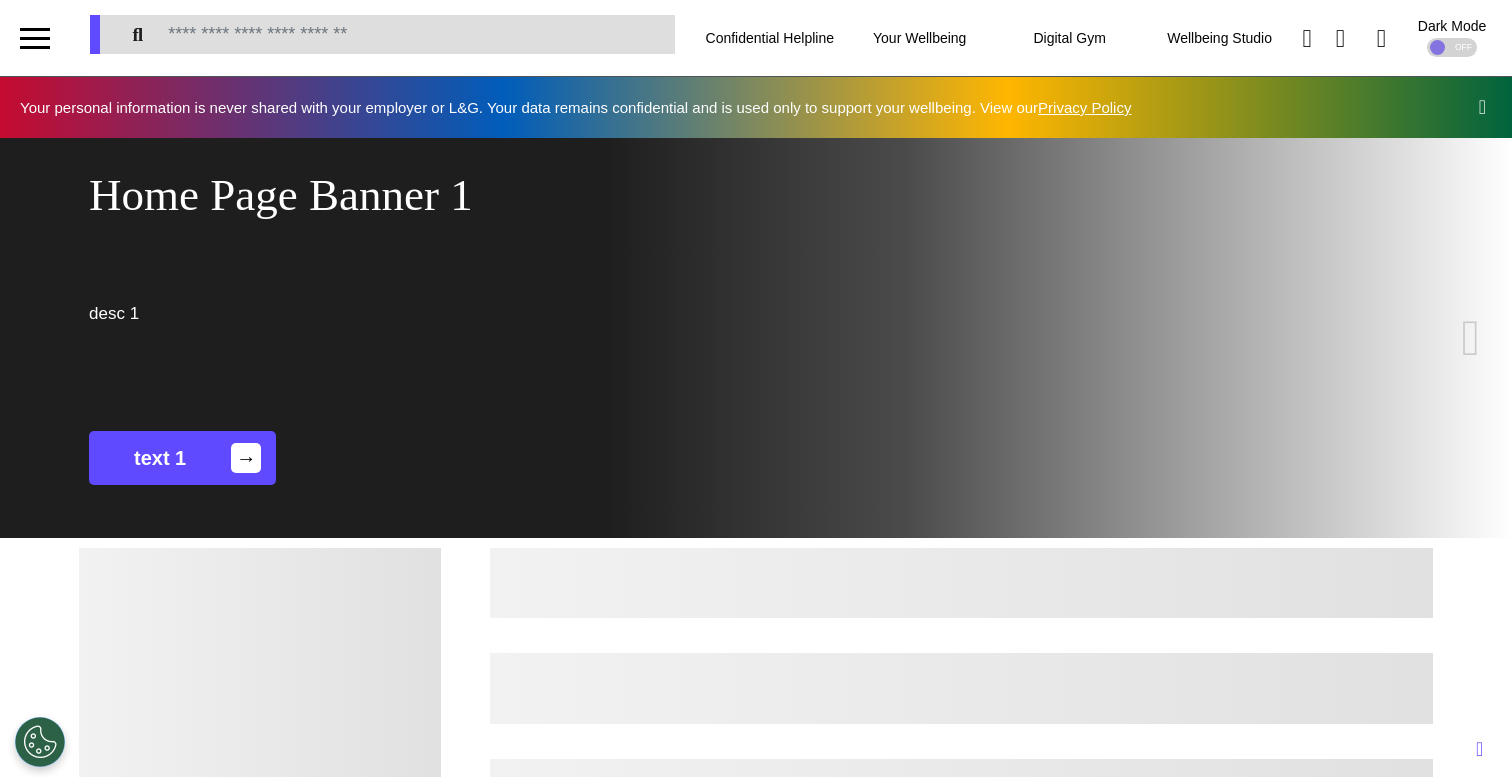 scroll, scrollTop: 0, scrollLeft: 755, axis: horizontal 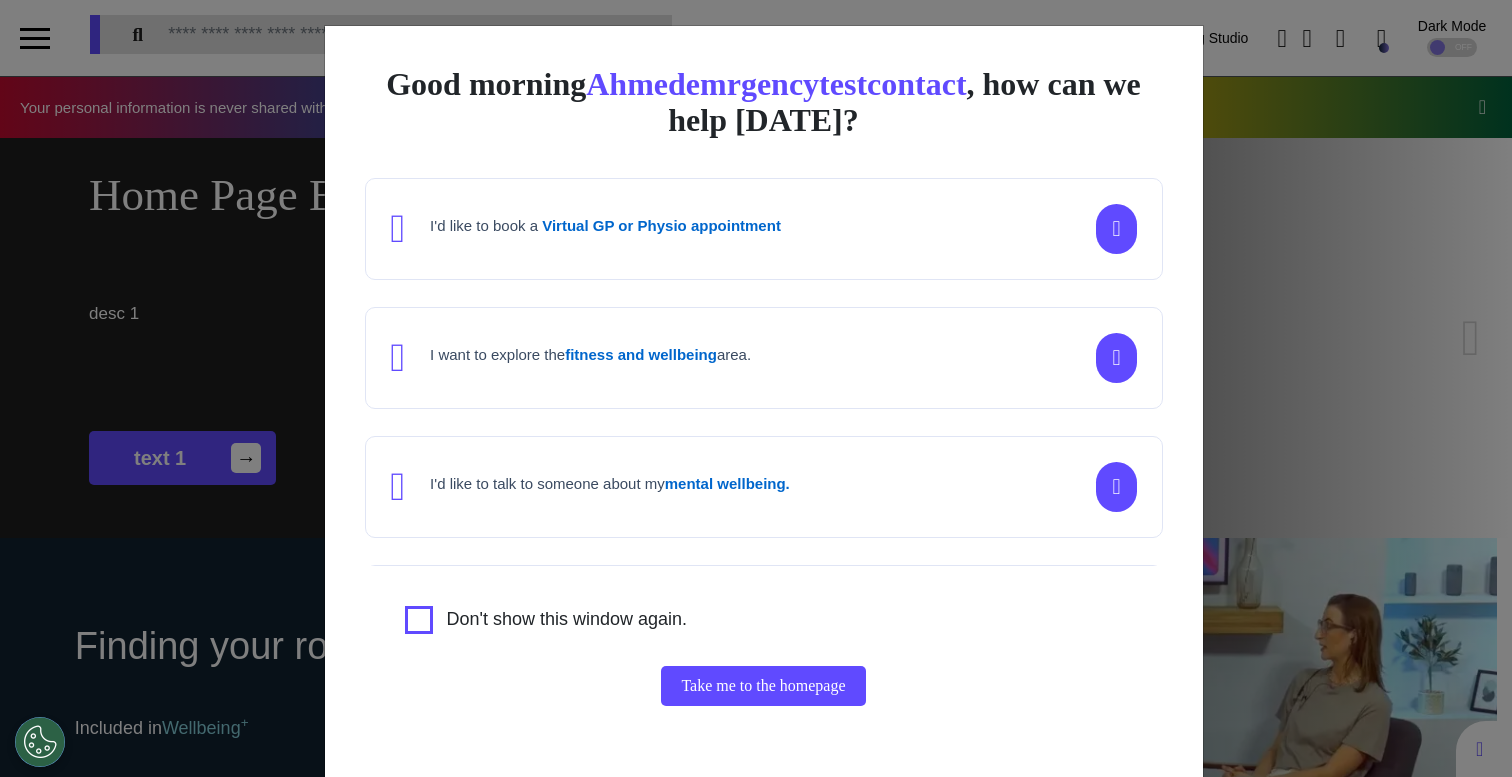 click on "Good morning  Ahmedemrgencytestcontact , how can we help [DATE]? I'd like to book a   Virtual GP or Physio appointment I want to explore the  fitness and wellbeing  area. I'd like to talk to someone about my  mental wellbeing. I'd like to understand my  [MEDICAL_DATA] risk or speak to a [MEDICAL_DATA] nurse  about my symptoms or diagnosis. I am just  browsing.  Don't show this window again.   Take me to the homepage" at bounding box center (756, 388) 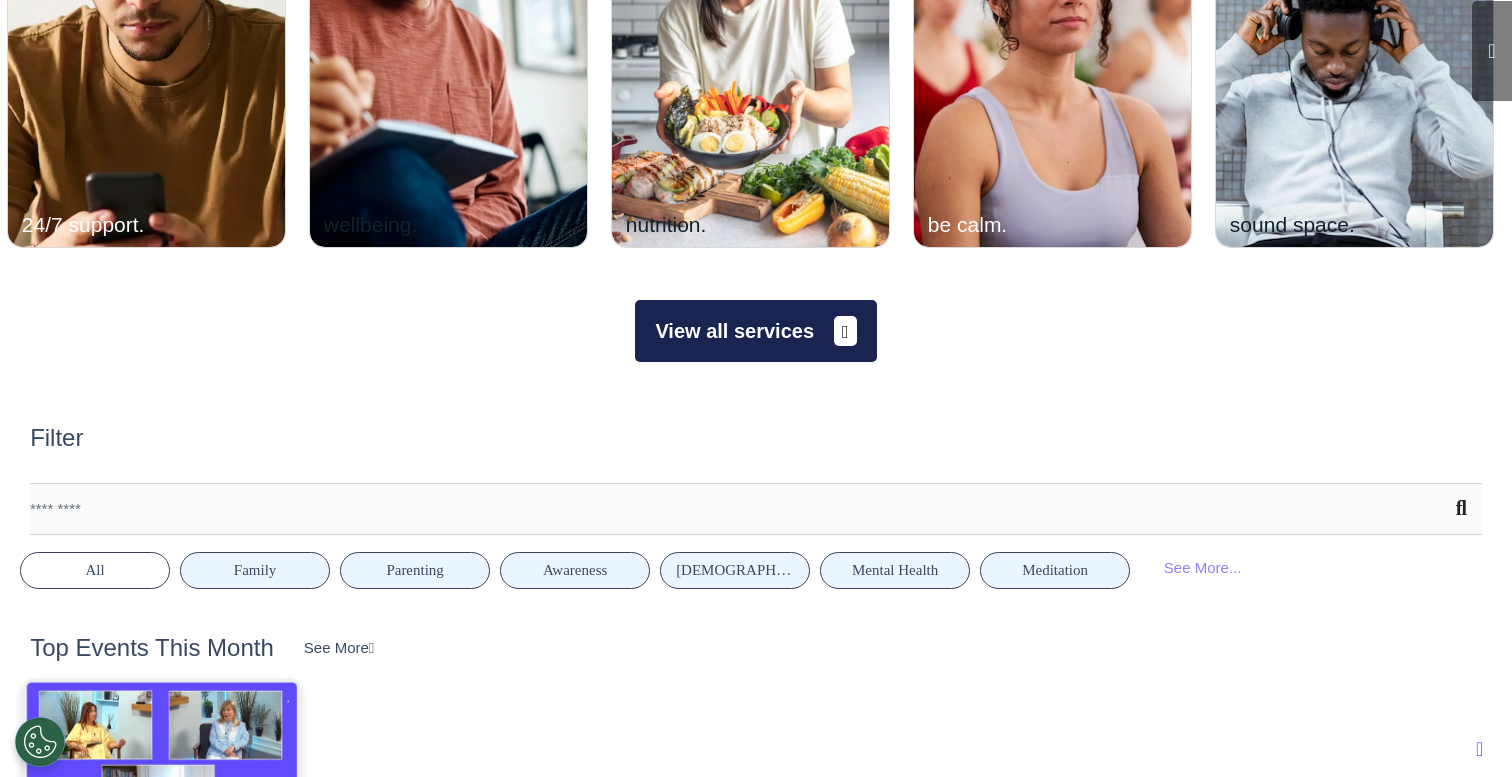 click on "View all services" at bounding box center [755, 331] 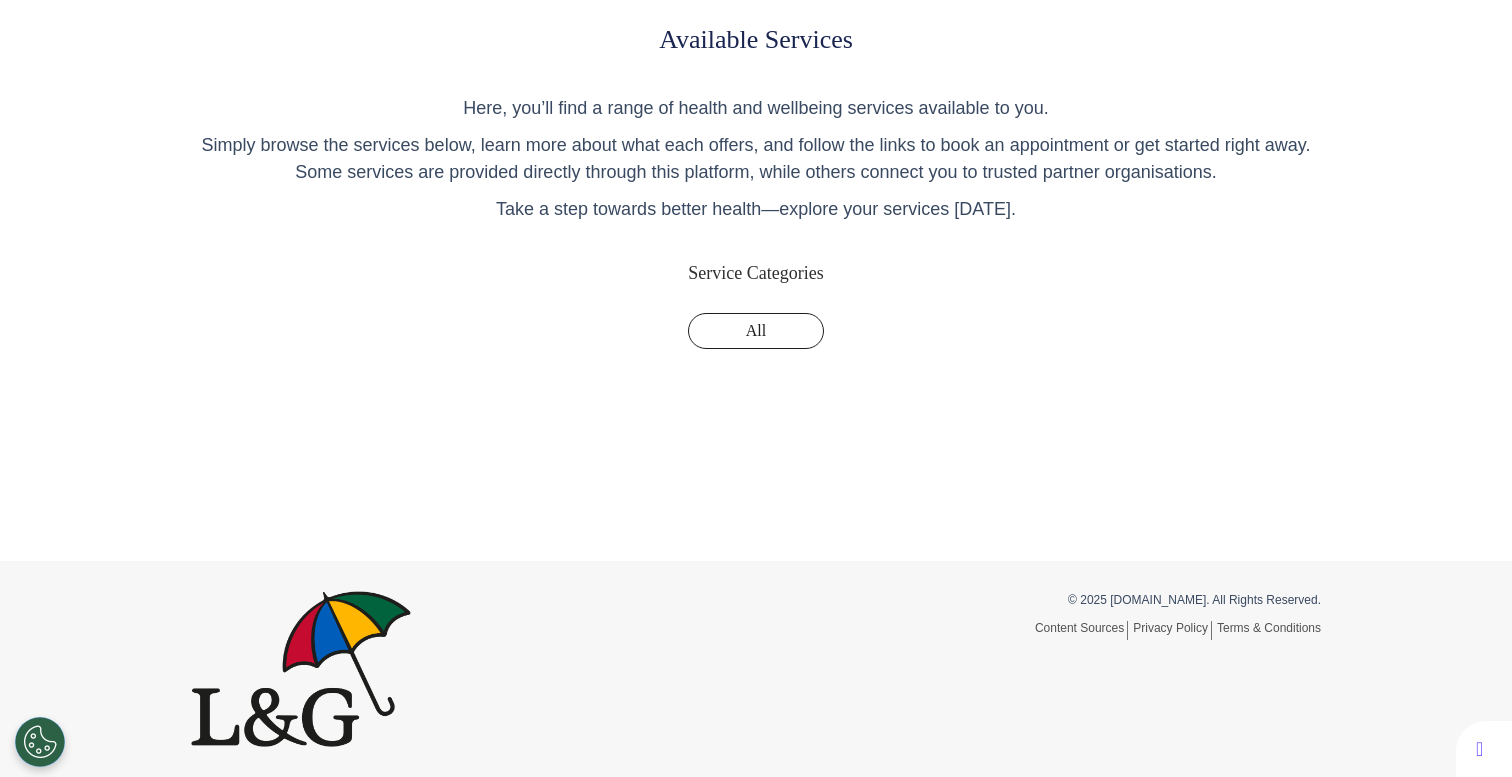 scroll, scrollTop: 0, scrollLeft: 0, axis: both 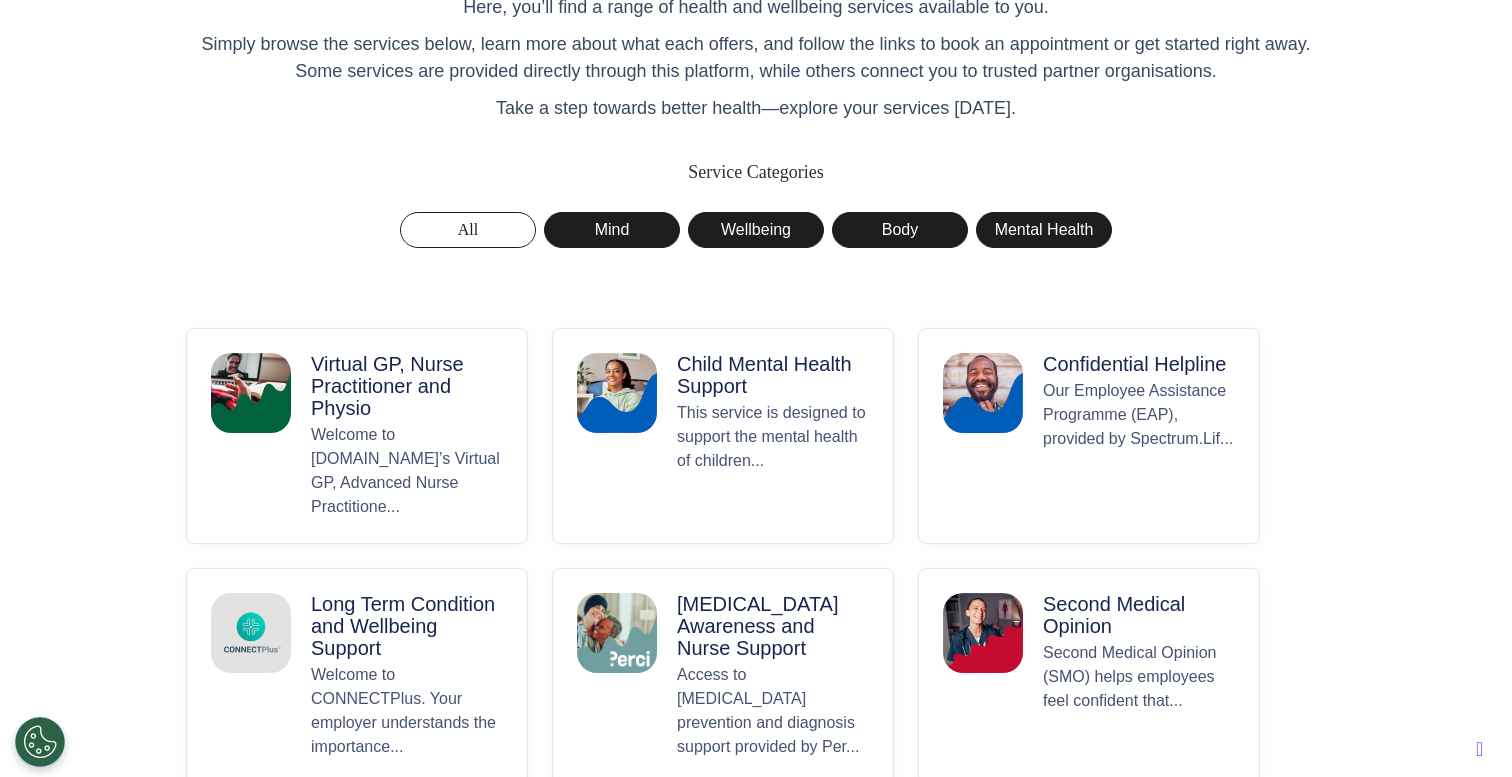 click on "Welcome to [DOMAIN_NAME]’s Virtual GP, Advanced Nurse Practitione..." at bounding box center [407, 471] 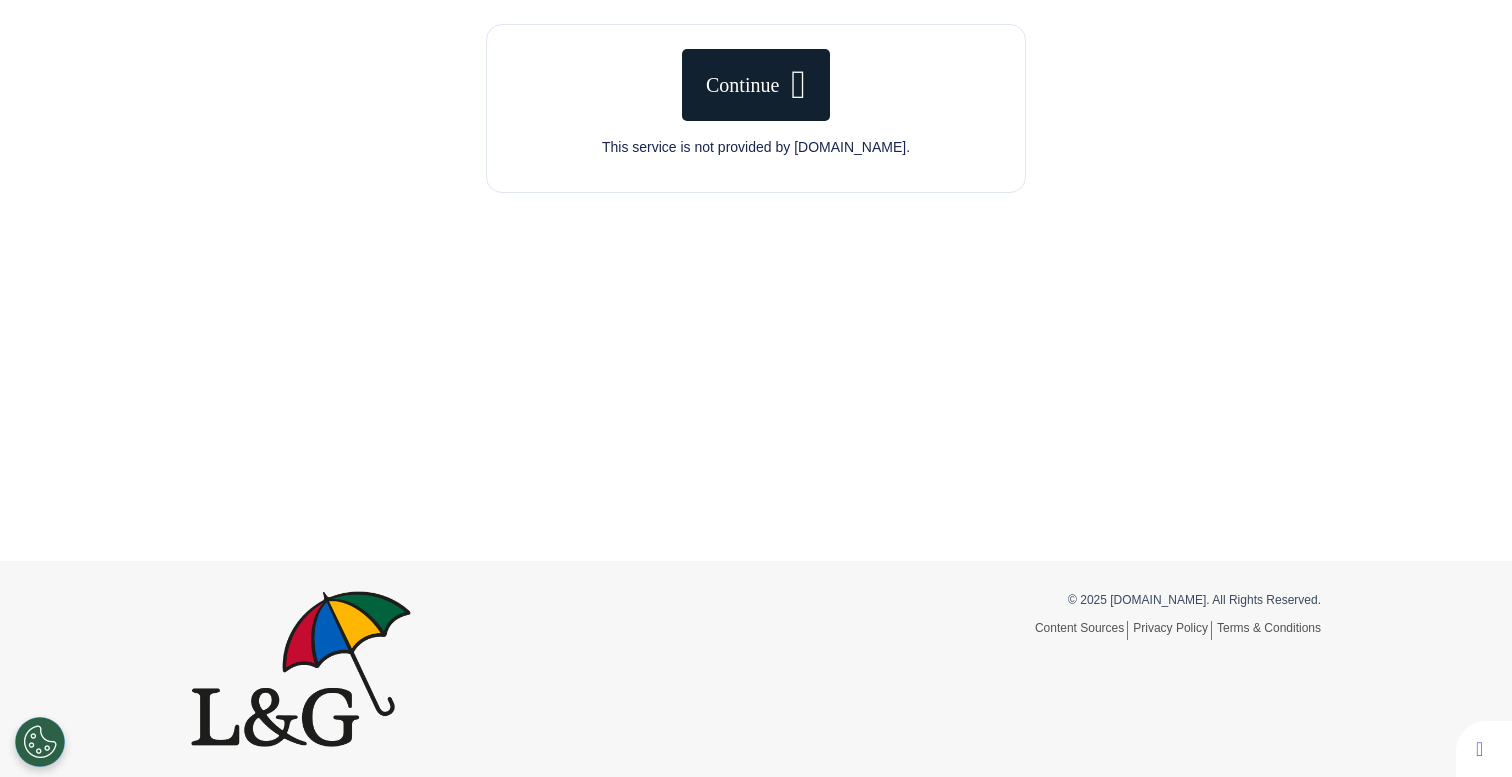 scroll, scrollTop: 0, scrollLeft: 0, axis: both 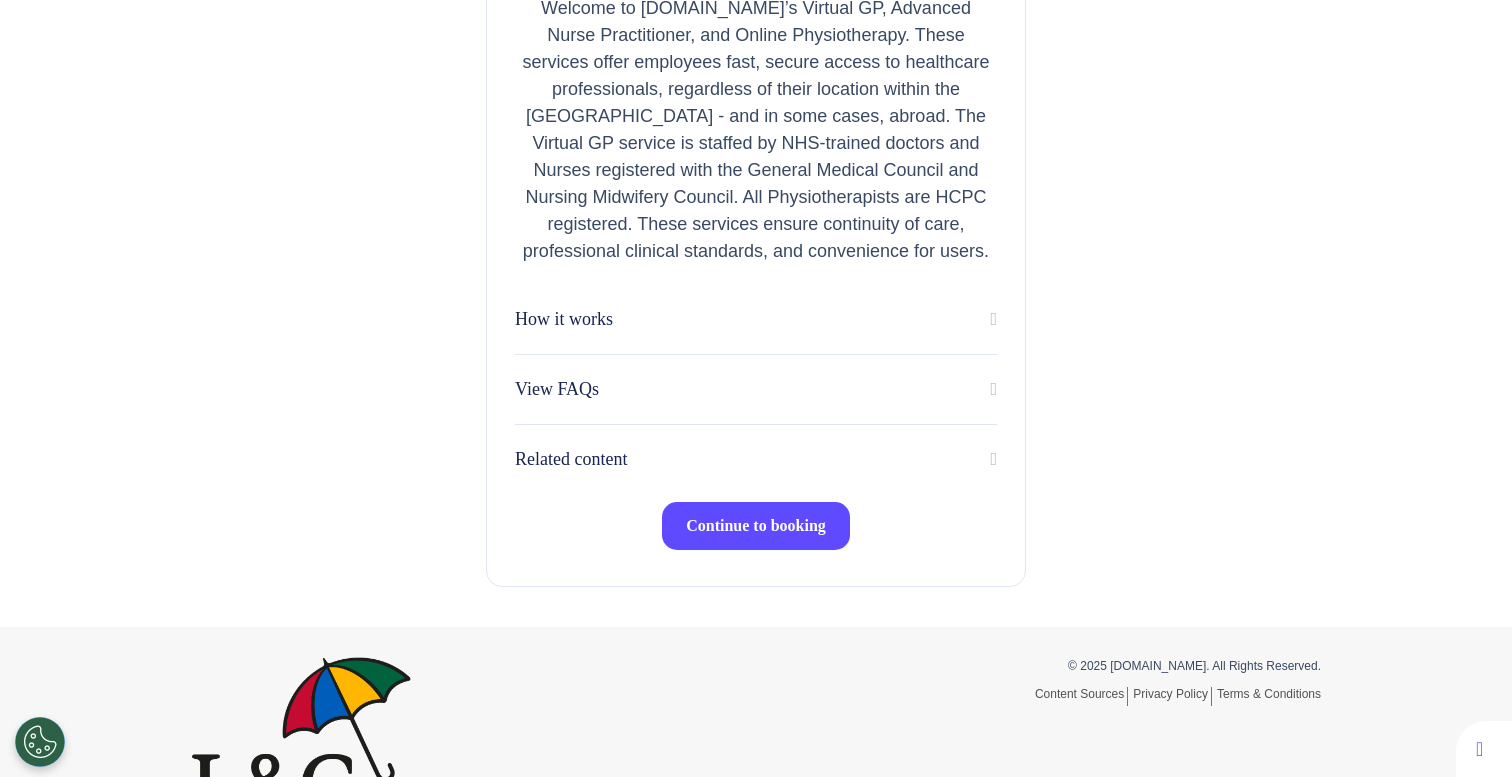 click on "Continue to booking" at bounding box center [756, 525] 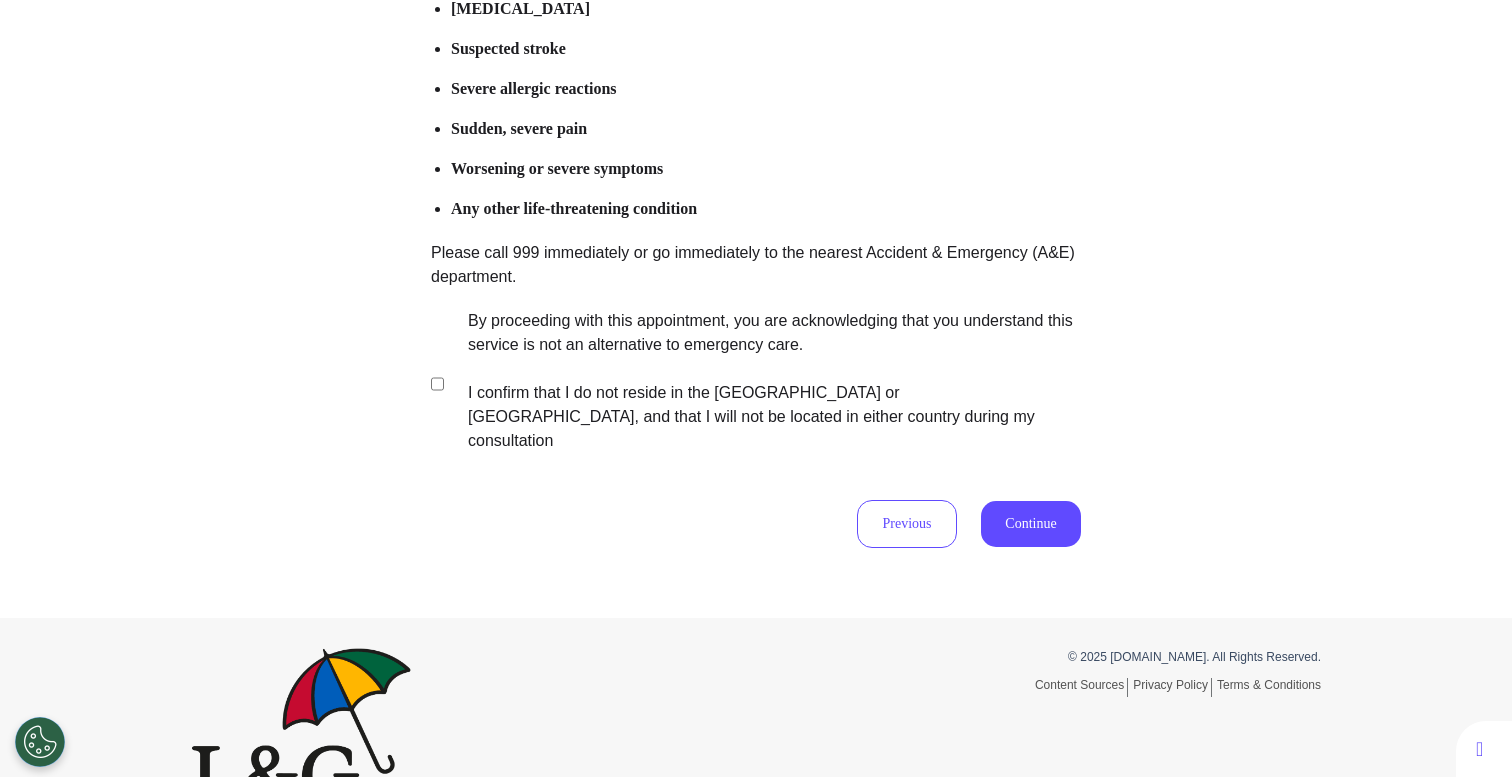 scroll, scrollTop: 396, scrollLeft: 0, axis: vertical 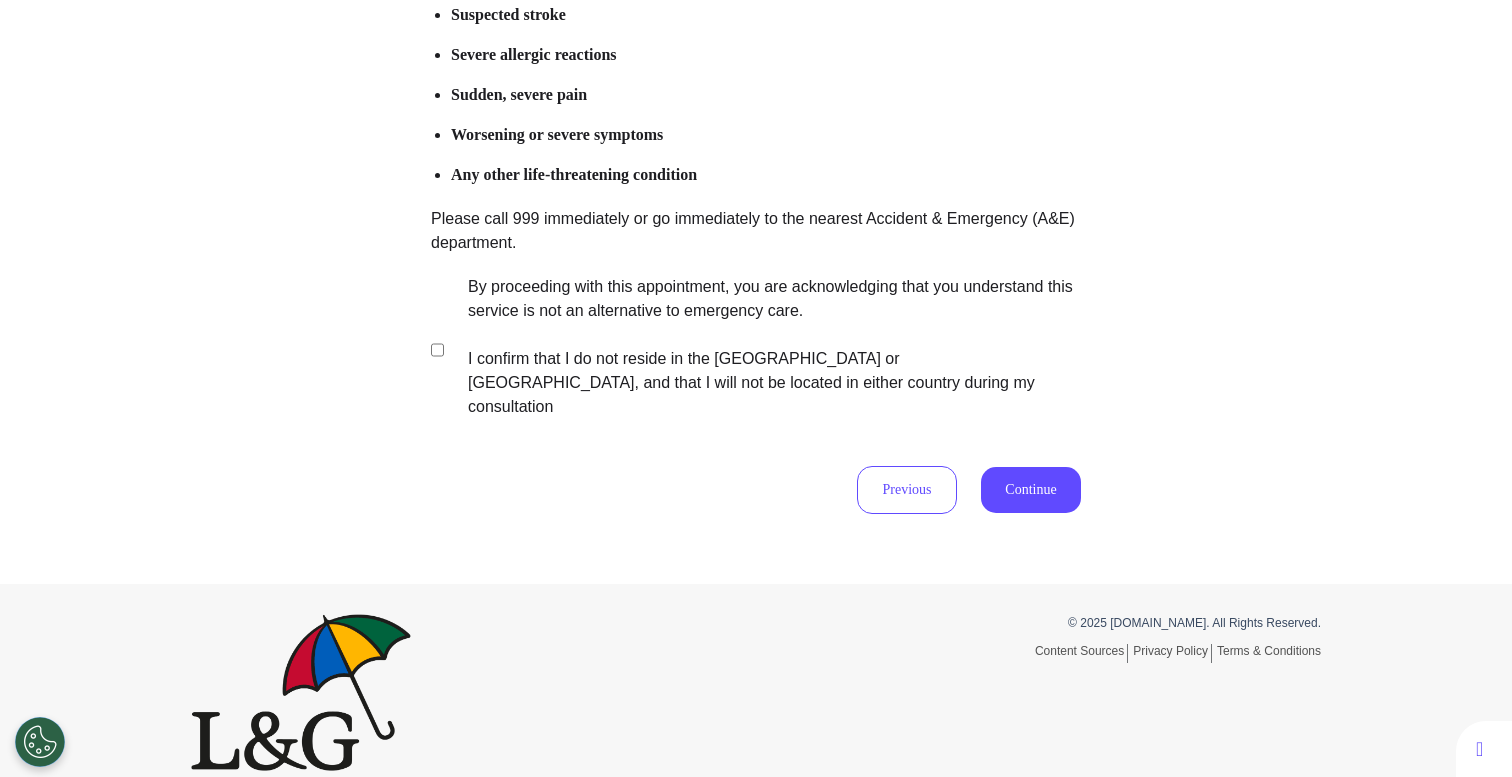 click on "By proceeding with this appointment, you are acknowledging that you understand this service is not an alternative to emergency care. I confirm that I do not reside in the [GEOGRAPHIC_DATA] or [GEOGRAPHIC_DATA], and that I will not be located in either country during my consultation" at bounding box center [761, 347] 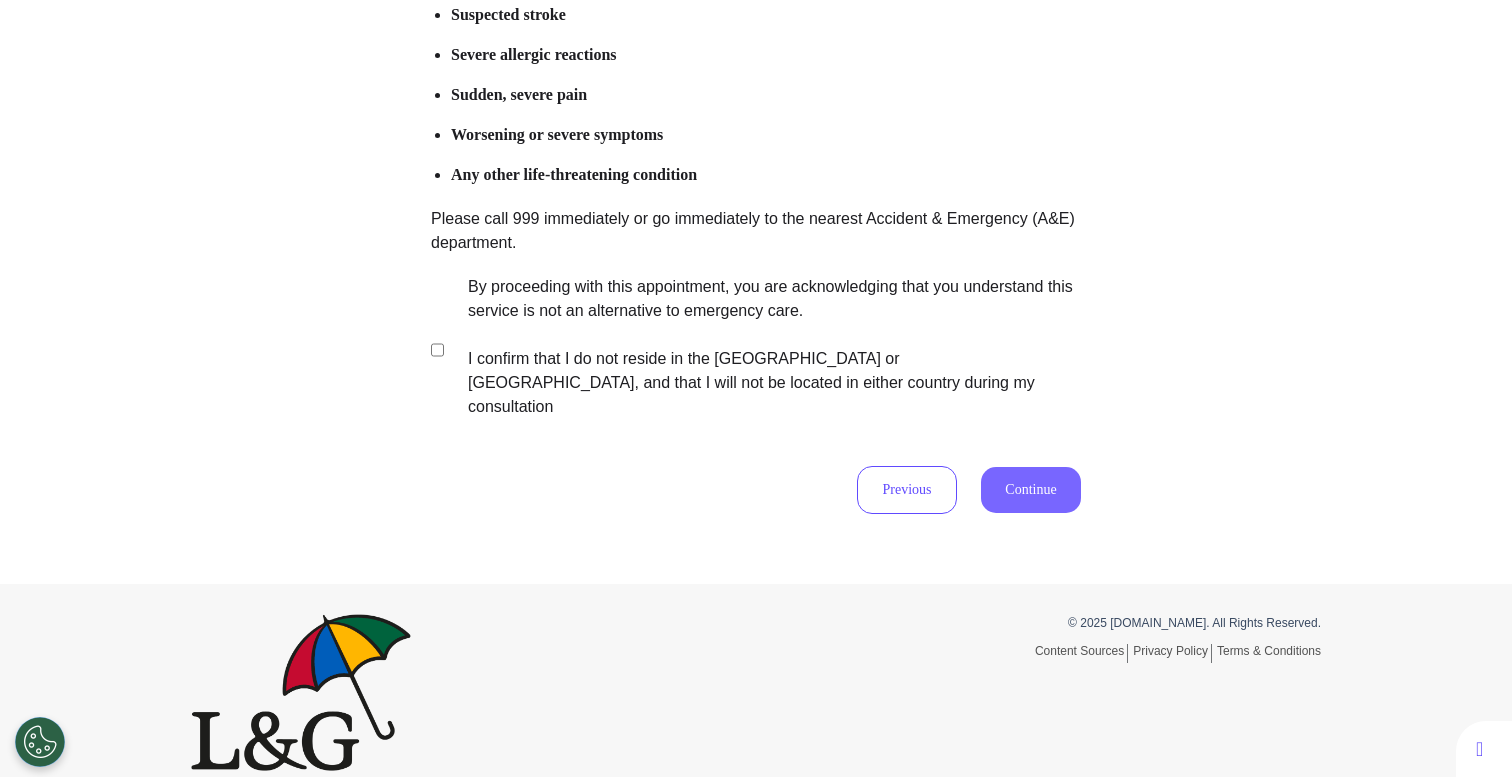 click on "Continue" at bounding box center (1031, 490) 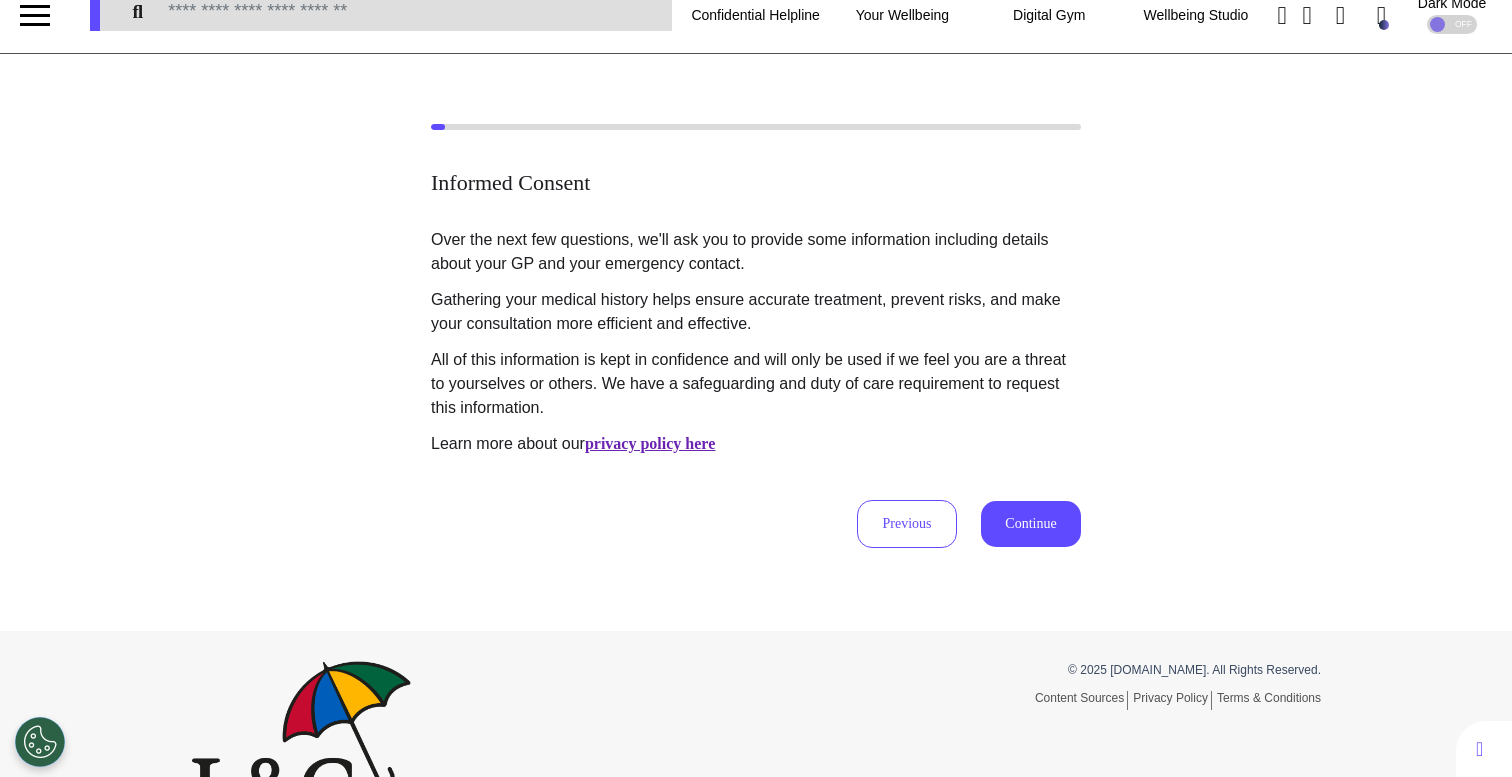 scroll, scrollTop: 0, scrollLeft: 0, axis: both 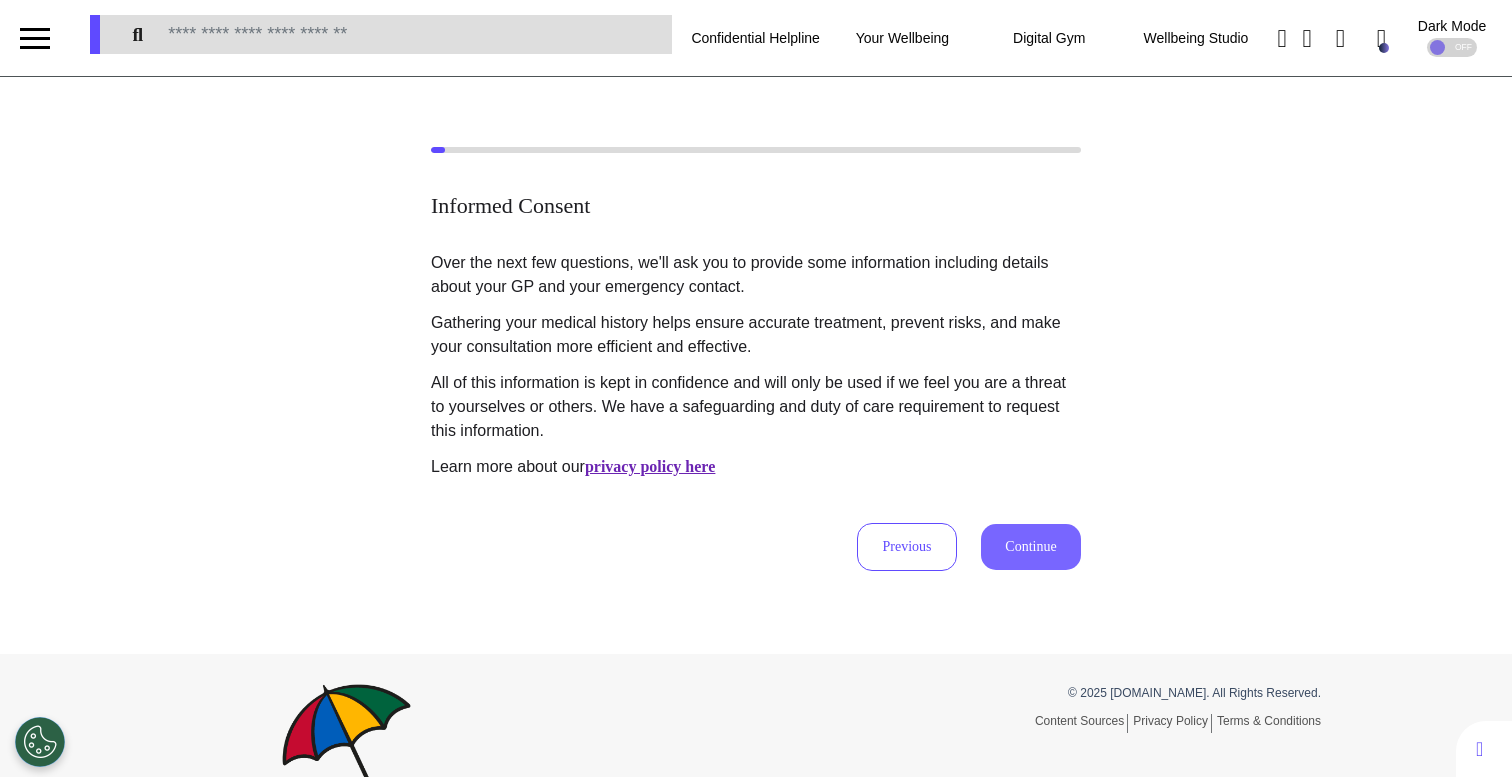 click on "Continue" at bounding box center [1031, 547] 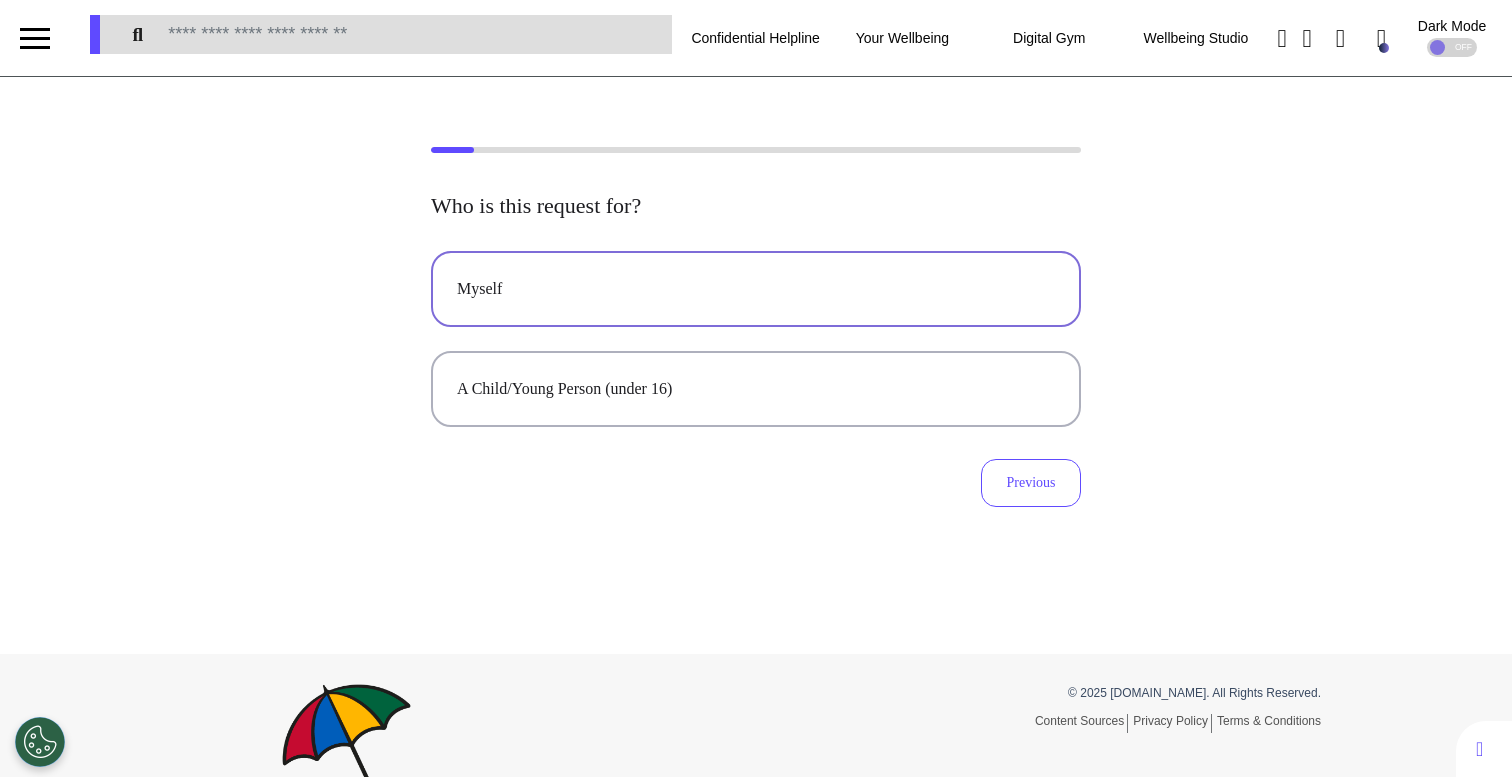 click on "Myself" at bounding box center (756, 289) 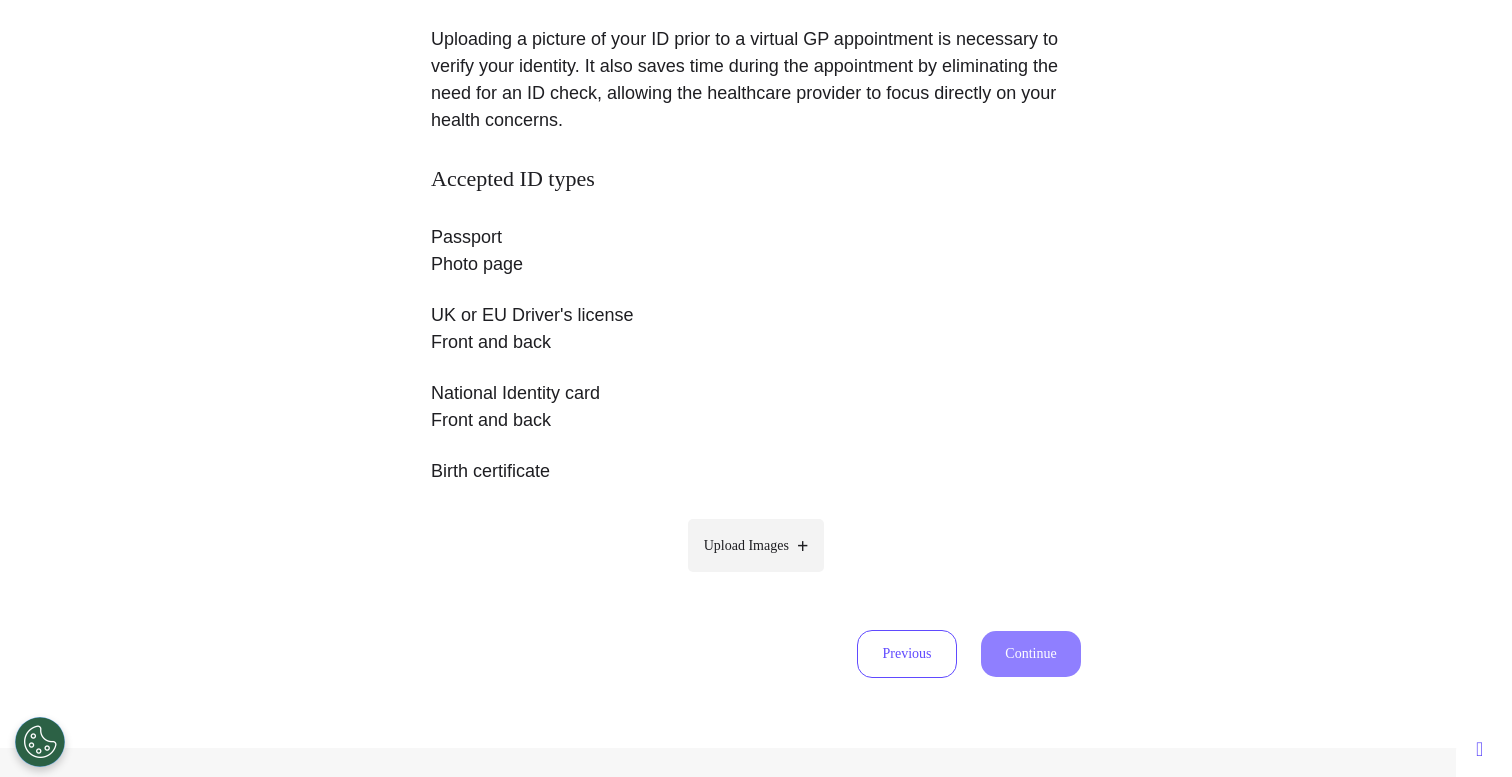 scroll, scrollTop: 439, scrollLeft: 0, axis: vertical 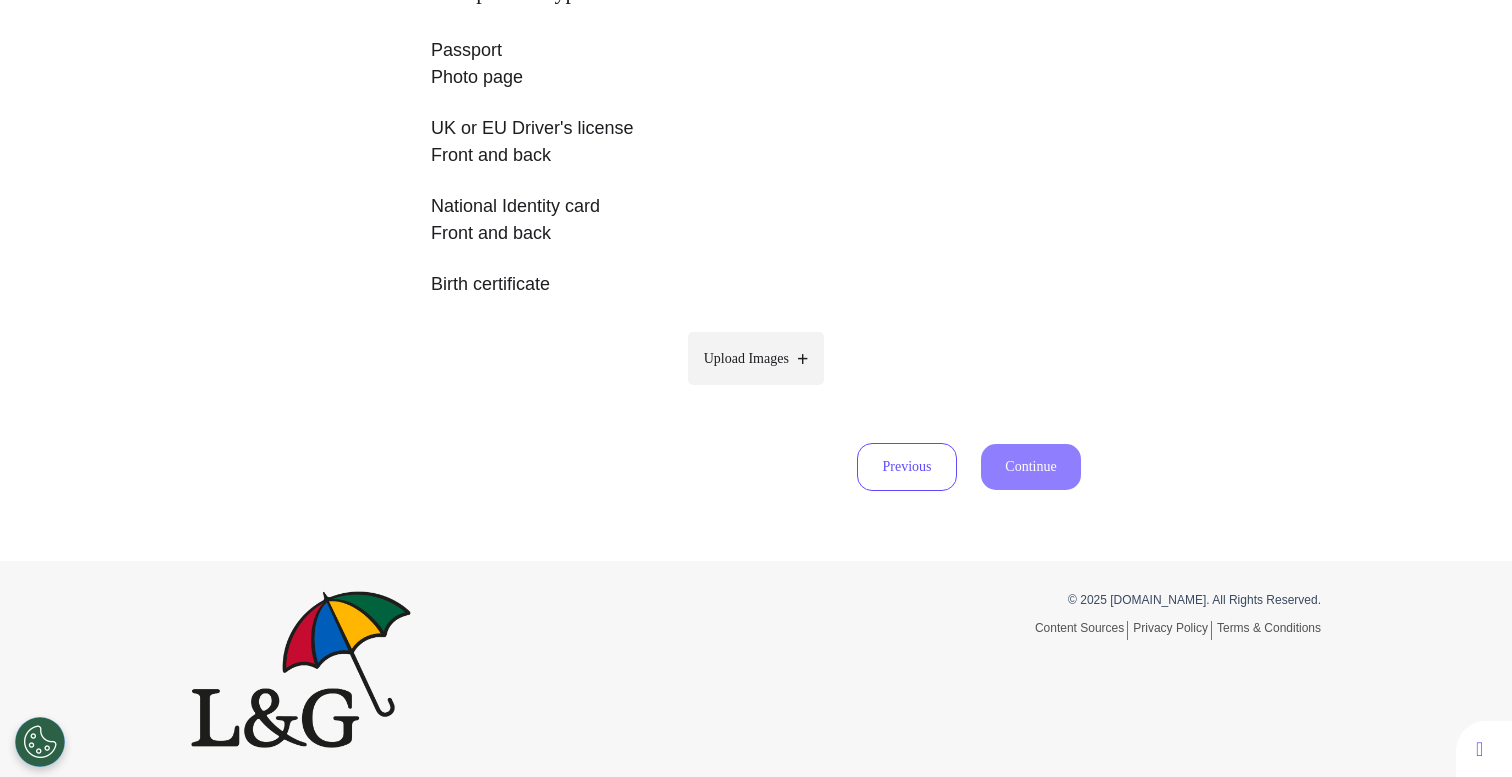 click on "Upload Images" at bounding box center [756, 358] 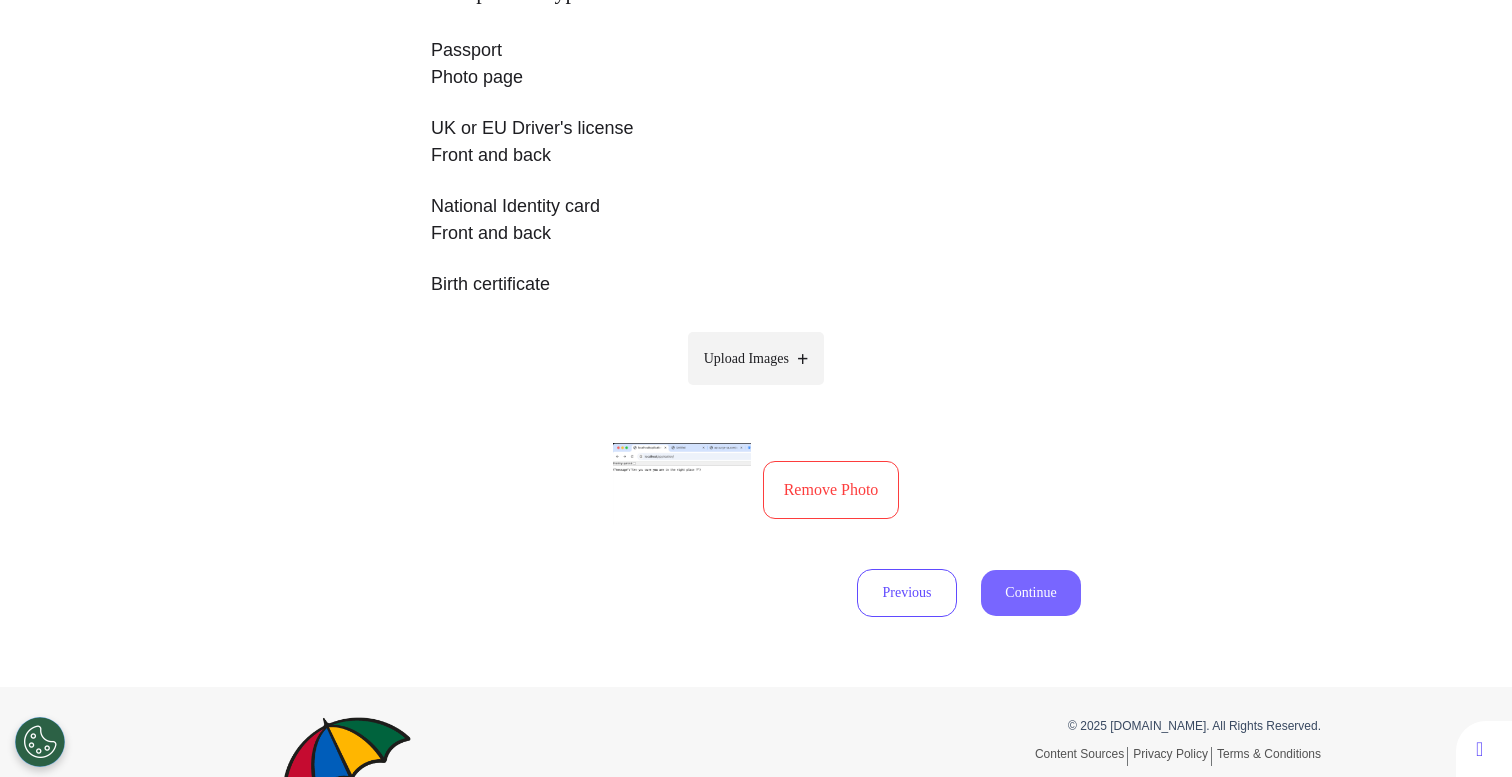 click on "Continue" at bounding box center (1031, 593) 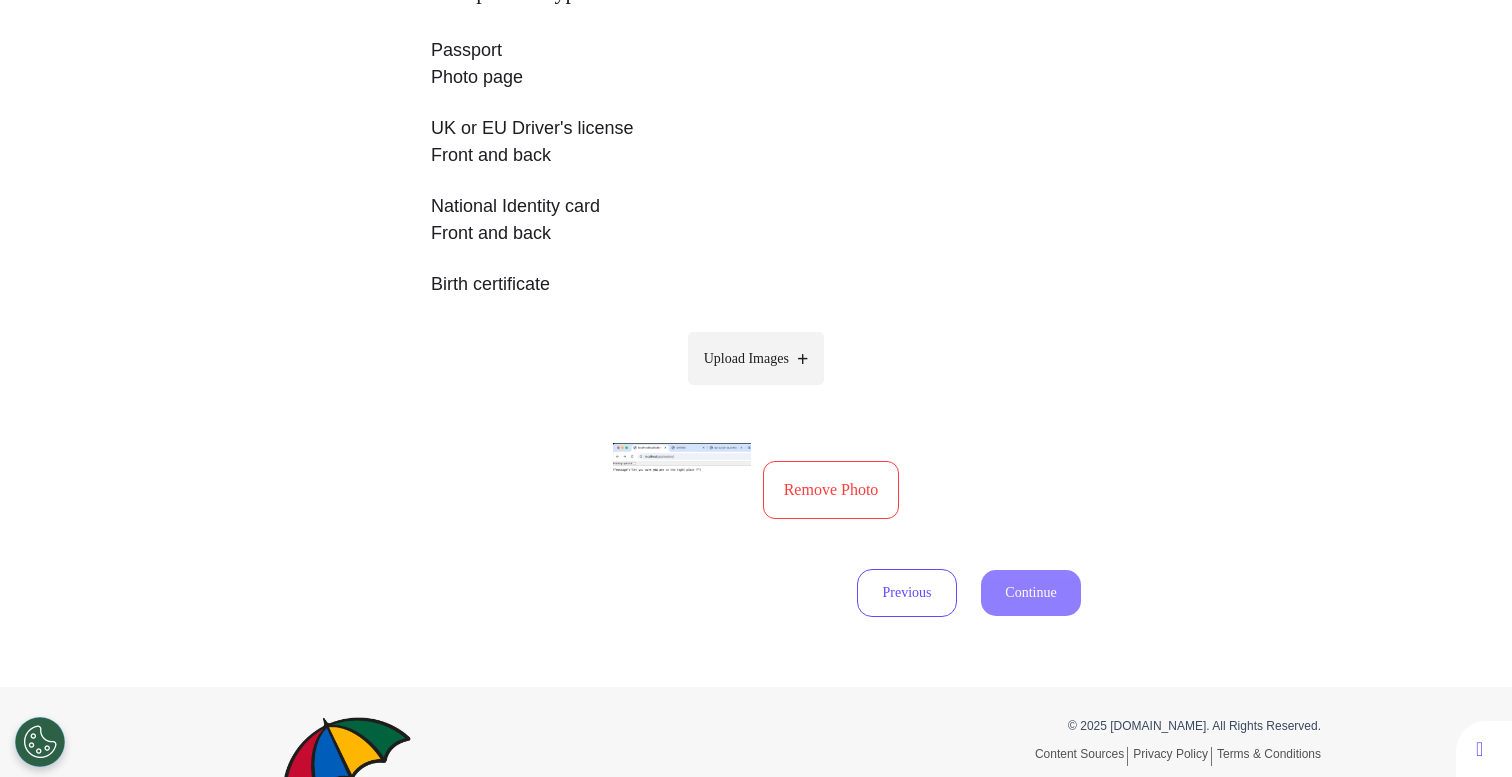 select on "******" 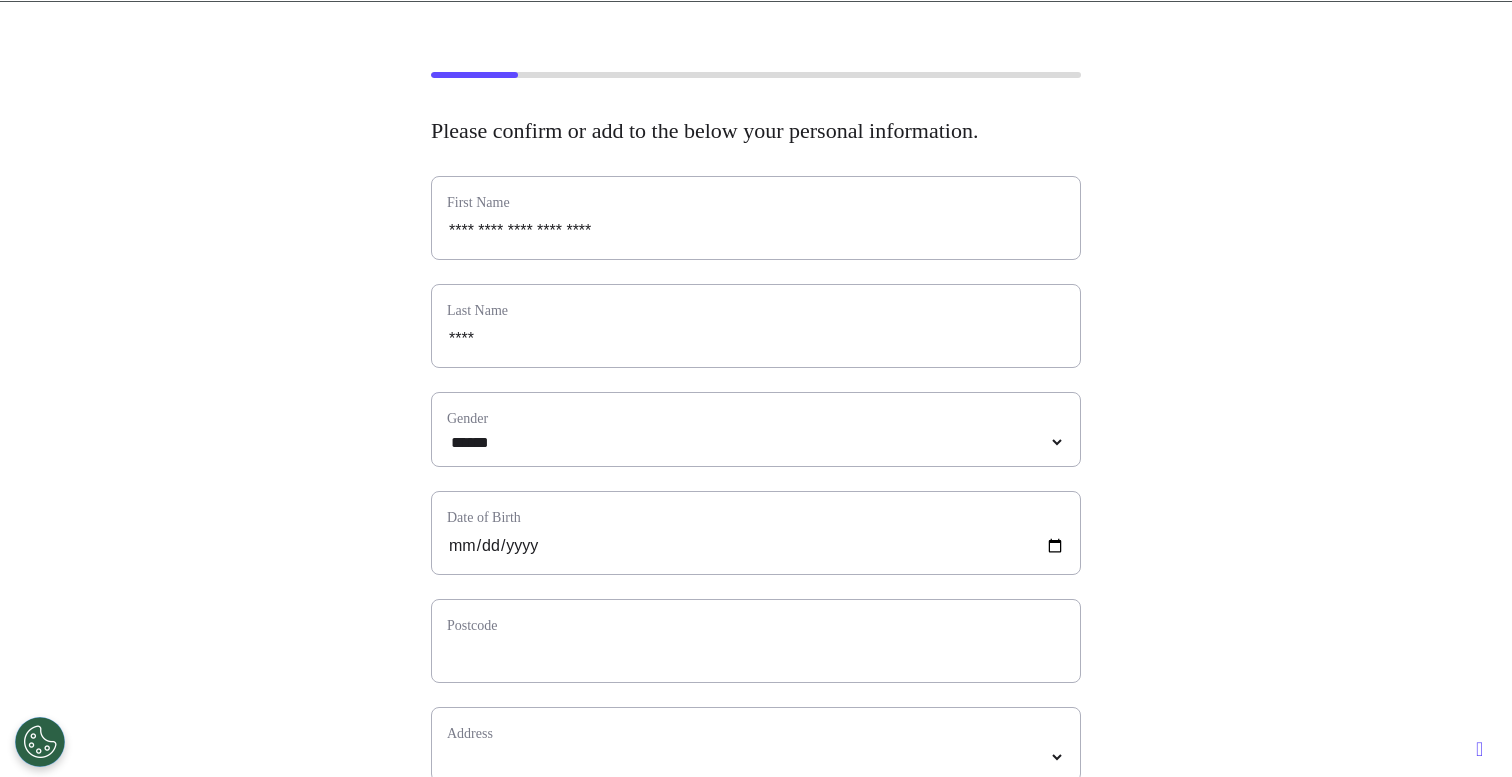 scroll, scrollTop: 262, scrollLeft: 0, axis: vertical 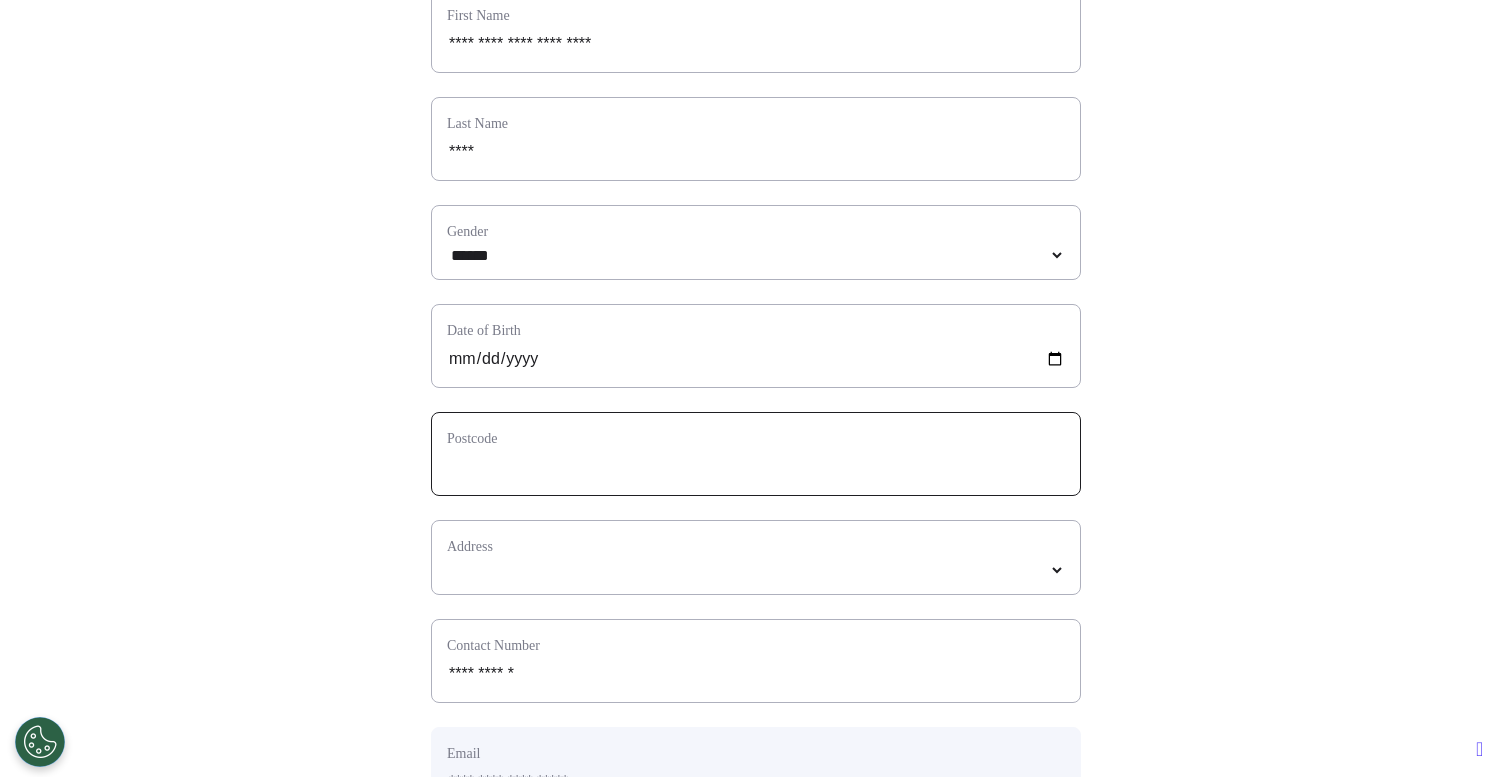 click at bounding box center [756, 467] 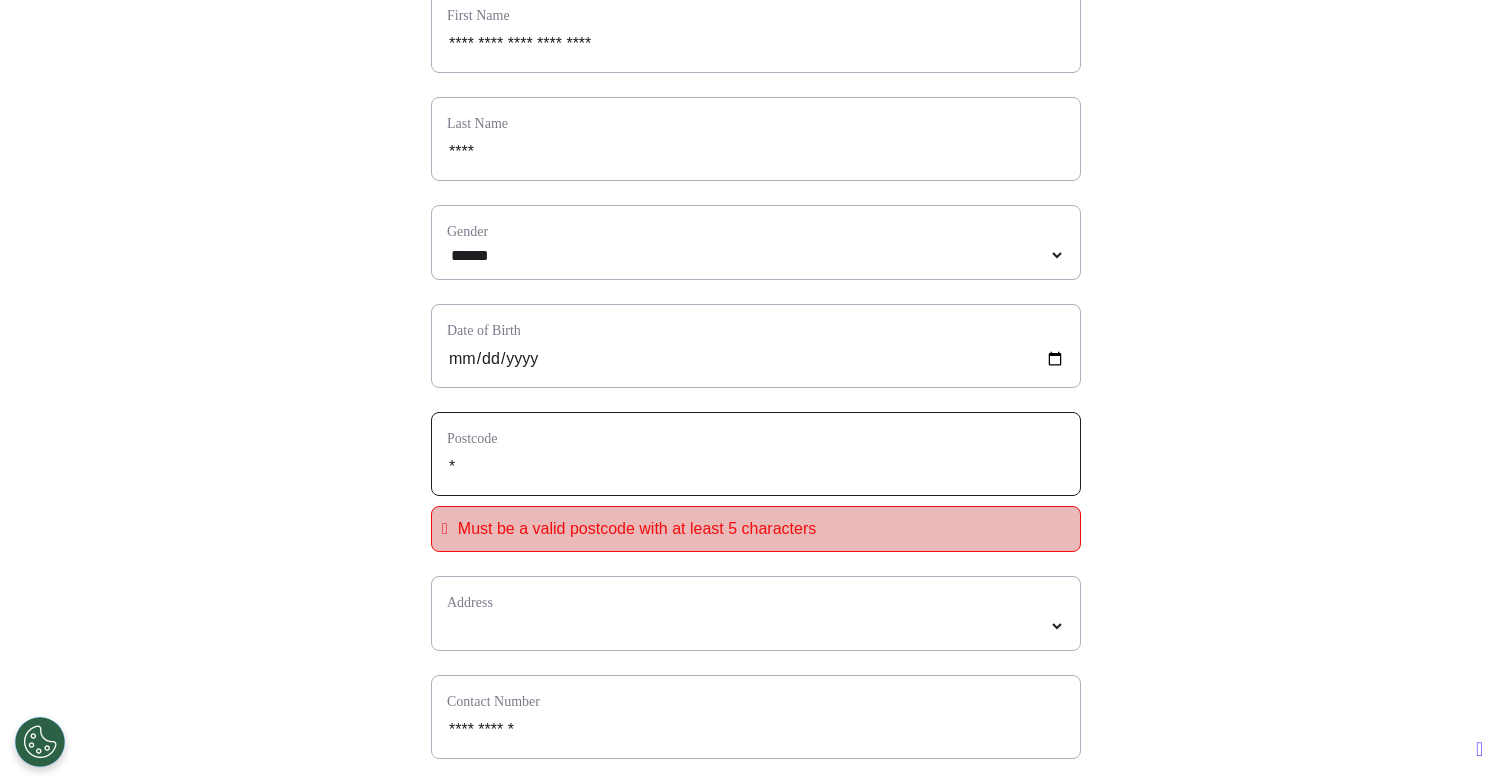 type on "**" 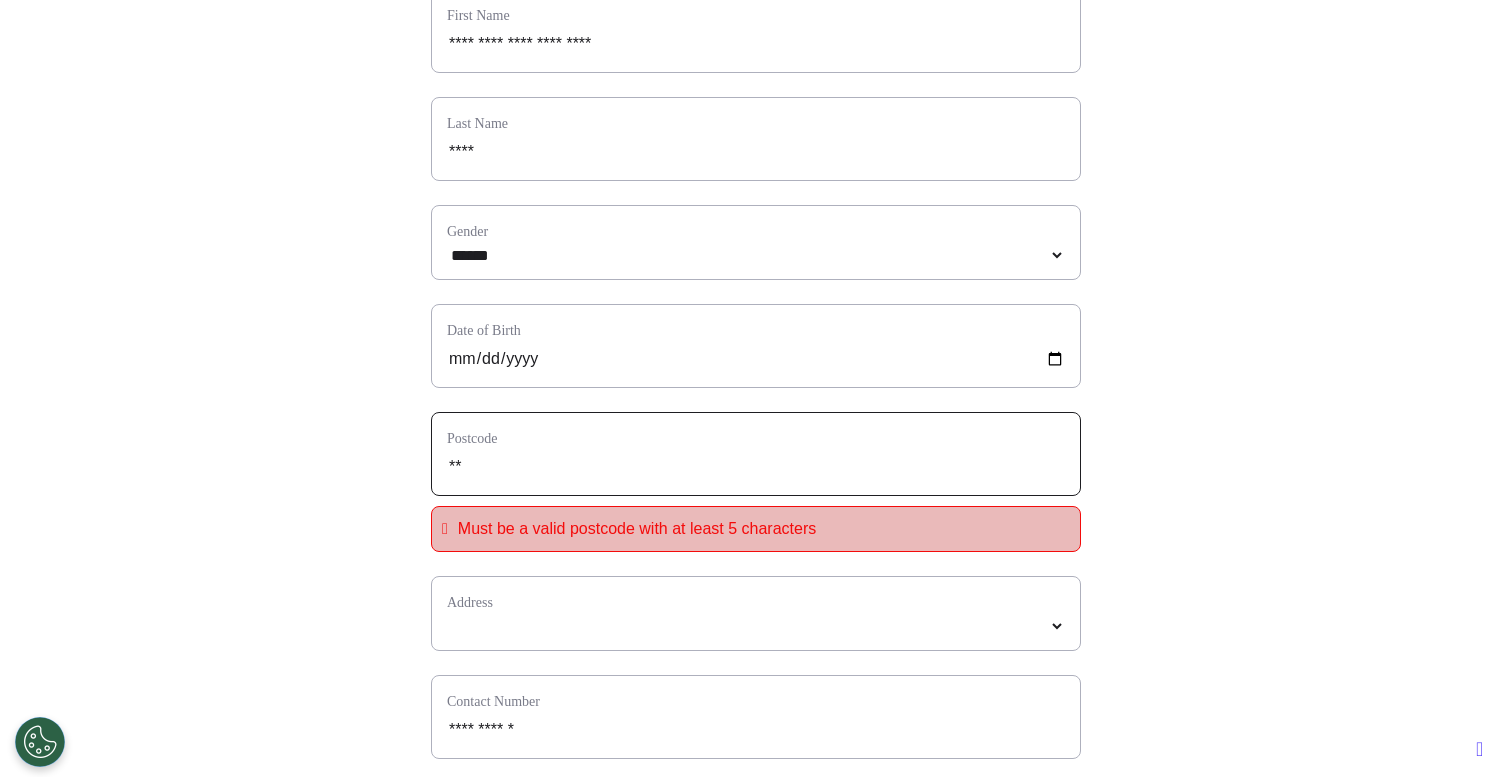type on "***" 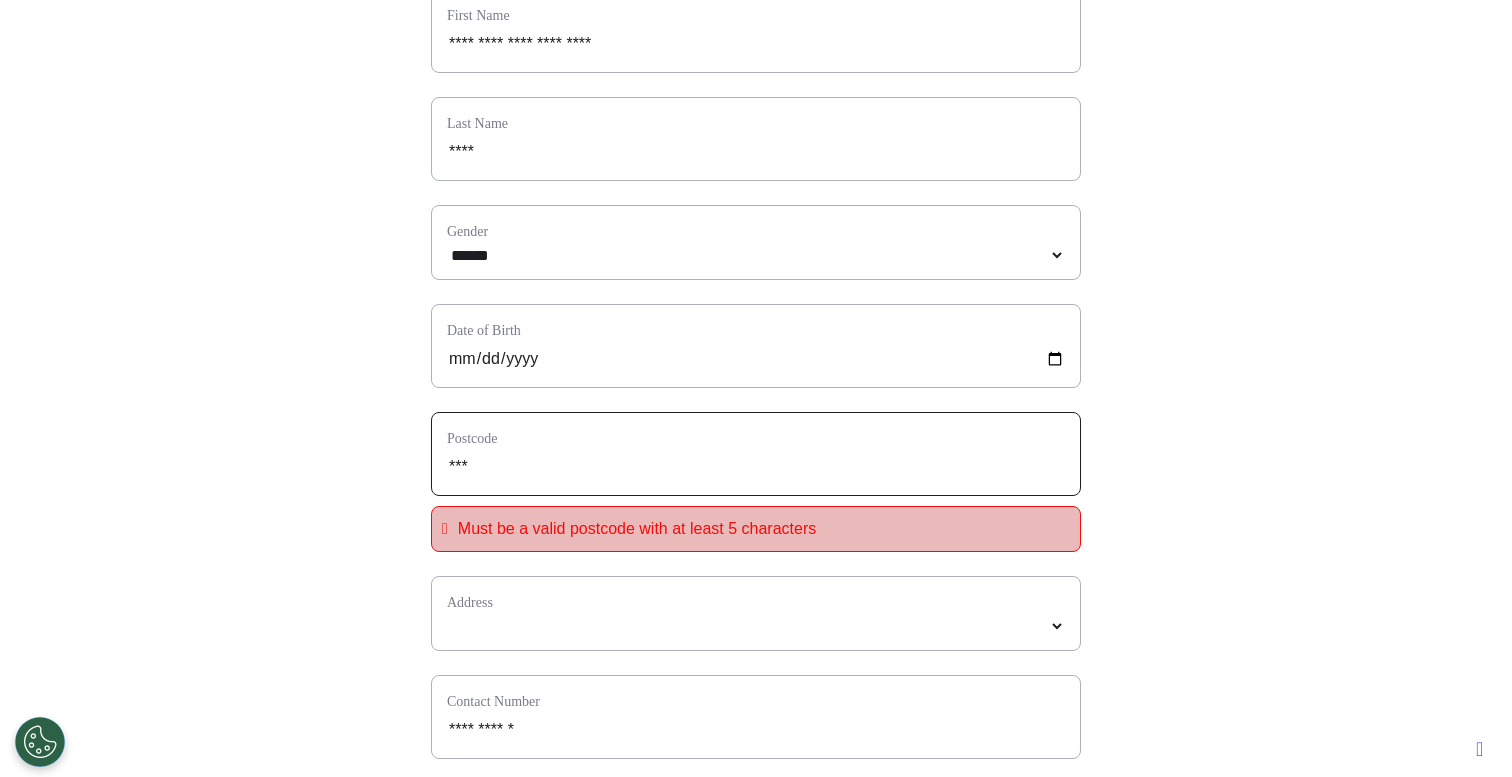 type on "****" 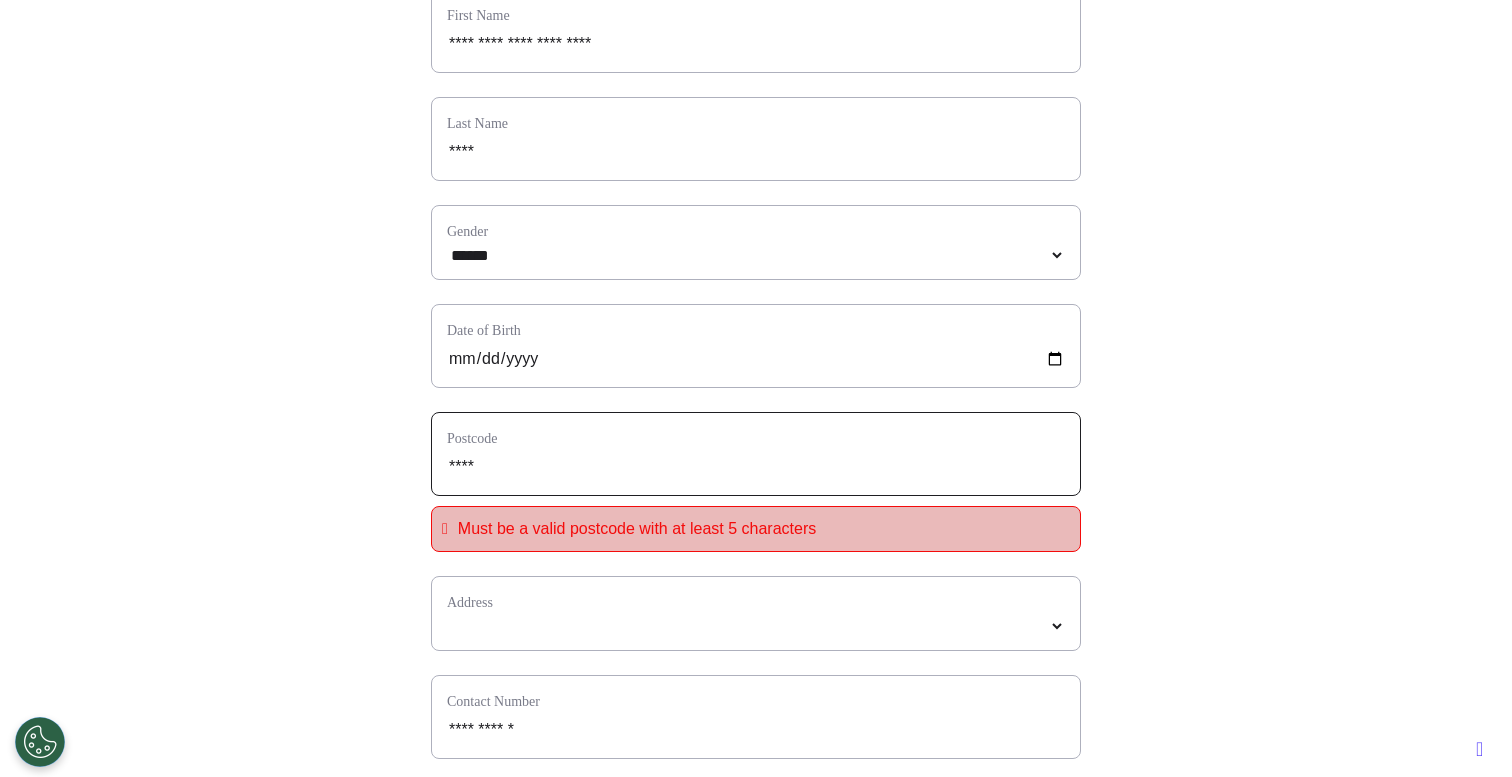 type on "*****" 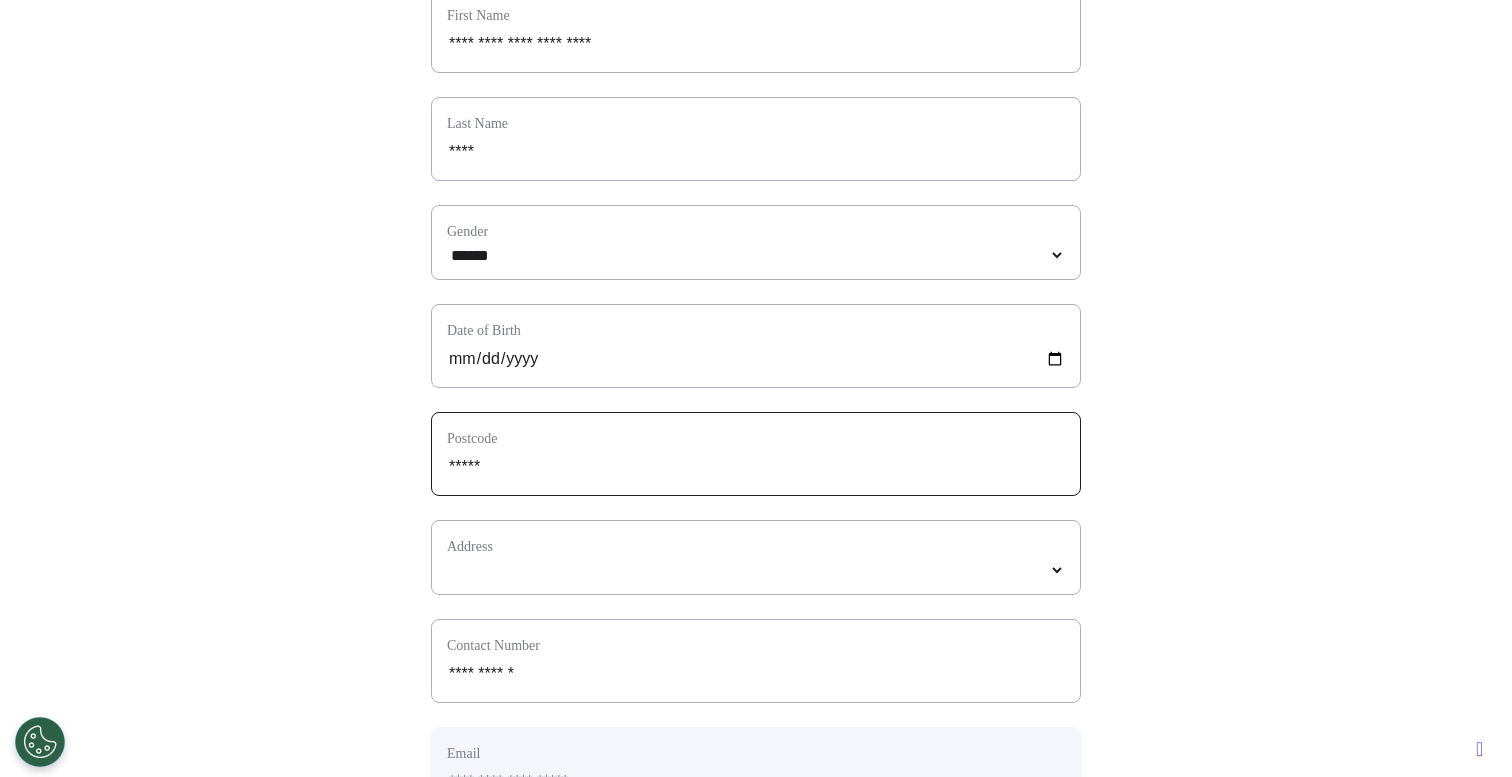 type on "*****" 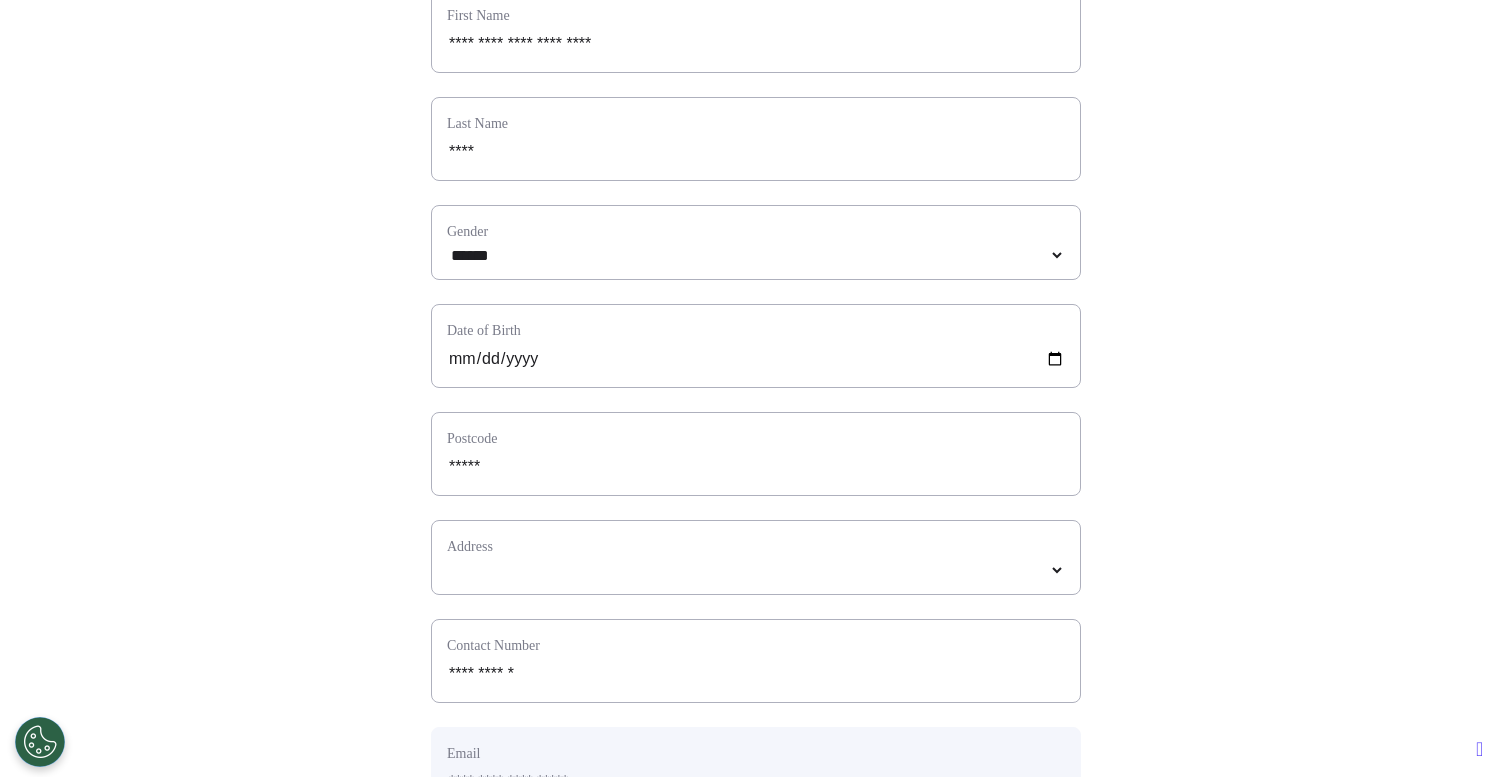 click on "Address" at bounding box center (756, 557) 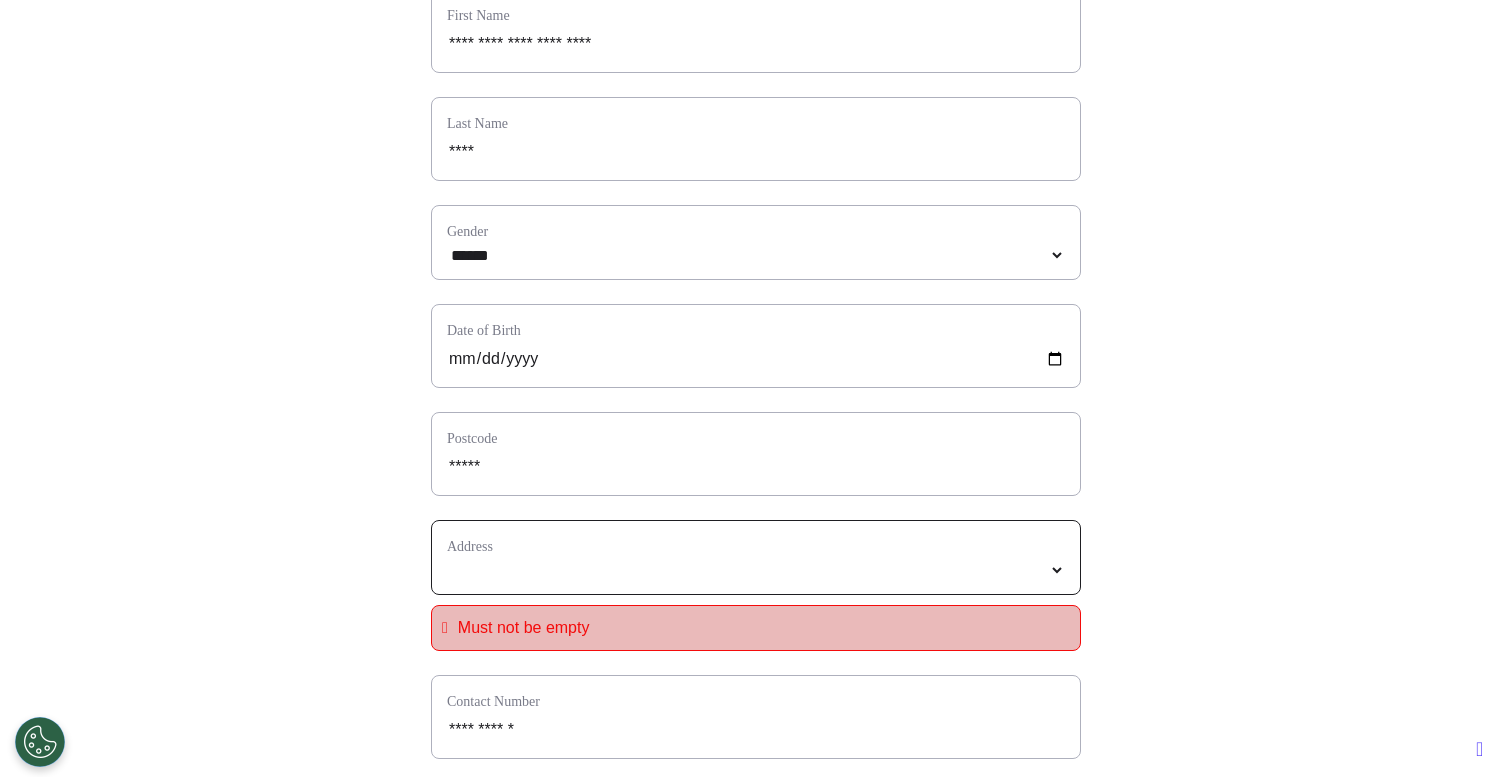 click at bounding box center [756, 570] 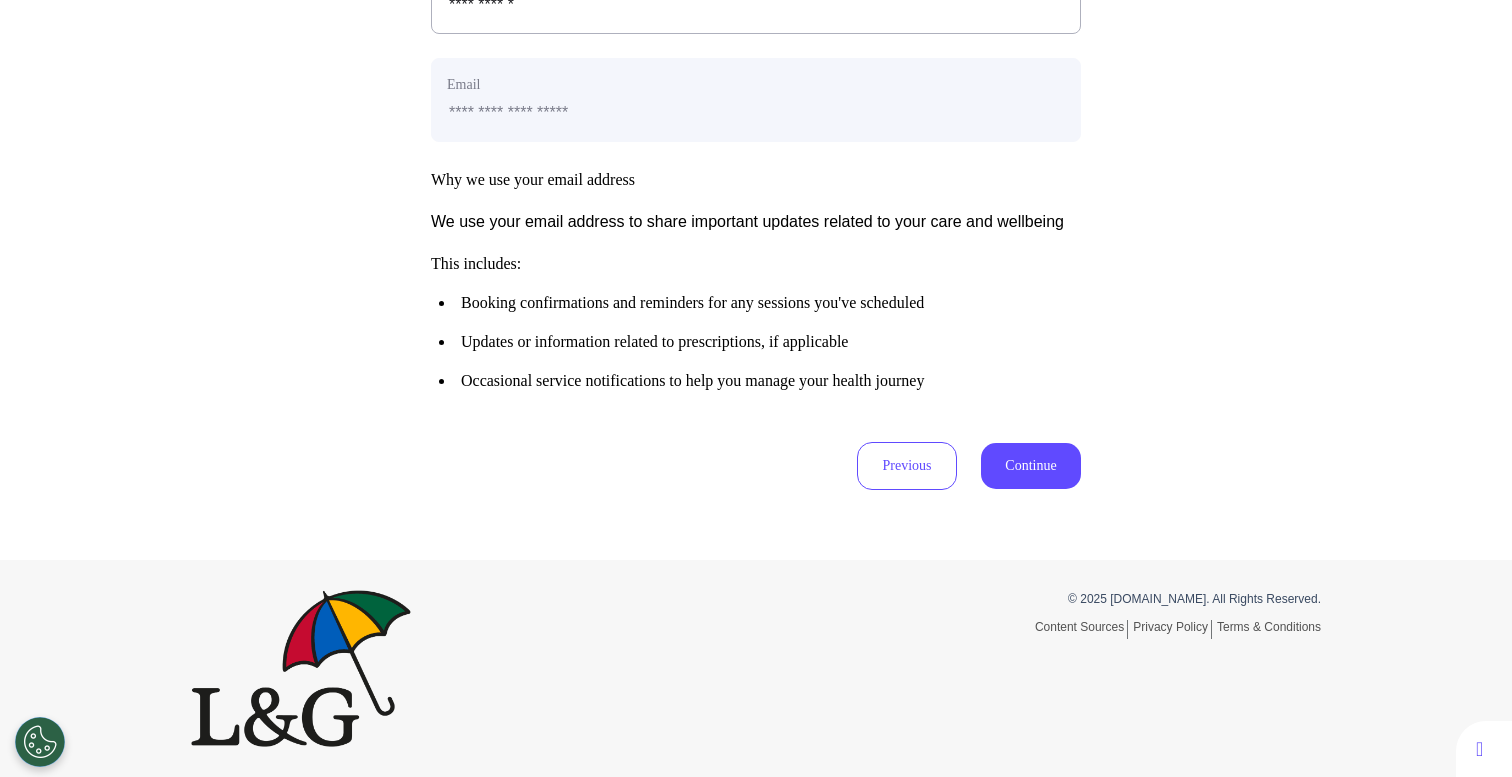 scroll, scrollTop: 993, scrollLeft: 0, axis: vertical 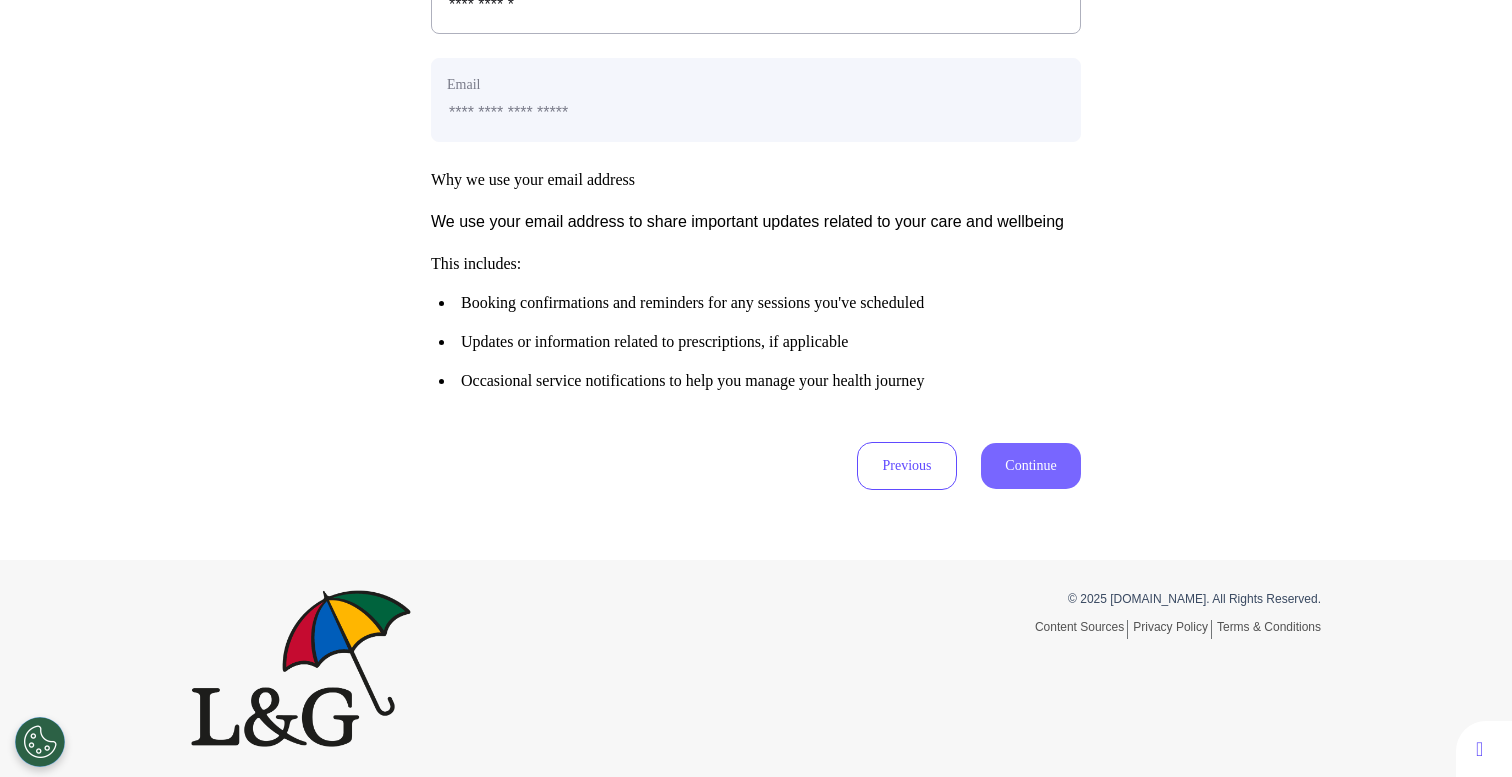 click on "Continue" at bounding box center (1031, 466) 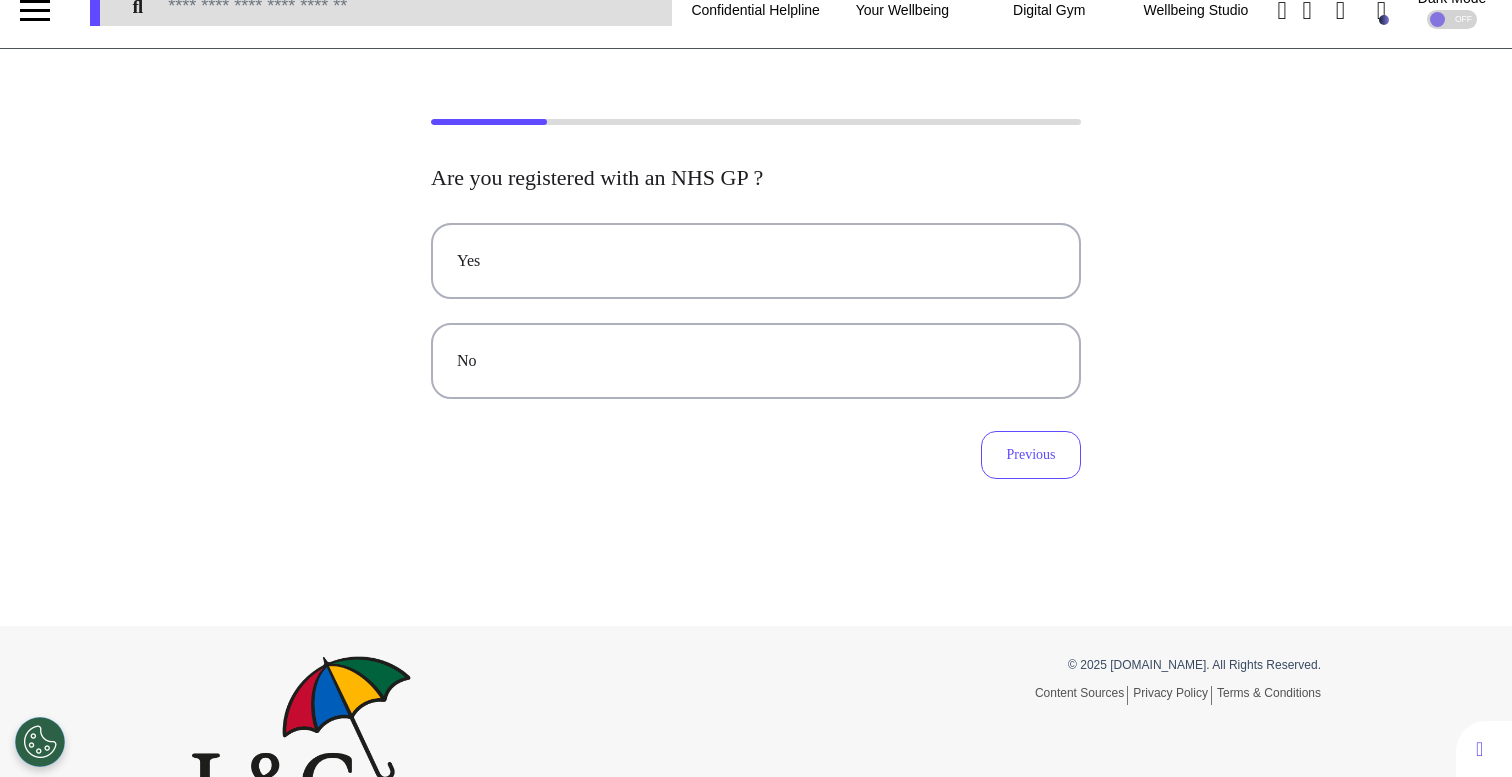 scroll, scrollTop: 0, scrollLeft: 0, axis: both 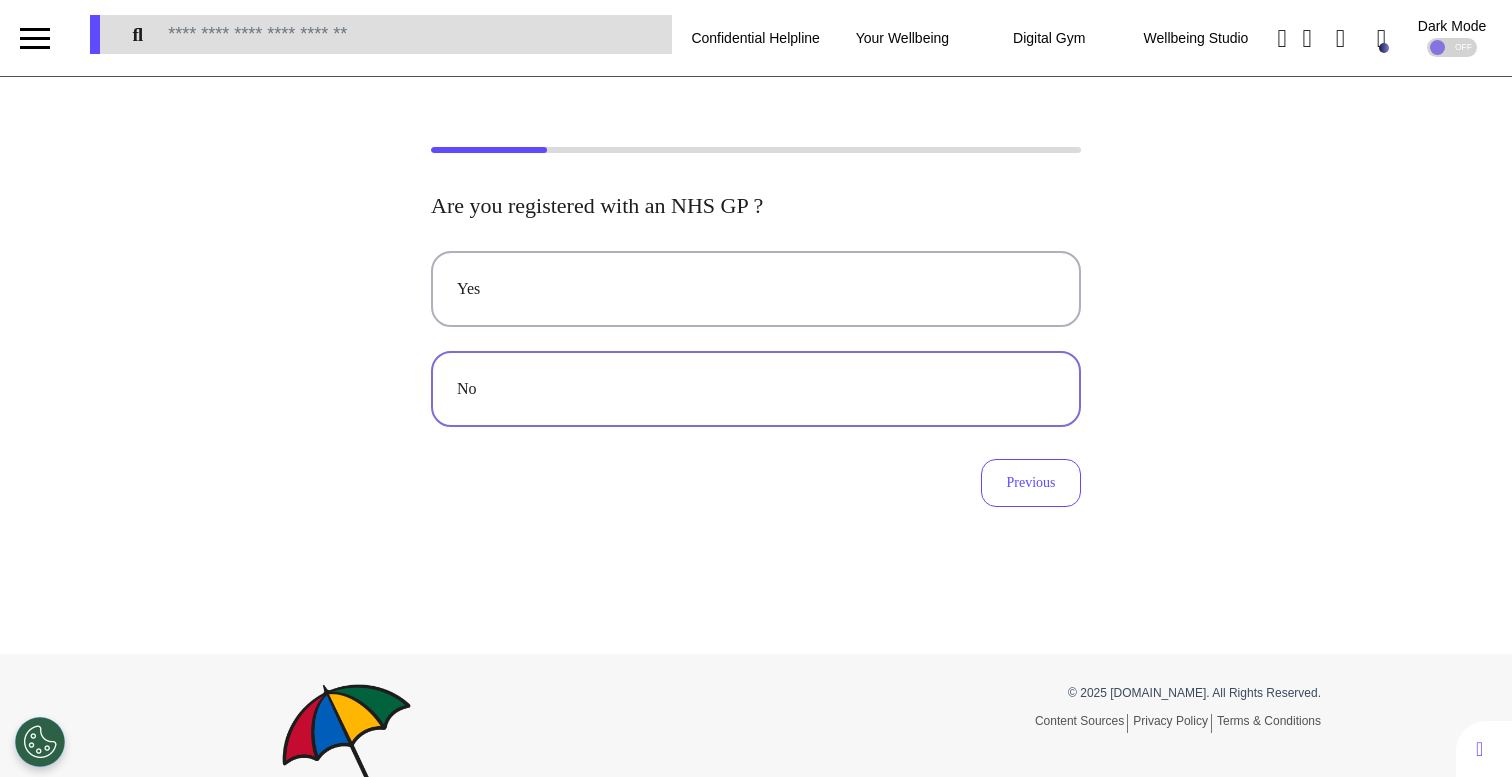 click on "No" at bounding box center [756, 389] 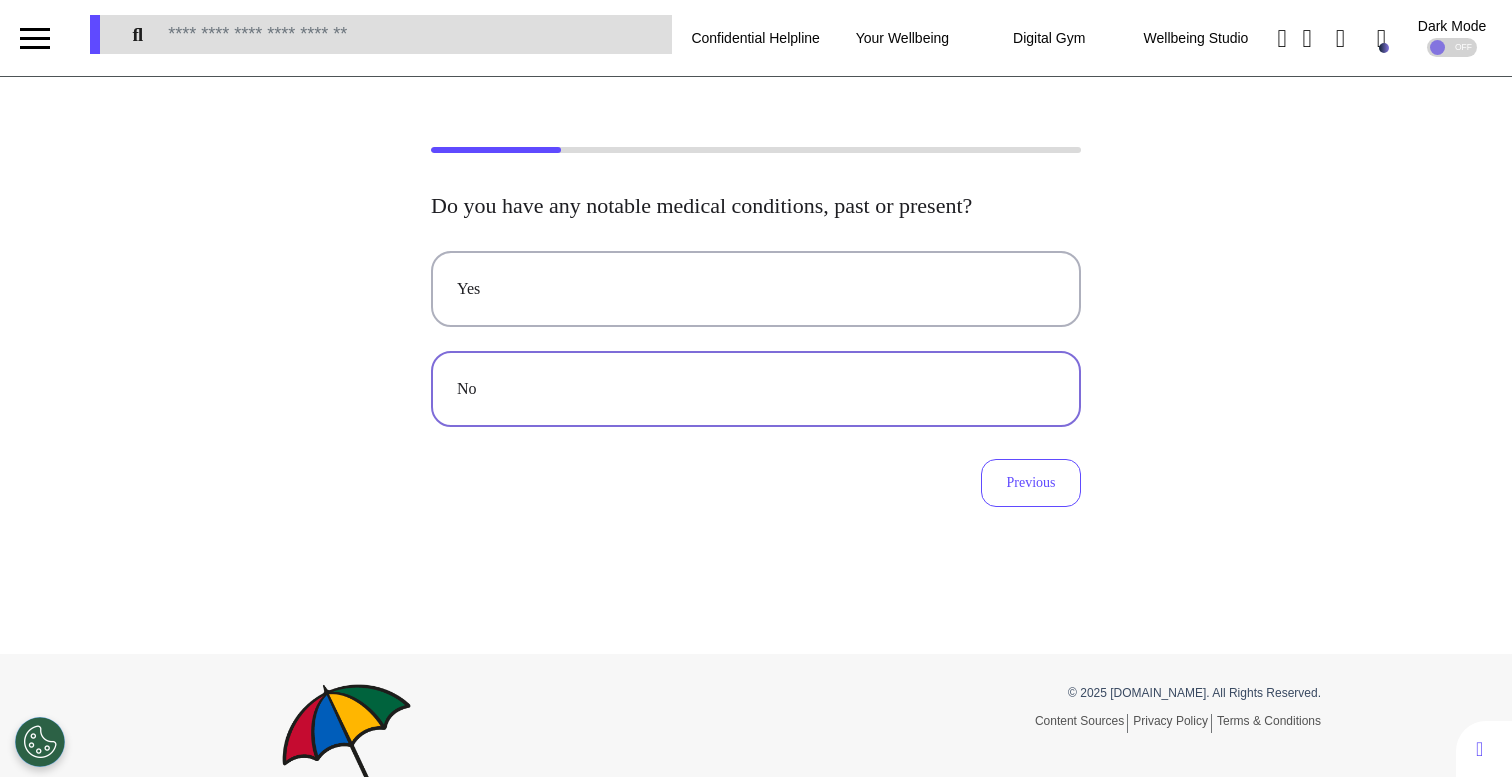 click on "No" at bounding box center (756, 389) 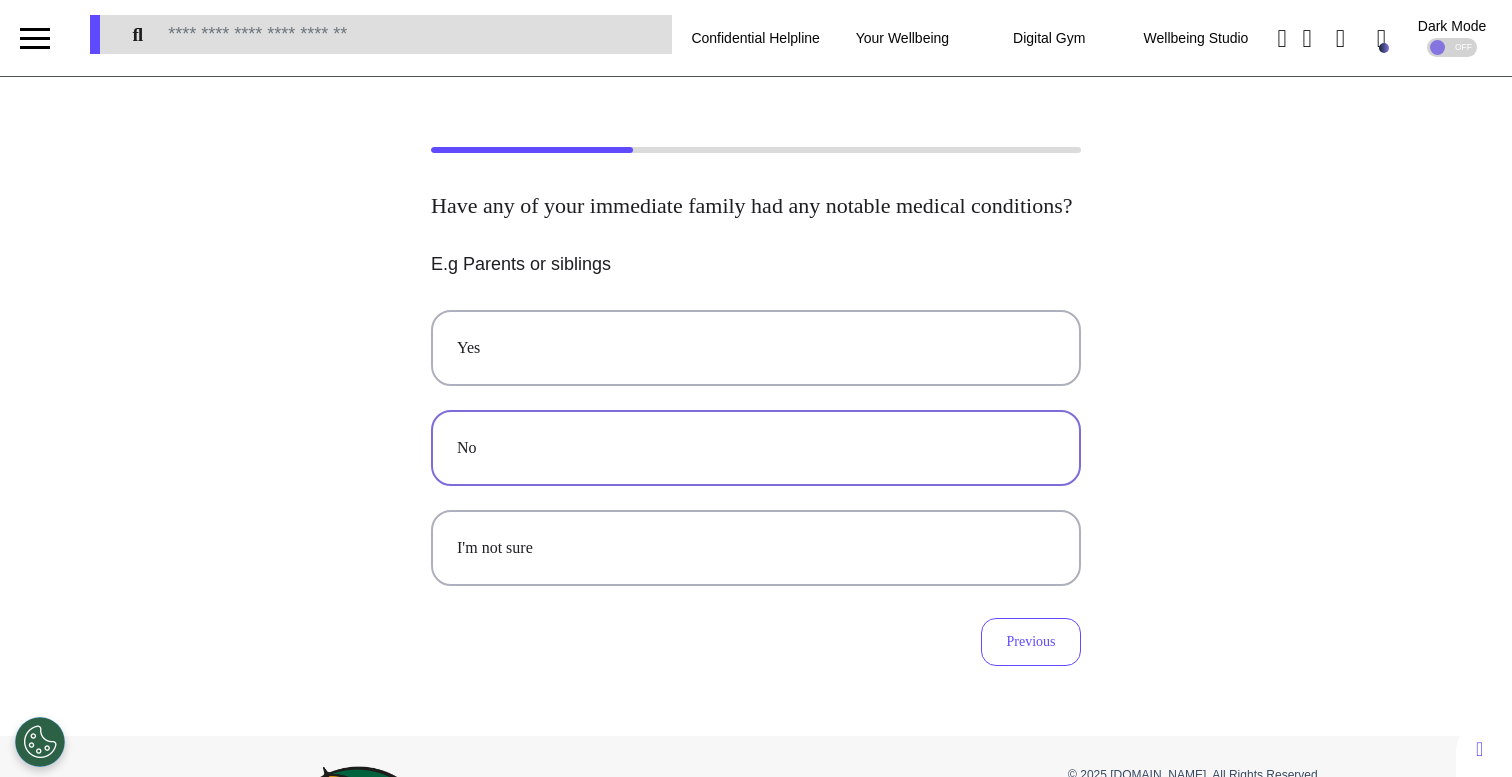 click on "No" at bounding box center (756, 448) 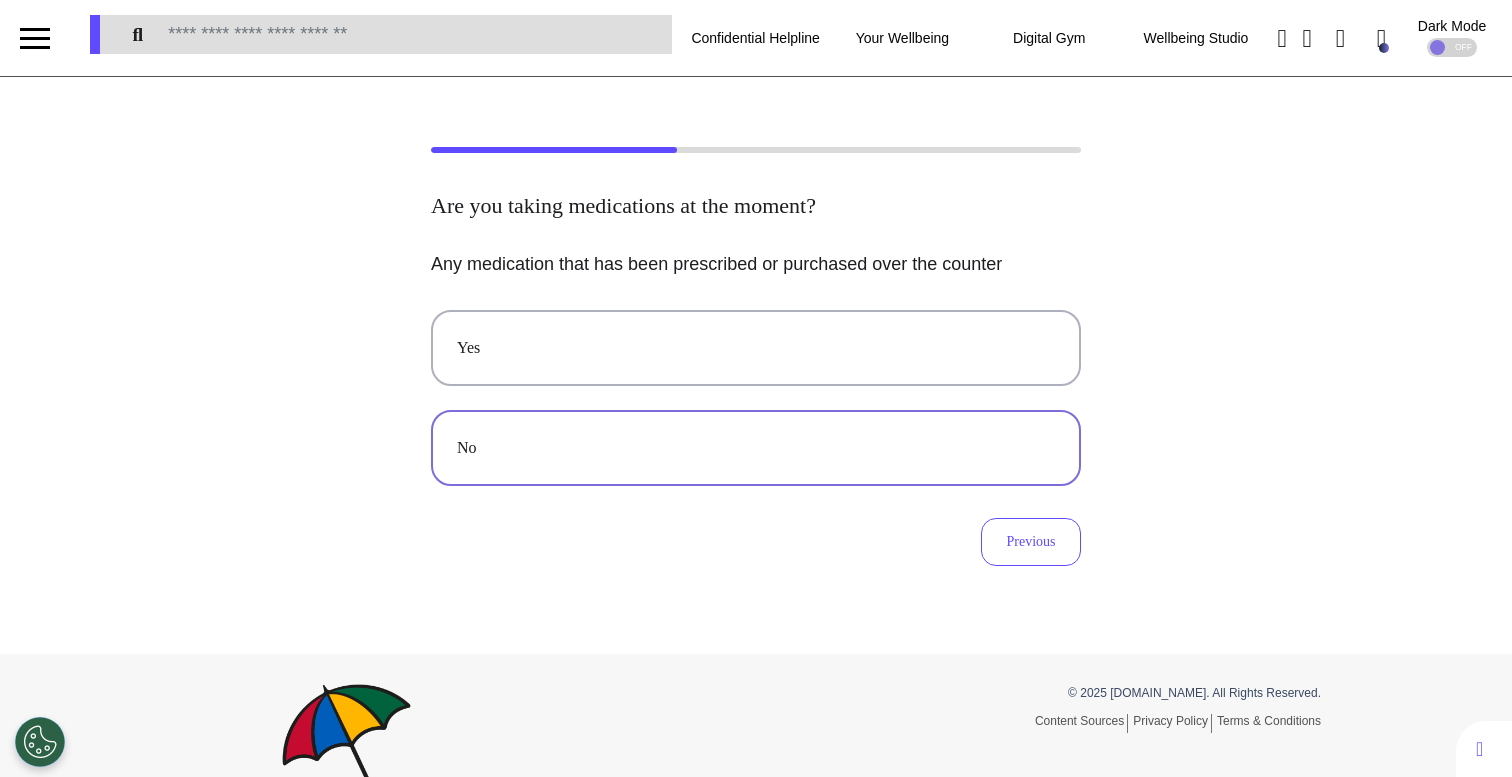 click on "No" at bounding box center (756, 448) 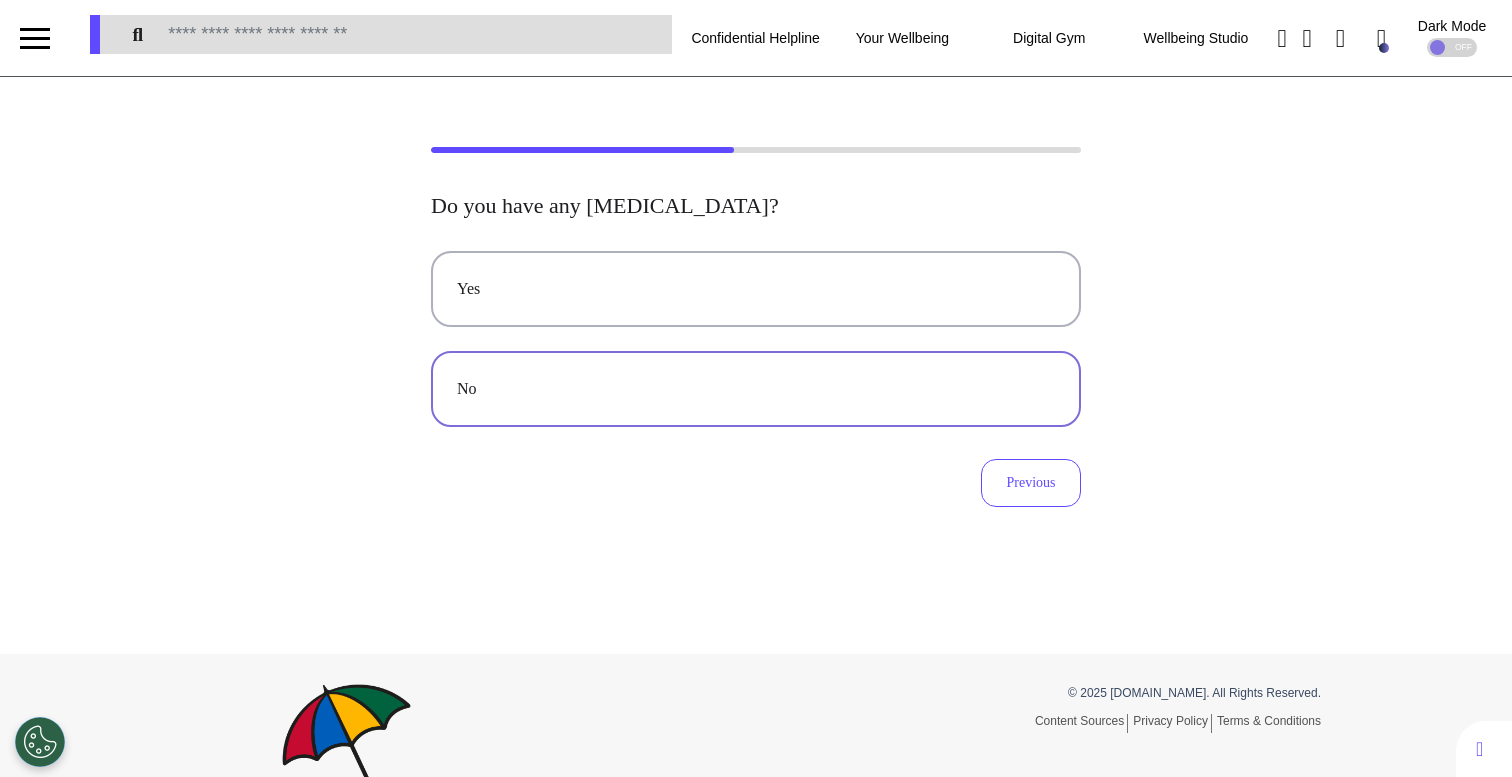click on "No" at bounding box center [756, 389] 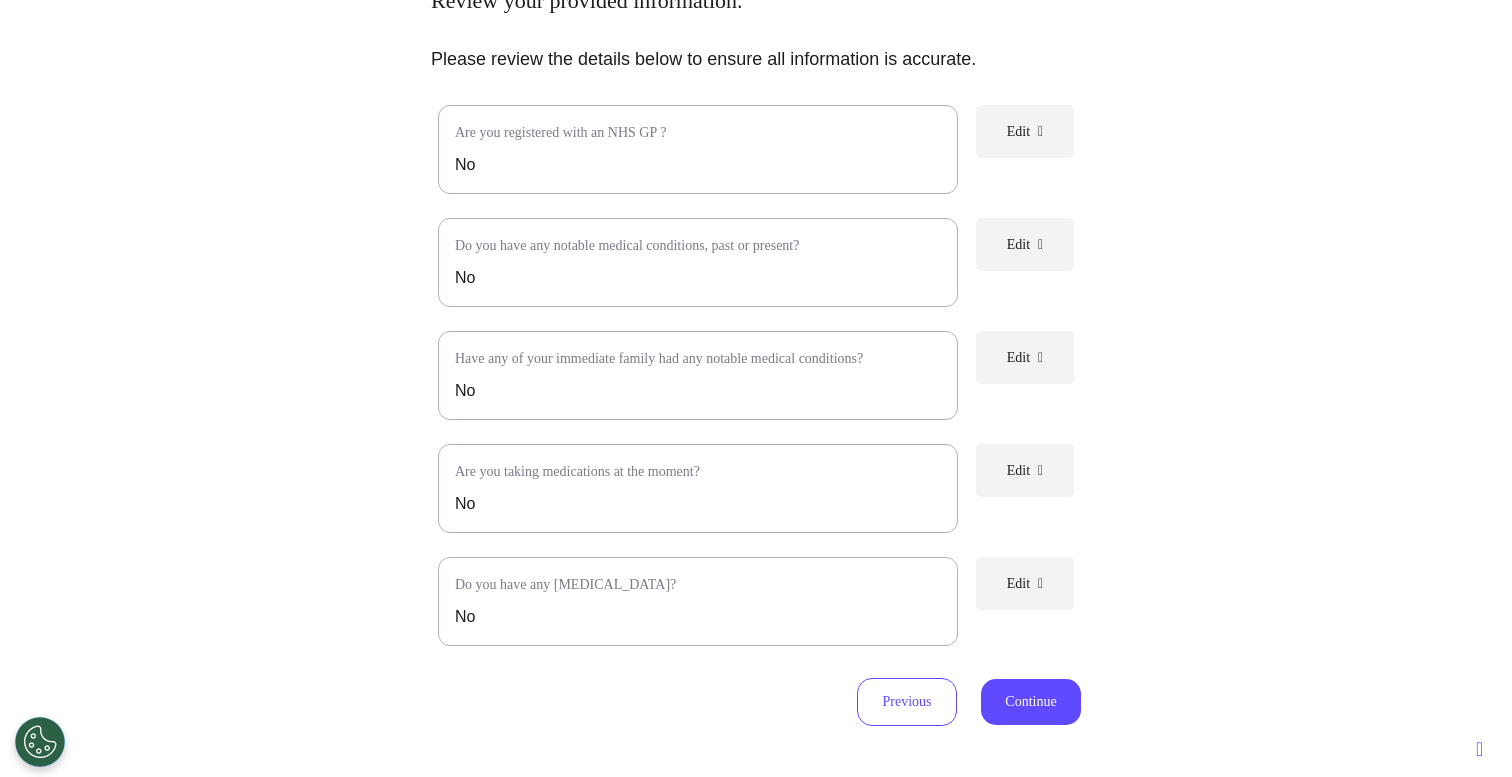 scroll, scrollTop: 462, scrollLeft: 0, axis: vertical 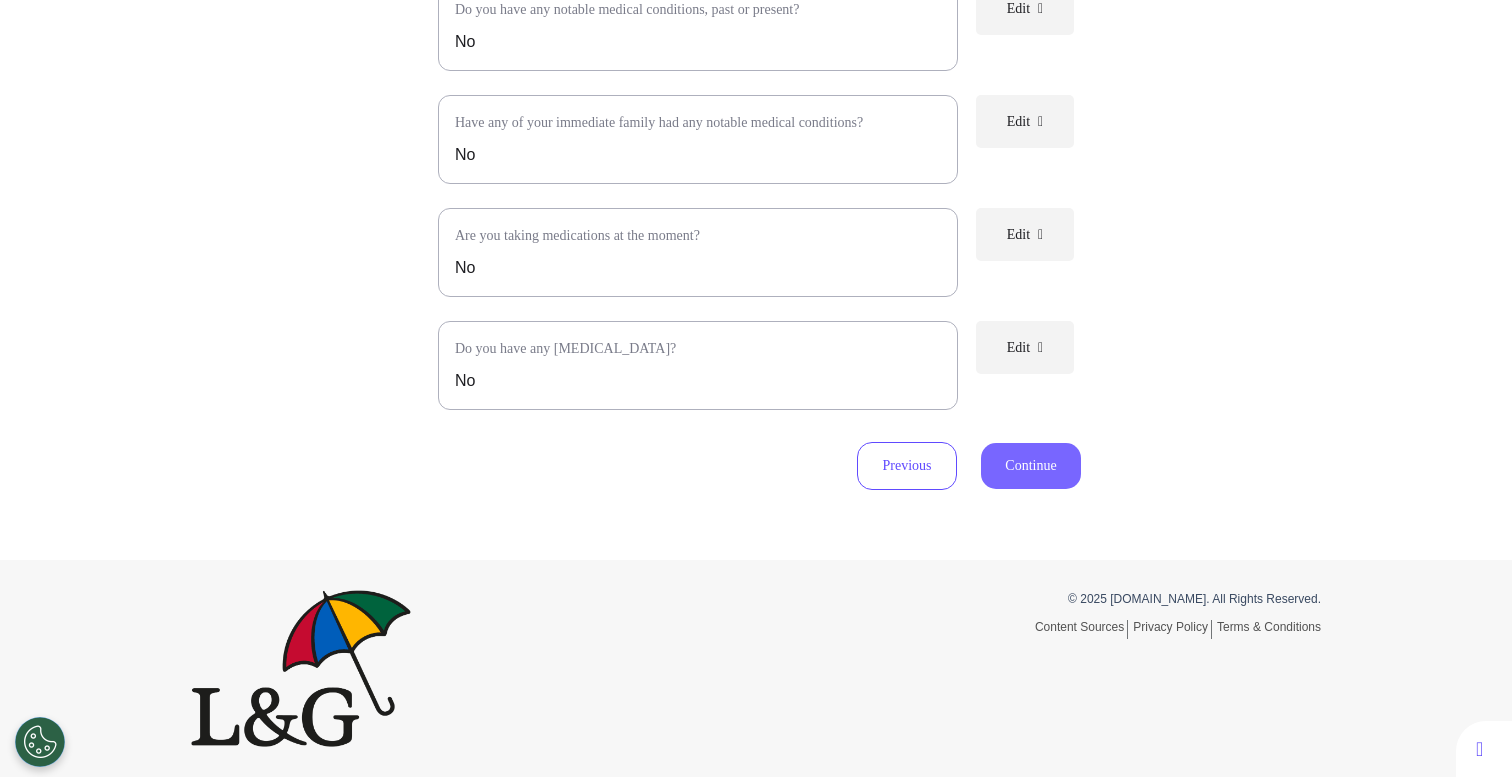 click on "Continue" at bounding box center [1031, 466] 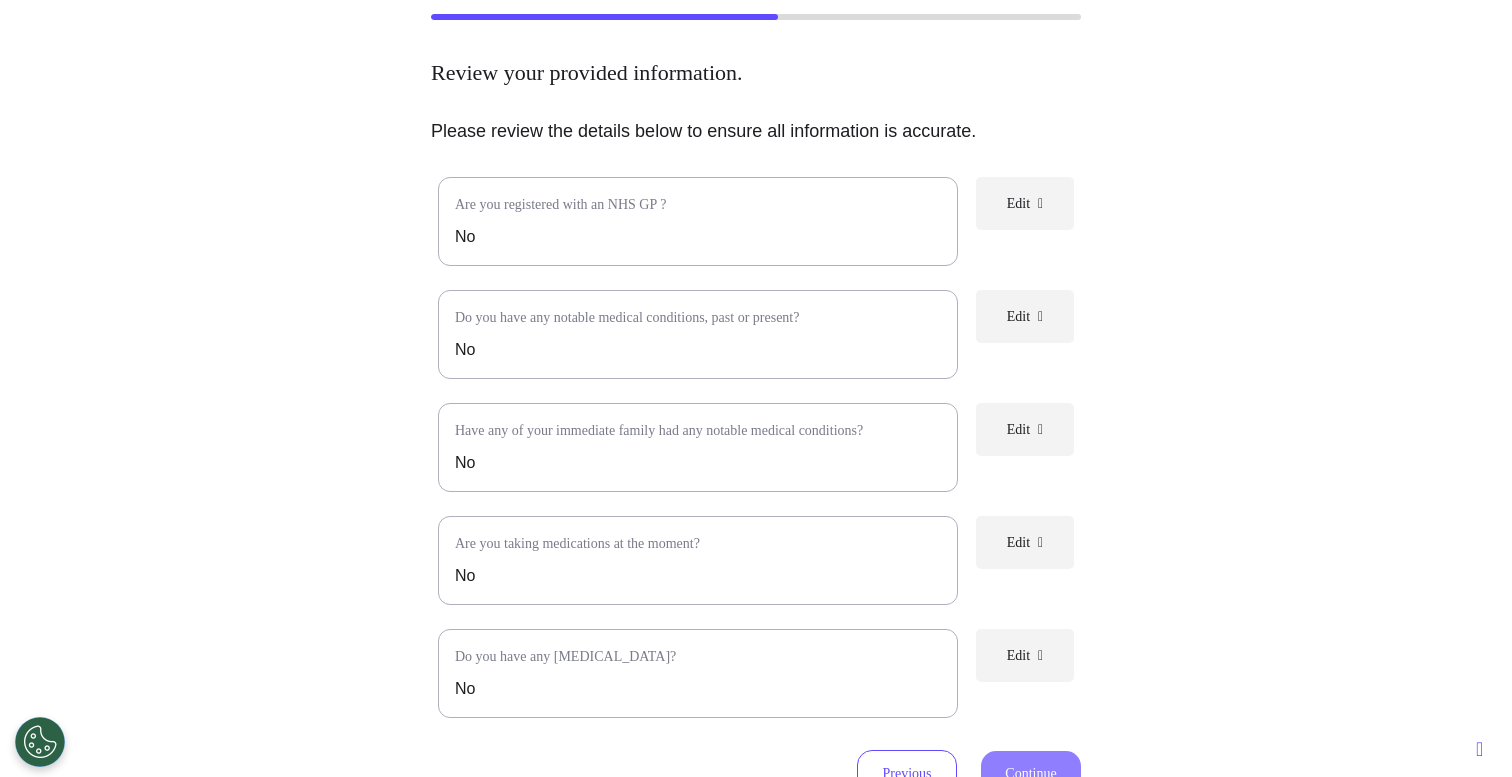 scroll, scrollTop: 0, scrollLeft: 0, axis: both 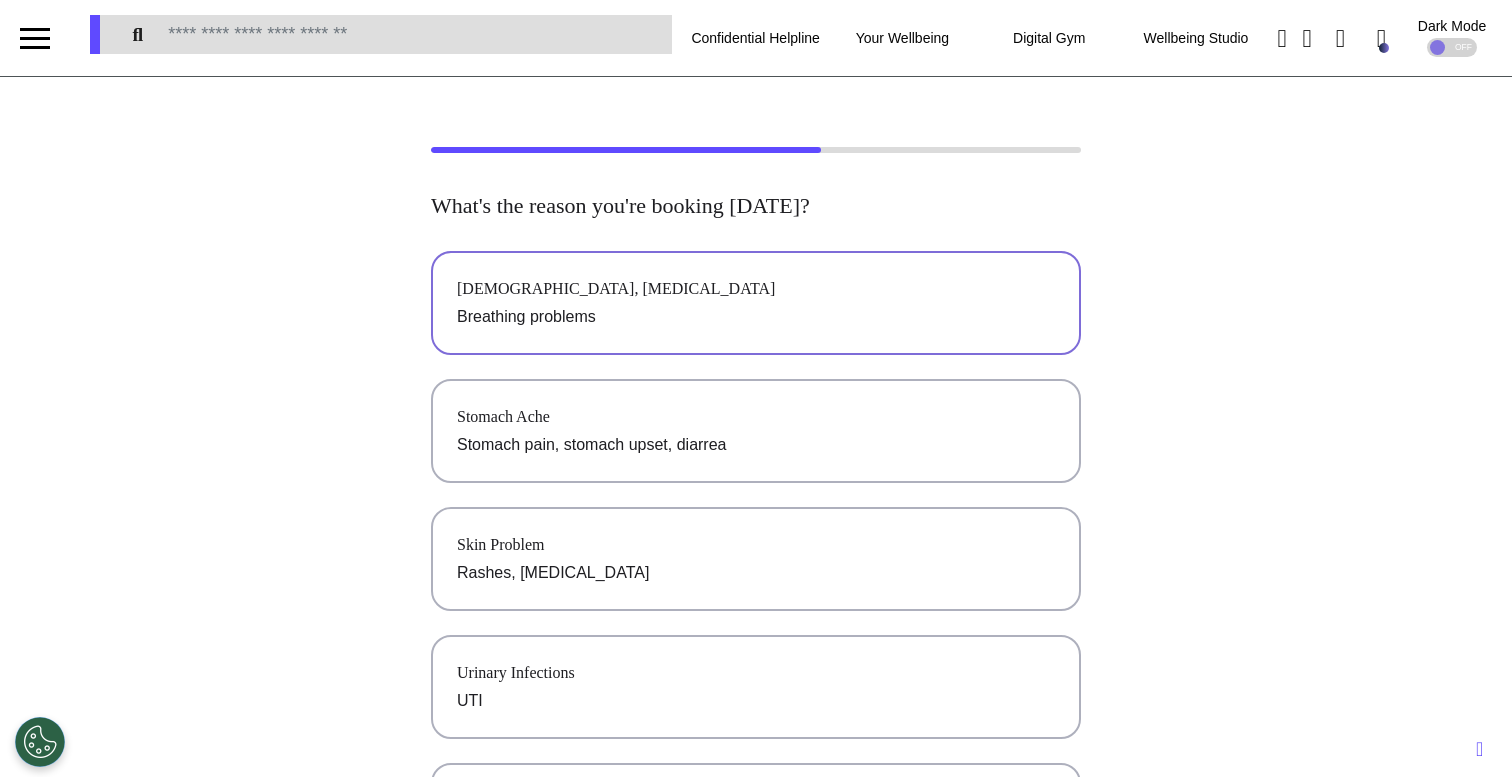 click on "Breathing problems" at bounding box center (756, 317) 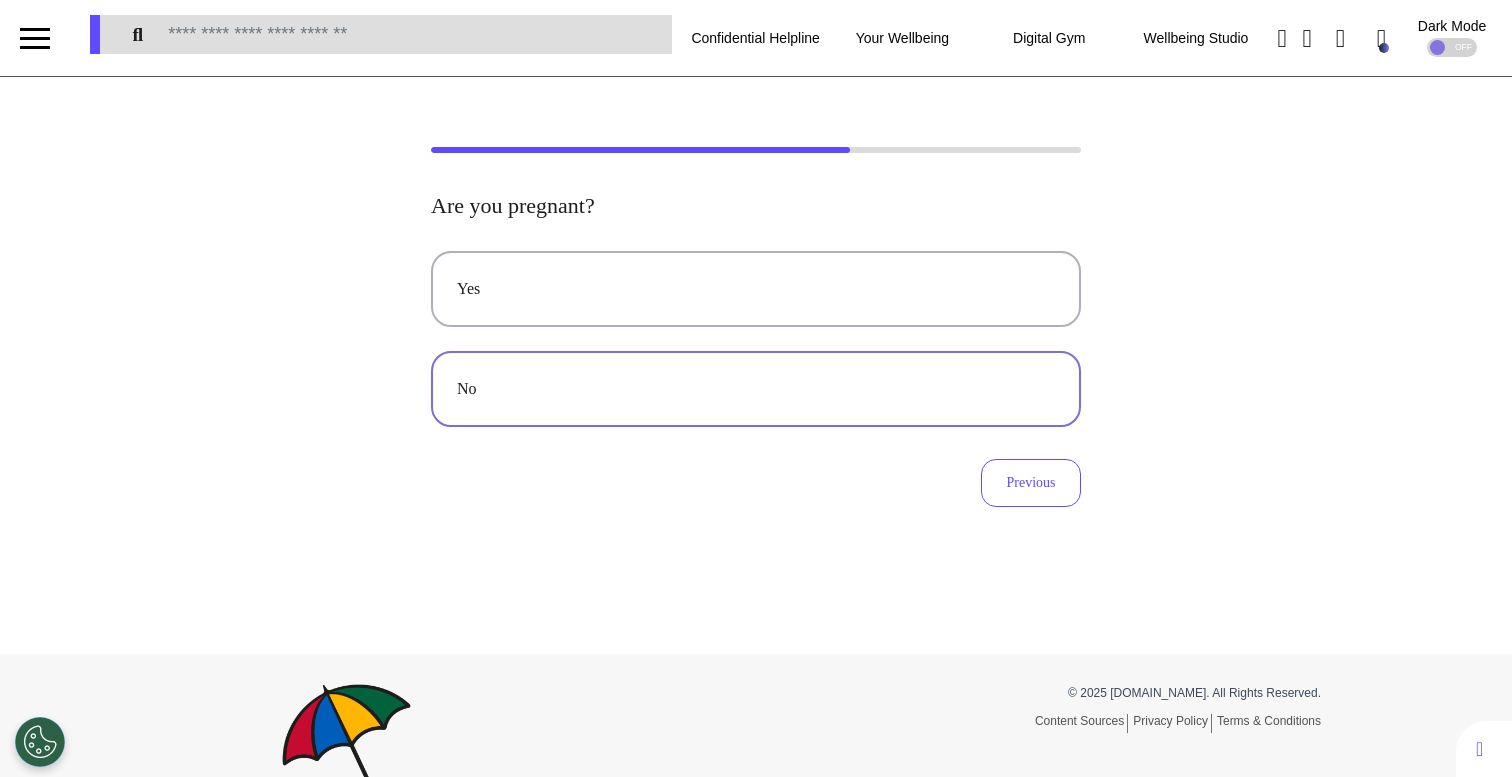 click on "No" at bounding box center [756, 389] 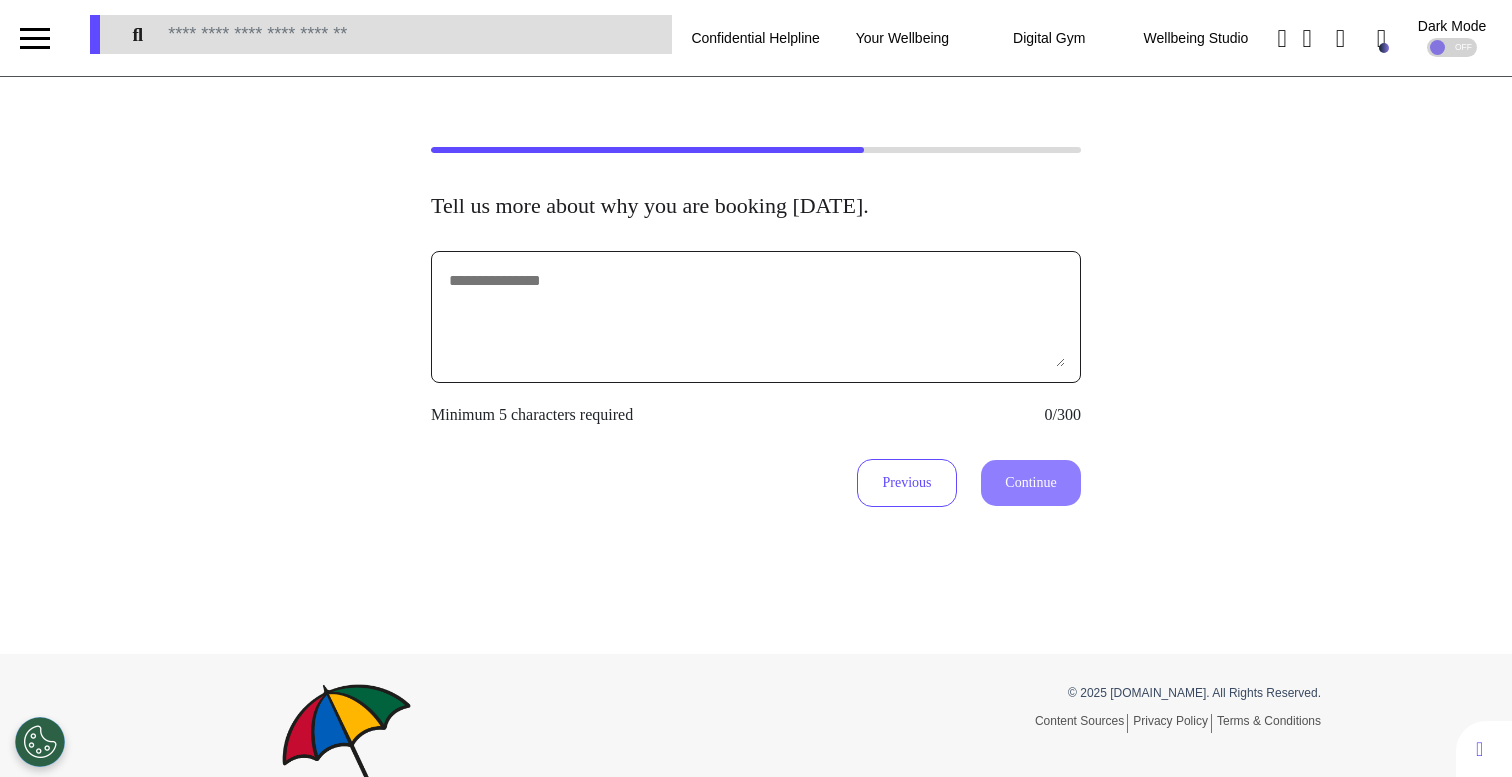 click at bounding box center (756, 317) 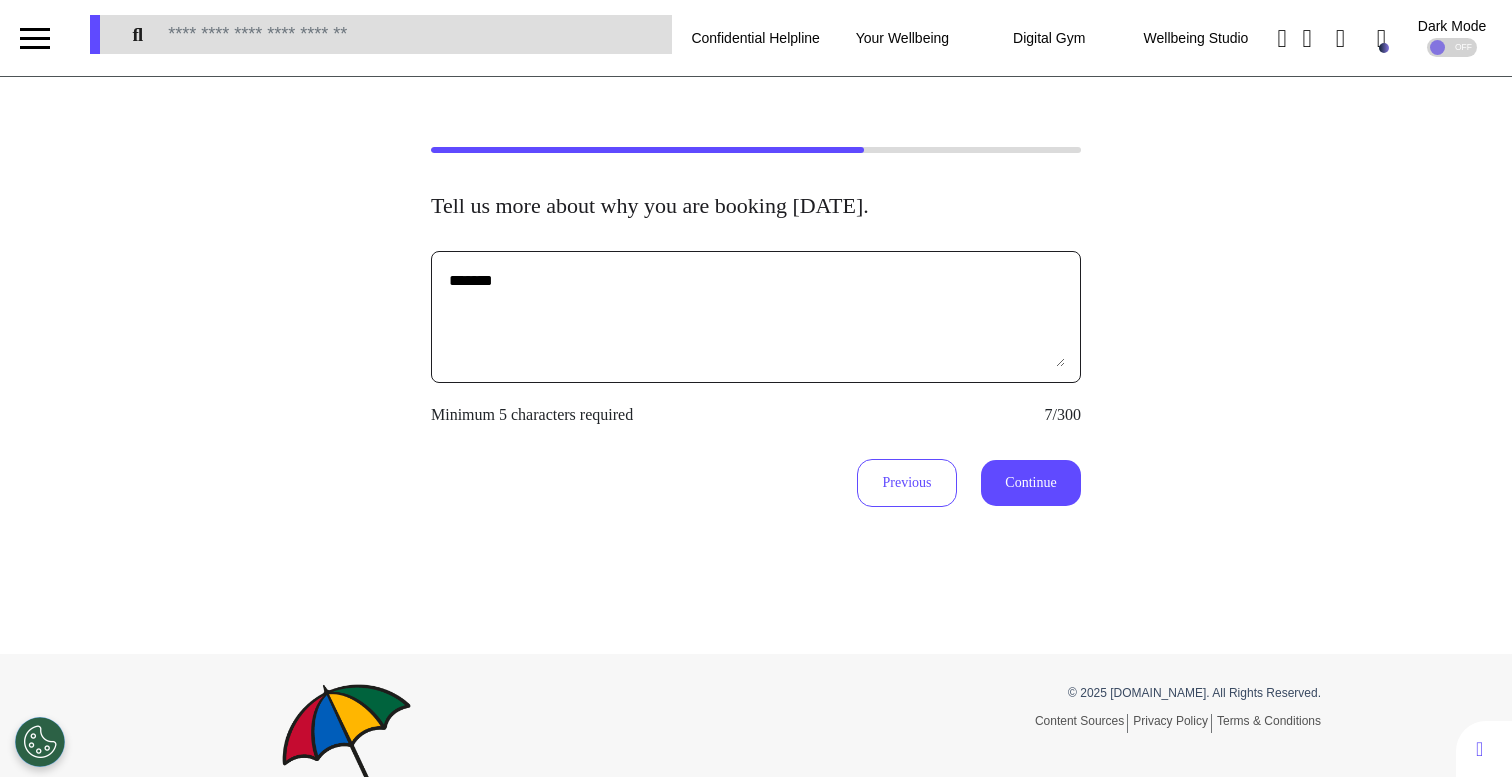 type on "*******" 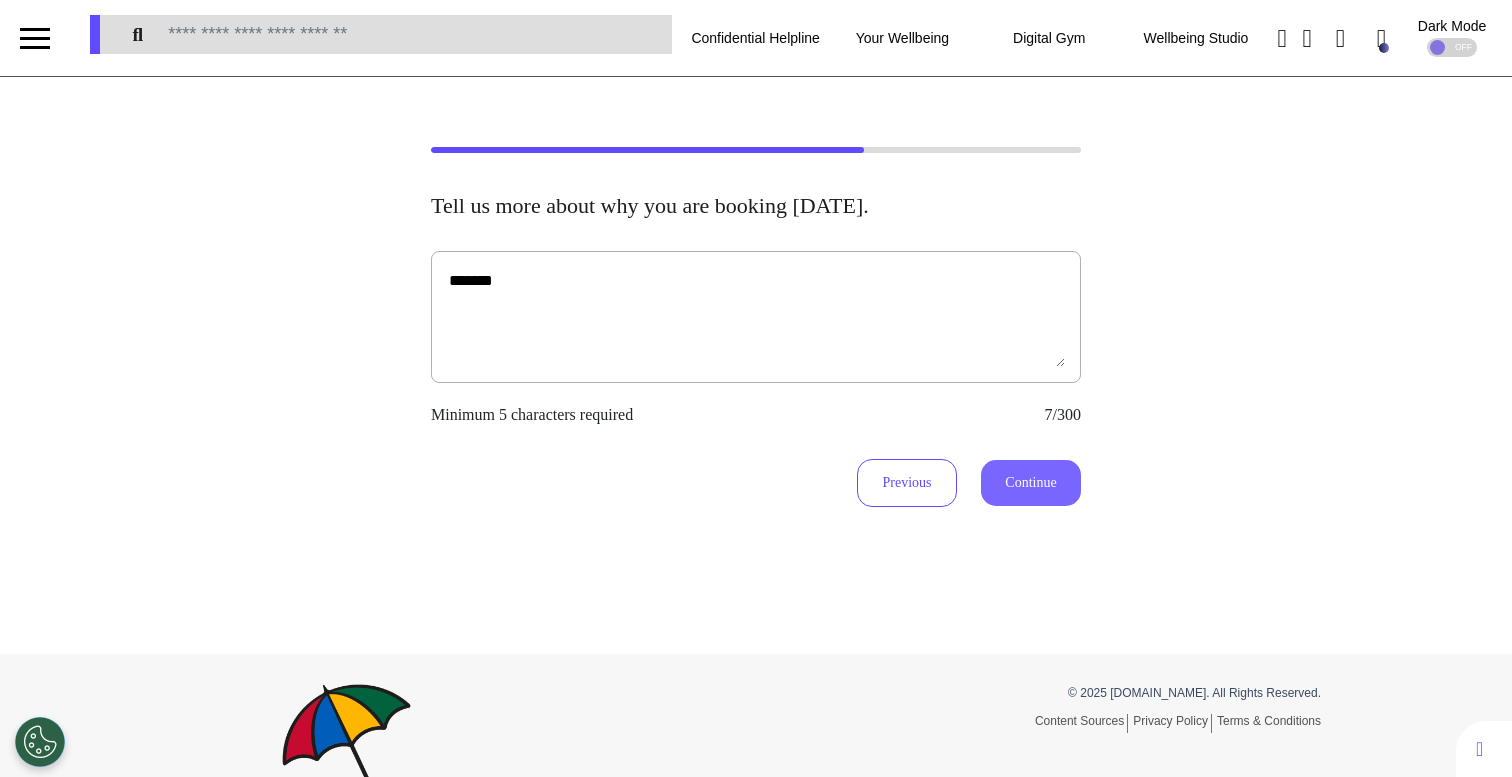 click on "Continue" at bounding box center (1031, 483) 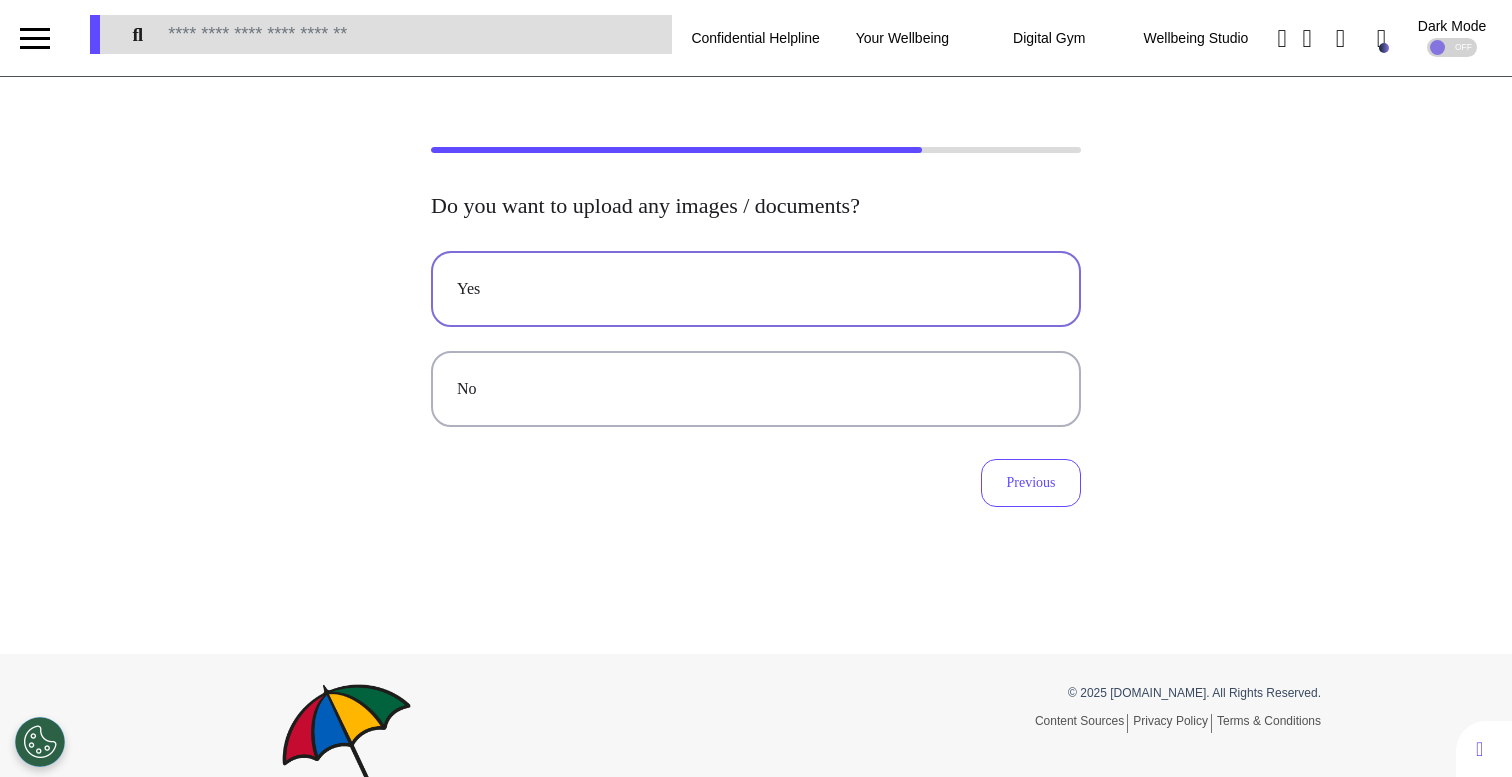 click on "Yes" at bounding box center (756, 289) 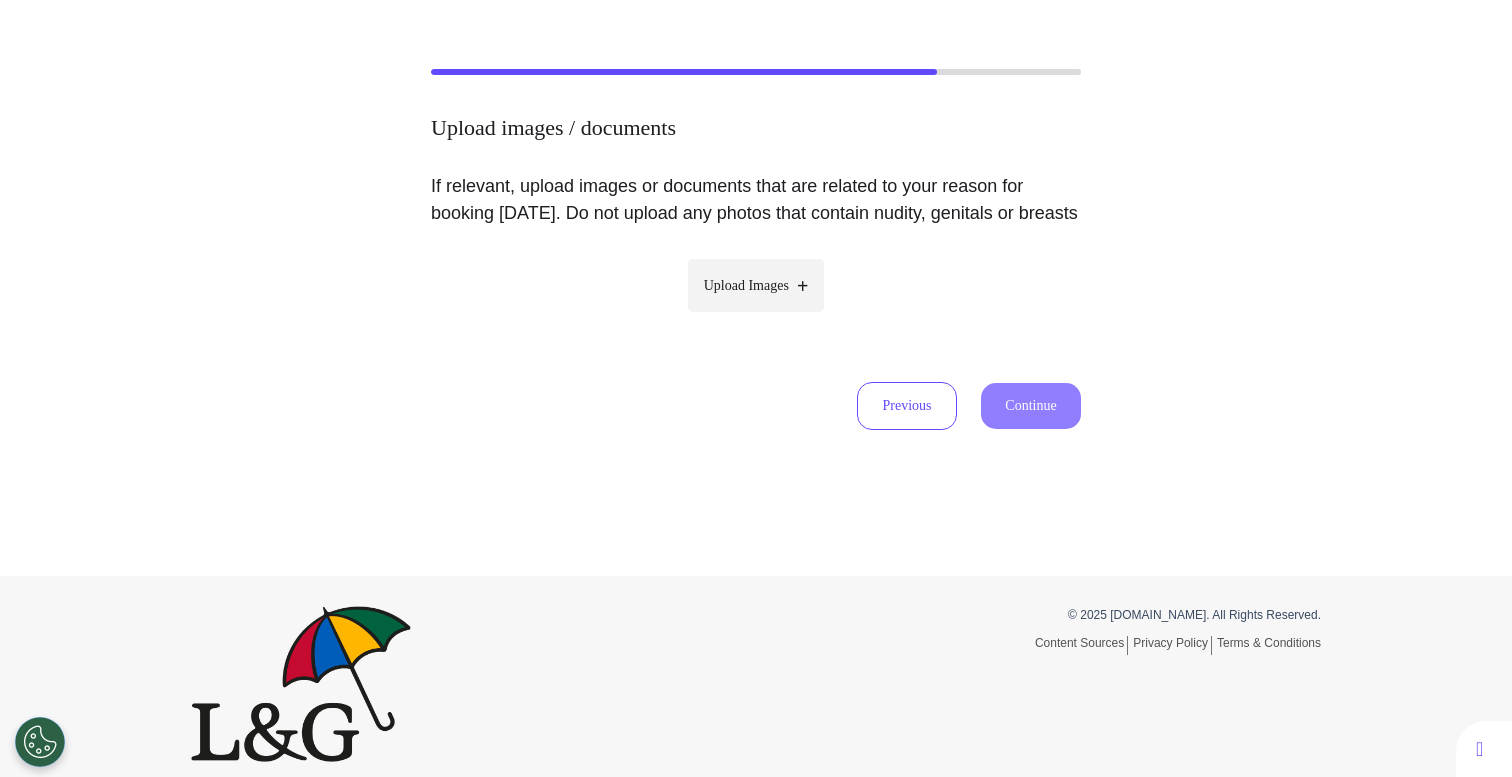 scroll, scrollTop: 0, scrollLeft: 0, axis: both 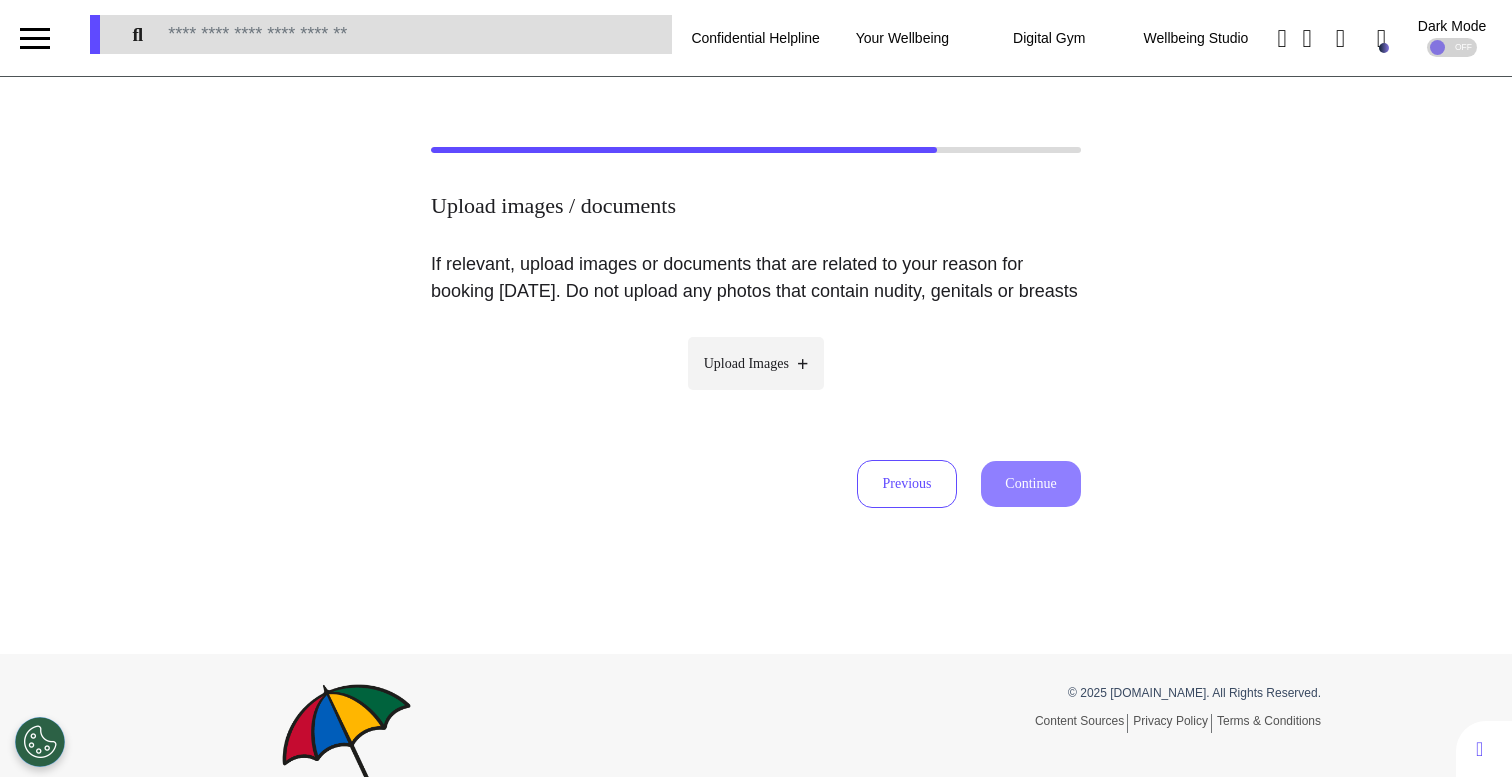 click on "Upload Images" at bounding box center [746, 363] 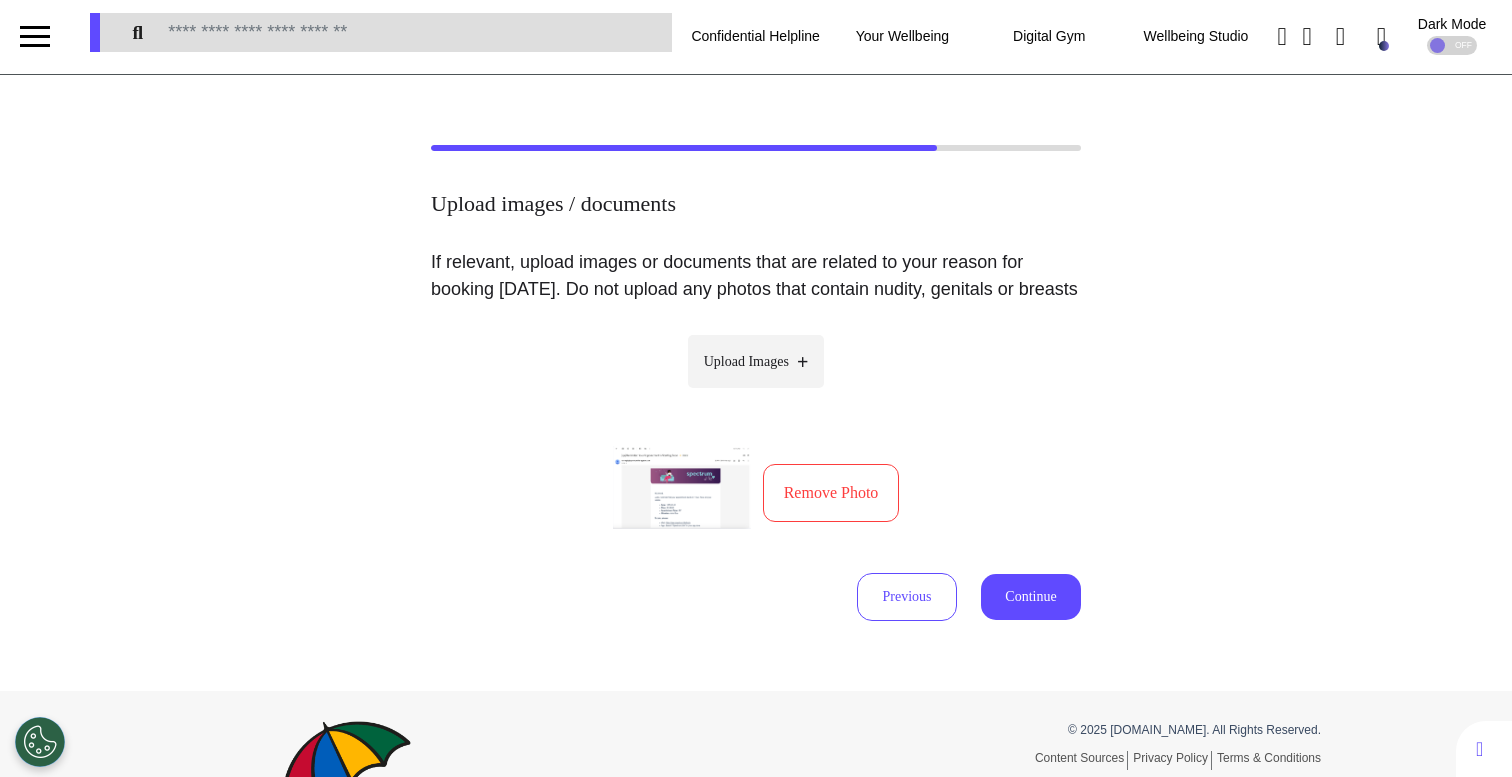 scroll, scrollTop: 4, scrollLeft: 0, axis: vertical 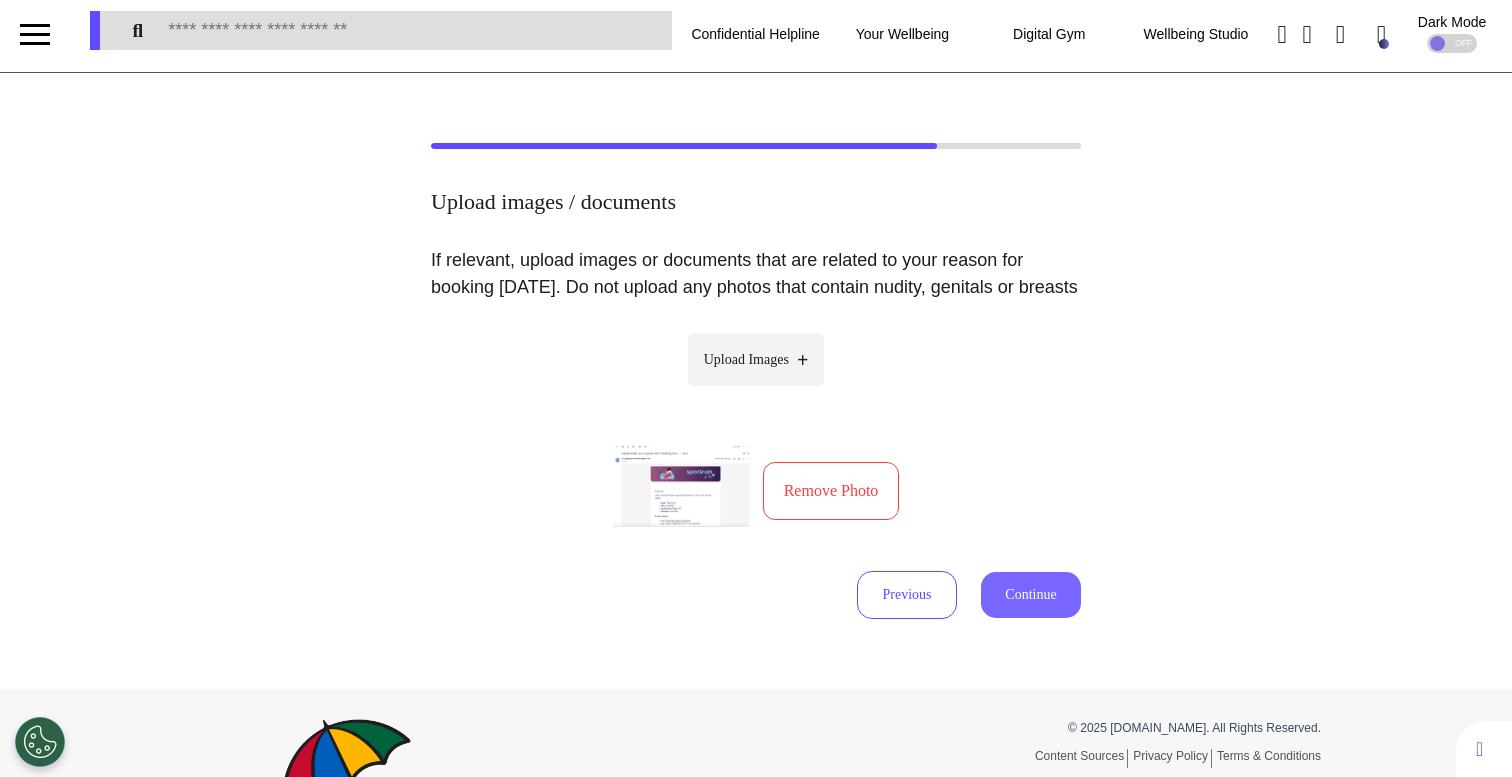 click on "Continue" at bounding box center (1031, 595) 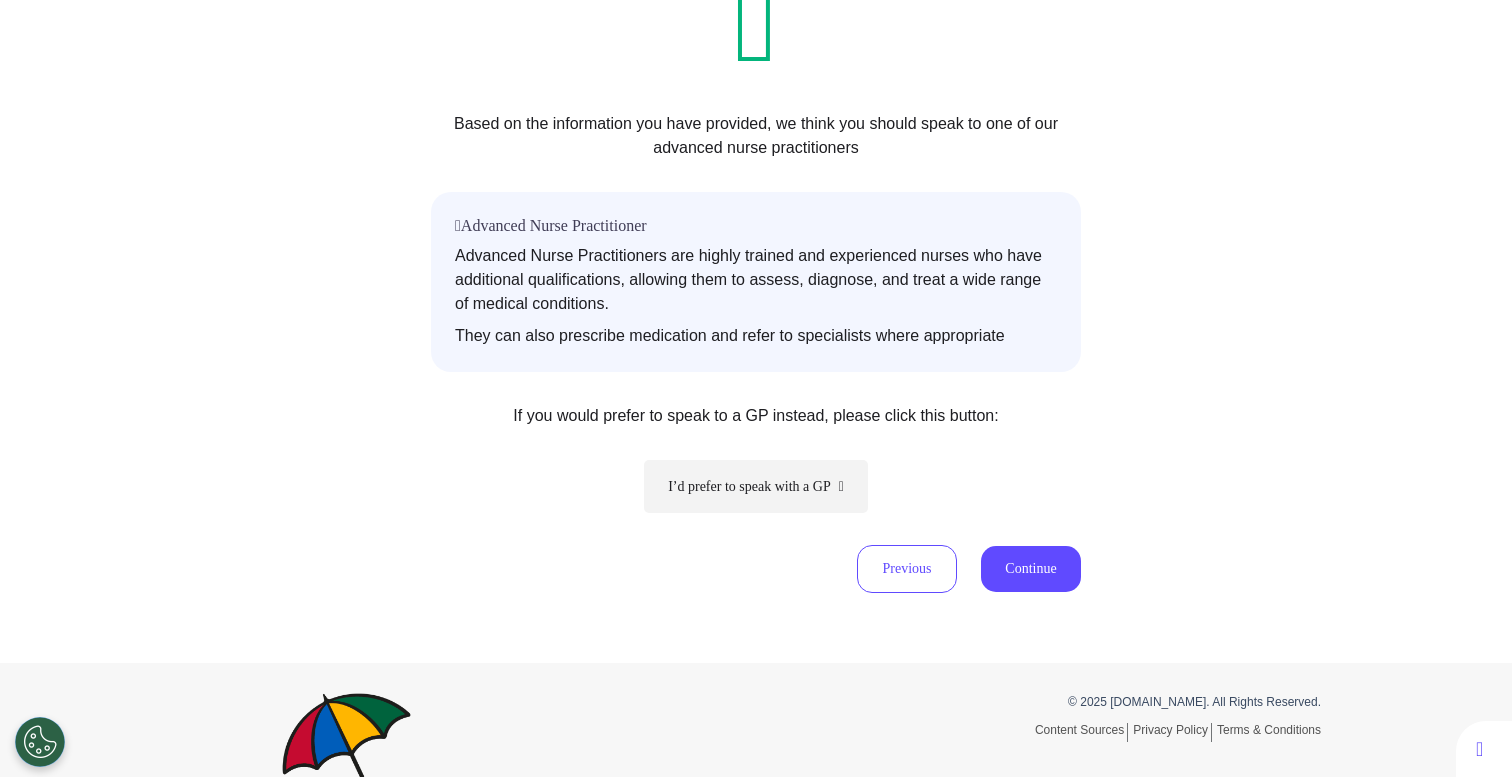 scroll, scrollTop: 335, scrollLeft: 0, axis: vertical 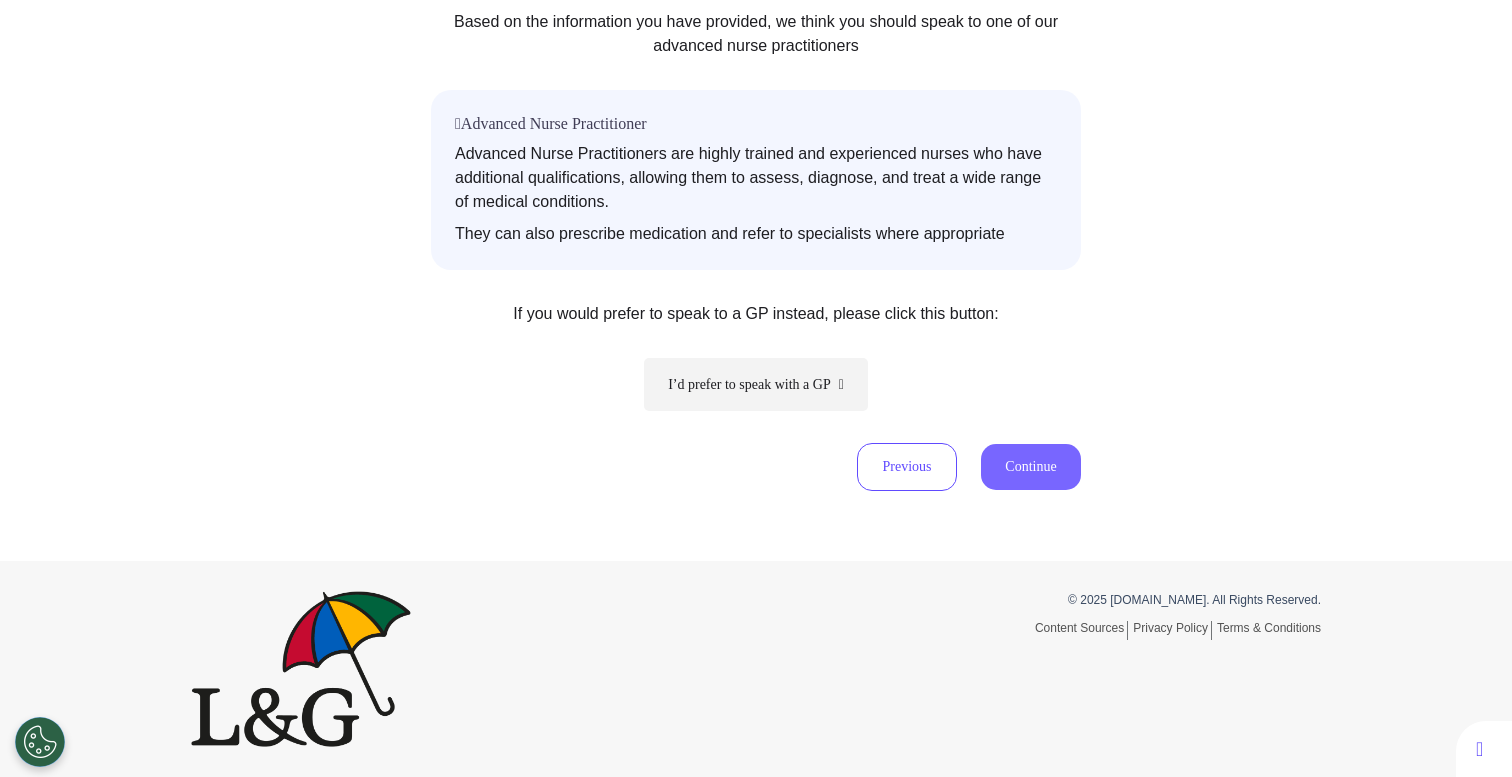 click on "Continue" at bounding box center [1031, 467] 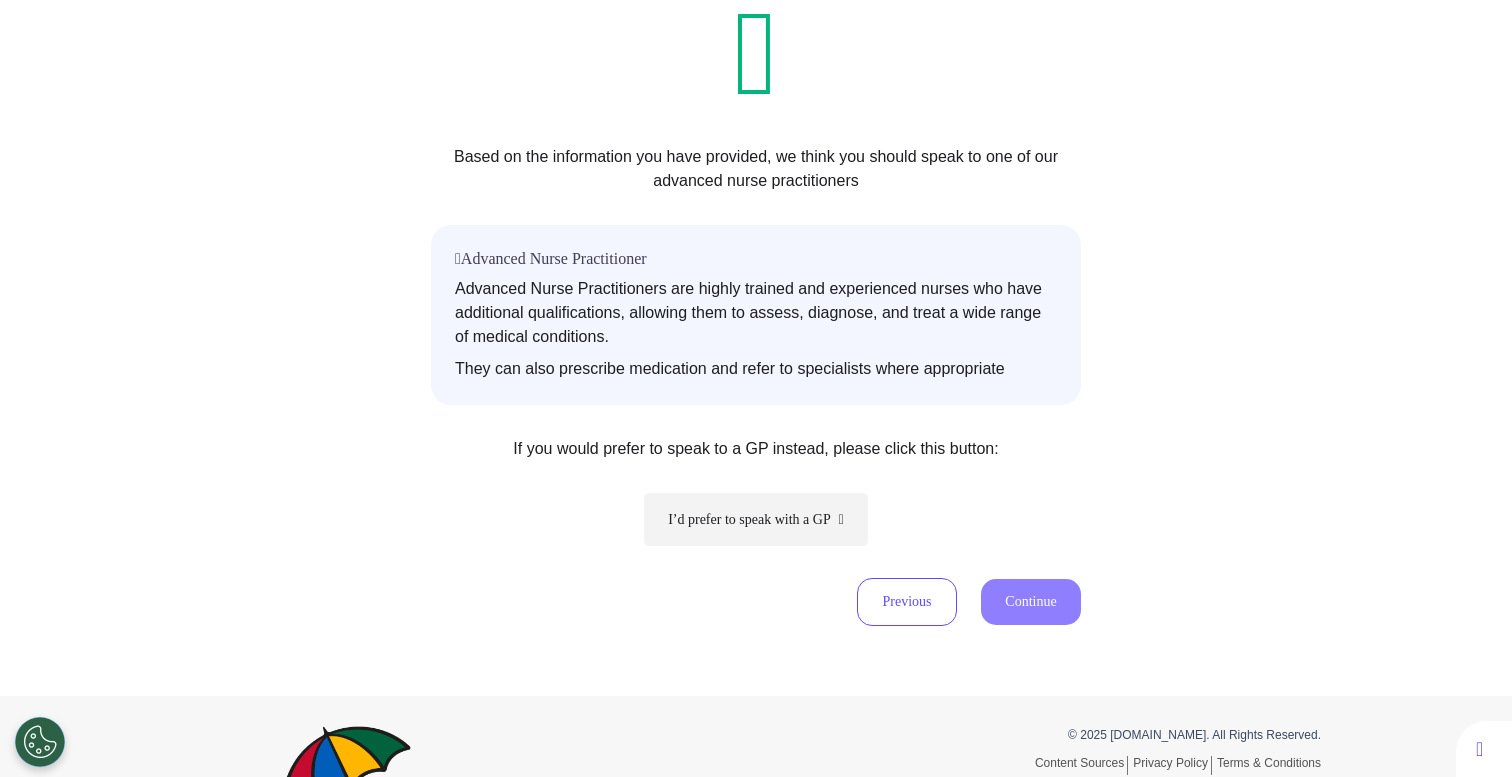 scroll, scrollTop: 0, scrollLeft: 0, axis: both 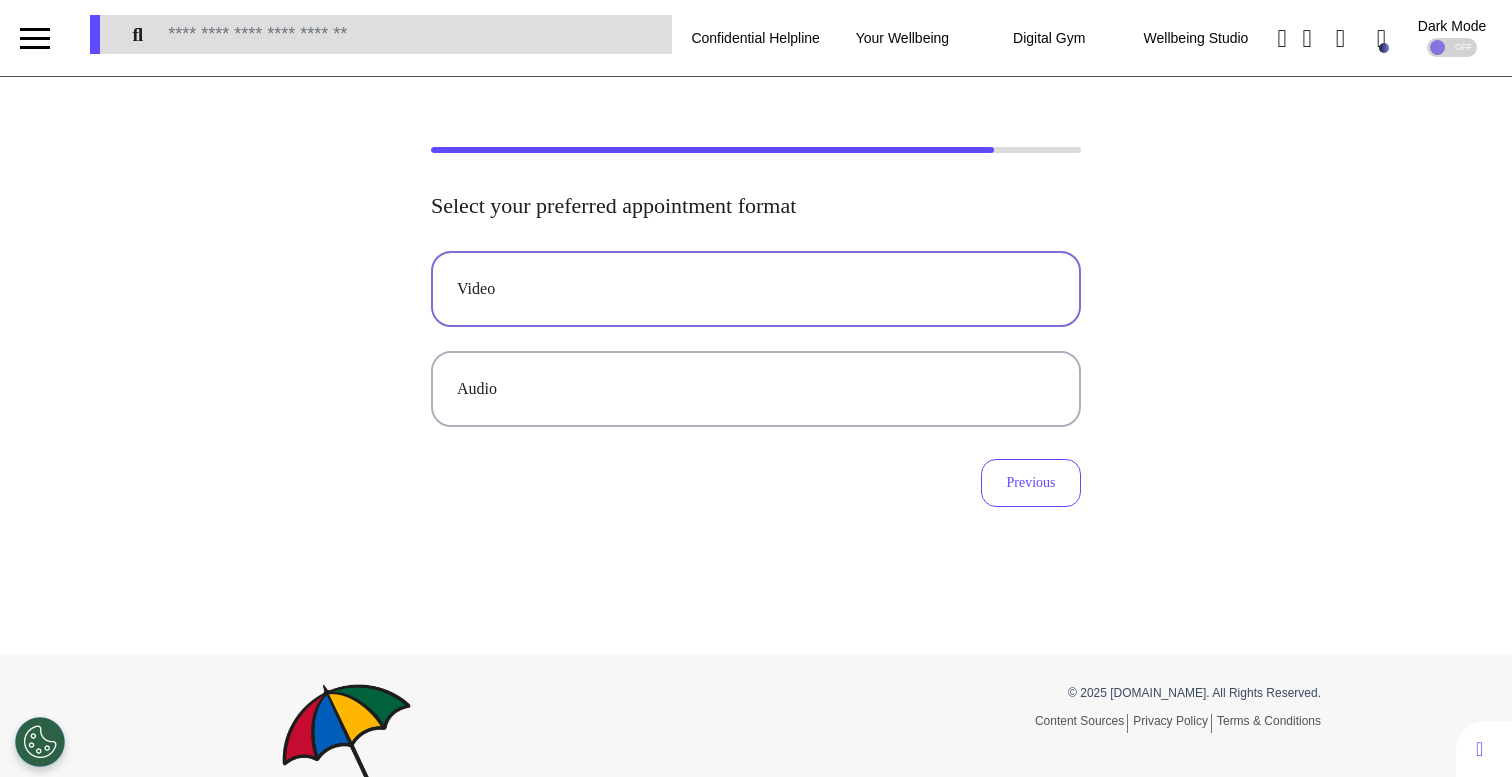 click on "Video" at bounding box center [756, 289] 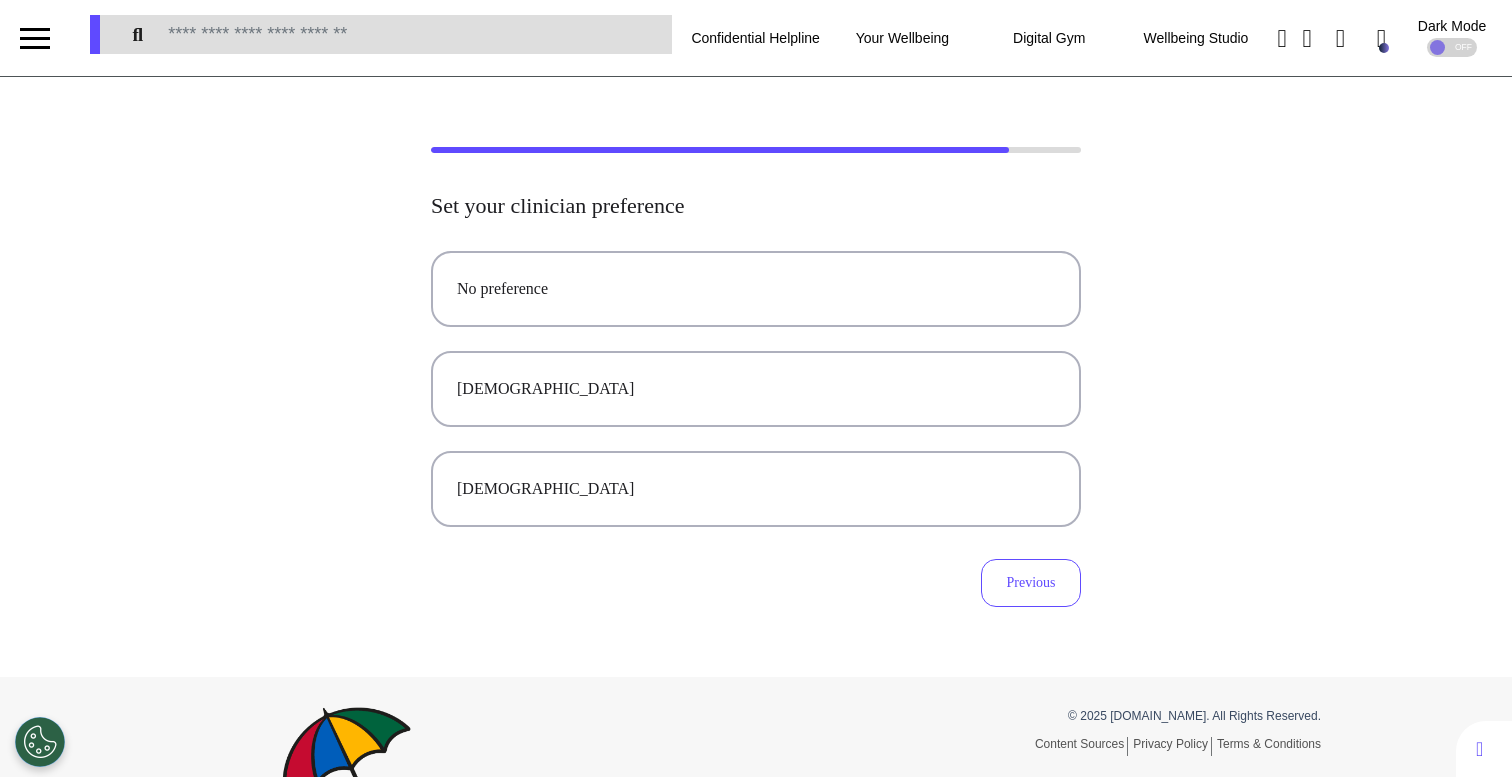 click on "No preference" at bounding box center (756, 289) 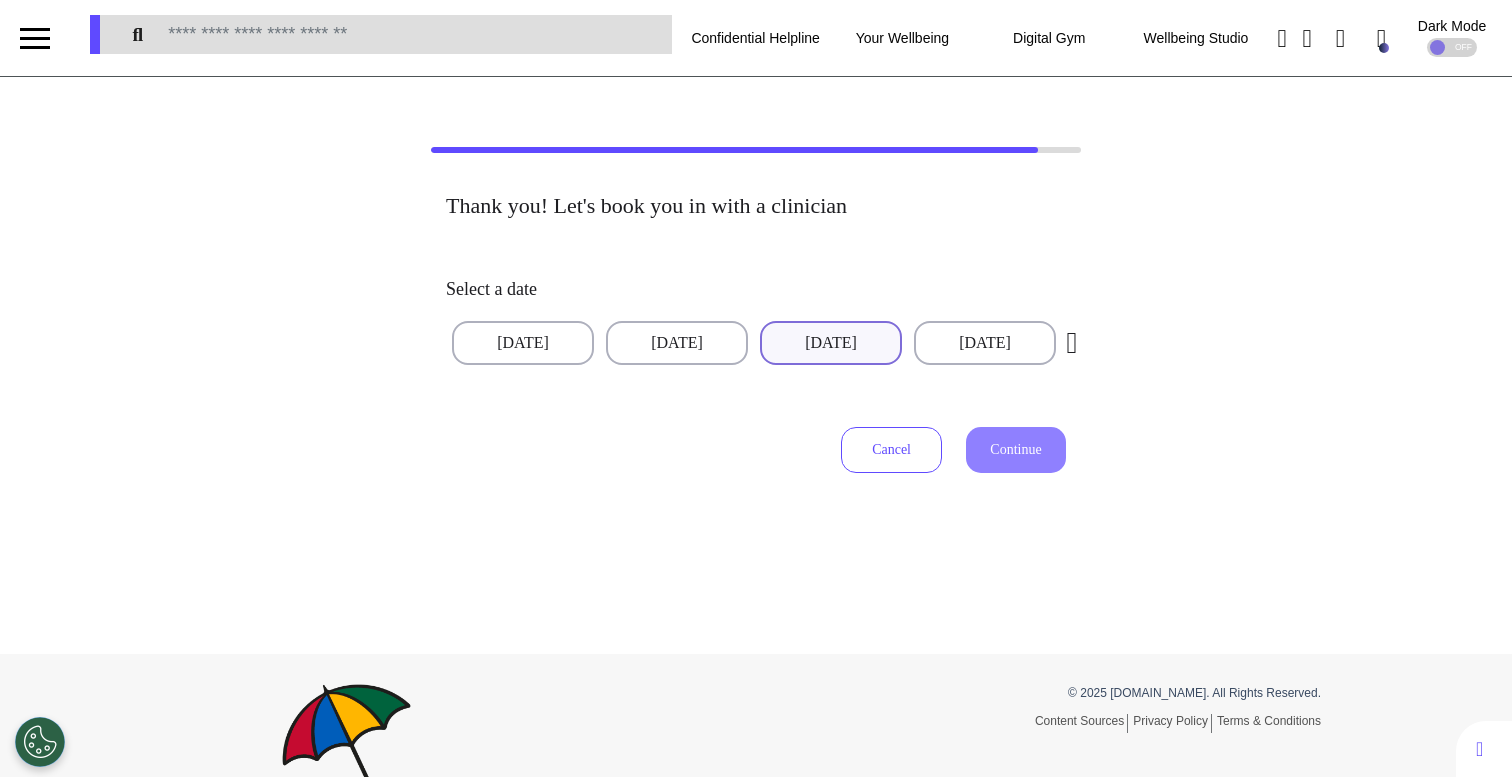 click on "[DATE]" at bounding box center (831, 343) 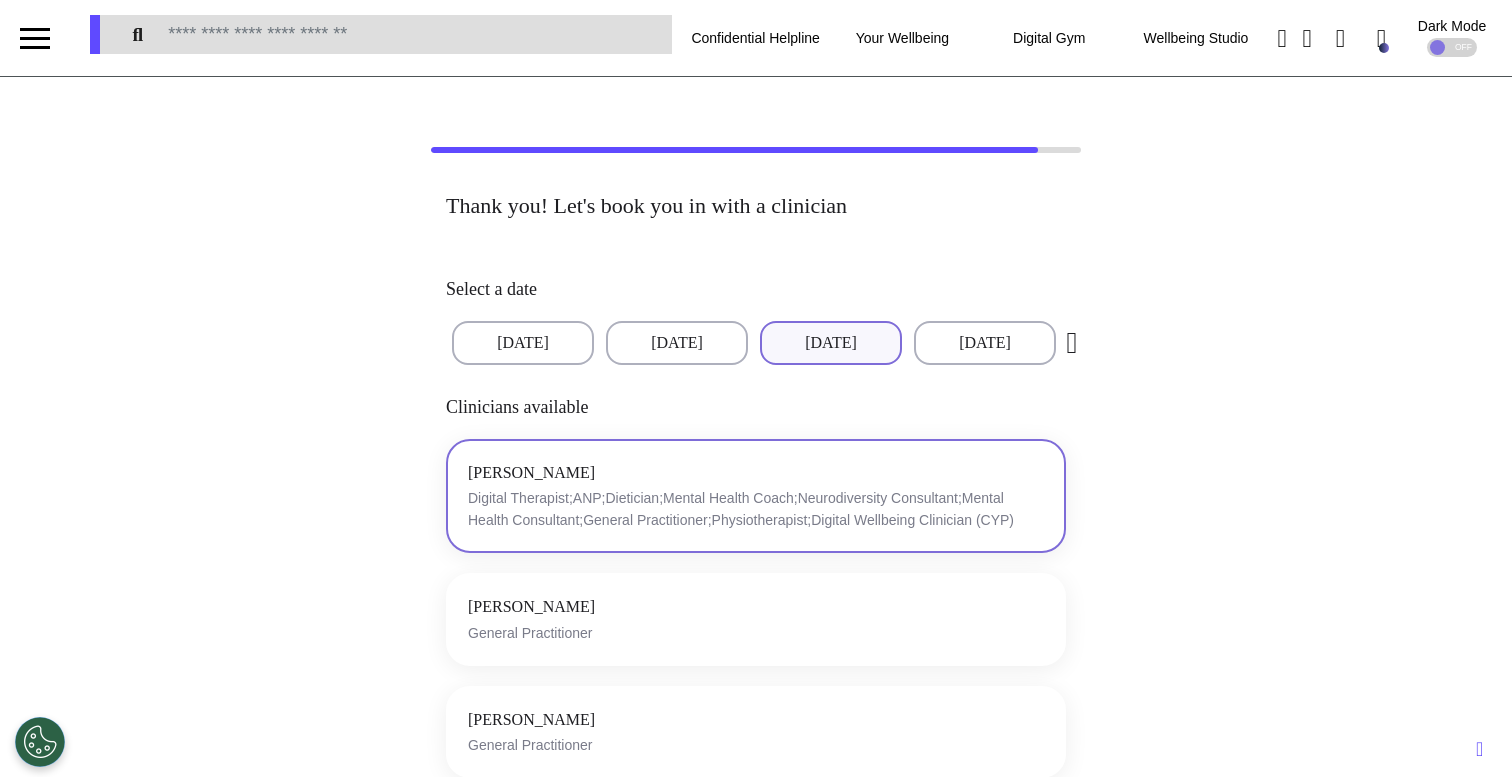 click on "Digital Therapist;ANP;Dietician;Mental Health Coach;Neurodiversity Consultant;Mental Health Consultant;General Practitioner;Physiotherapist;Digital Wellbeing Clinician (CYP)" at bounding box center [756, 509] 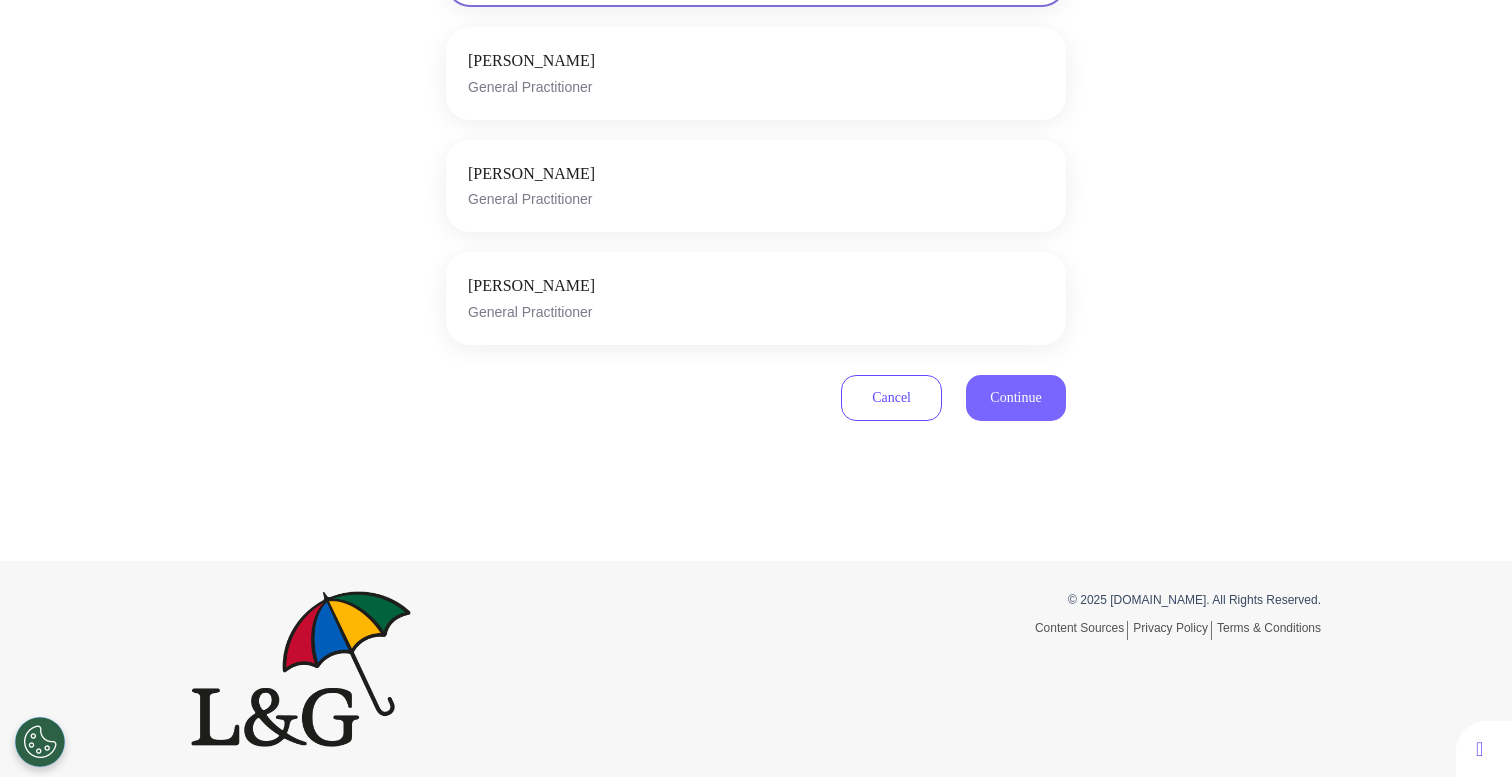 click on "Continue" at bounding box center [1015, 397] 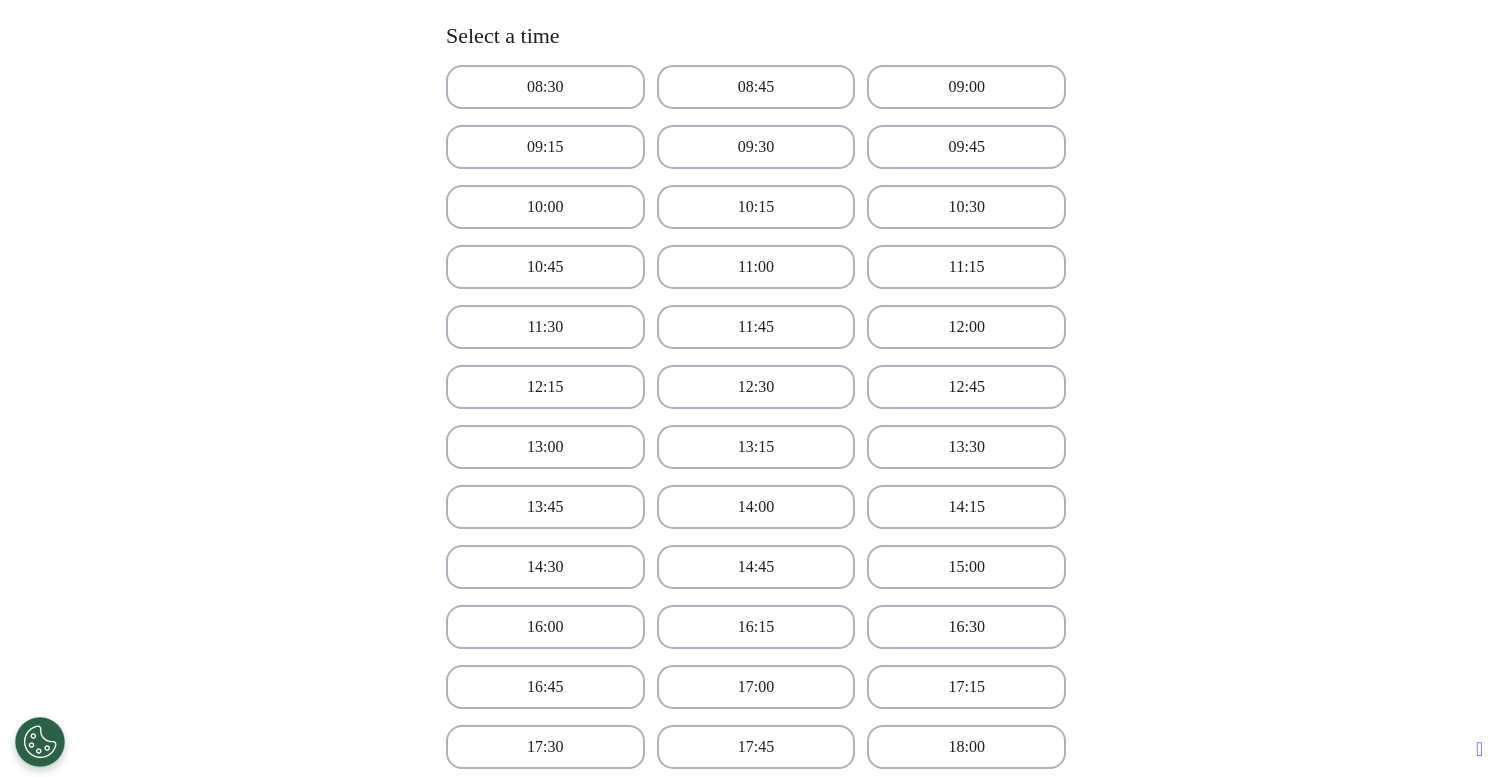 scroll, scrollTop: 413, scrollLeft: 0, axis: vertical 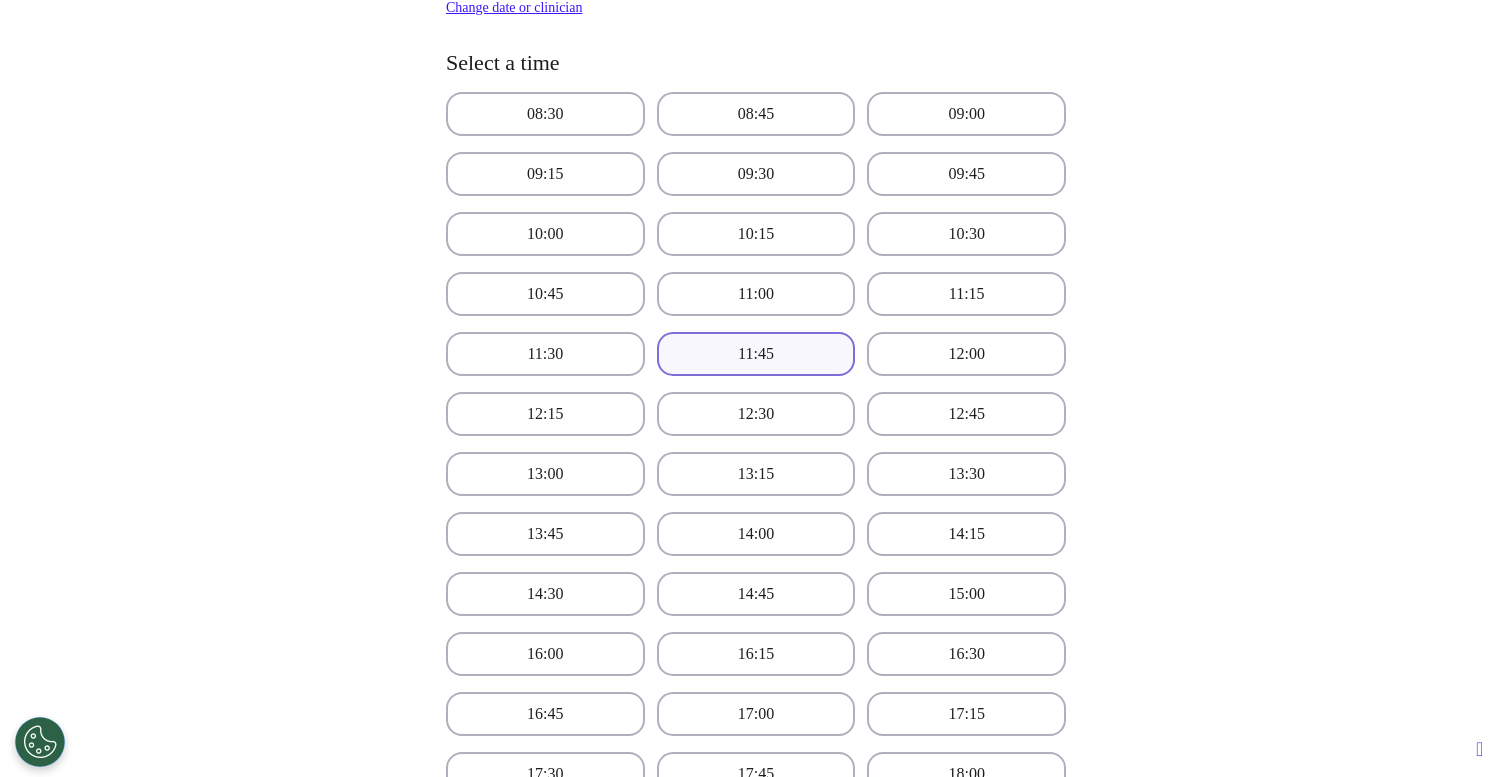 click on "11:45" at bounding box center (756, 354) 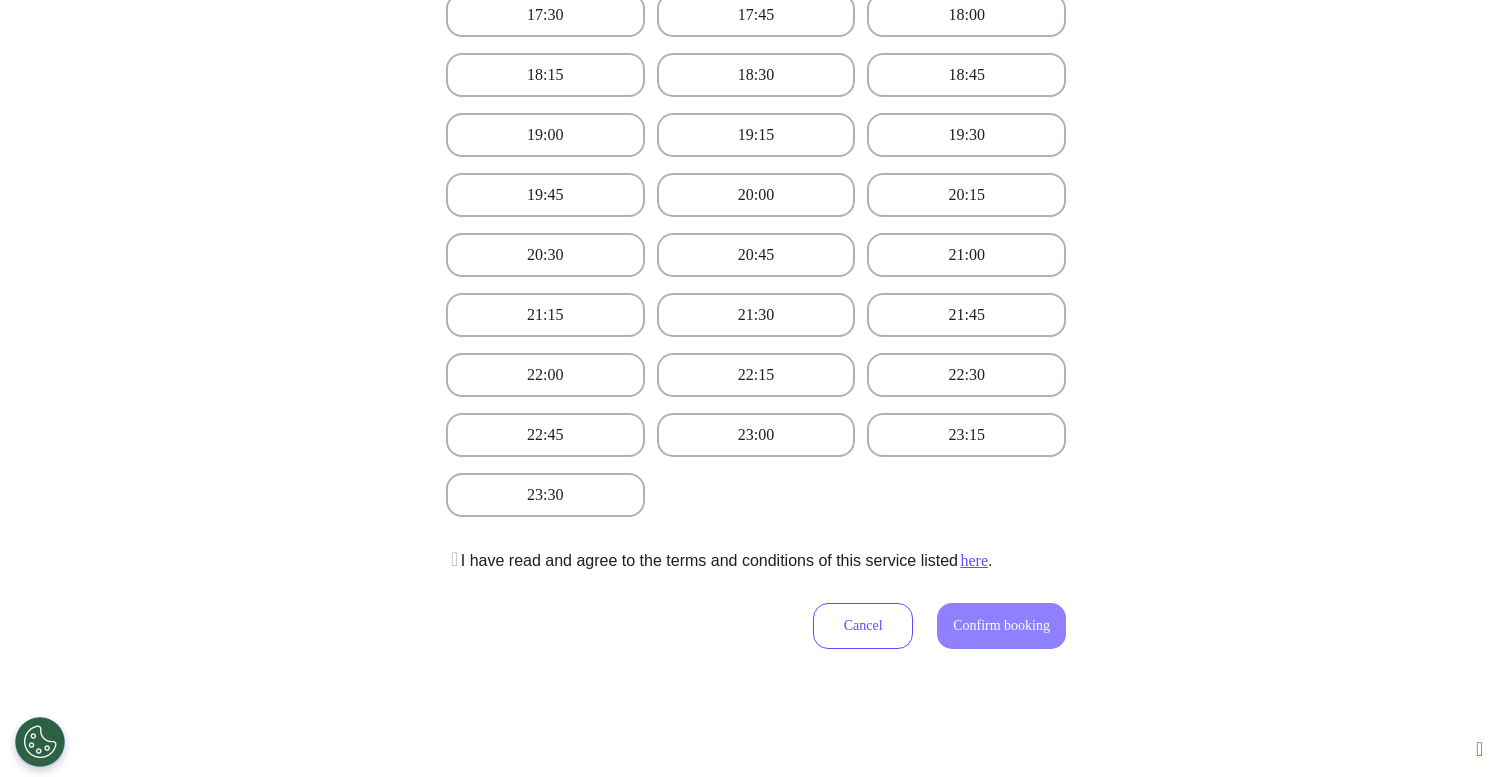 scroll, scrollTop: 1401, scrollLeft: 0, axis: vertical 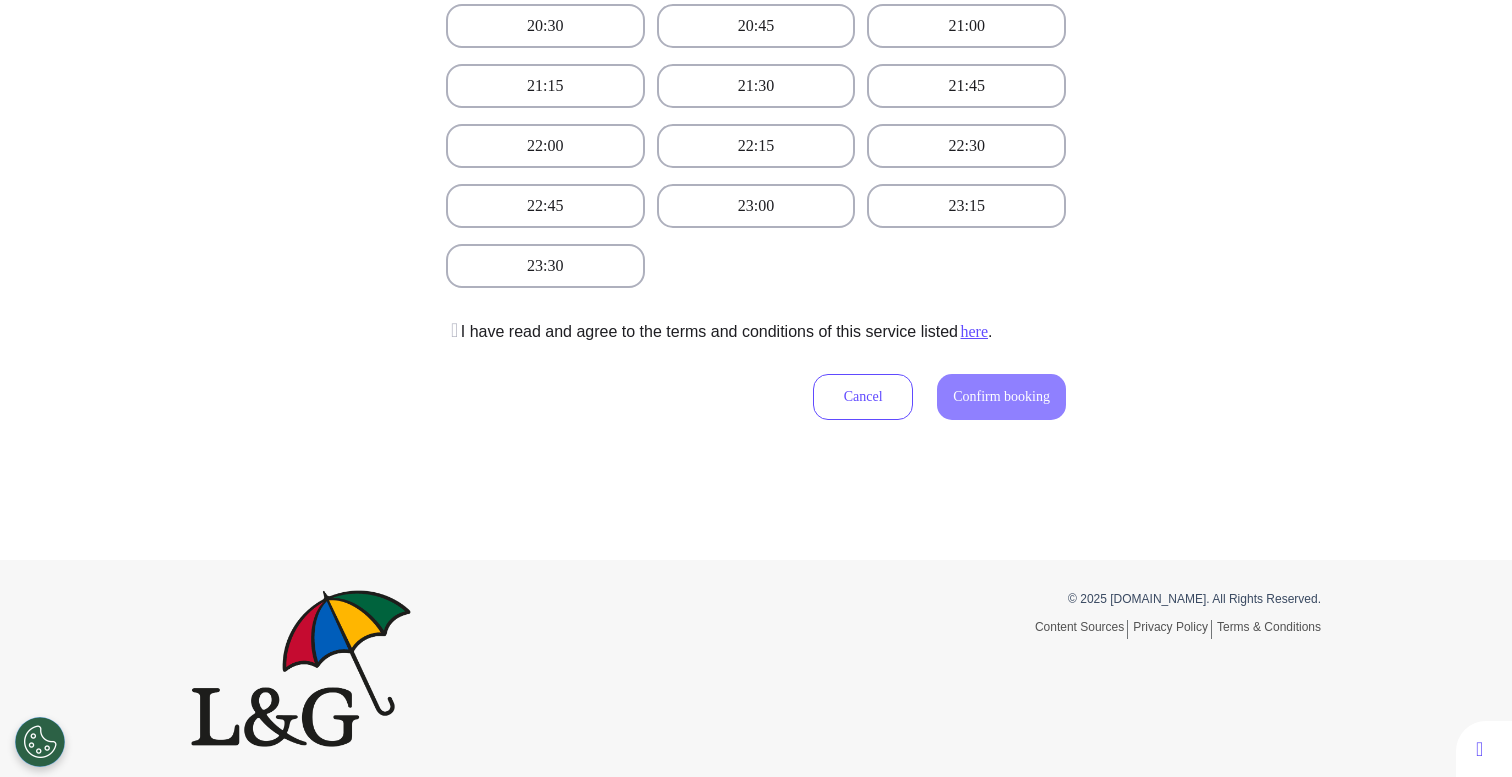 click on "I have read and agree to the terms and conditions of this service listed  here ." at bounding box center [719, 332] 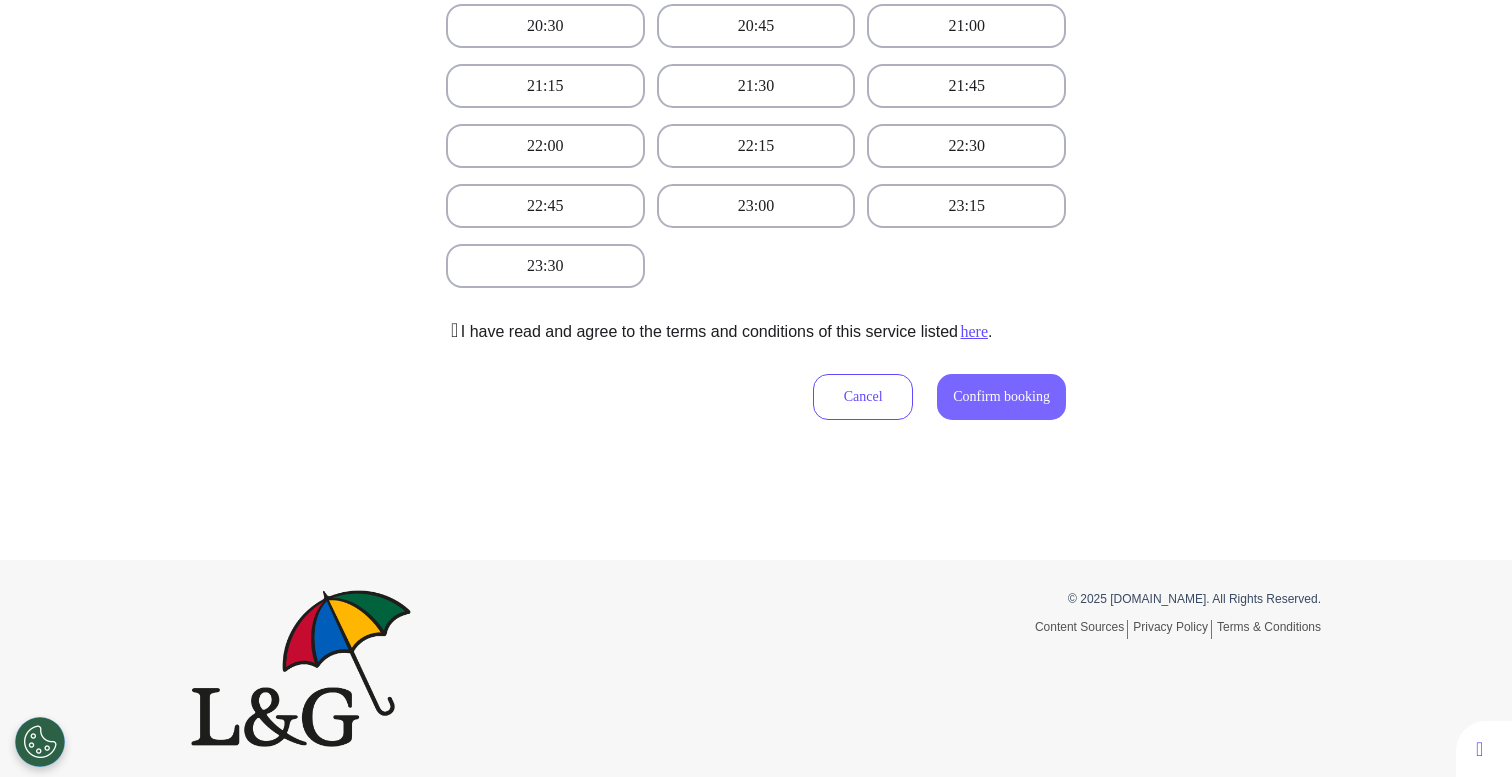 click on "Confirm booking" at bounding box center (1001, 397) 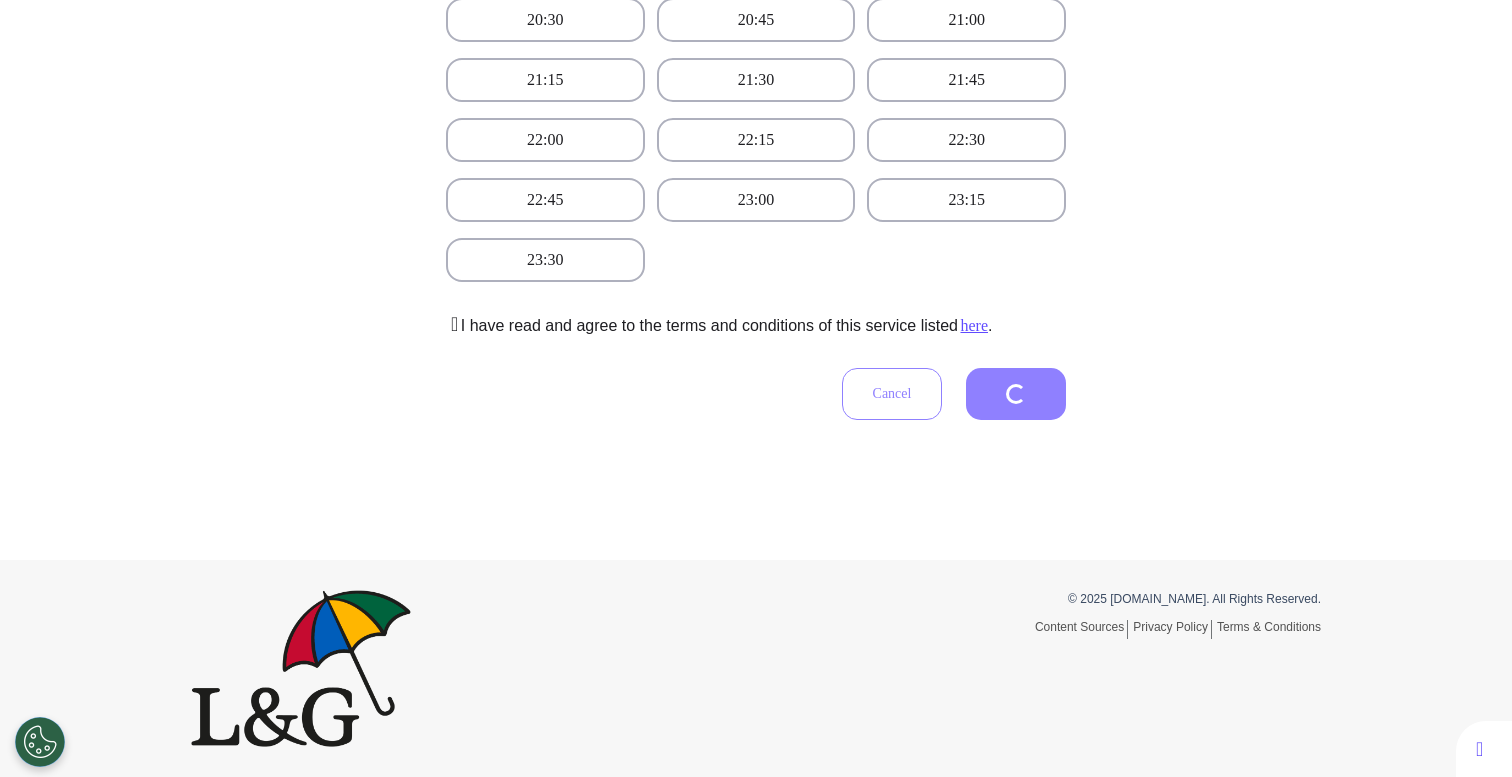 scroll, scrollTop: 455, scrollLeft: 0, axis: vertical 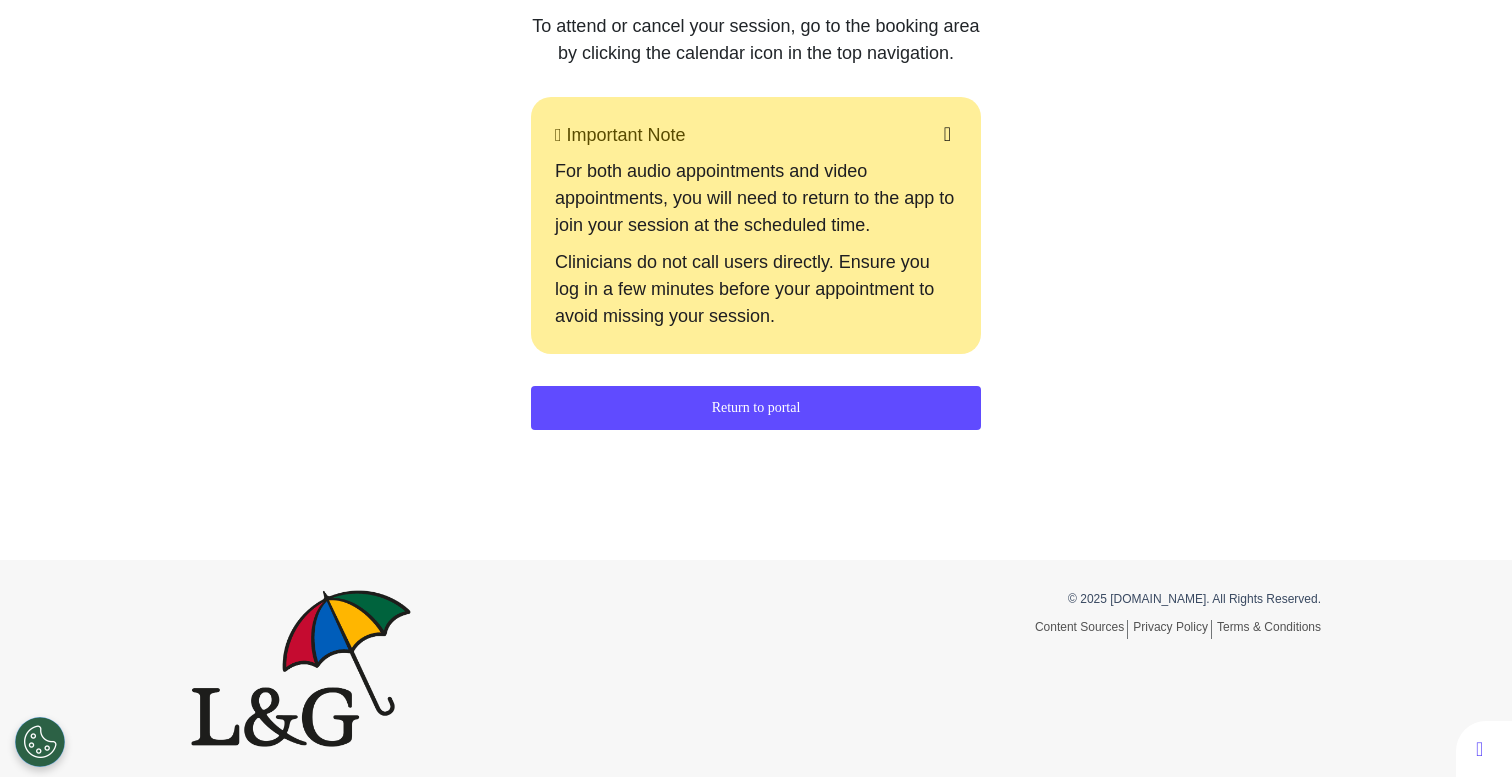 click on "Return to portal" at bounding box center [756, 408] 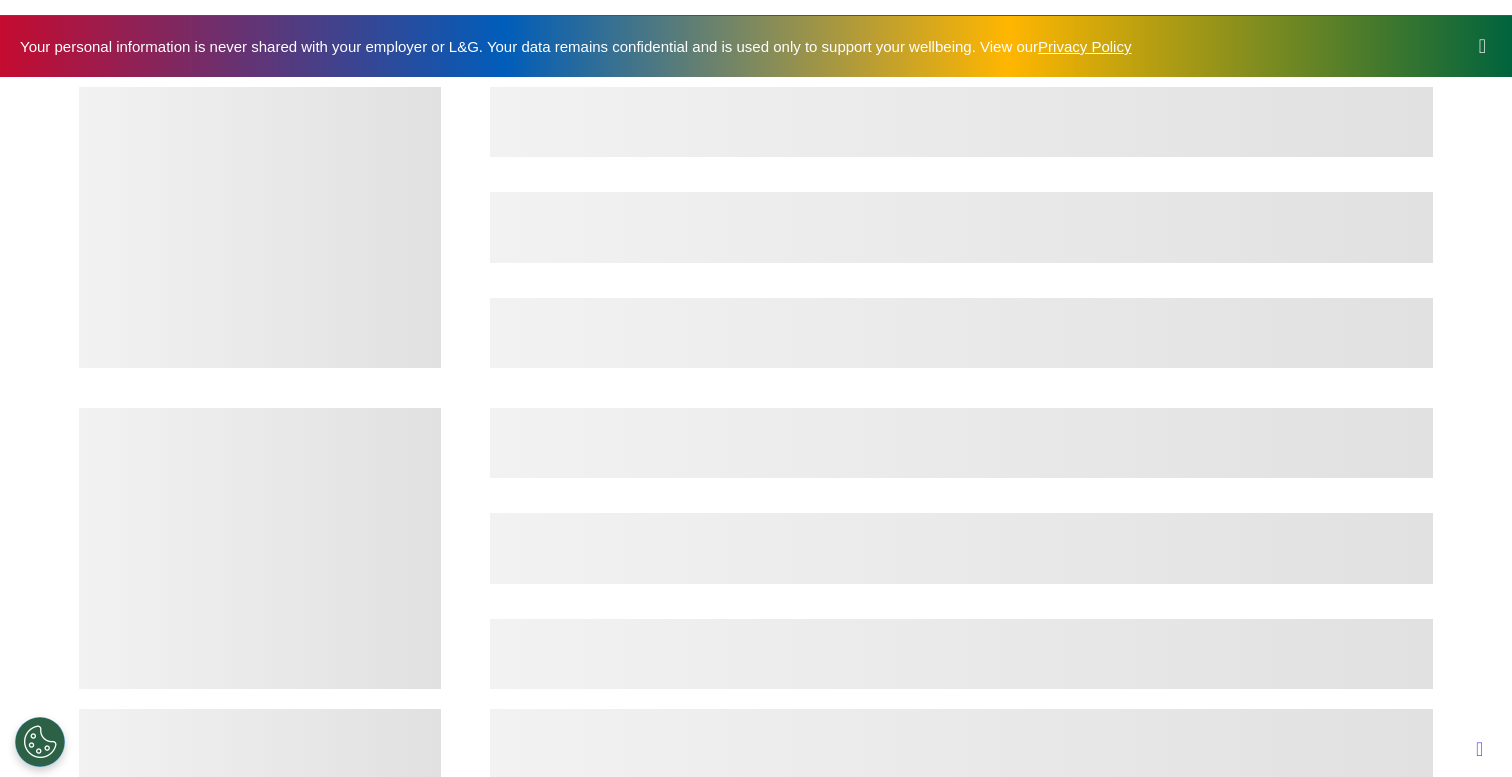 scroll, scrollTop: 0, scrollLeft: 0, axis: both 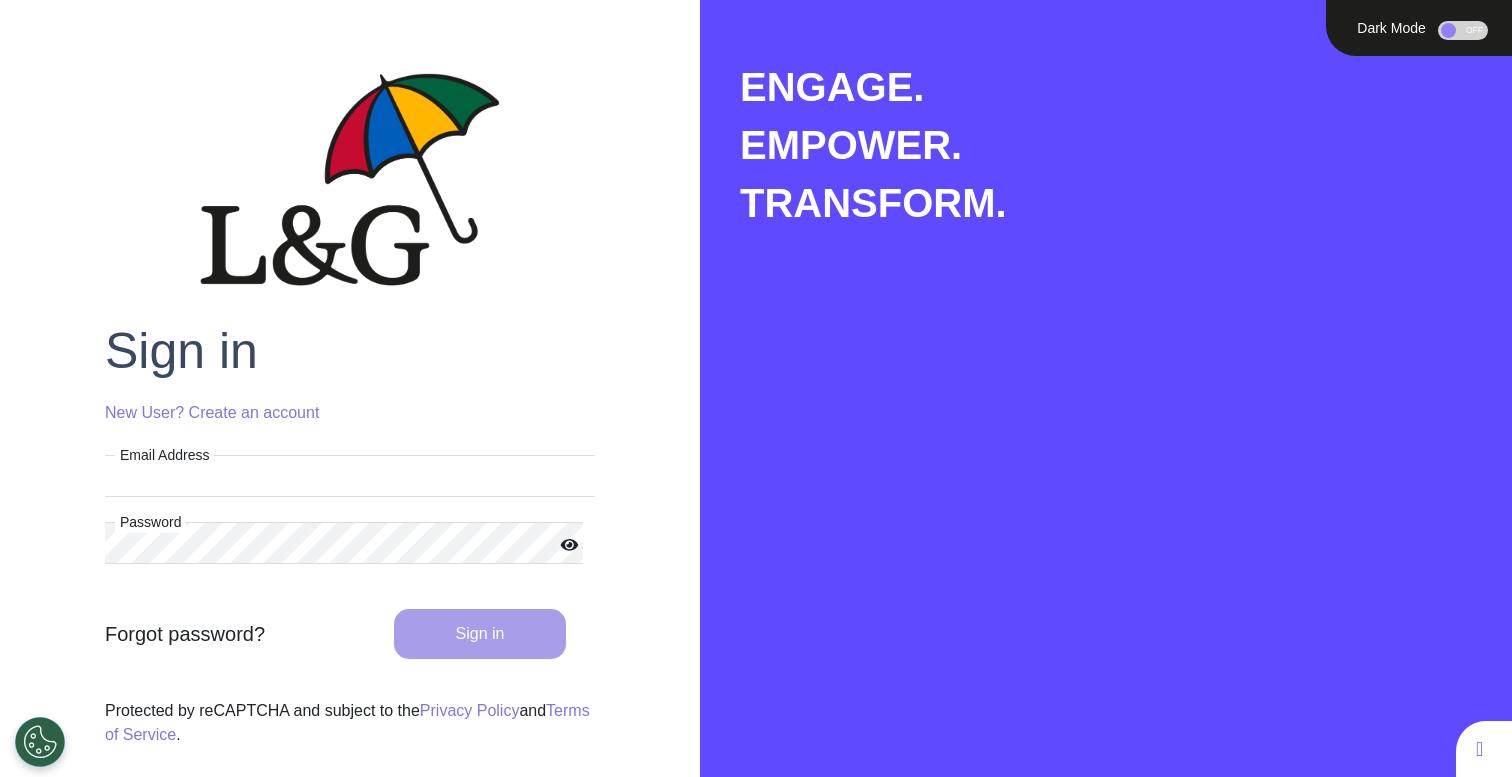 click on "Email Address" at bounding box center (350, 476) 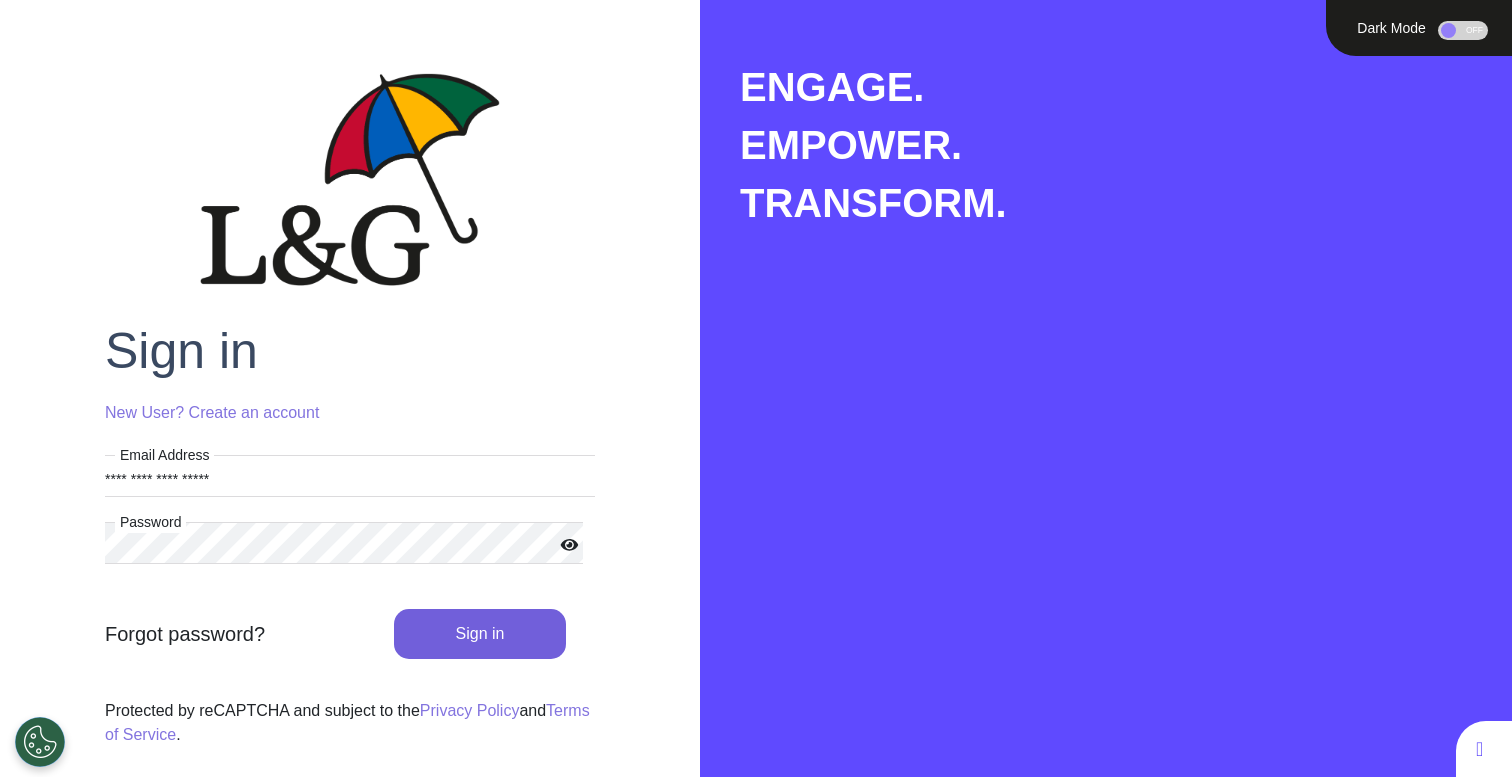 click on "Sign in" at bounding box center [480, 634] 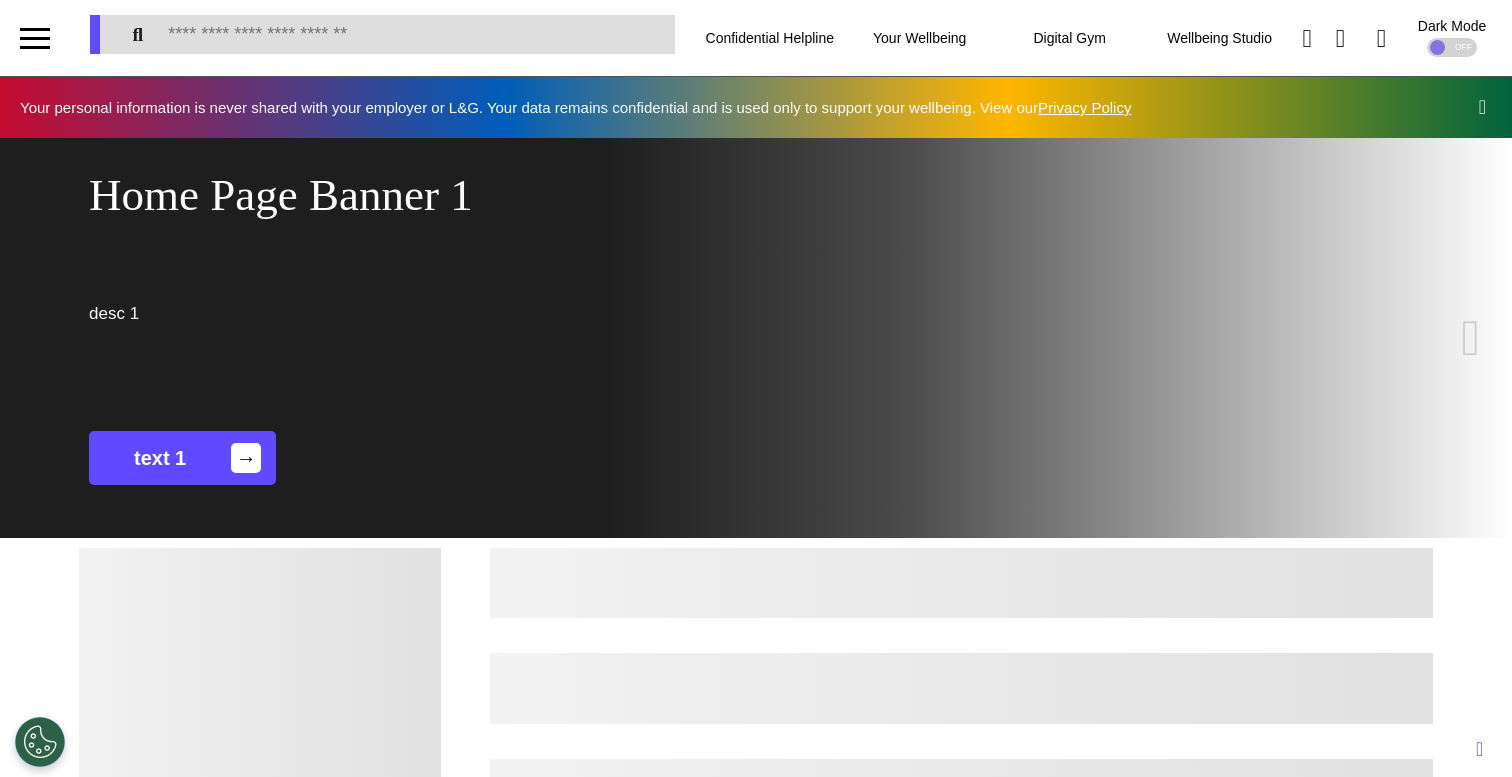 scroll, scrollTop: 0, scrollLeft: 755, axis: horizontal 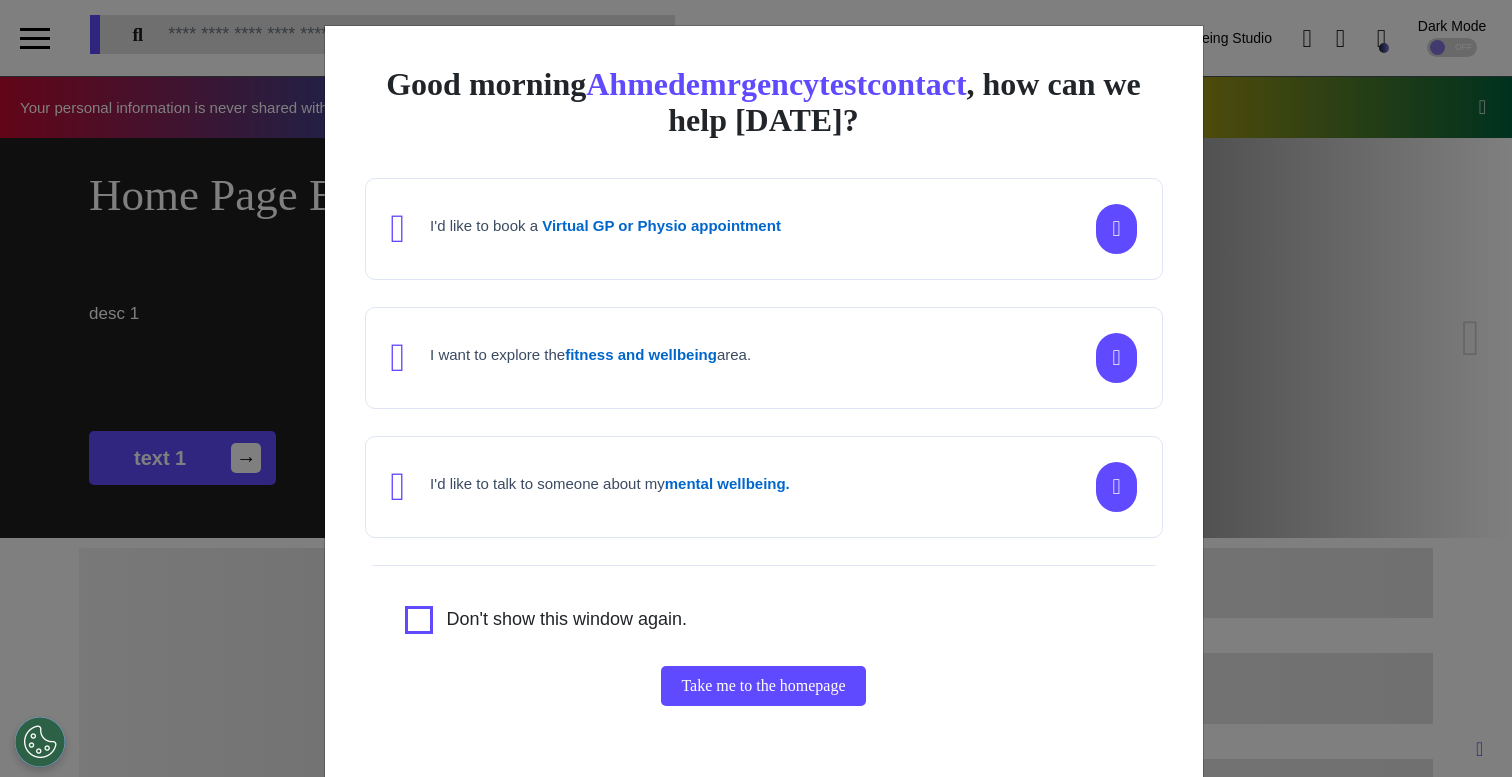 click on "Good morning  Ahmedemrgencytestcontact , how can we help [DATE]? I'd like to book a   Virtual GP or Physio appointment I want to explore the  fitness and wellbeing  area. I'd like to talk to someone about my  mental wellbeing. I'd like to understand my  [MEDICAL_DATA] risk or speak to a [MEDICAL_DATA] nurse  about my symptoms or diagnosis. I am just  browsing.  Don't show this window again.   Take me to the homepage" at bounding box center [756, 388] 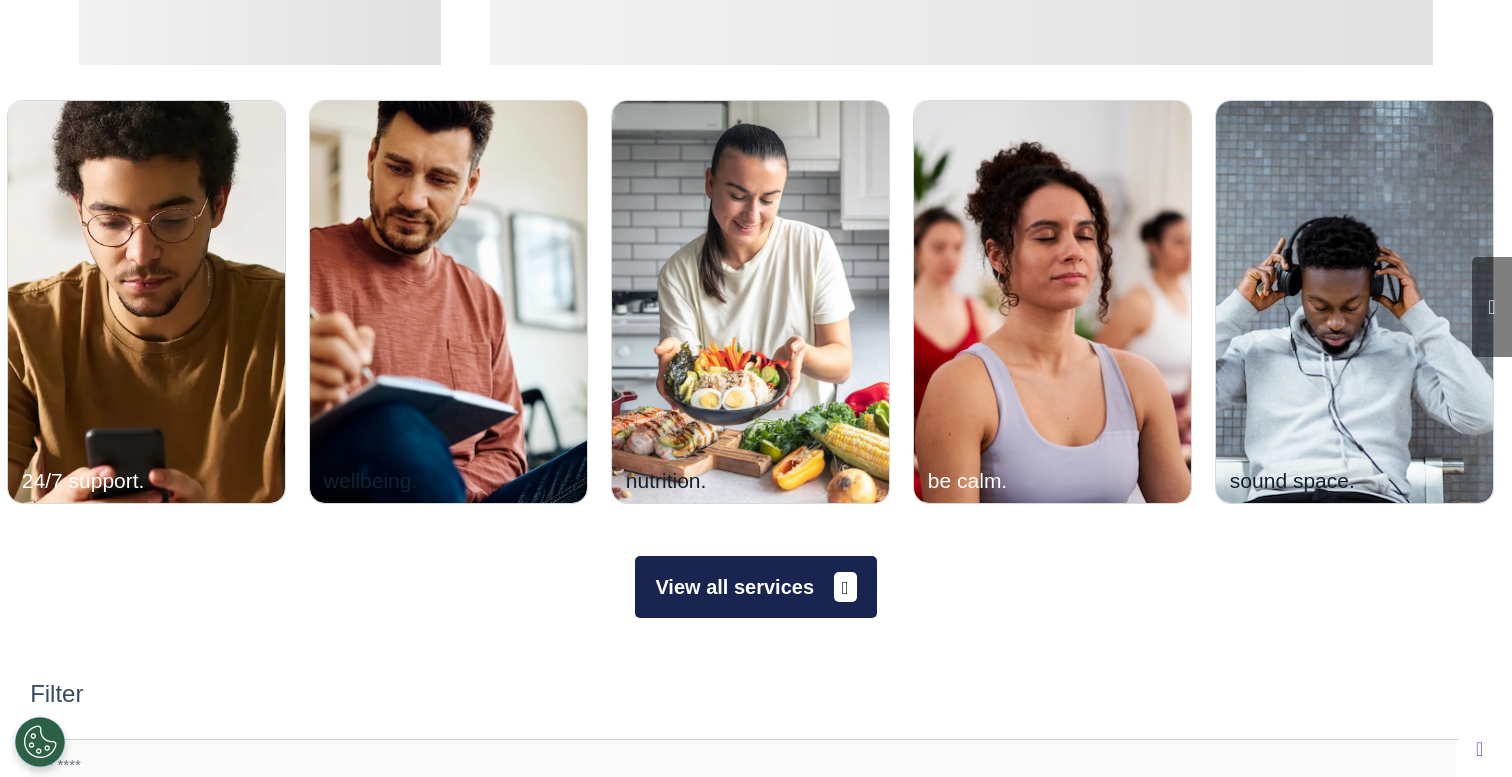 scroll, scrollTop: 768, scrollLeft: 0, axis: vertical 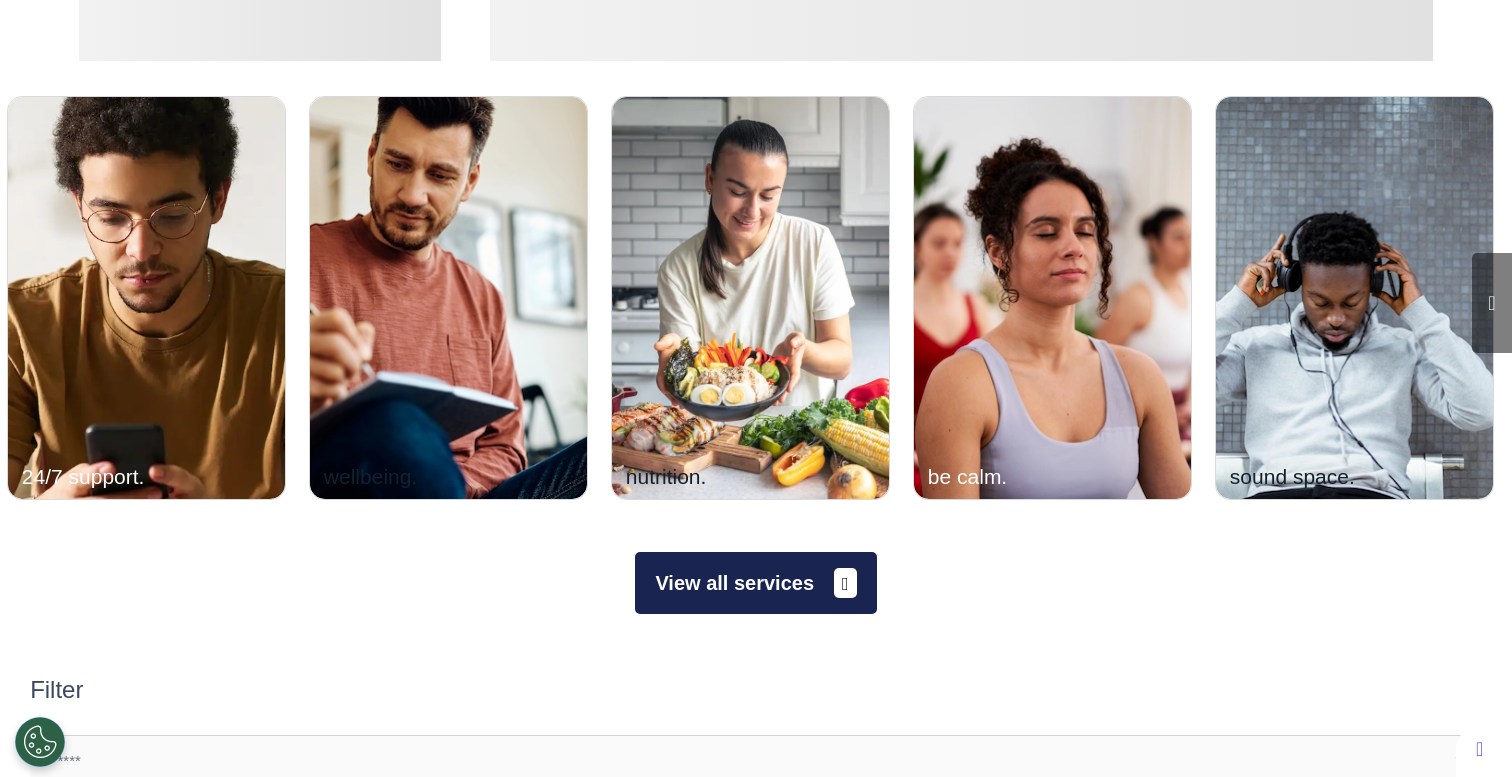 click on "View all services" at bounding box center [755, 583] 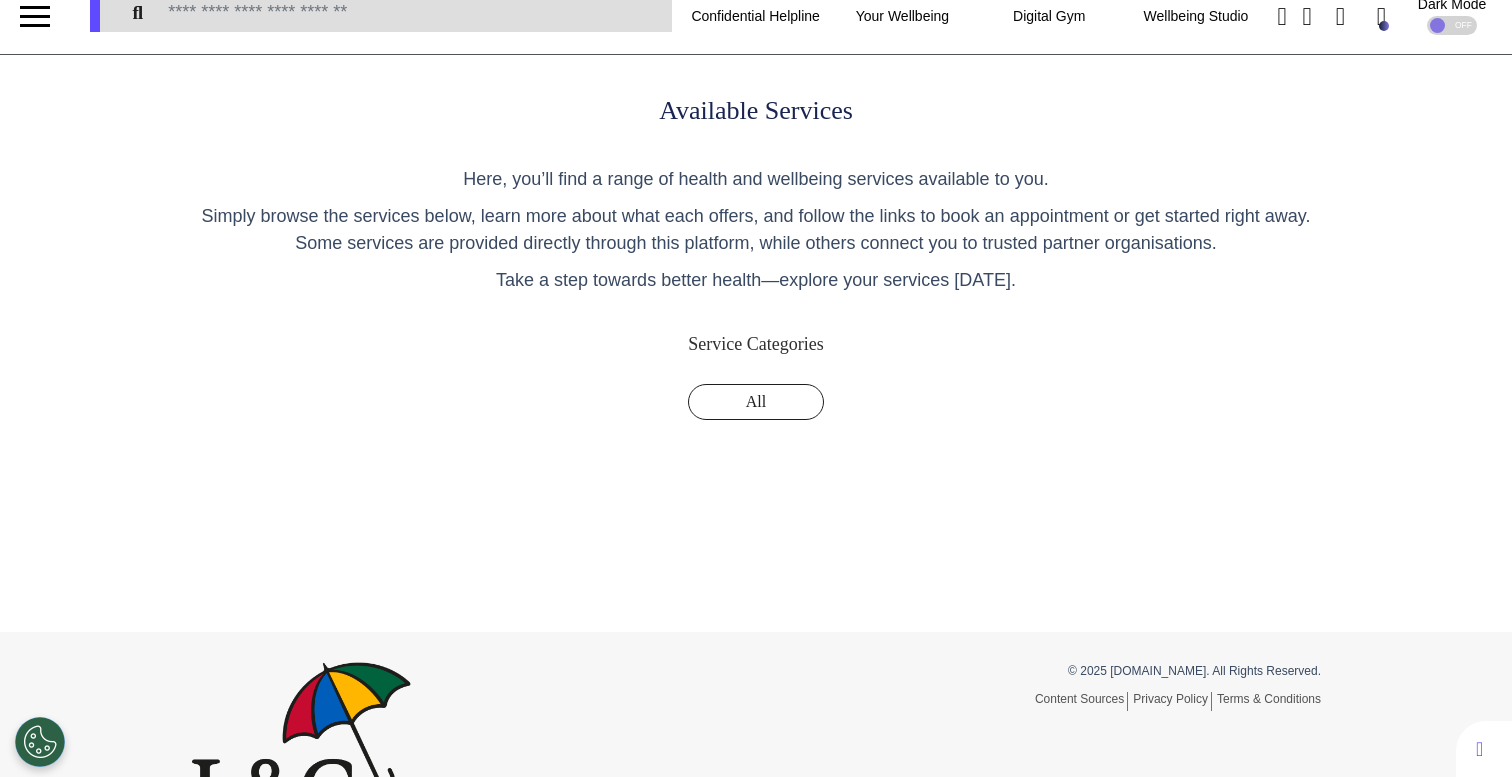scroll, scrollTop: 0, scrollLeft: 0, axis: both 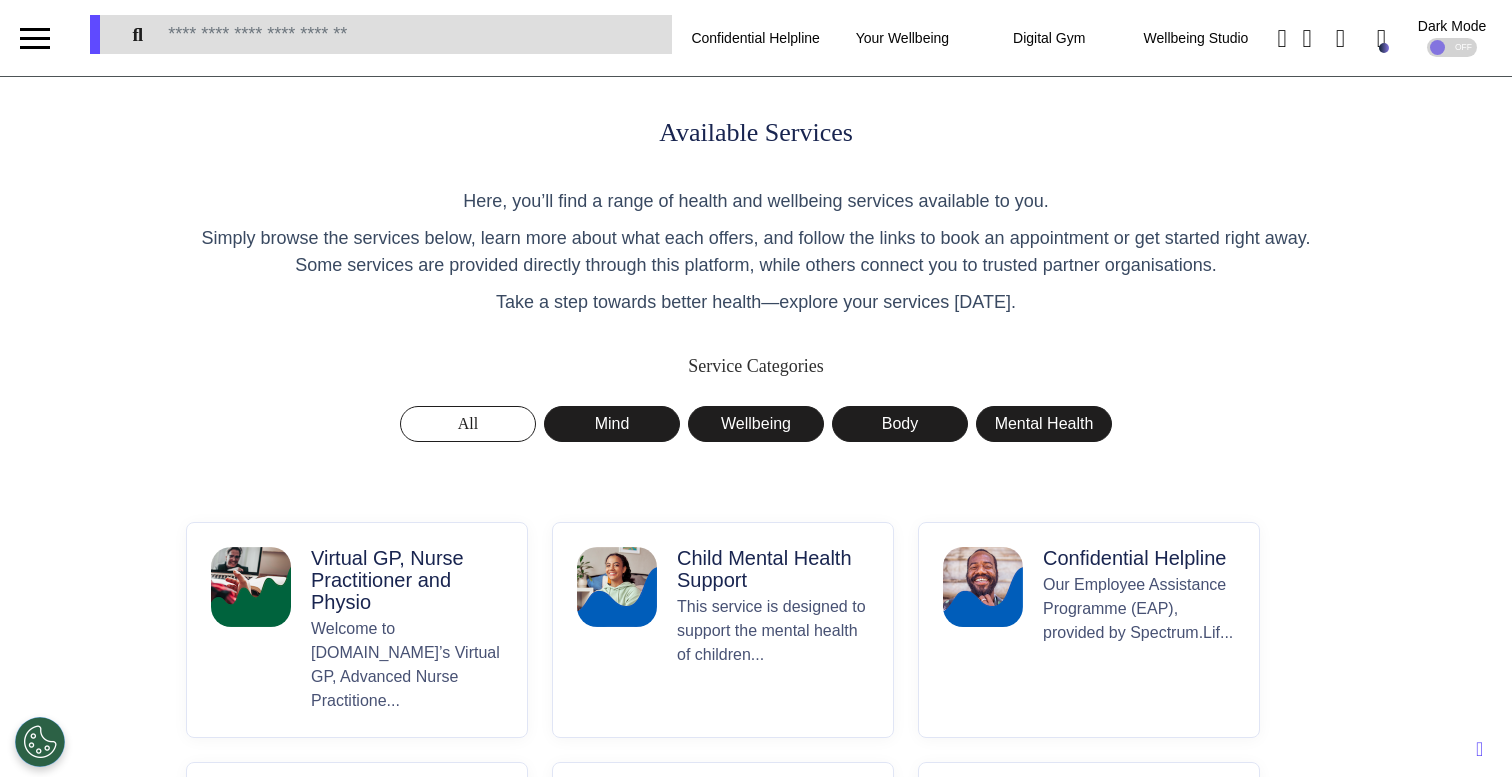 click on "Virtual GP, Nurse Practitioner and Physio" at bounding box center [407, 580] 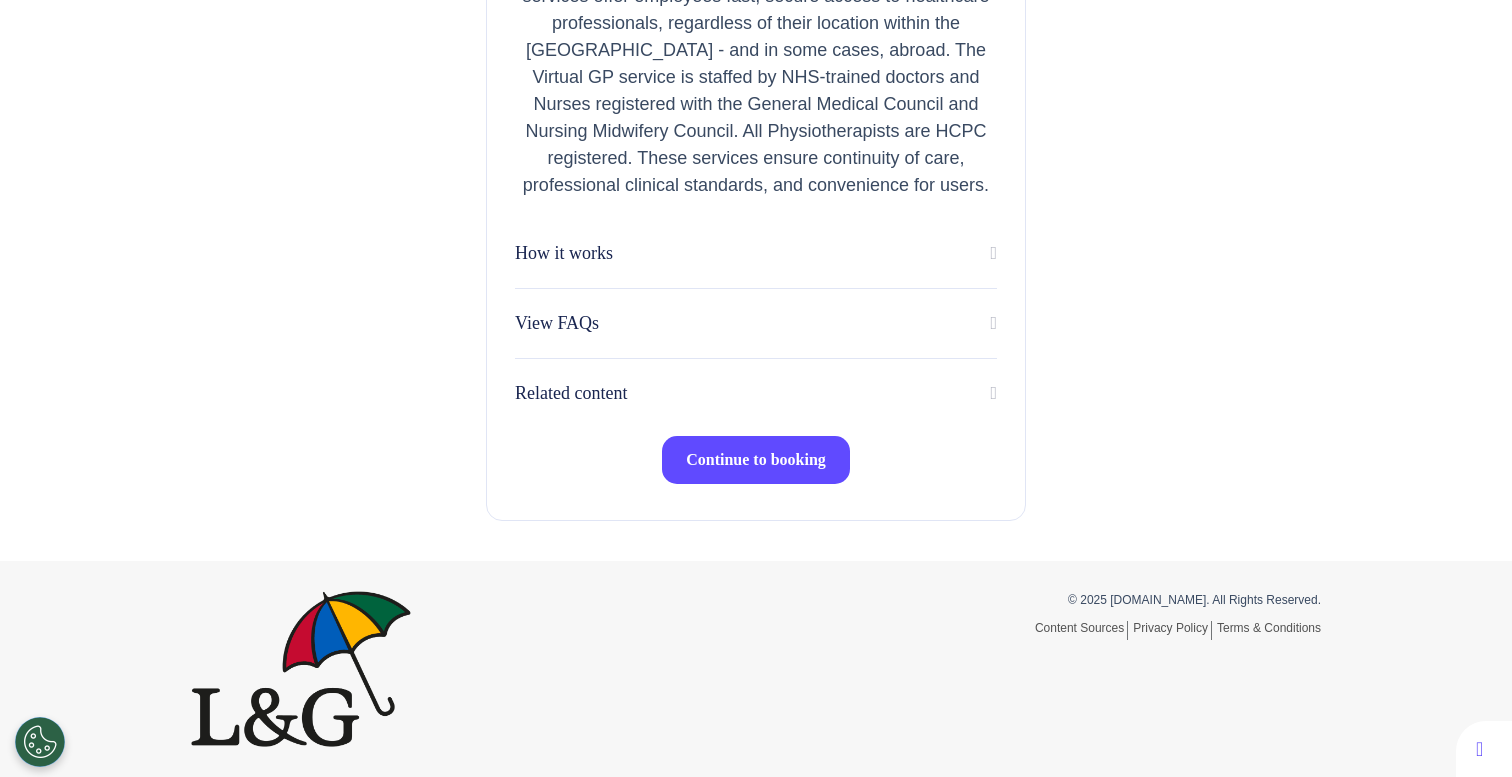 click on "Continue to booking" at bounding box center (756, 459) 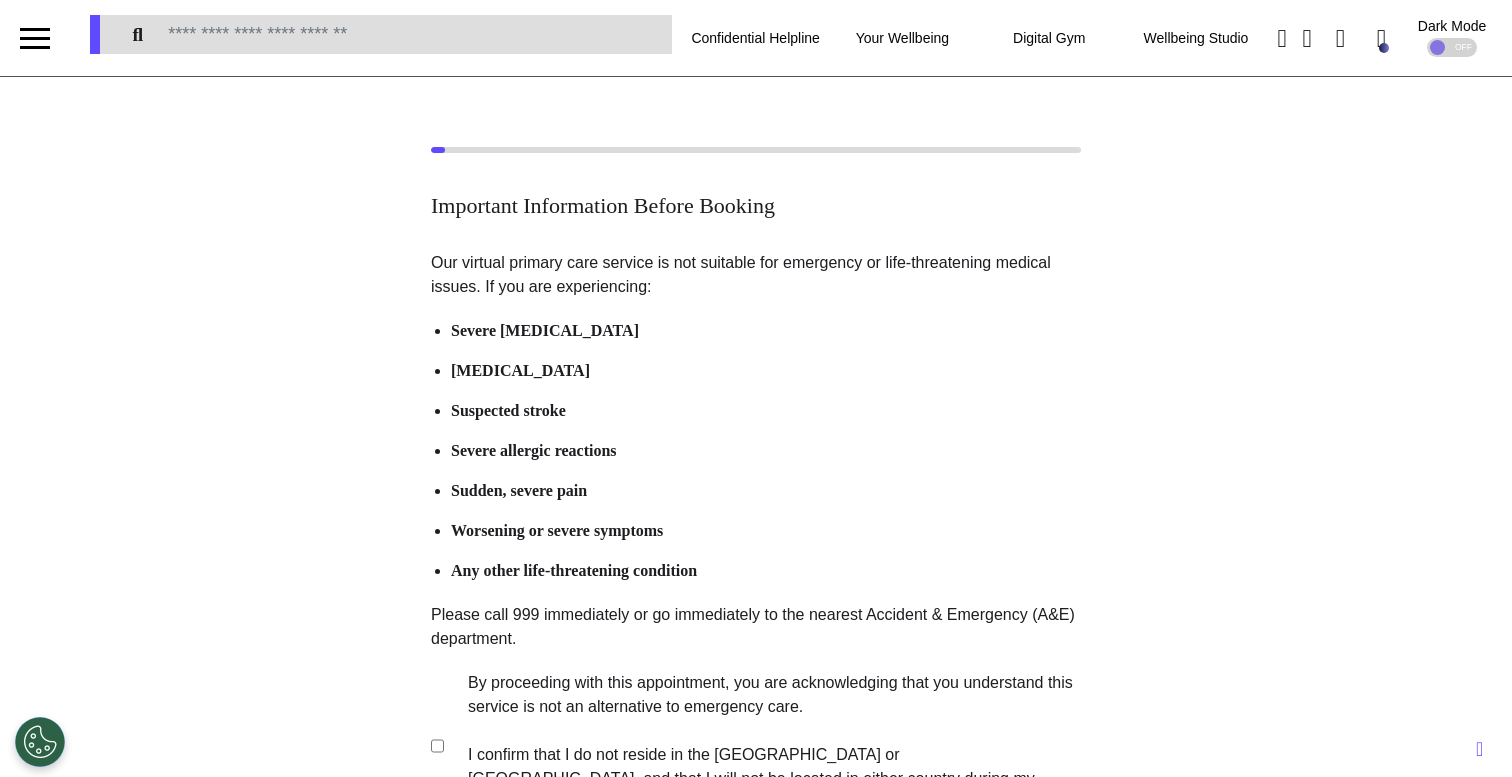 scroll, scrollTop: 247, scrollLeft: 0, axis: vertical 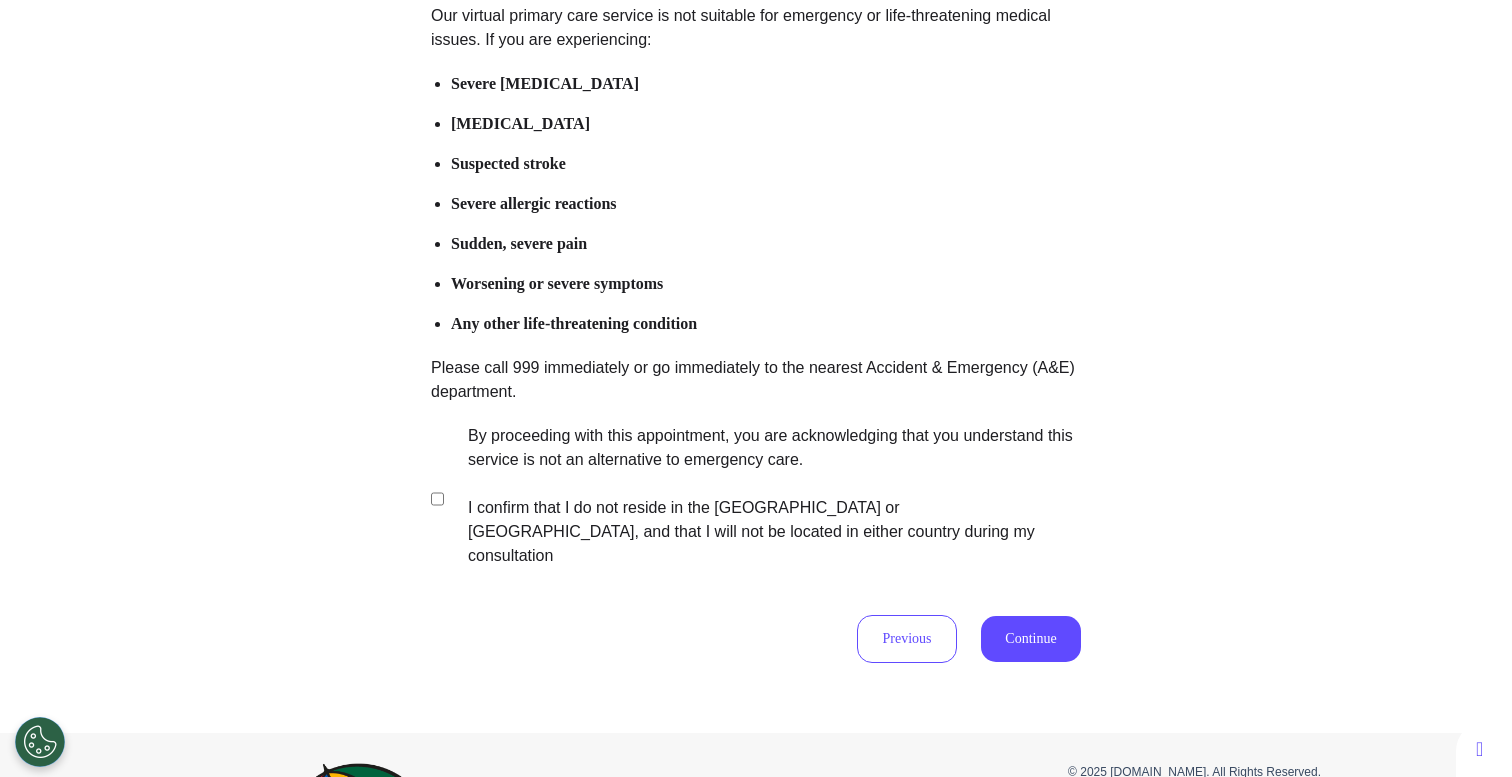 click on "By proceeding with this appointment, you are acknowledging that you understand this service is not an alternative to emergency care. I confirm that I do not reside in the [GEOGRAPHIC_DATA] or [GEOGRAPHIC_DATA], and that I will not be located in either country during my consultation" at bounding box center [761, 496] 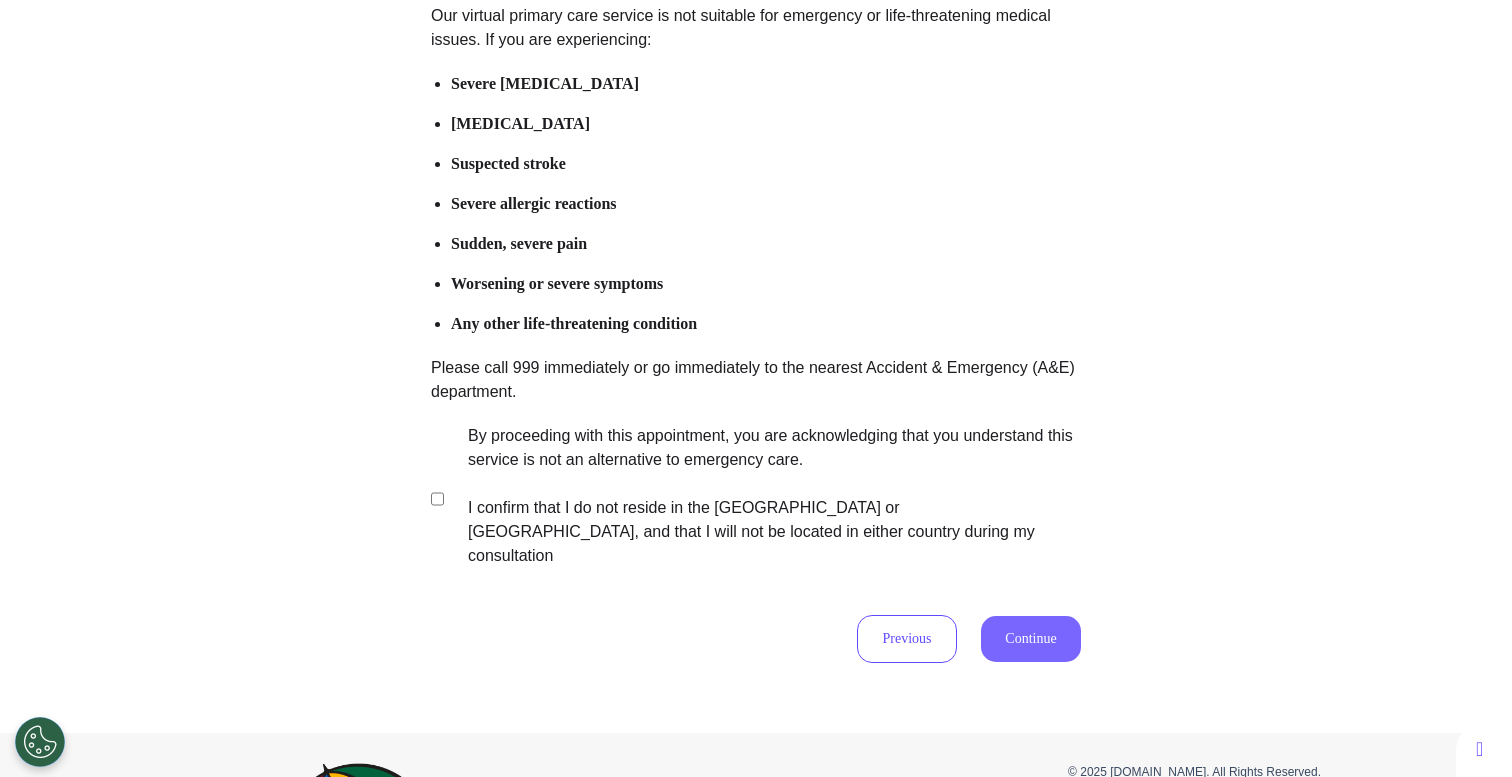 click on "Continue" at bounding box center [1031, 639] 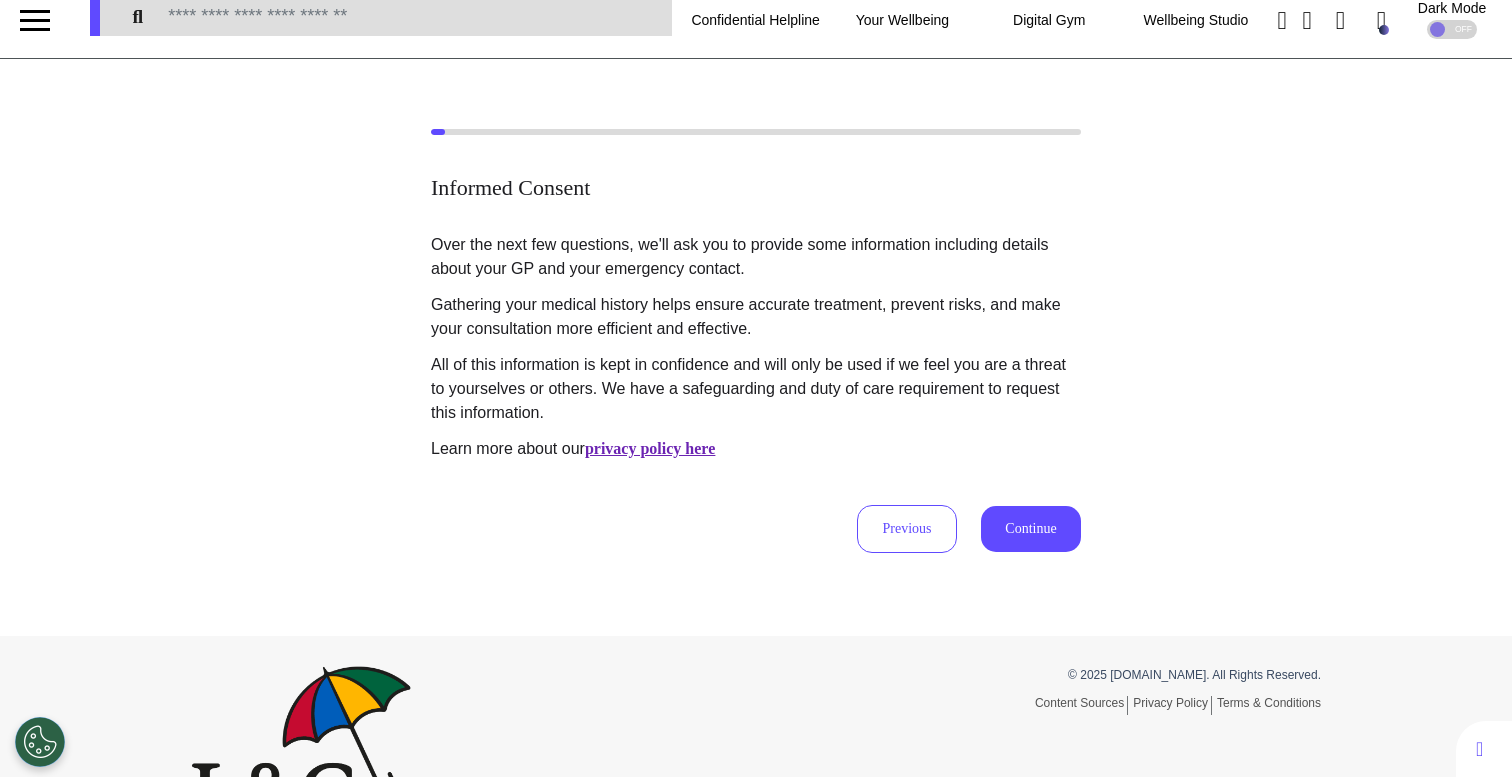 scroll, scrollTop: 0, scrollLeft: 0, axis: both 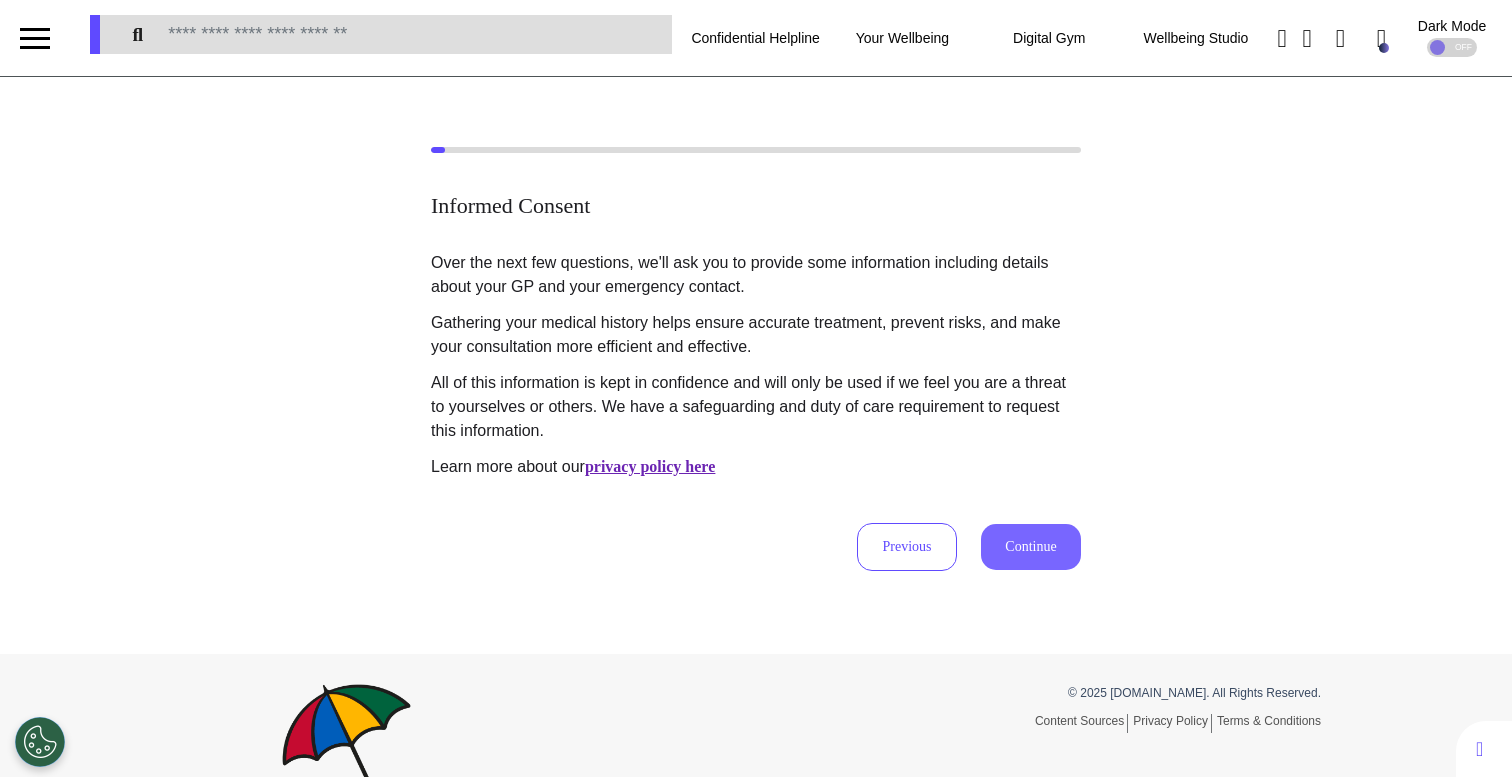 click on "Continue" at bounding box center (1031, 547) 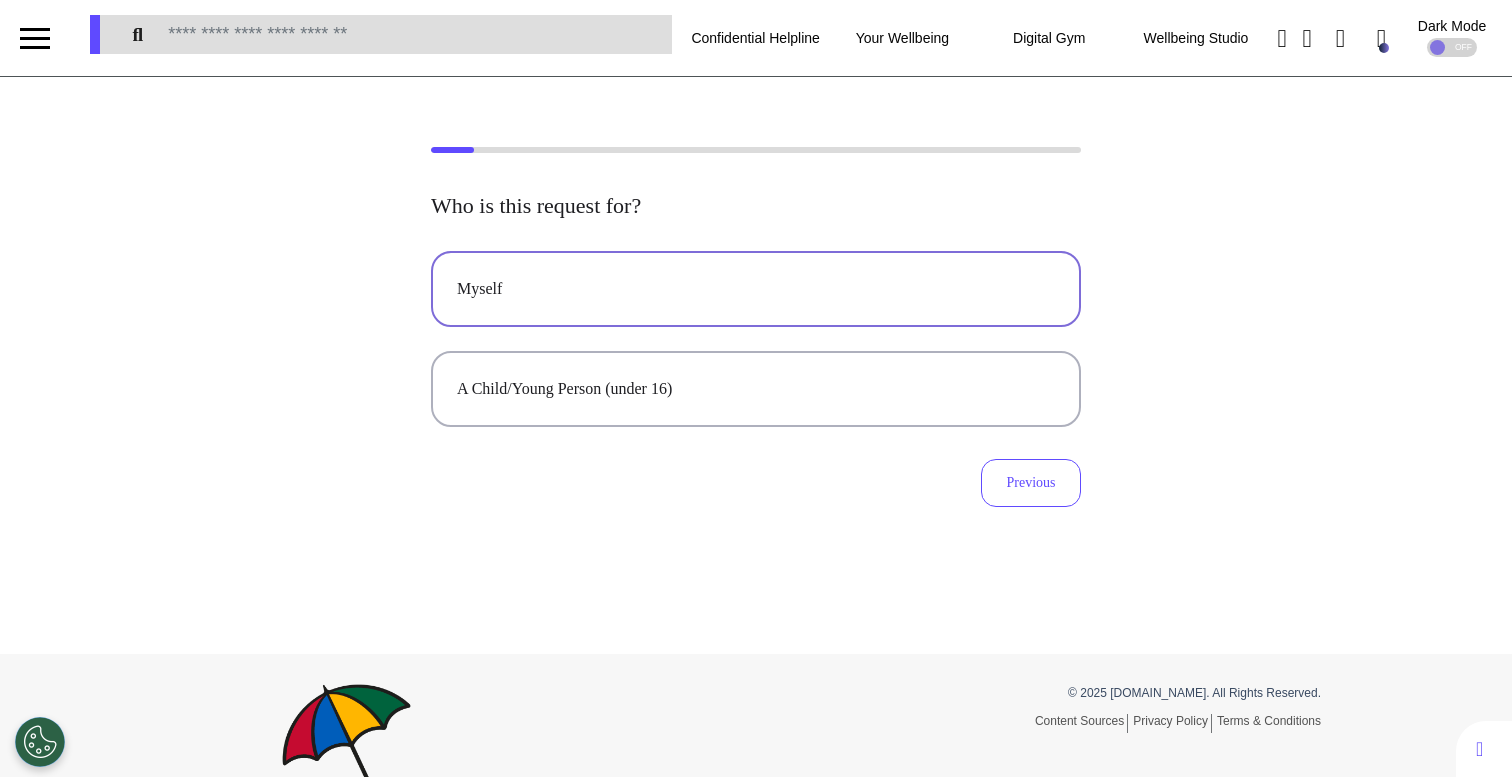 click on "Myself" at bounding box center (756, 289) 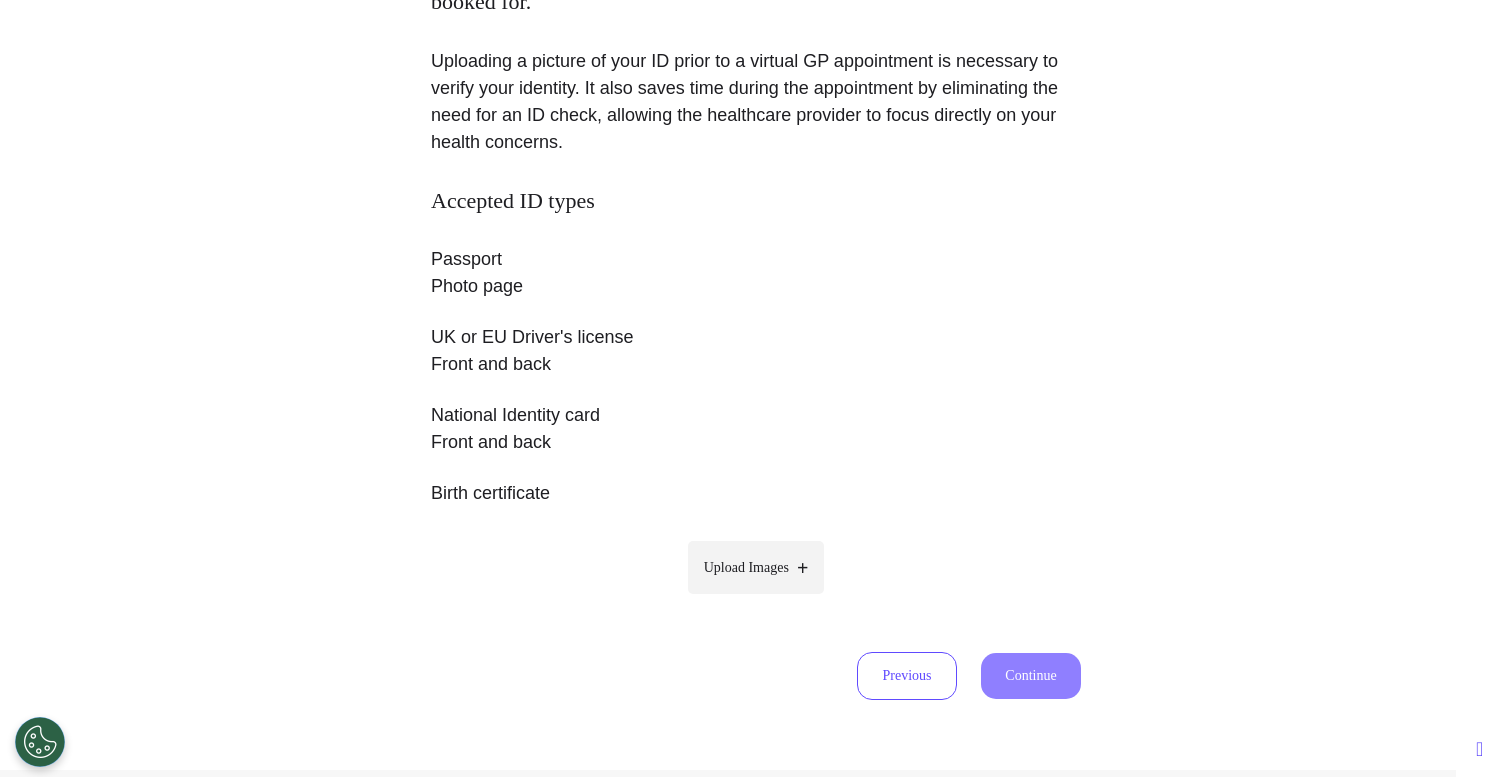 scroll, scrollTop: 439, scrollLeft: 0, axis: vertical 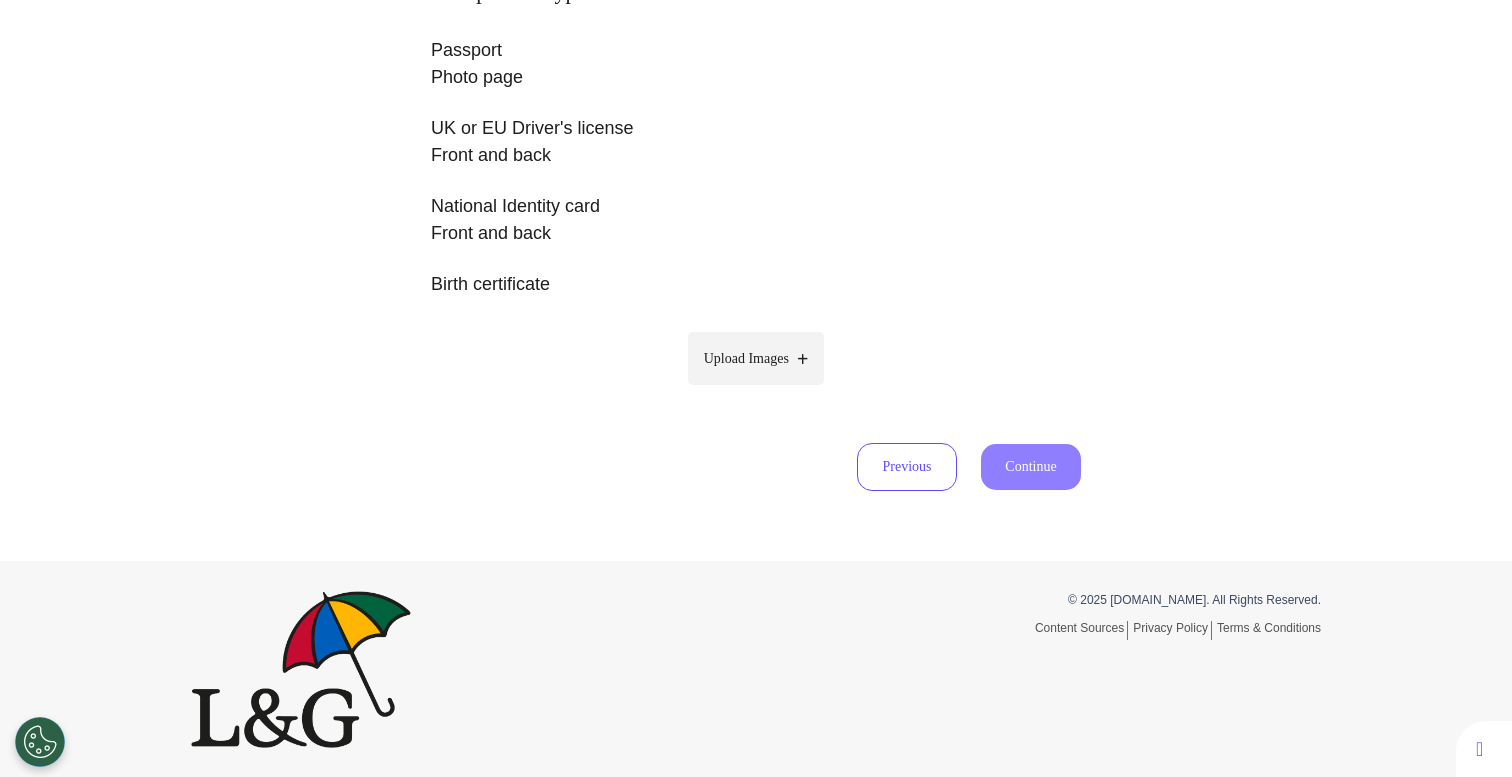 click on "Upload Images" at bounding box center (756, 358) 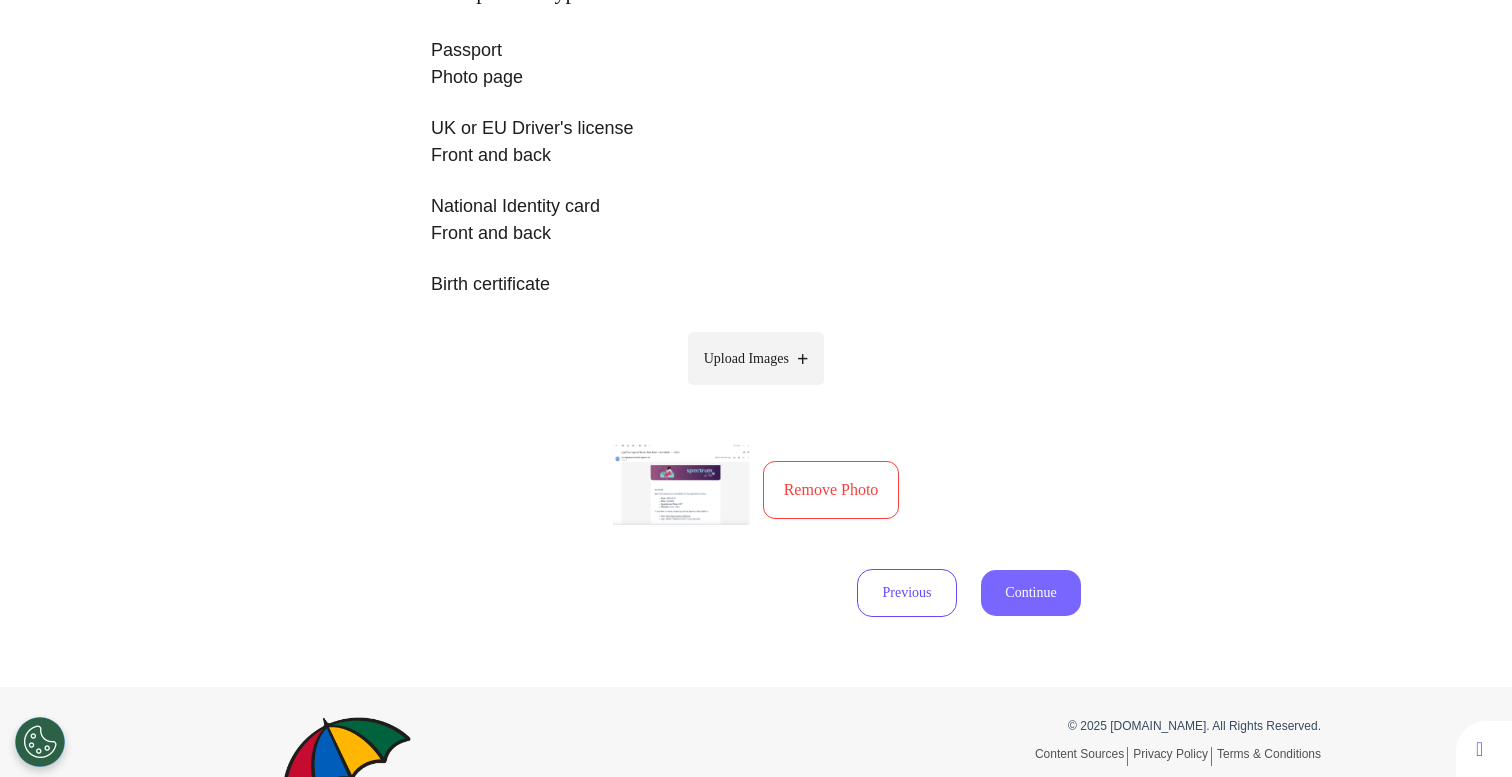 click on "Continue" at bounding box center [1031, 593] 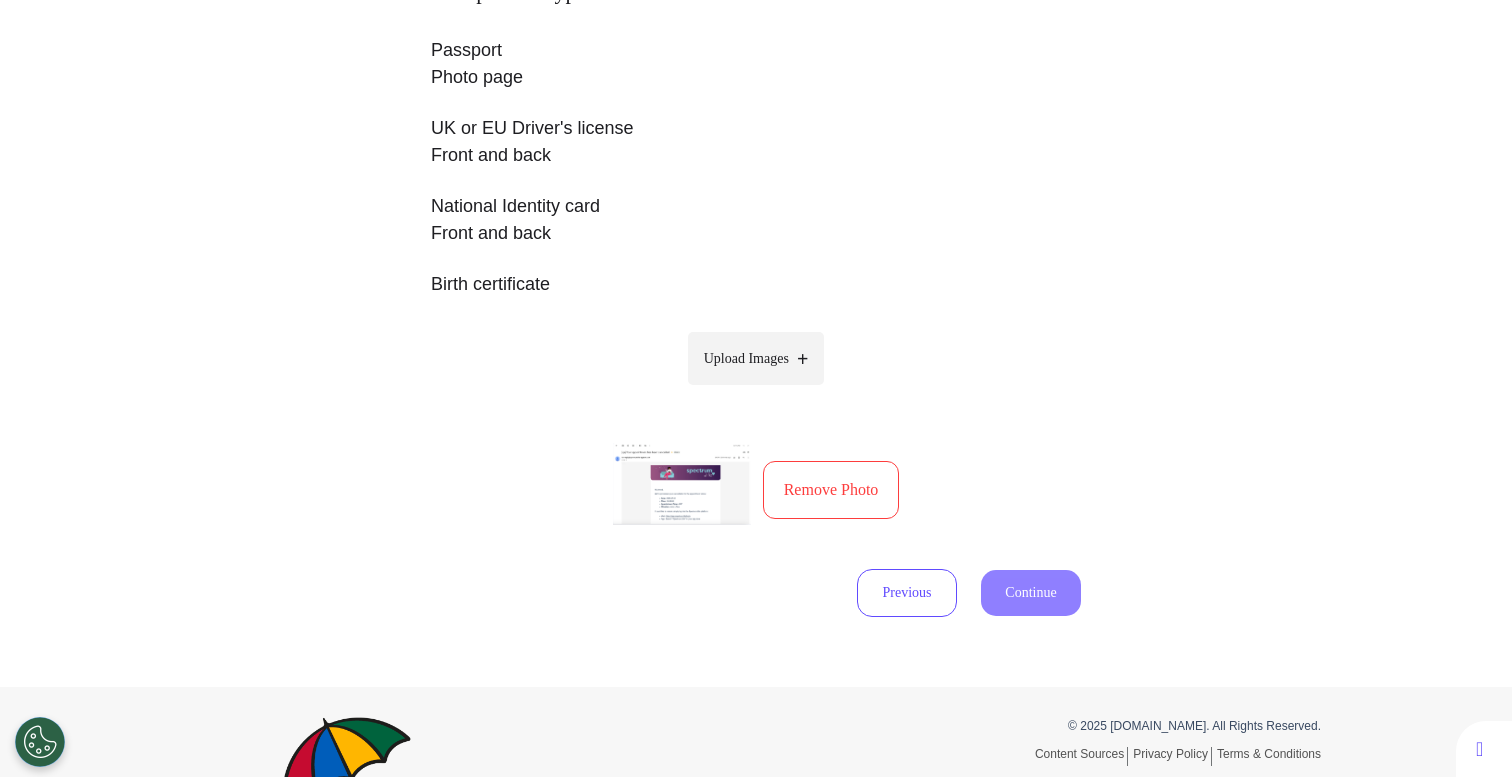 select on "******" 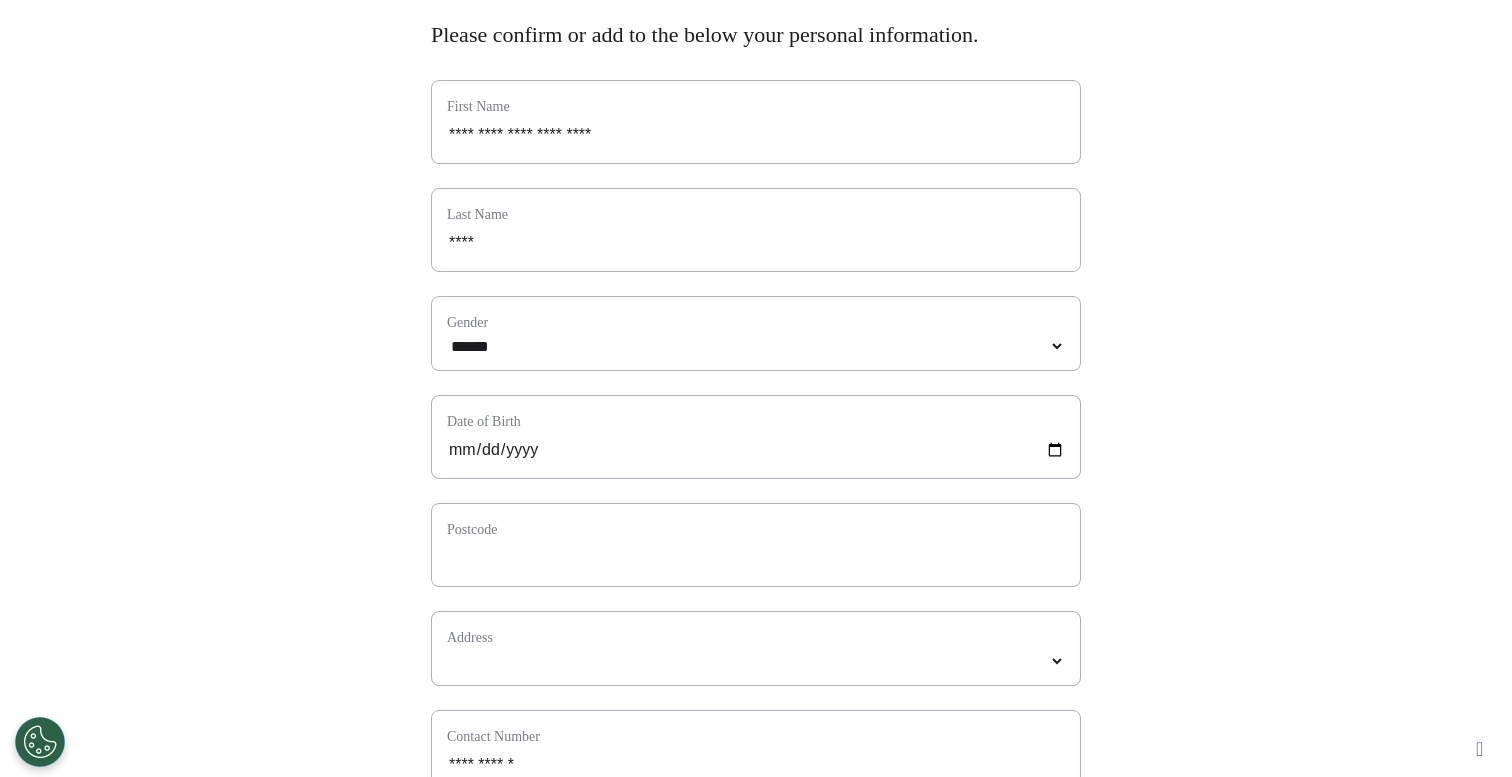 scroll, scrollTop: 195, scrollLeft: 0, axis: vertical 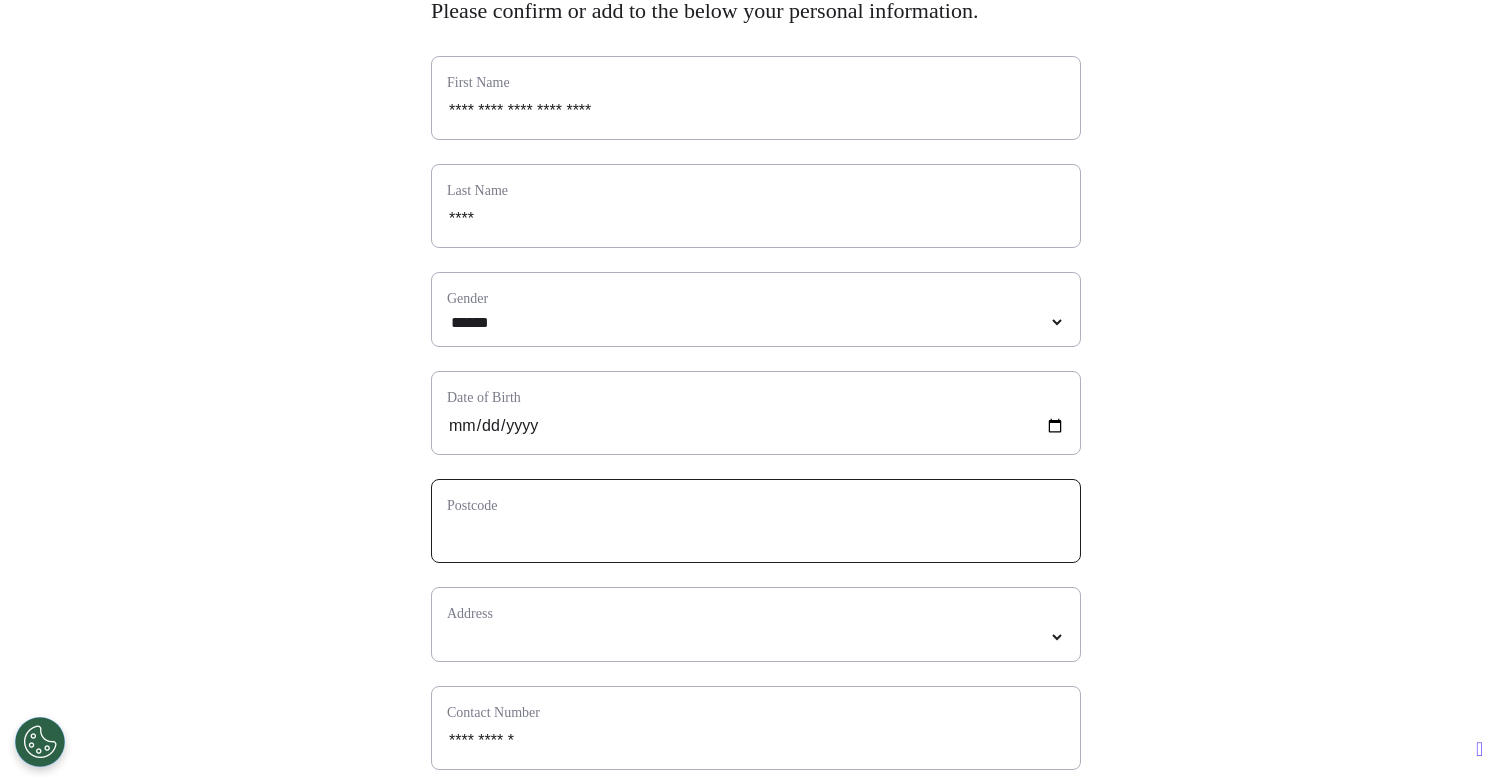 click at bounding box center (756, 534) 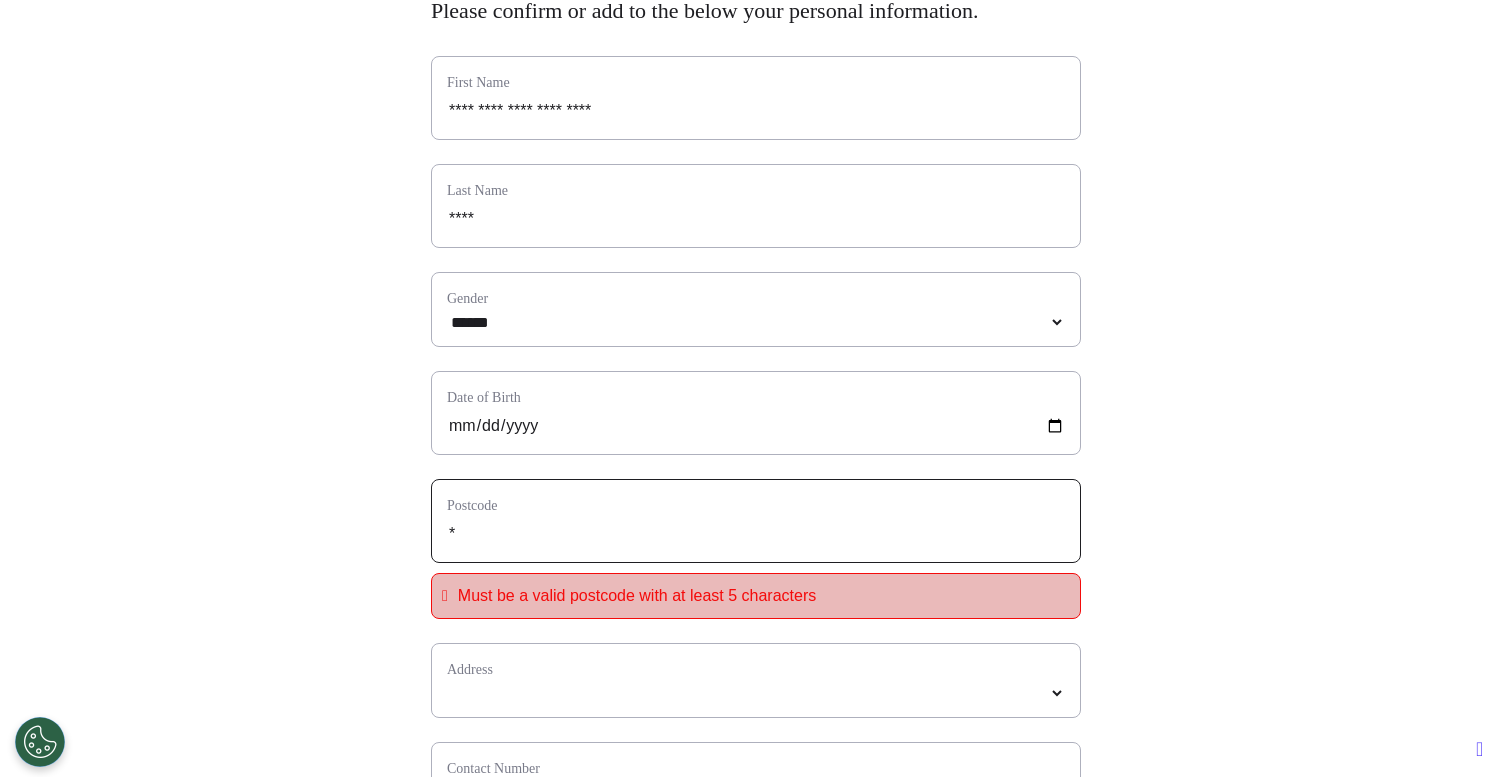 type on "**" 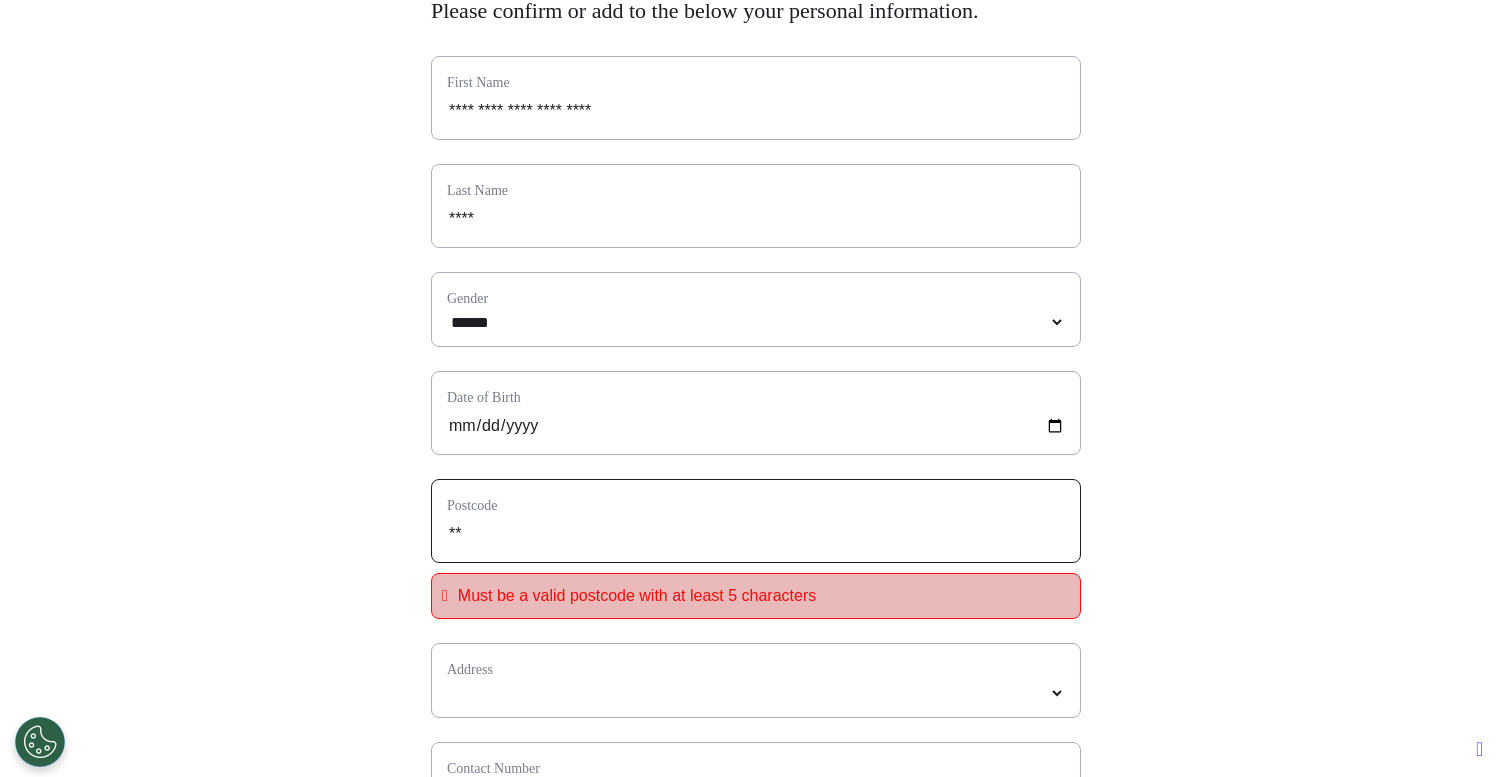 type on "***" 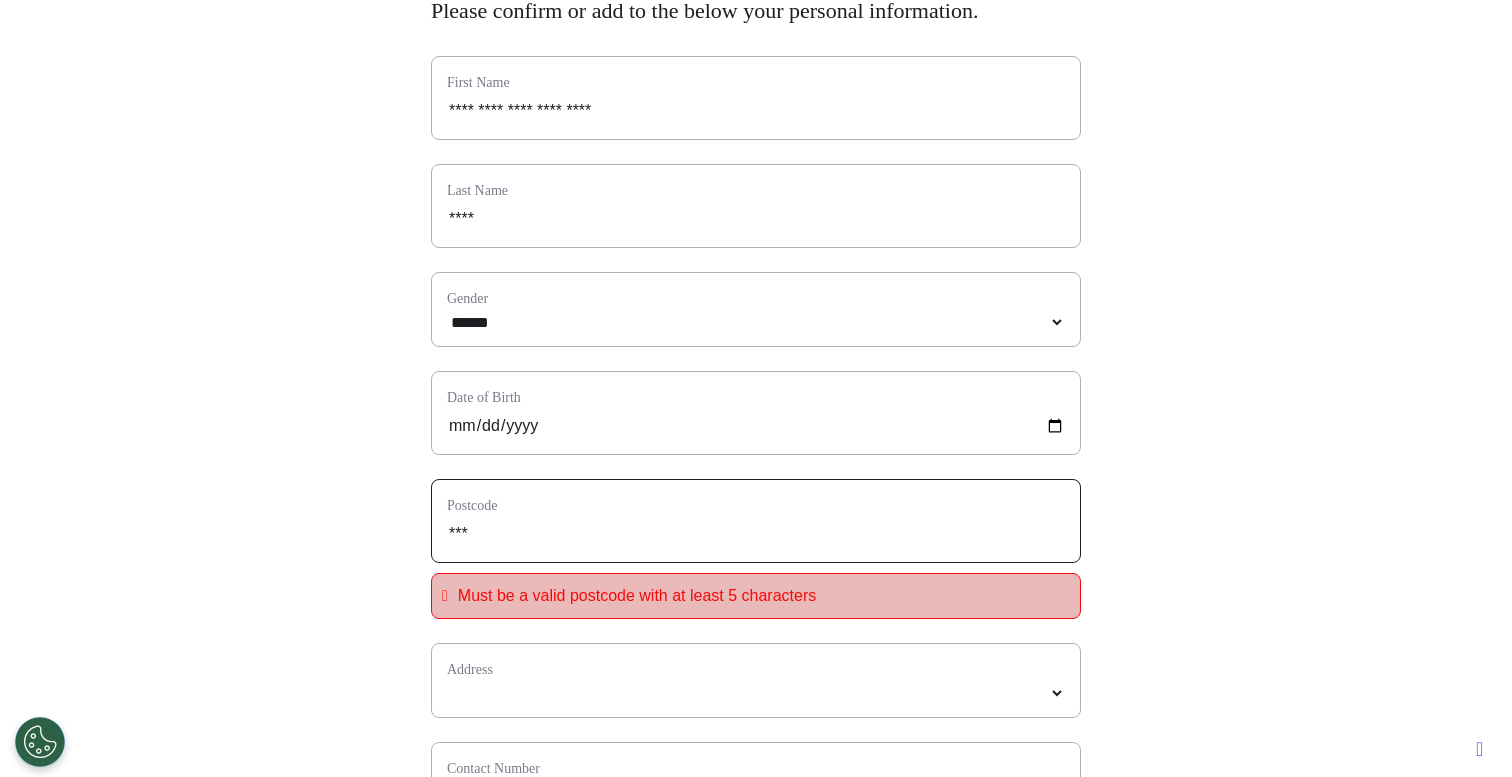 type on "****" 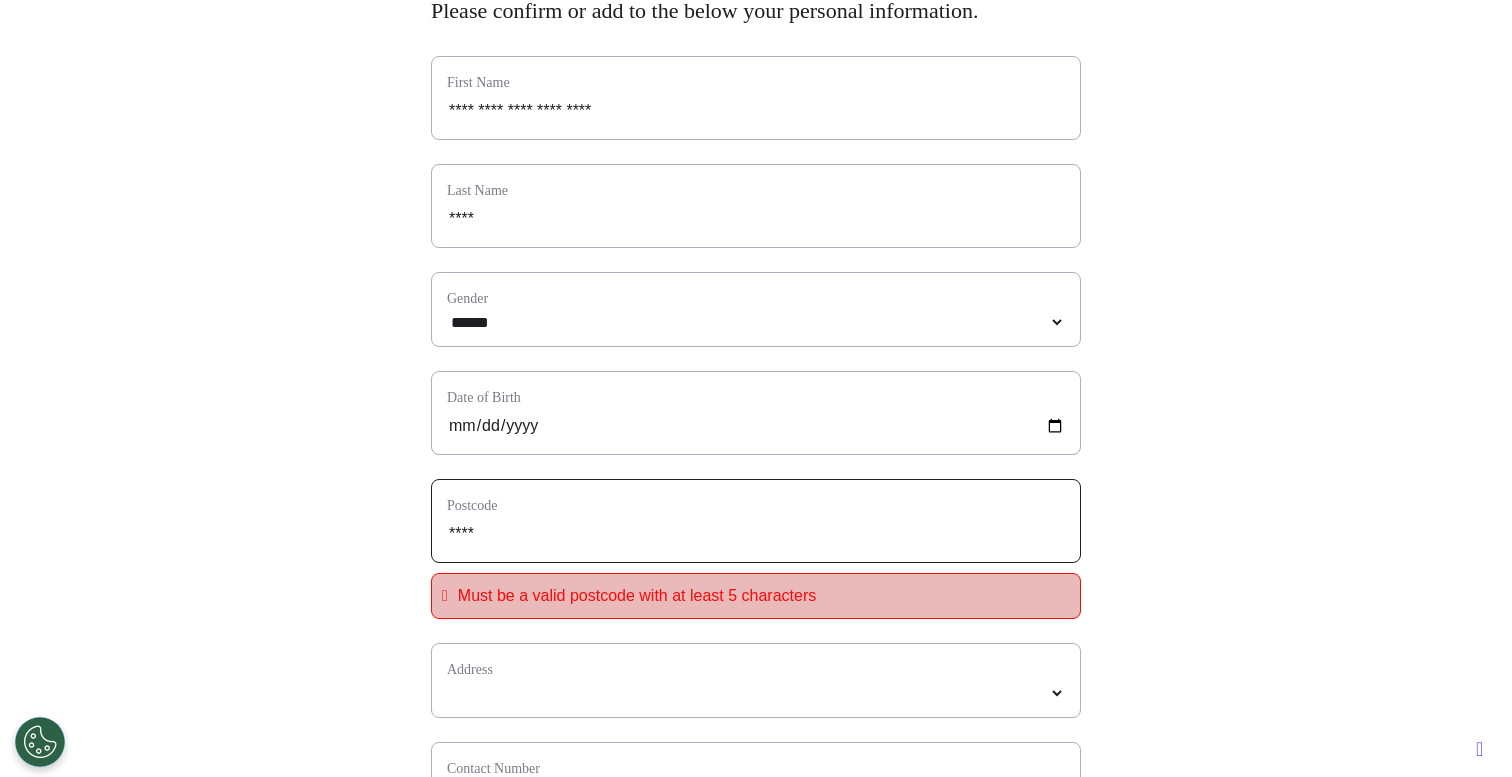 type on "*****" 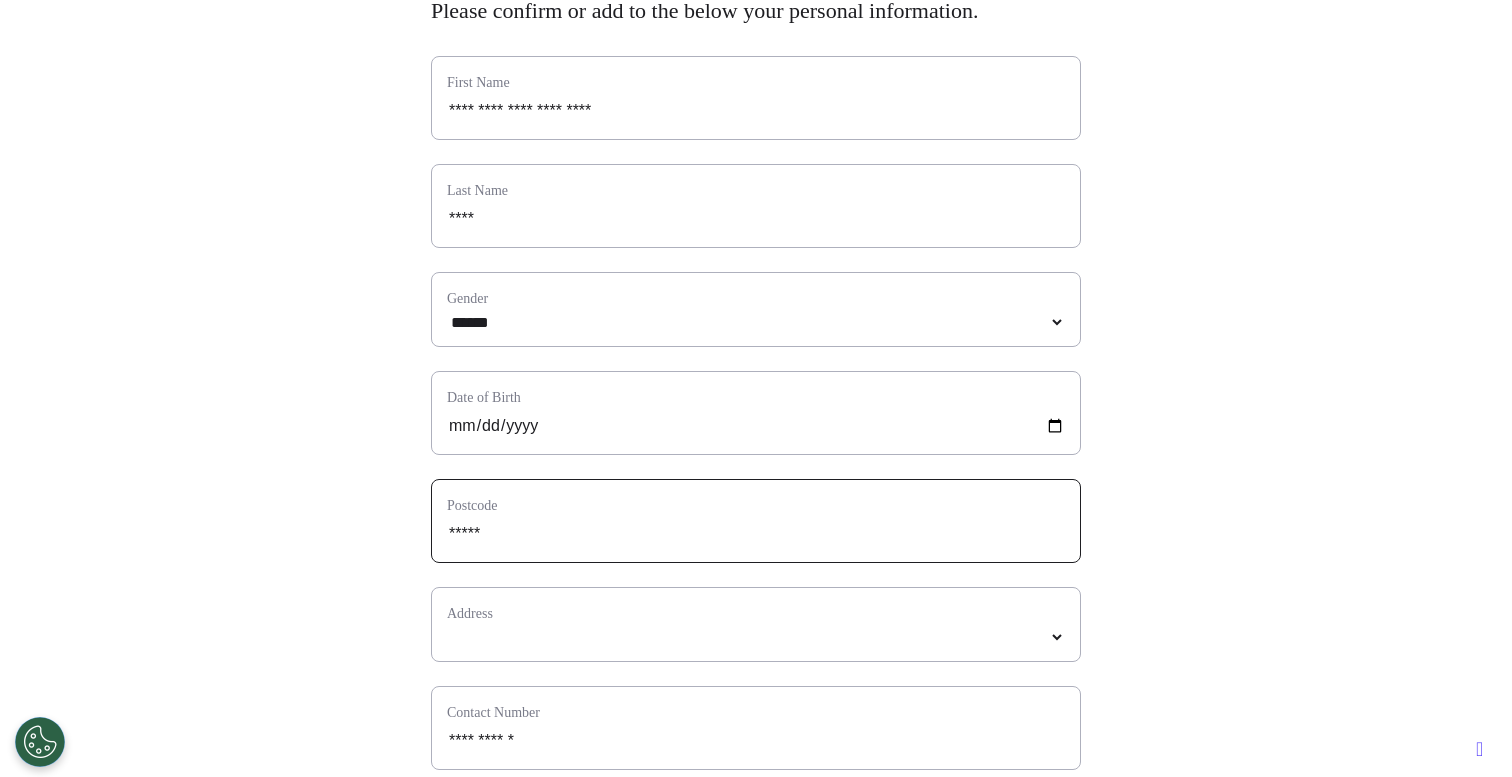 type on "*****" 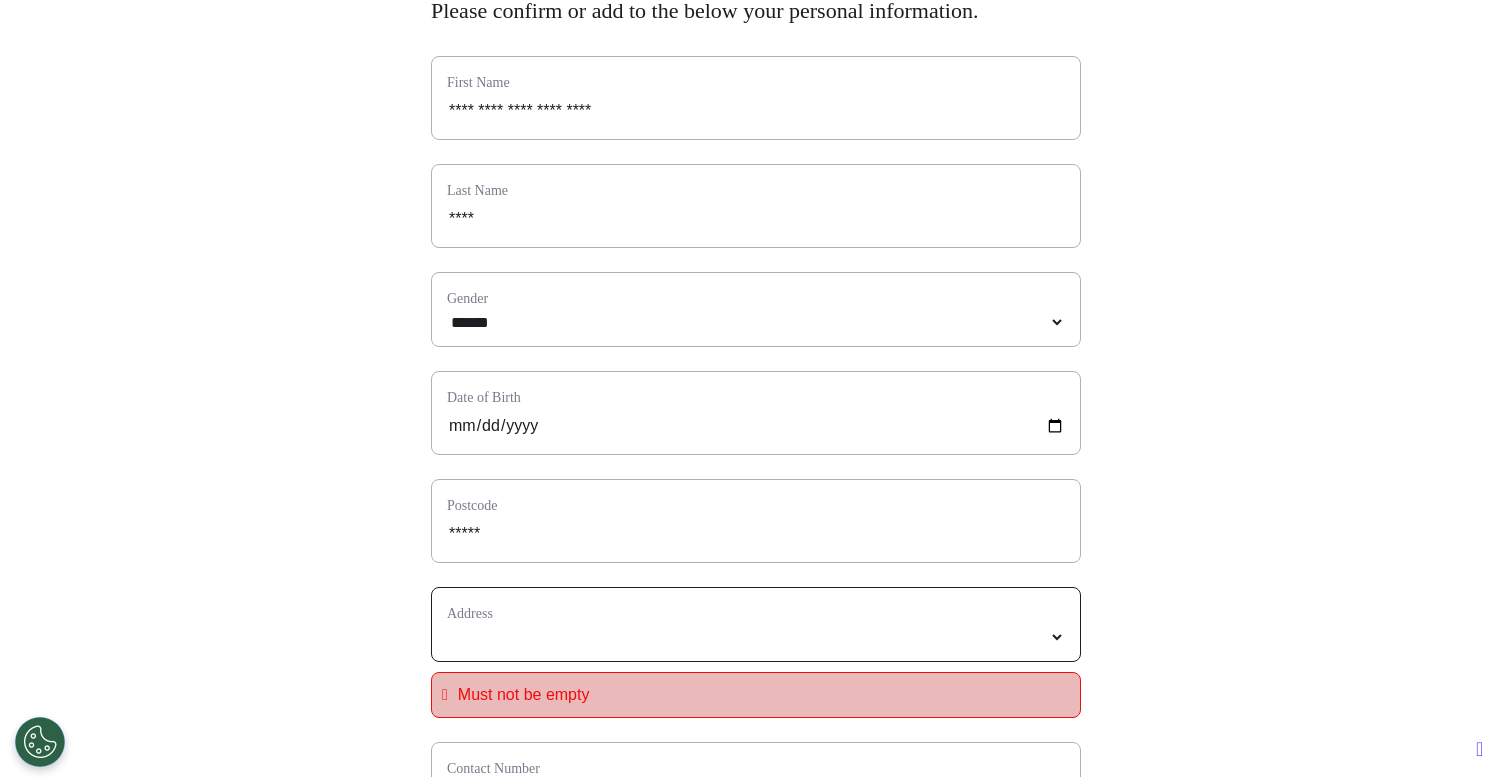 click at bounding box center (756, 637) 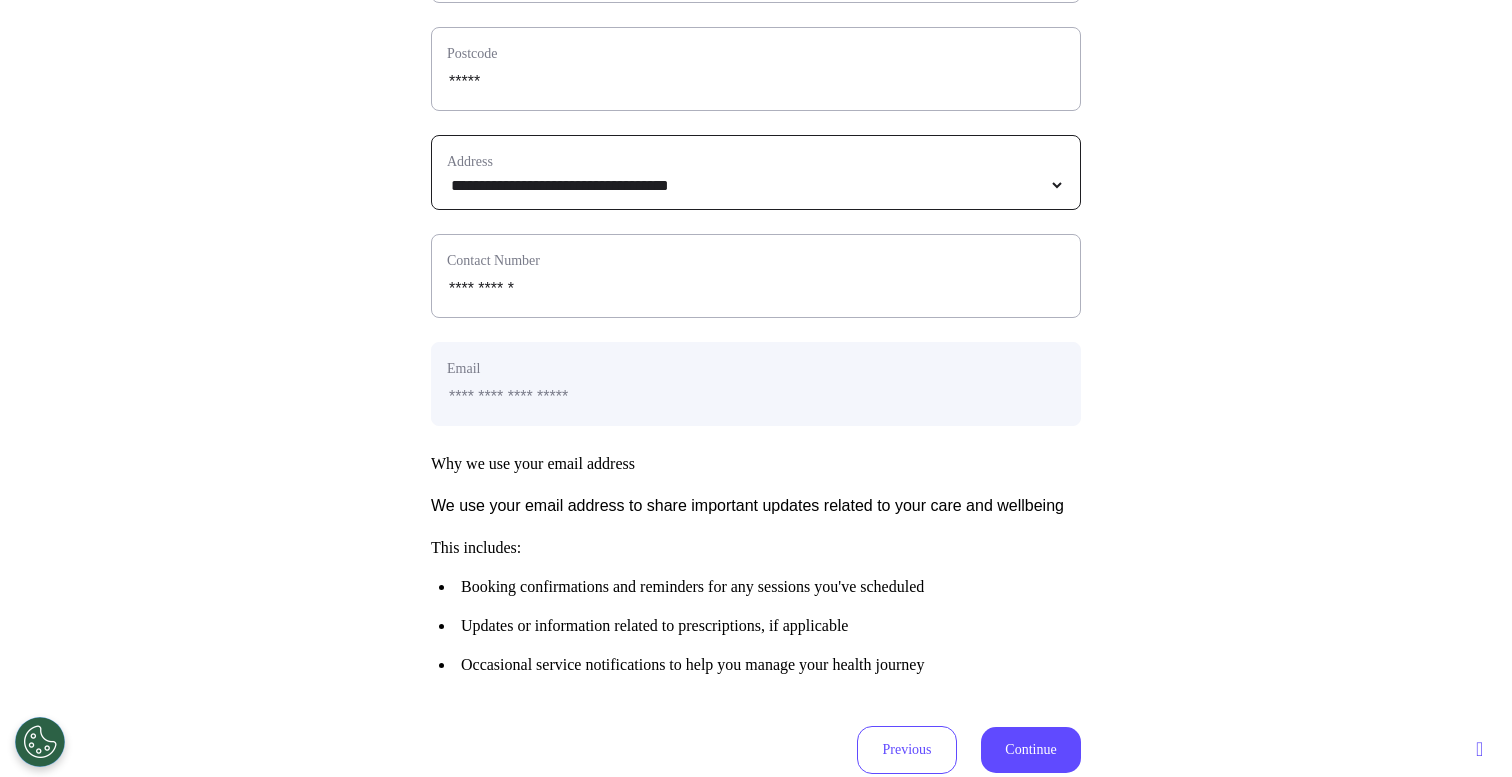 scroll, scrollTop: 758, scrollLeft: 0, axis: vertical 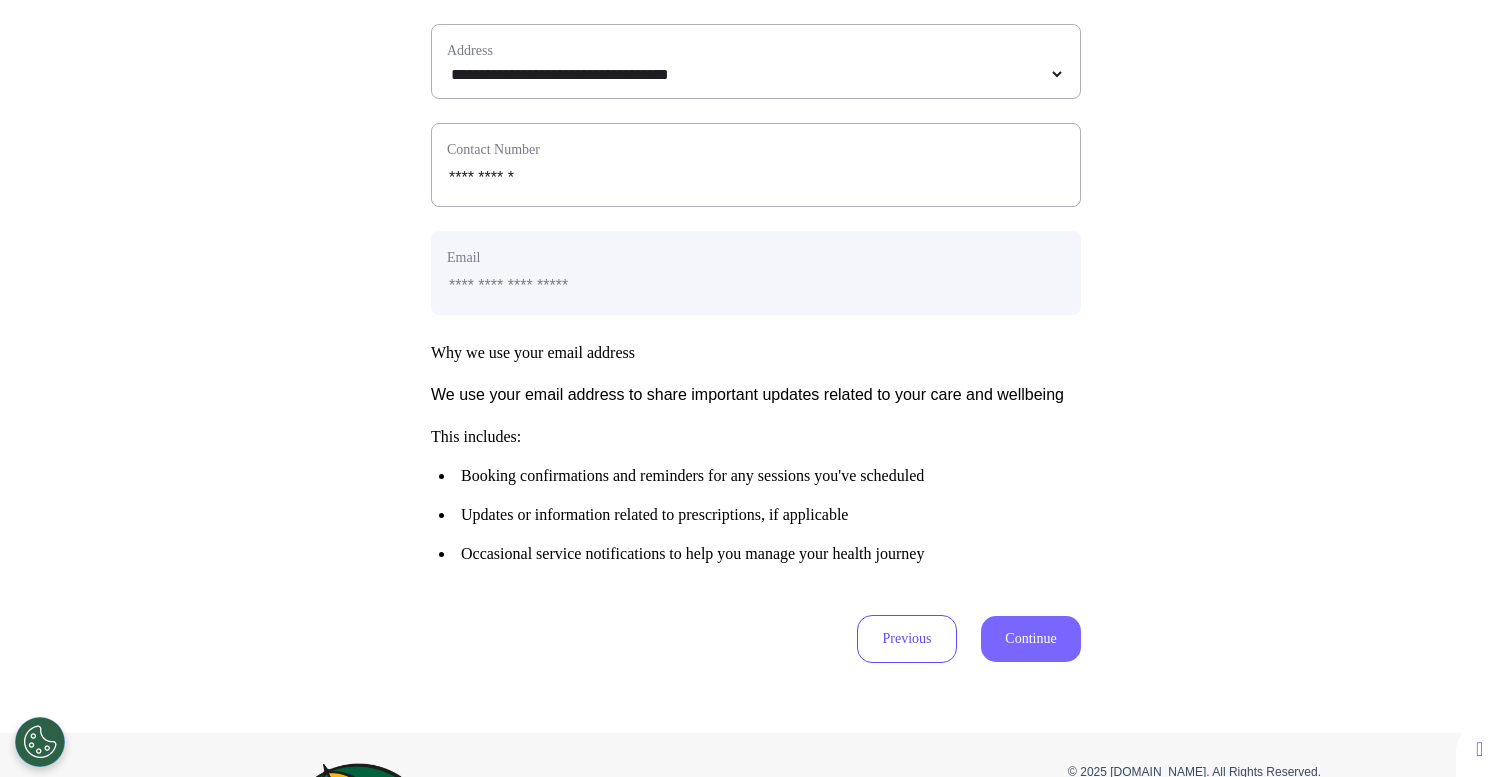 click on "Continue" at bounding box center [1031, 639] 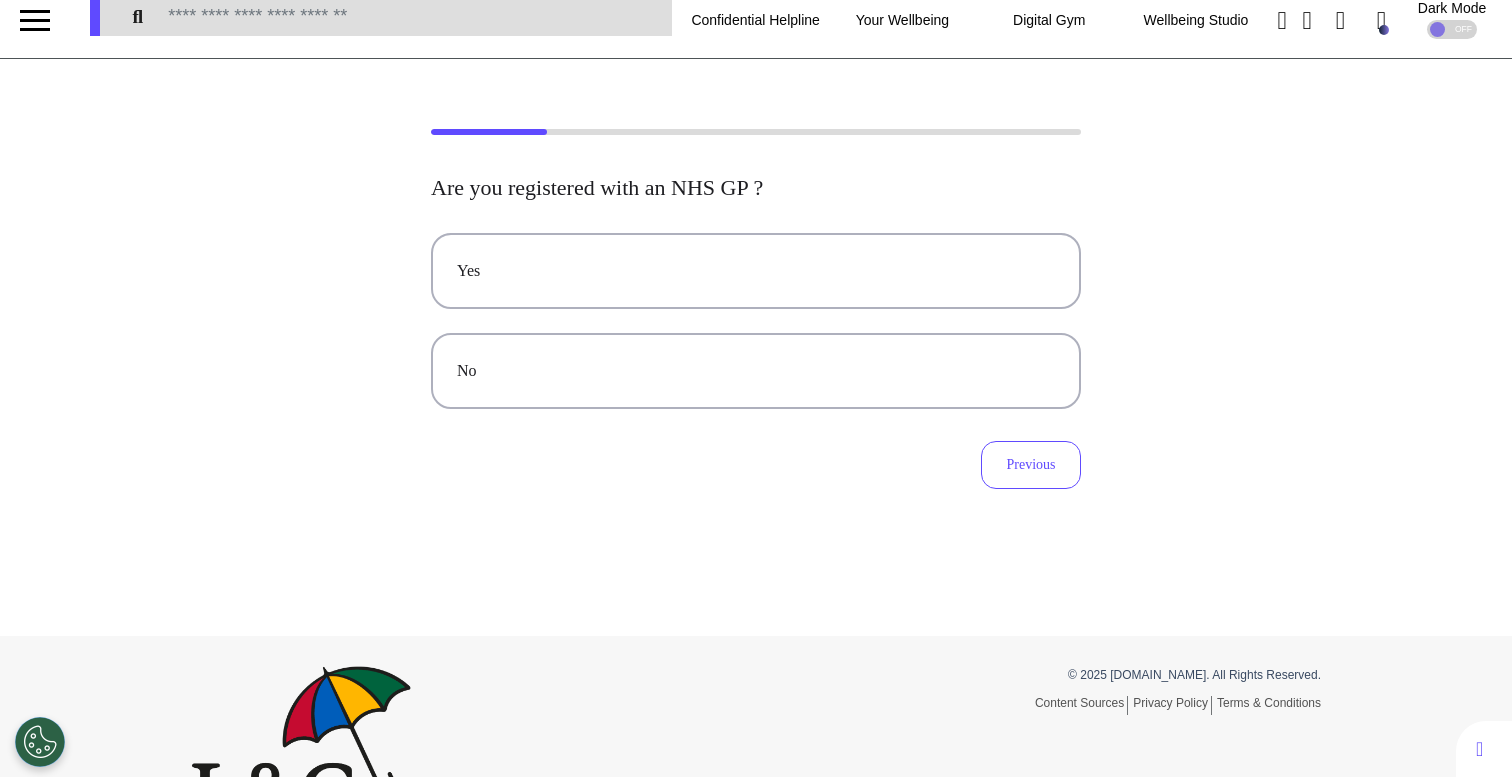 scroll, scrollTop: 0, scrollLeft: 0, axis: both 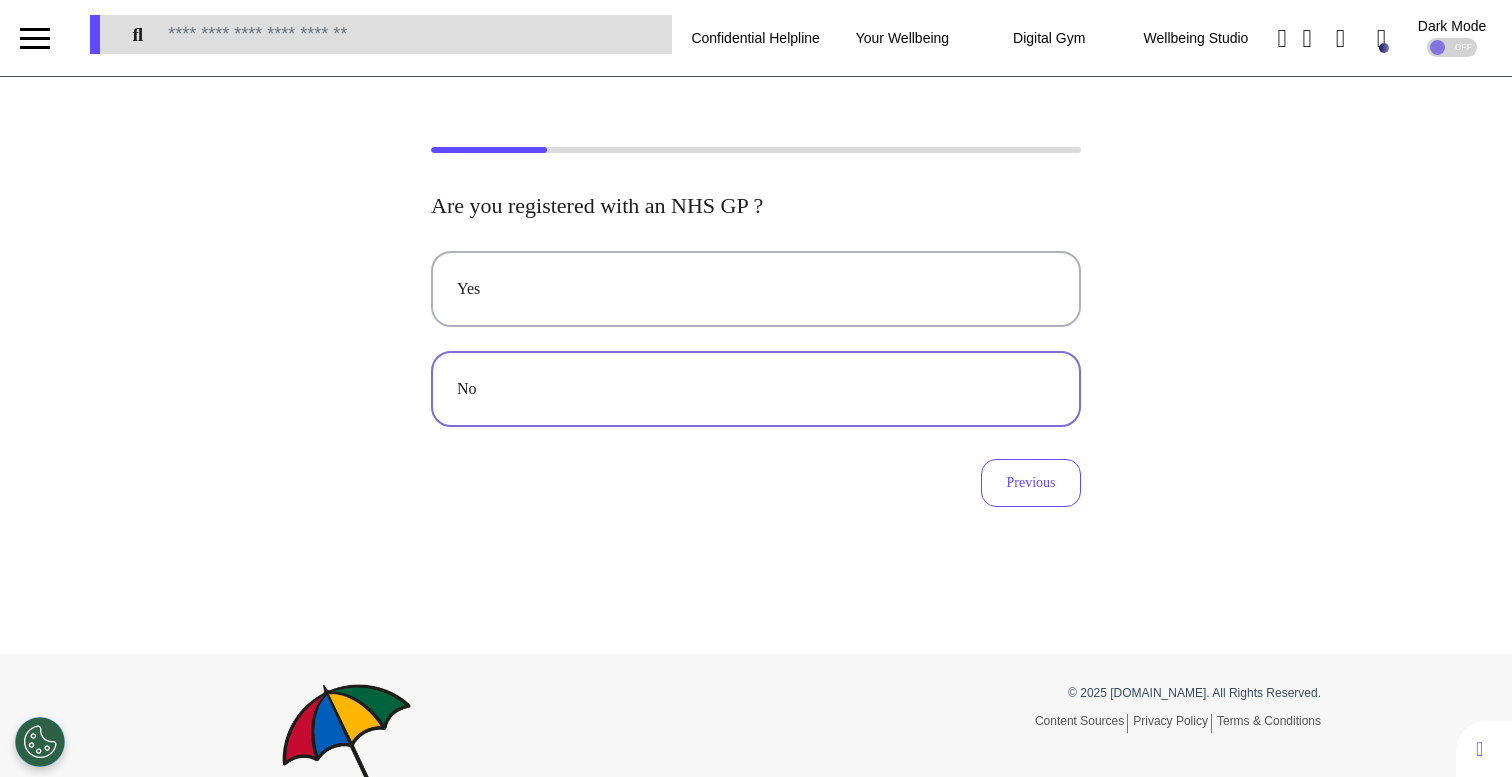 click on "No" at bounding box center (756, 389) 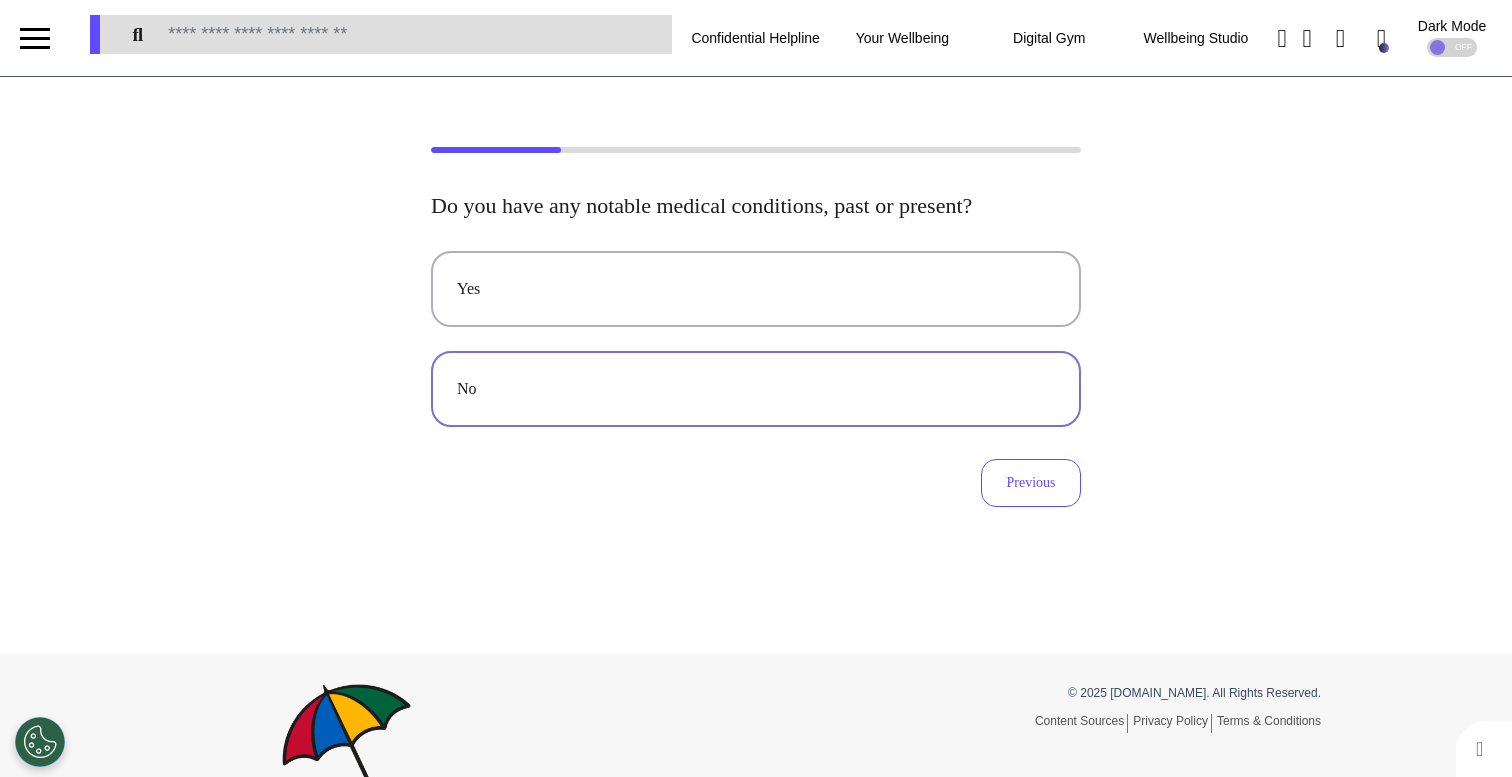 click on "No" at bounding box center [756, 389] 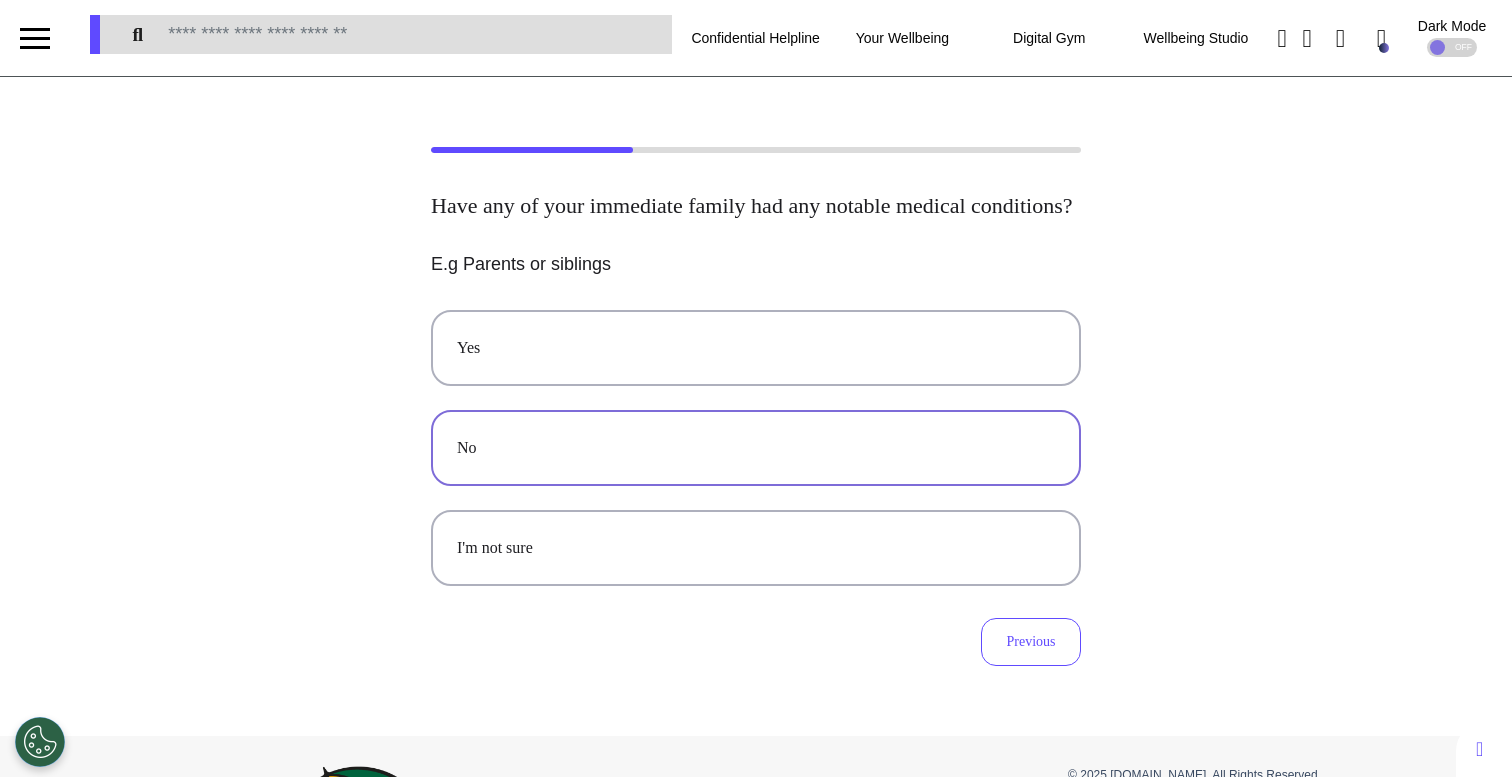 click on "No" at bounding box center (756, 448) 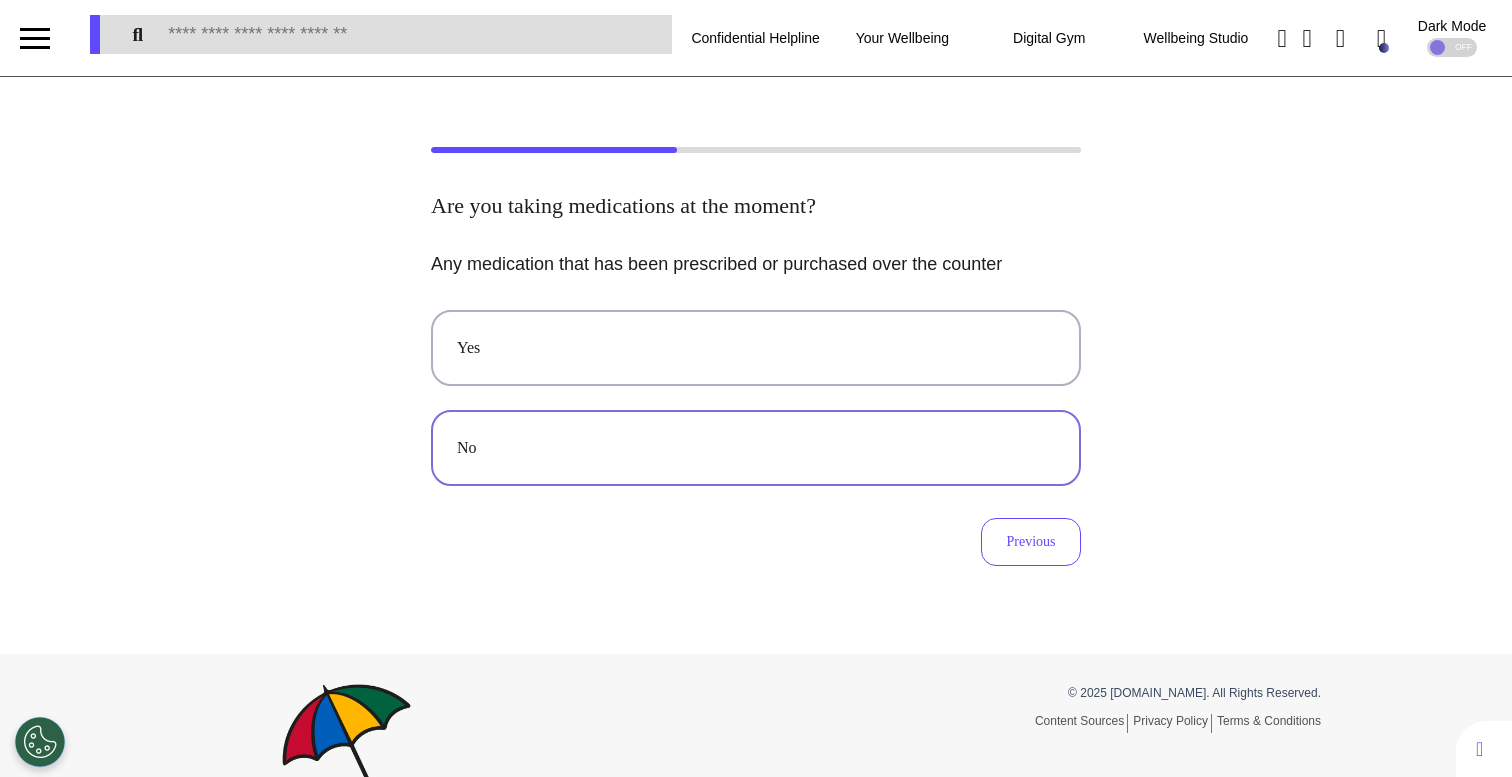 click on "No" at bounding box center (756, 448) 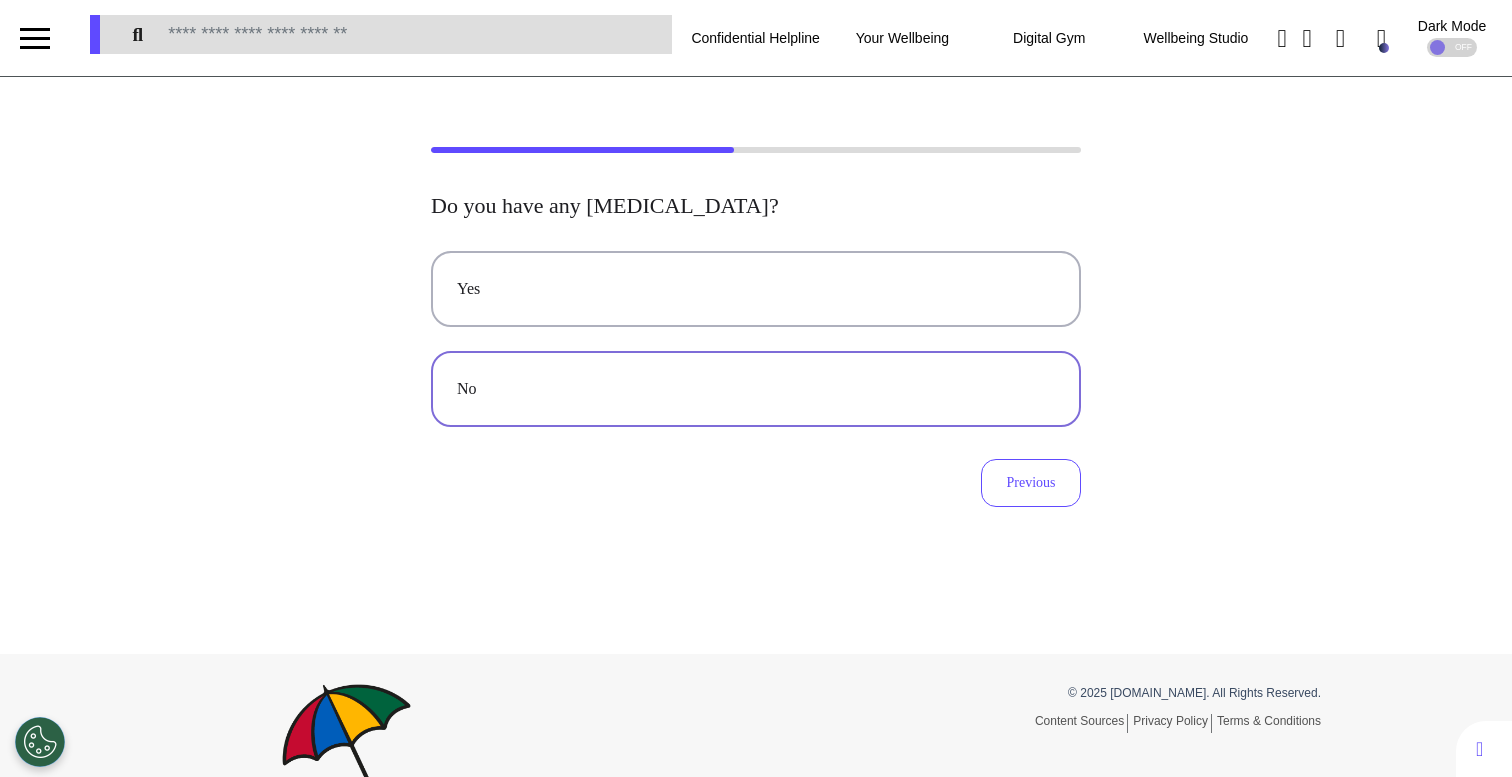 click on "No" at bounding box center (756, 389) 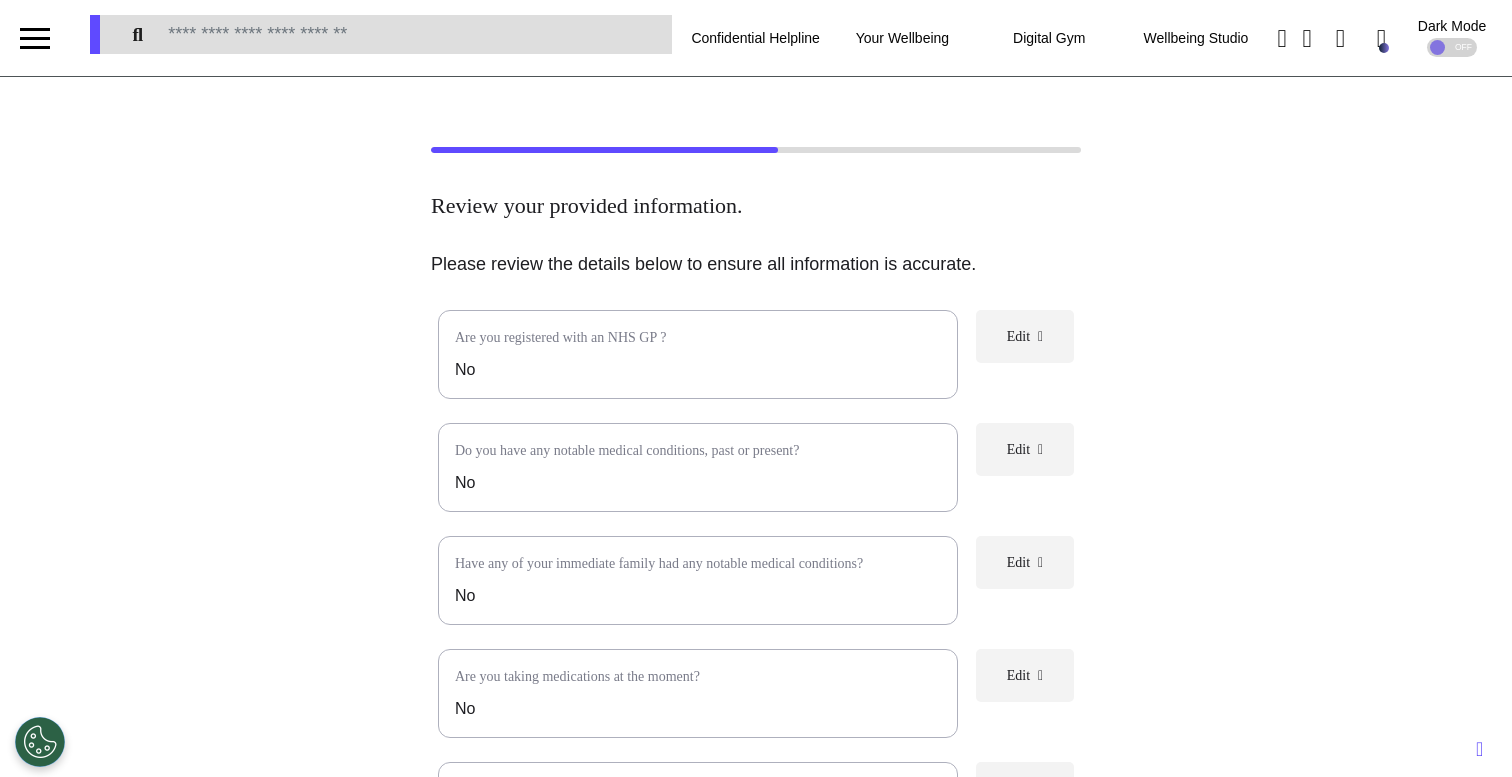 scroll, scrollTop: 462, scrollLeft: 0, axis: vertical 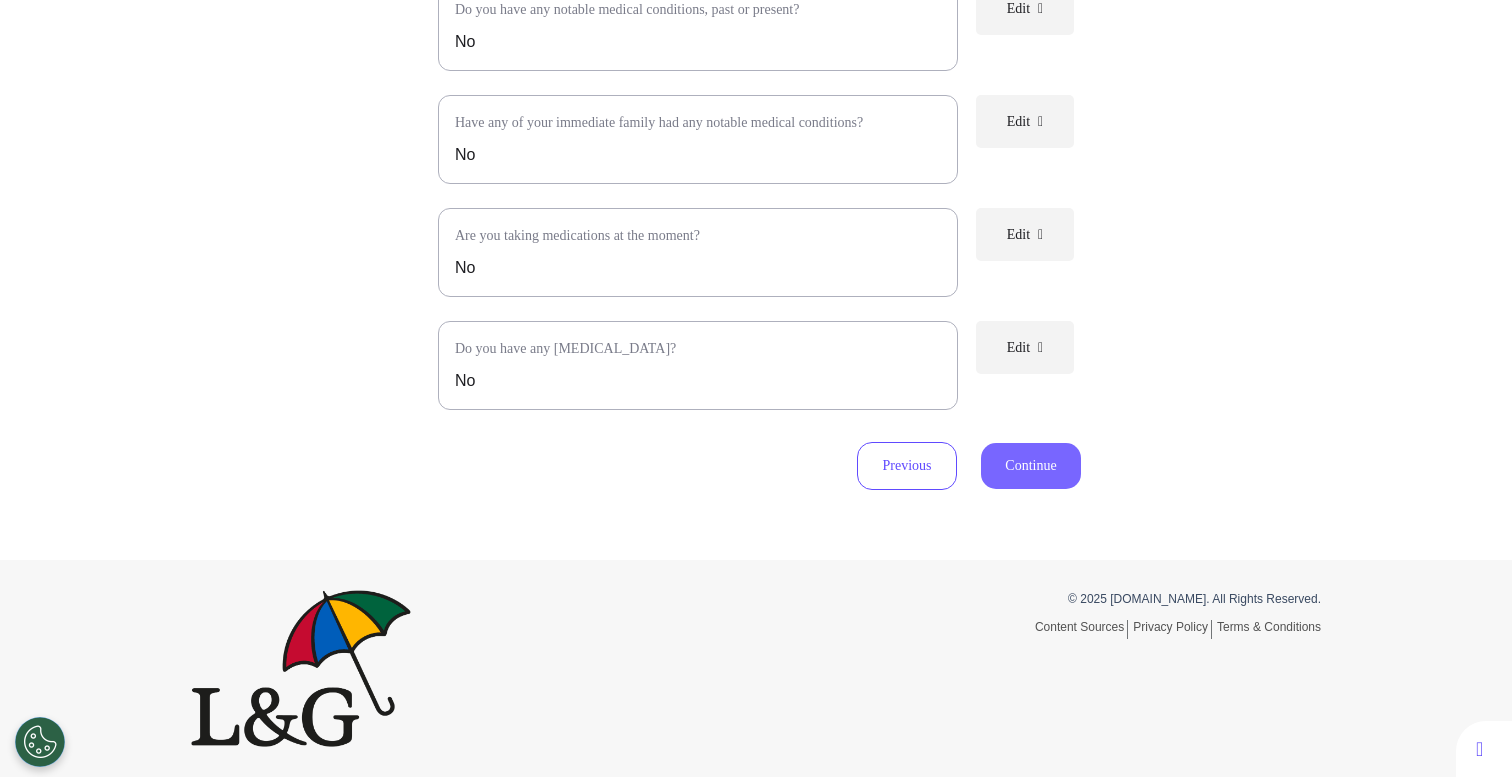 click on "Continue" at bounding box center [1031, 466] 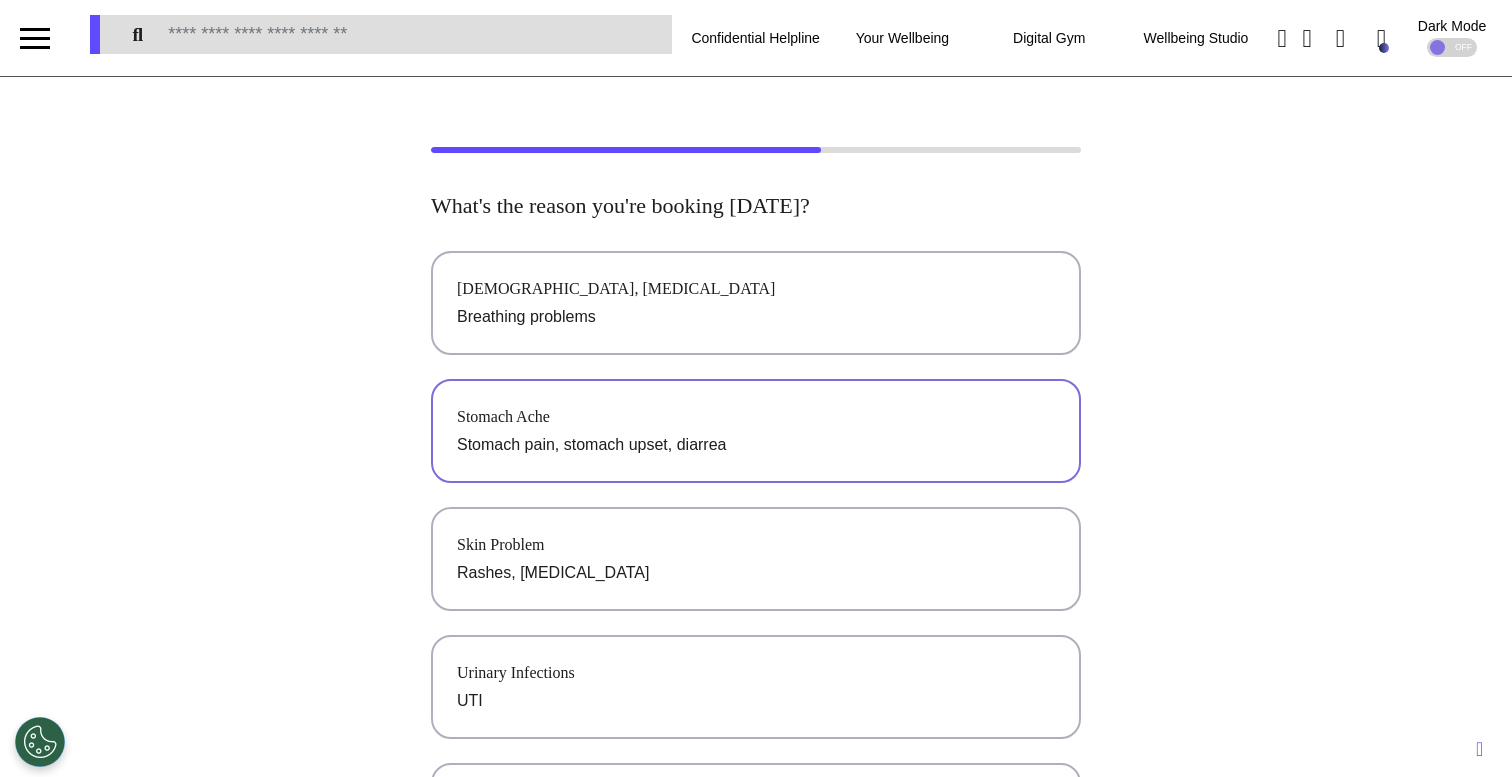 scroll, scrollTop: 0, scrollLeft: 0, axis: both 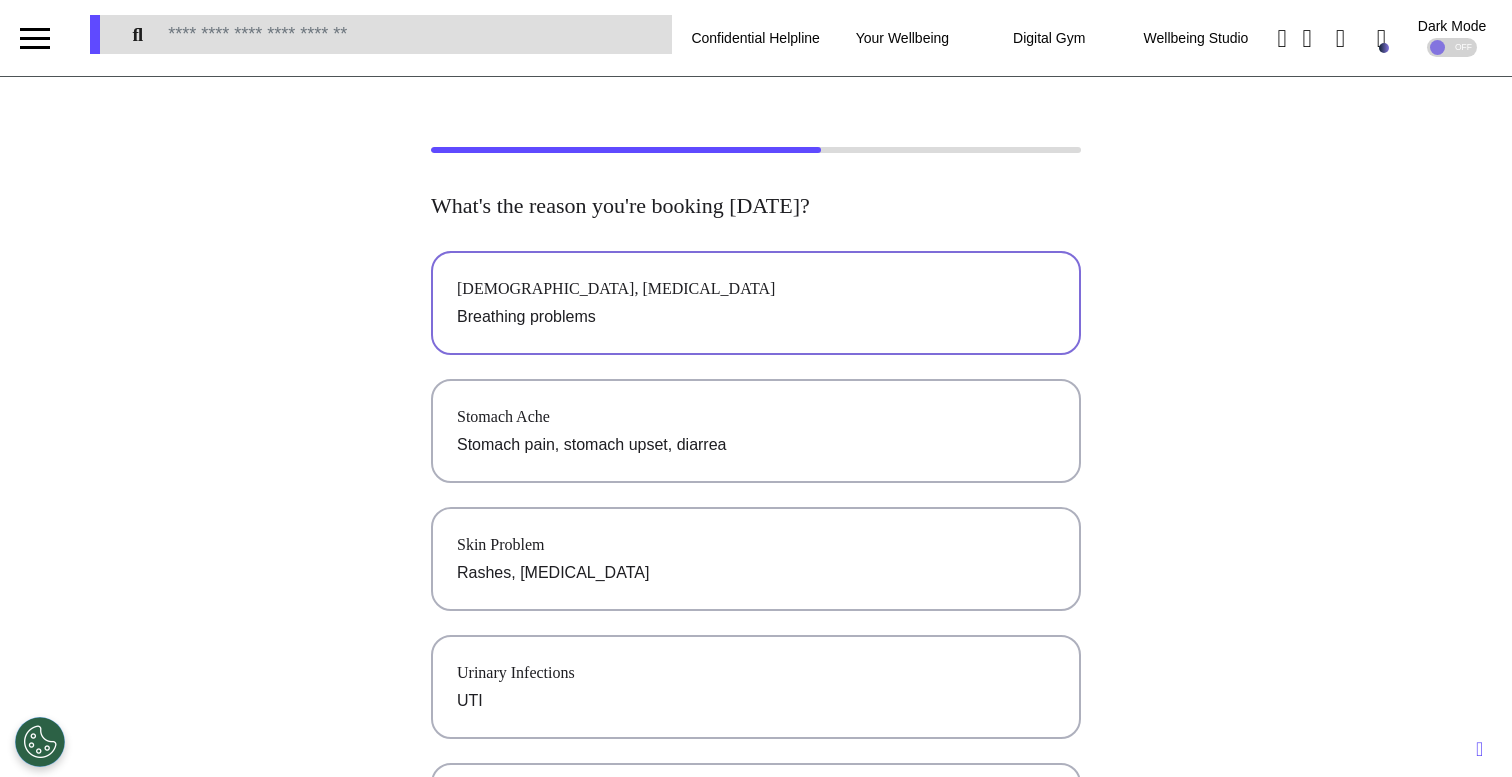 click on "[DEMOGRAPHIC_DATA], [MEDICAL_DATA] Breathing problems" at bounding box center [756, 303] 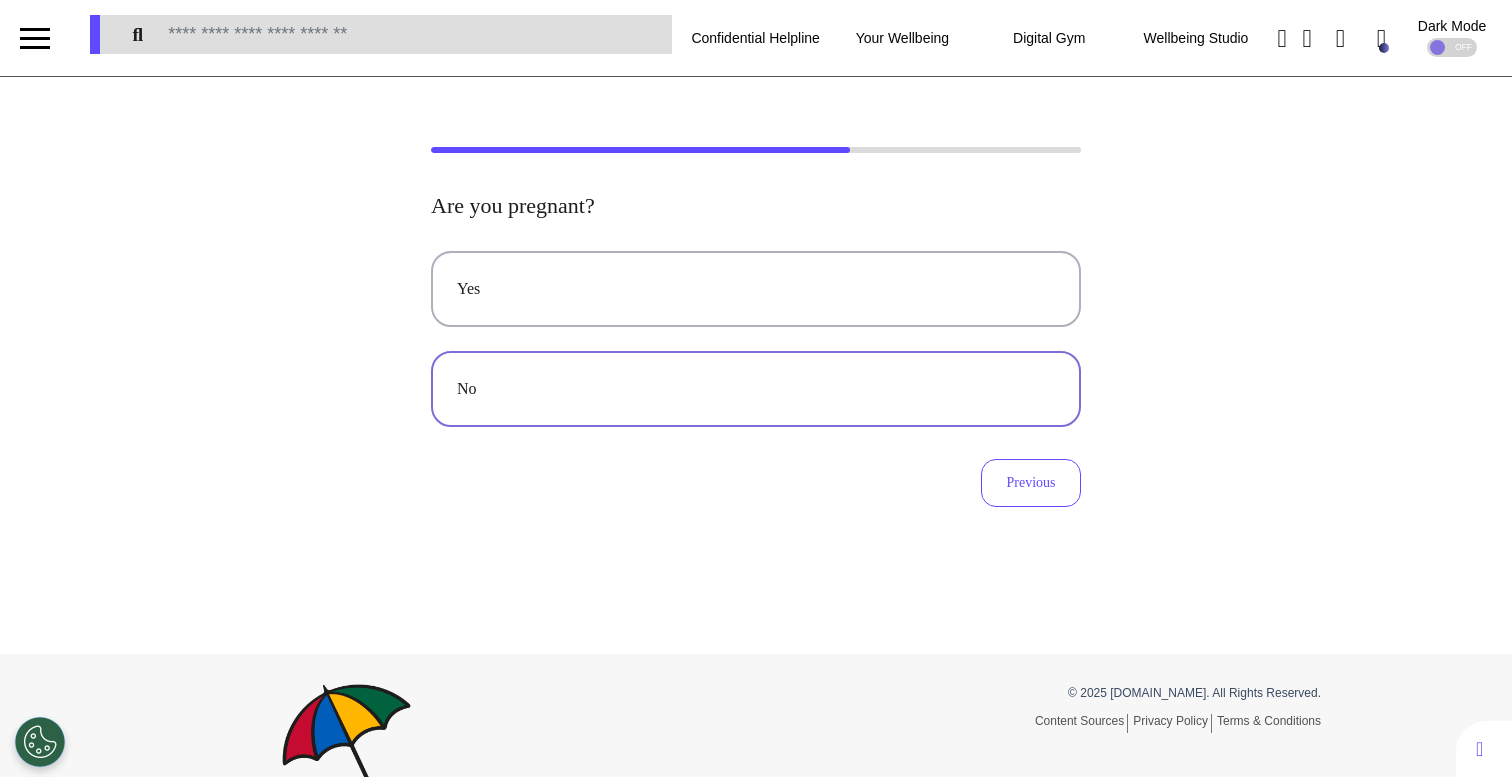 click on "No" at bounding box center (756, 389) 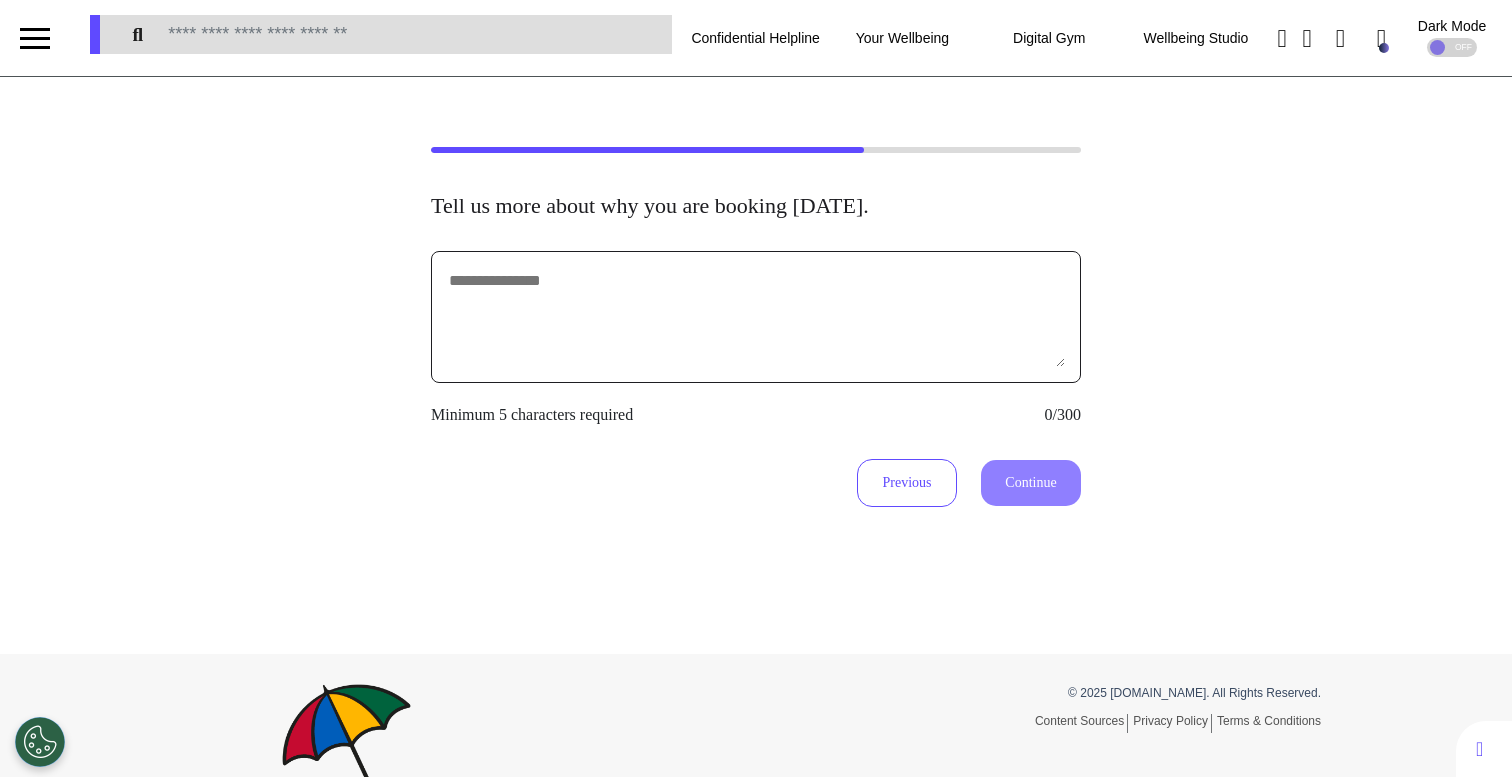 click at bounding box center [756, 317] 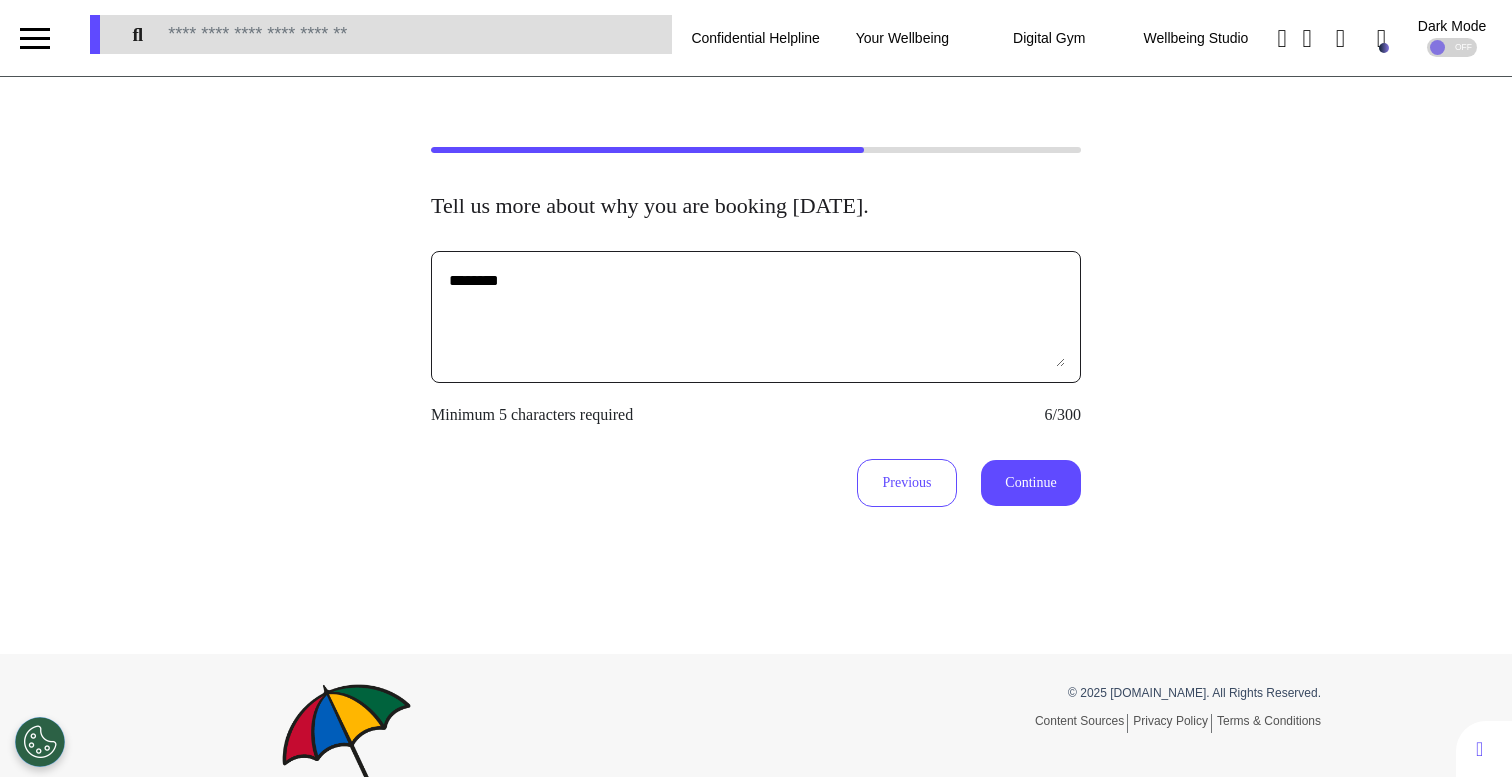 type on "********" 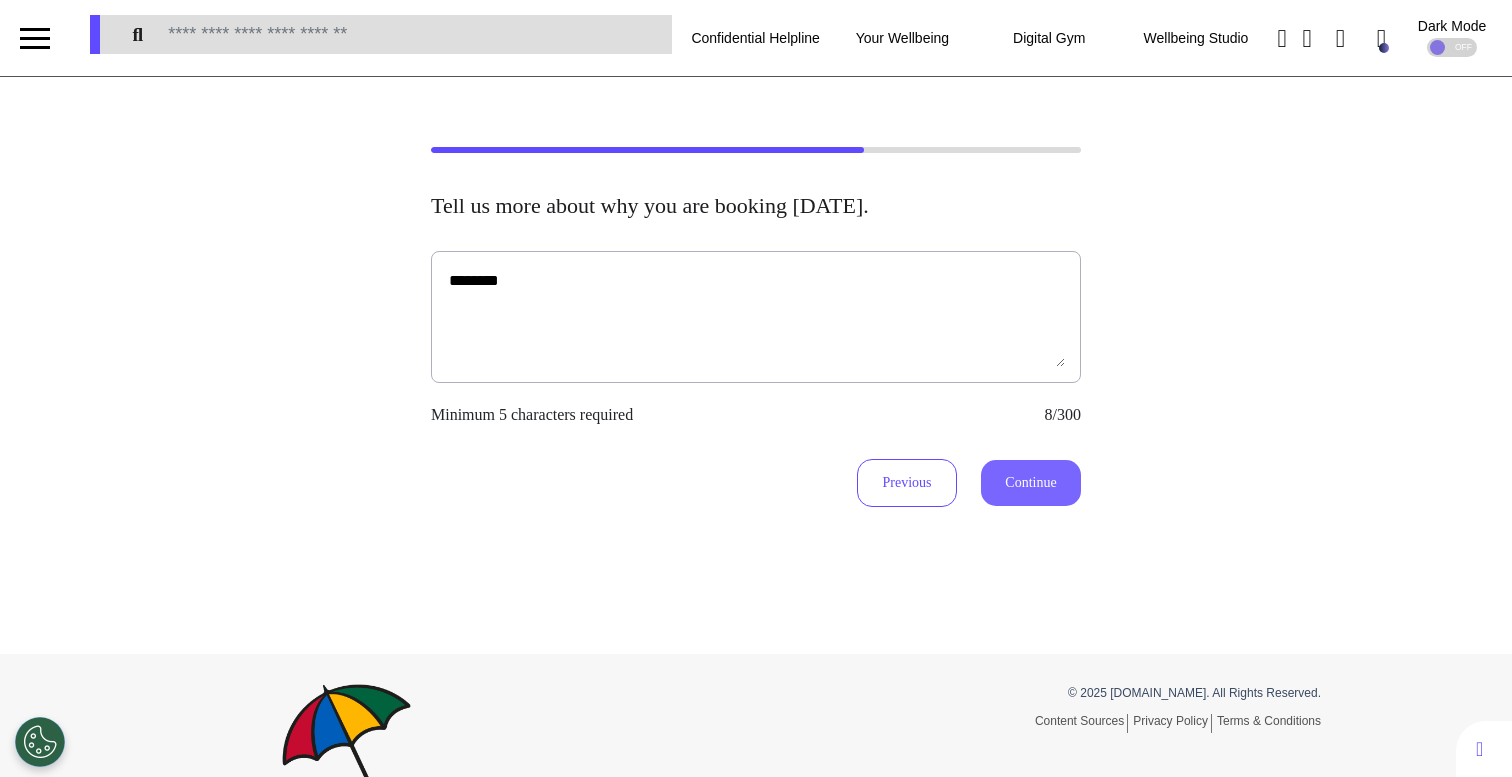 click on "Continue" at bounding box center (1031, 483) 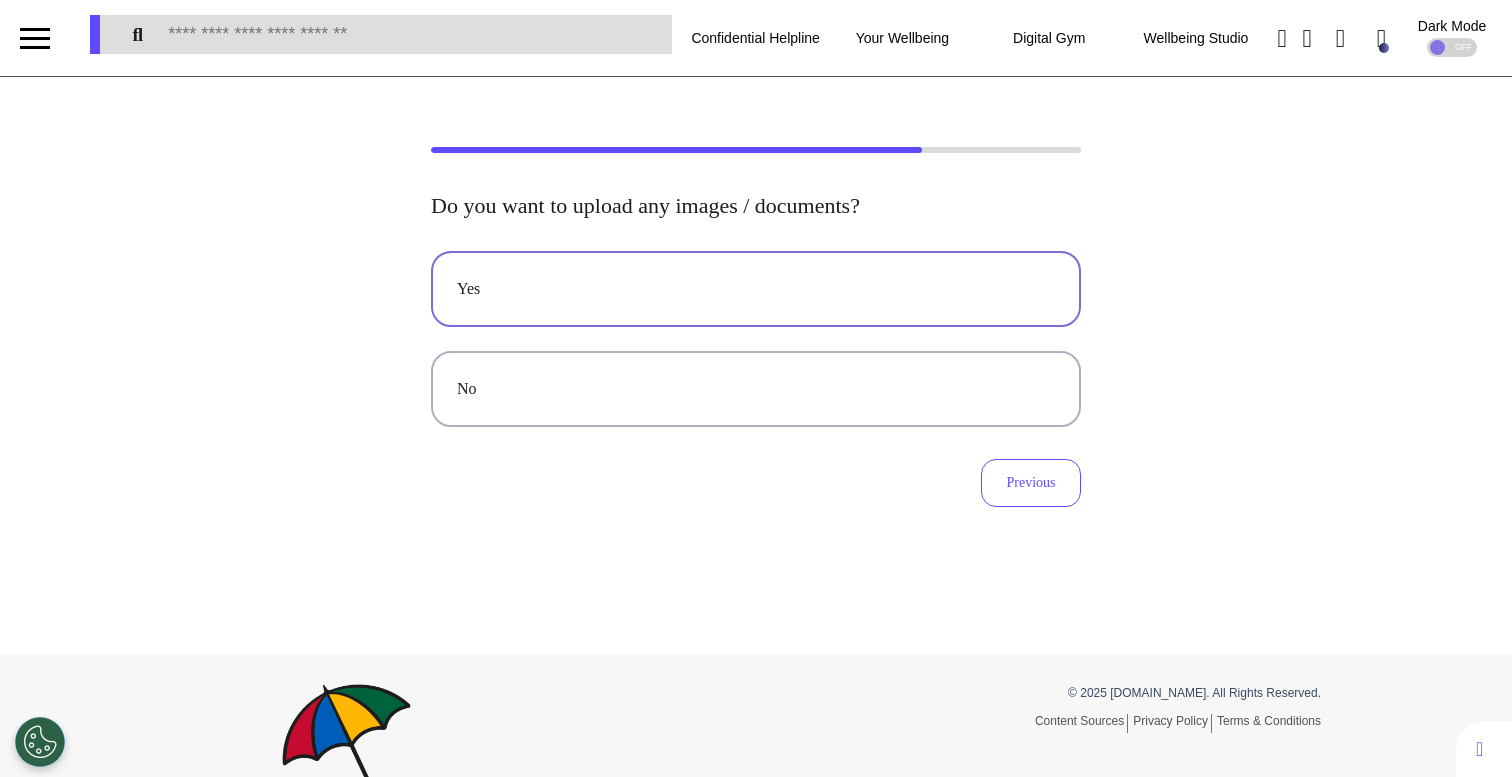 click on "Yes" at bounding box center (756, 289) 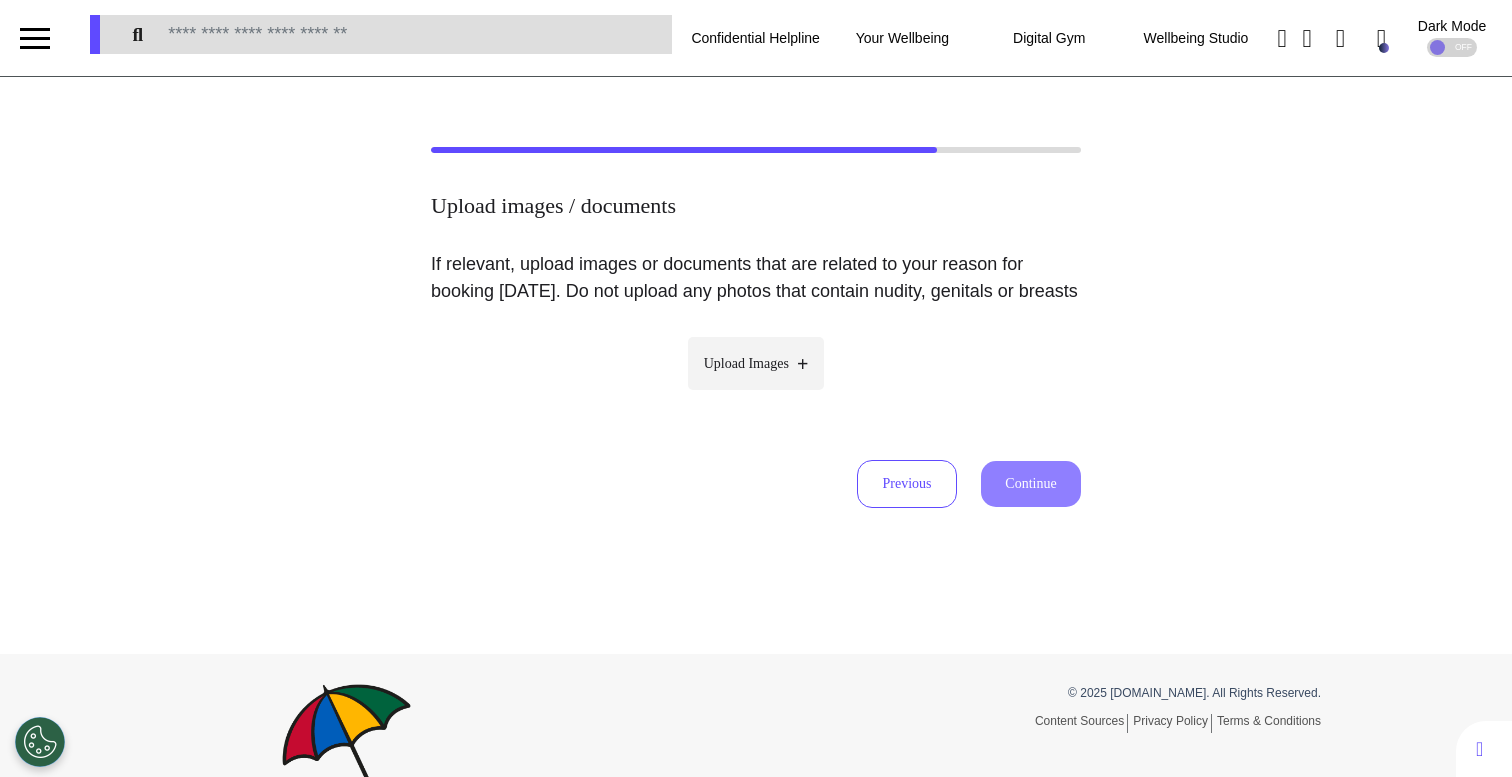 click on "Upload Images" at bounding box center (746, 363) 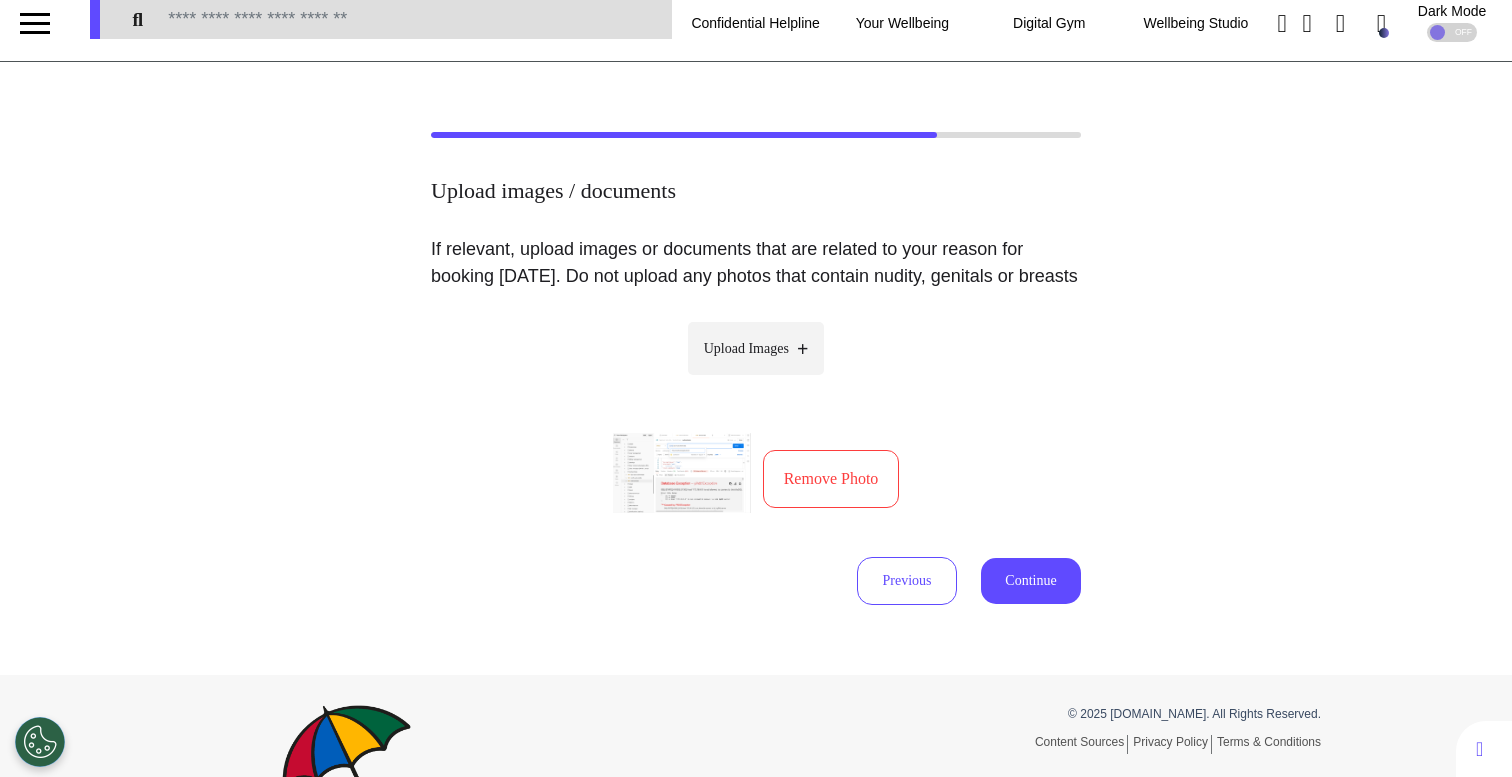scroll, scrollTop: 156, scrollLeft: 0, axis: vertical 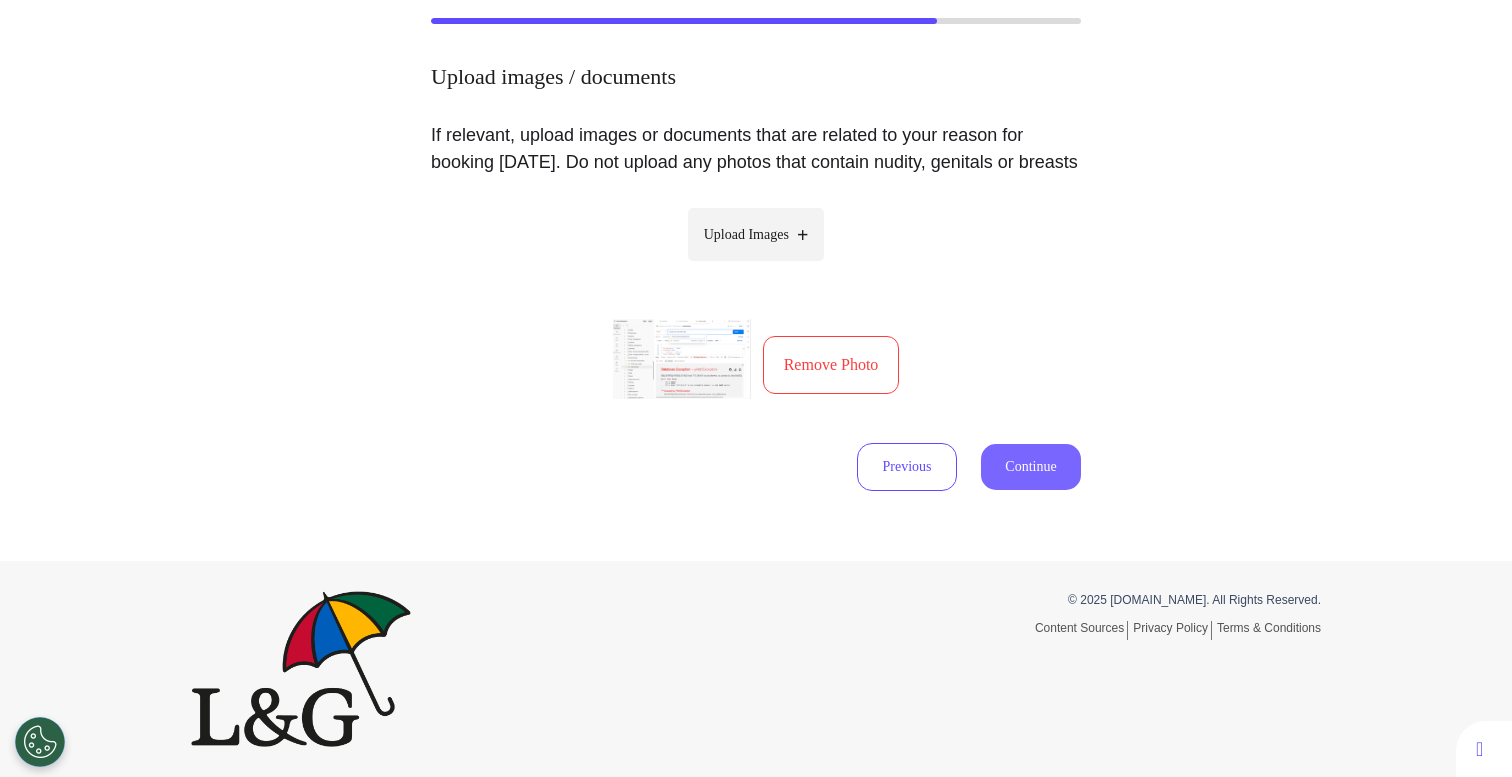 click on "Continue" at bounding box center [1031, 467] 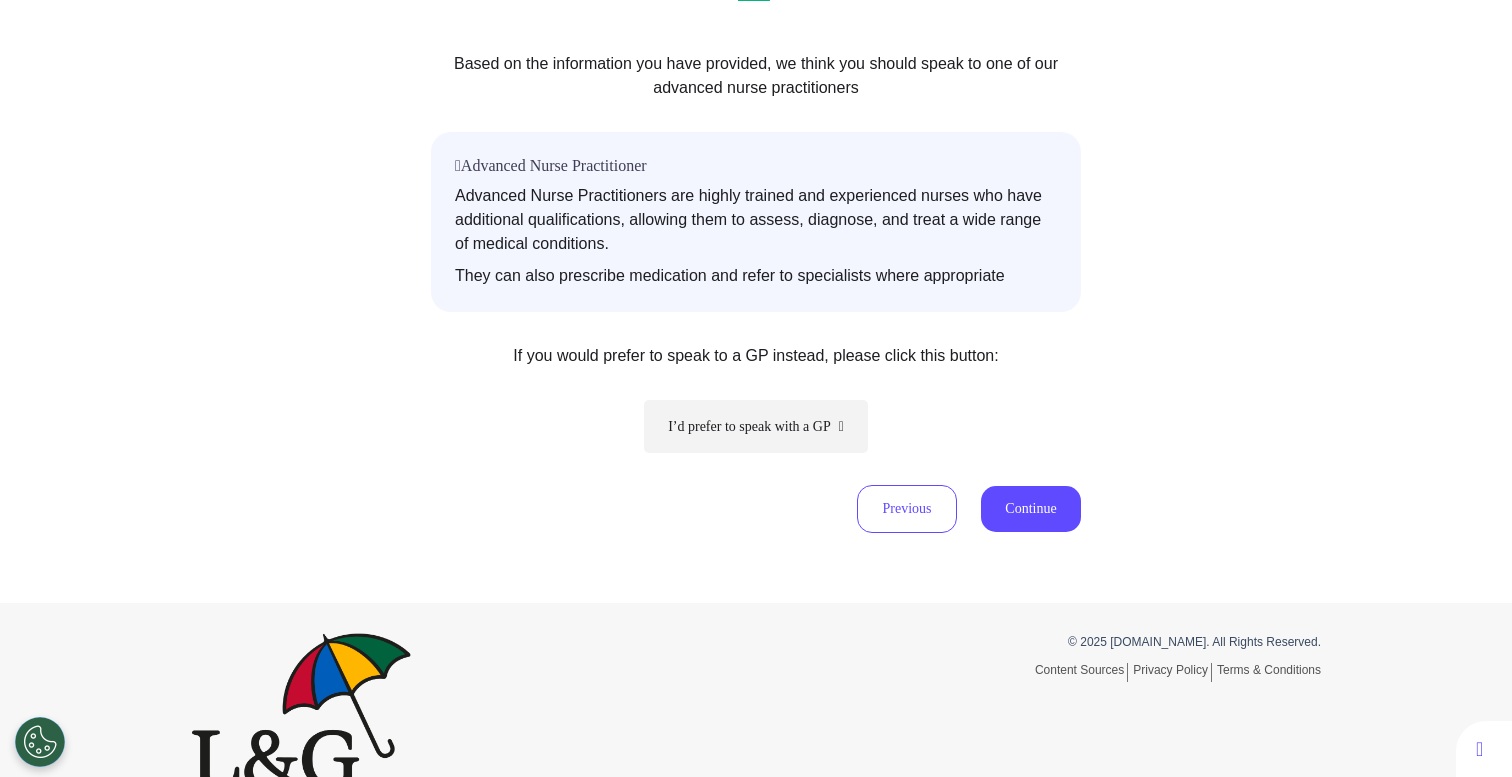 scroll, scrollTop: 335, scrollLeft: 0, axis: vertical 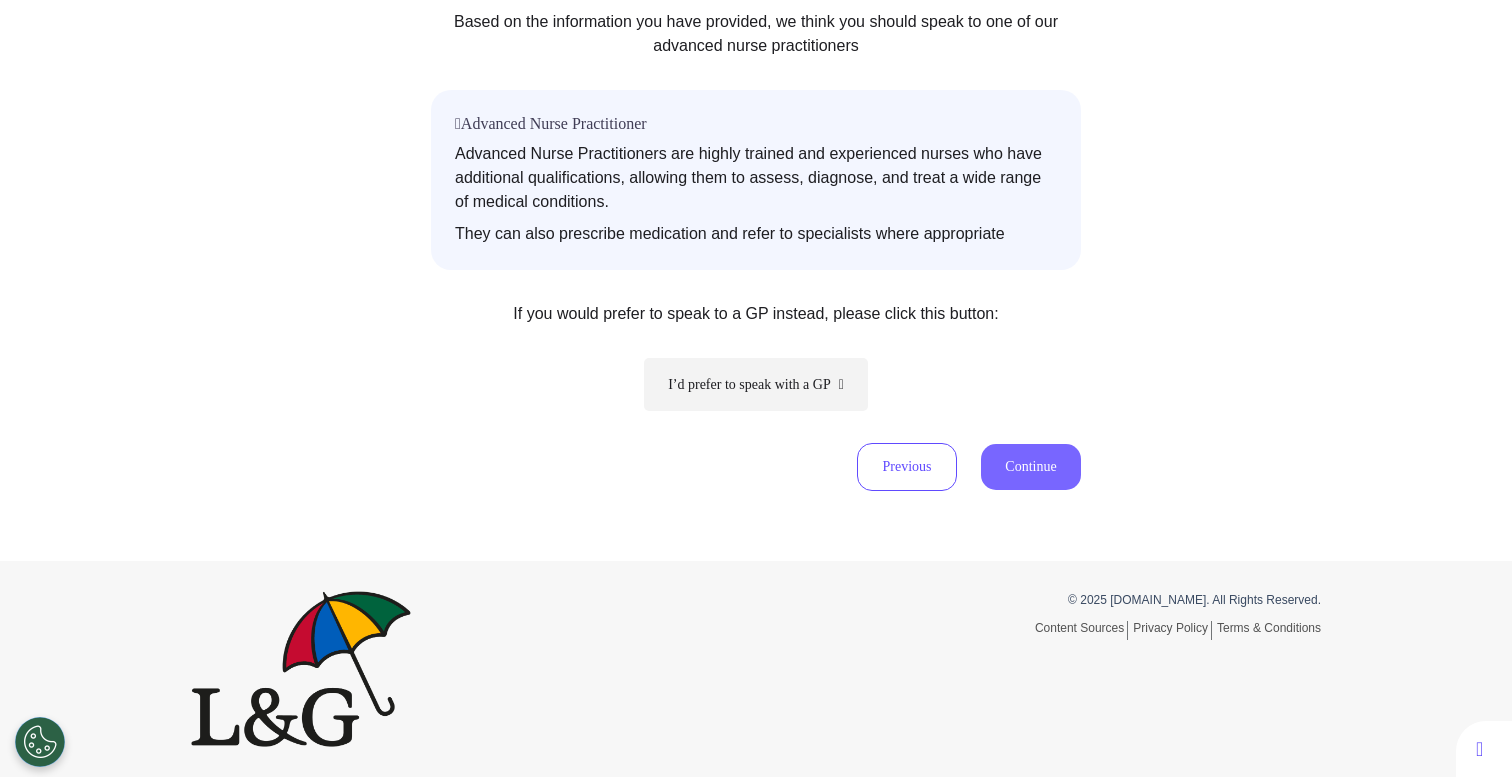 click on "Continue" at bounding box center (1031, 467) 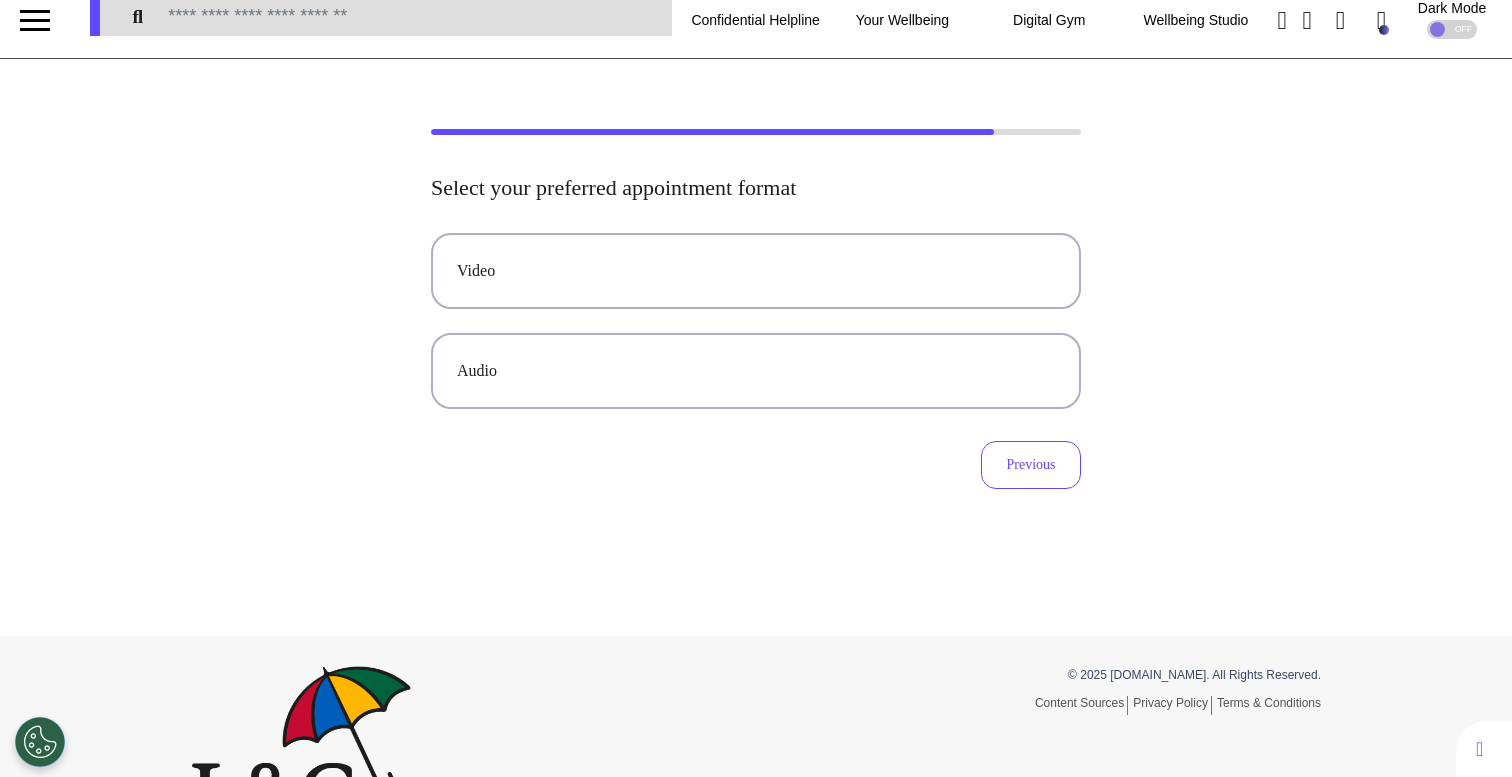 scroll, scrollTop: 0, scrollLeft: 0, axis: both 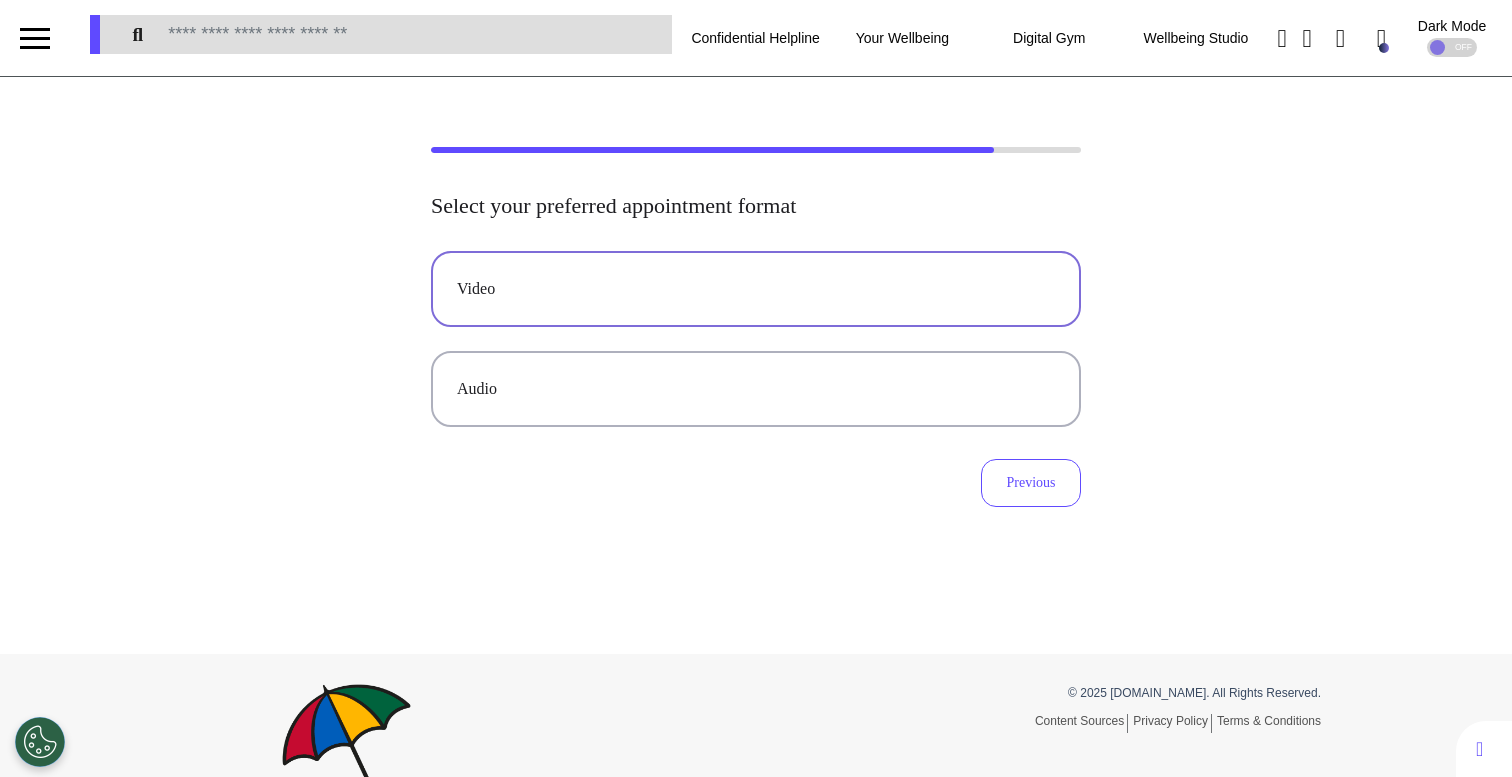 click on "Video" at bounding box center (756, 289) 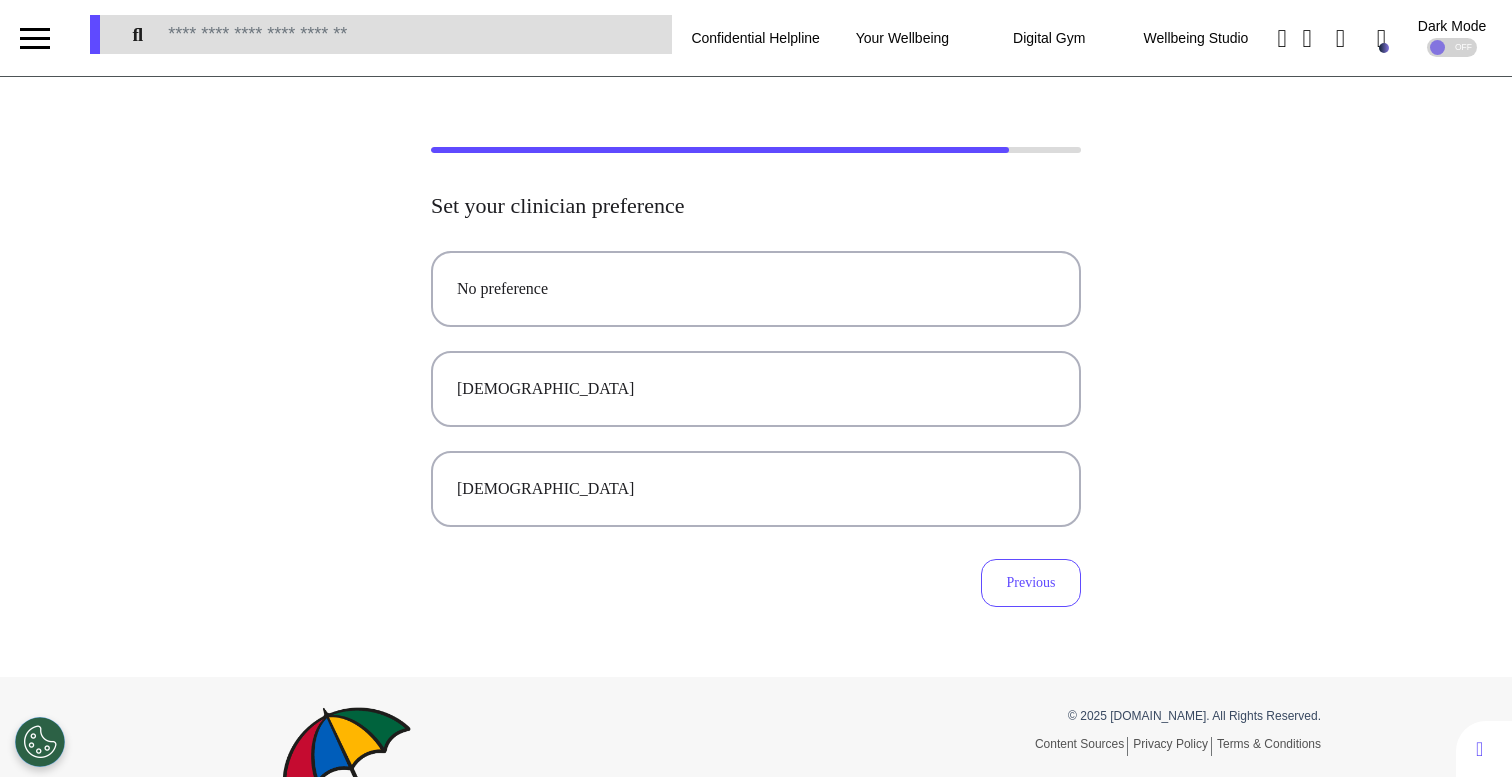click on "No preference" at bounding box center (756, 289) 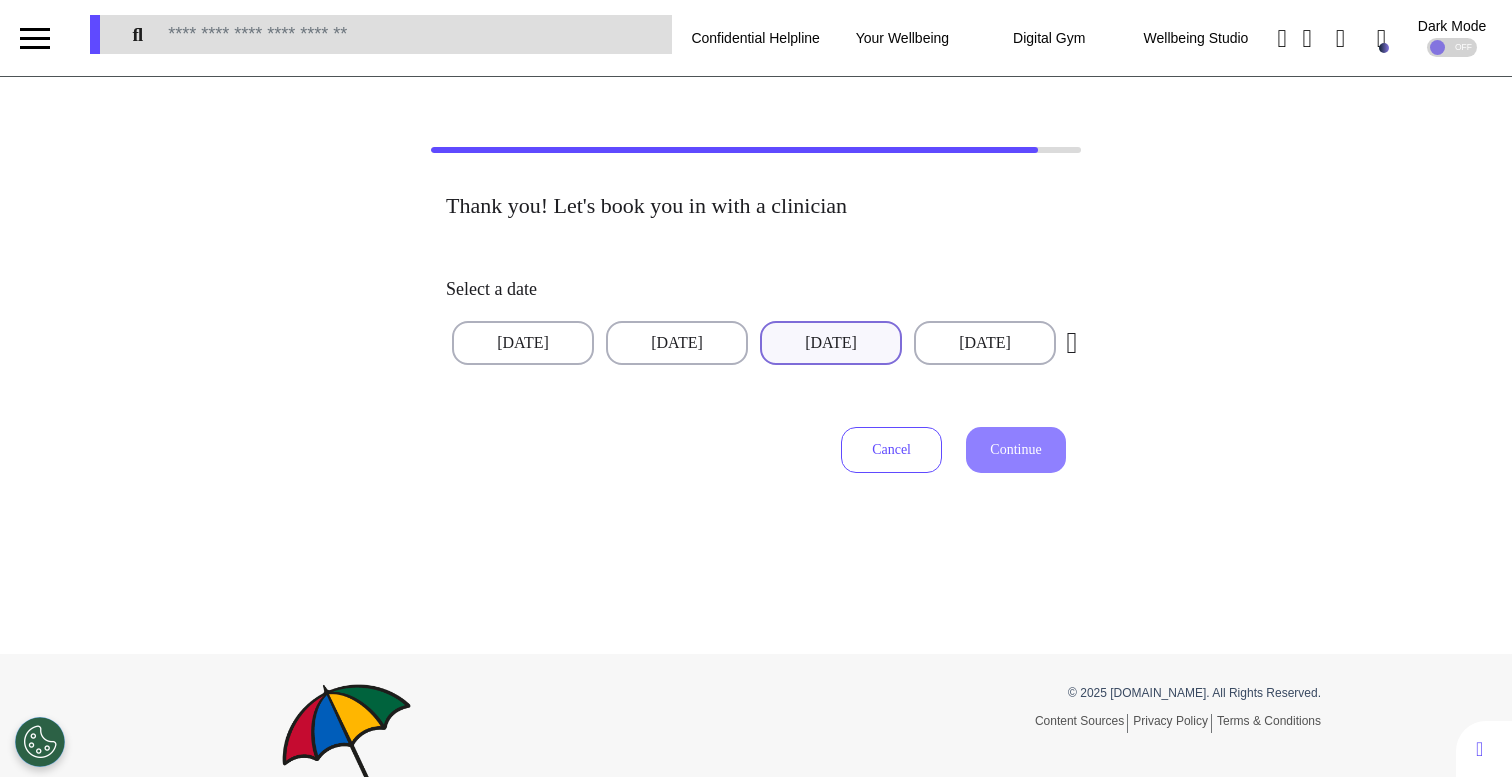click on "[DATE]" at bounding box center [831, 343] 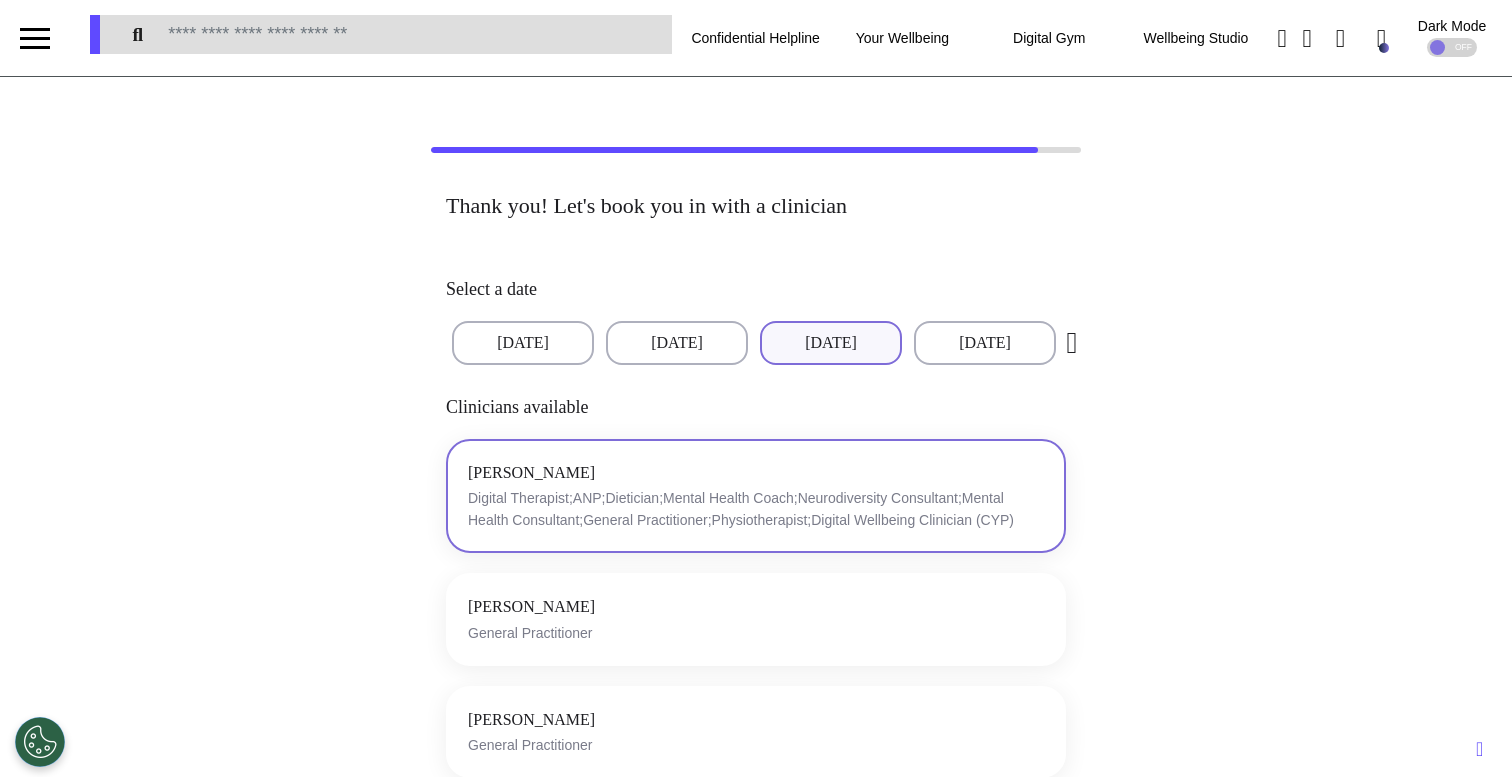 click on "[PERSON_NAME] Digital Therapist;ANP;Dietician;Mental Health Coach;Neurodiversity Consultant;Mental Health Consultant;General Practitioner;Physiotherapist;Digital Wellbeing Clinician (CYP)" at bounding box center (756, 496) 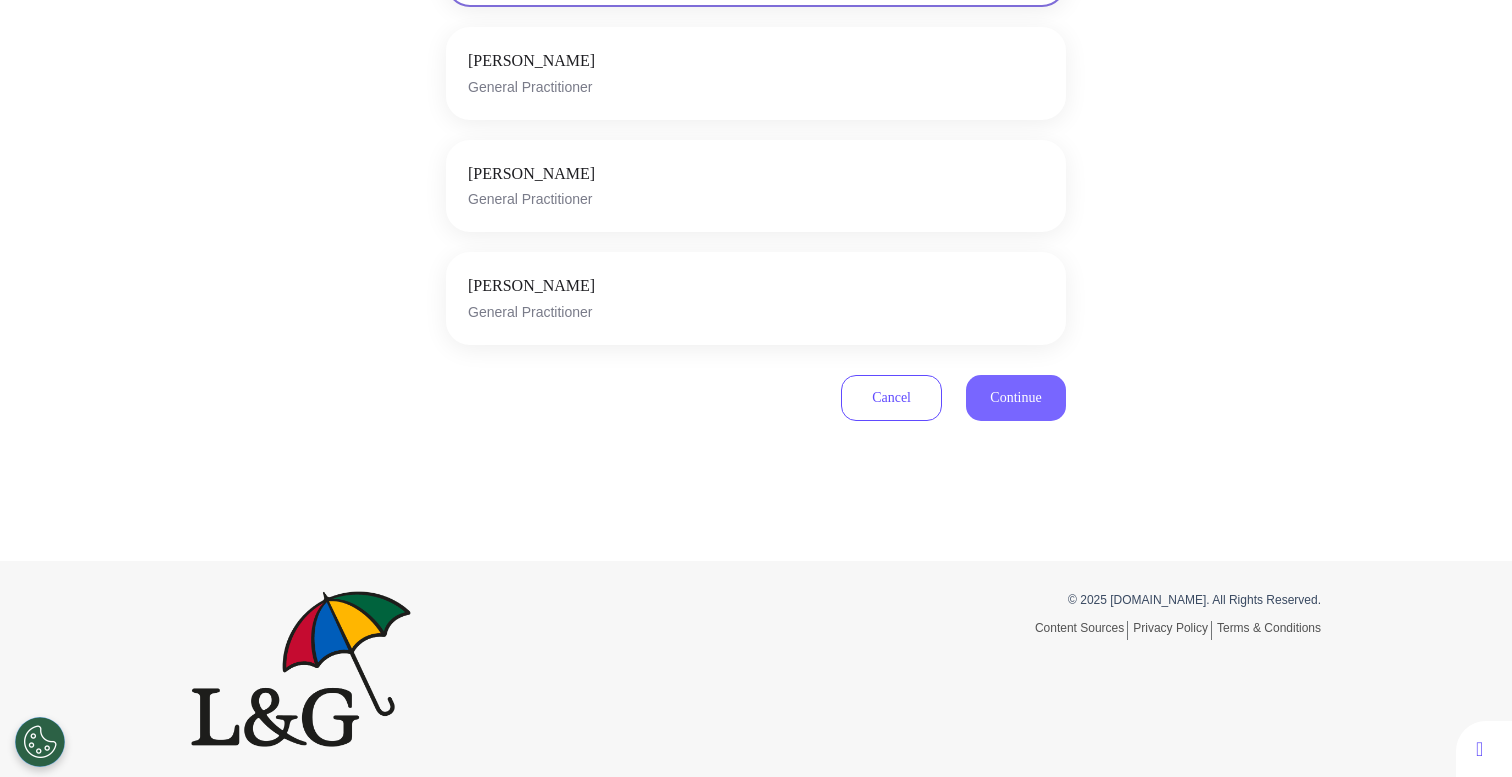 click on "Continue" at bounding box center (1015, 397) 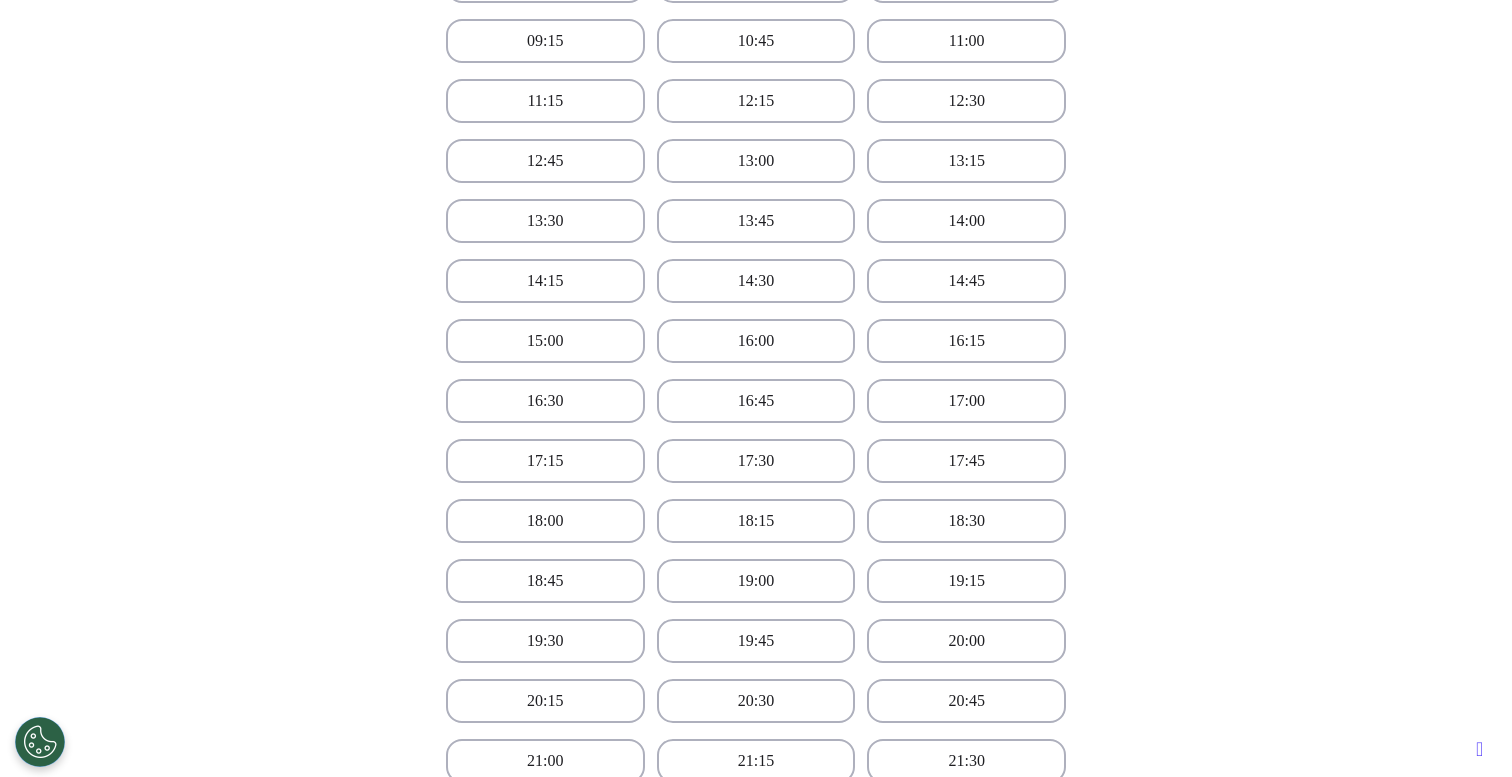 scroll, scrollTop: 612, scrollLeft: 0, axis: vertical 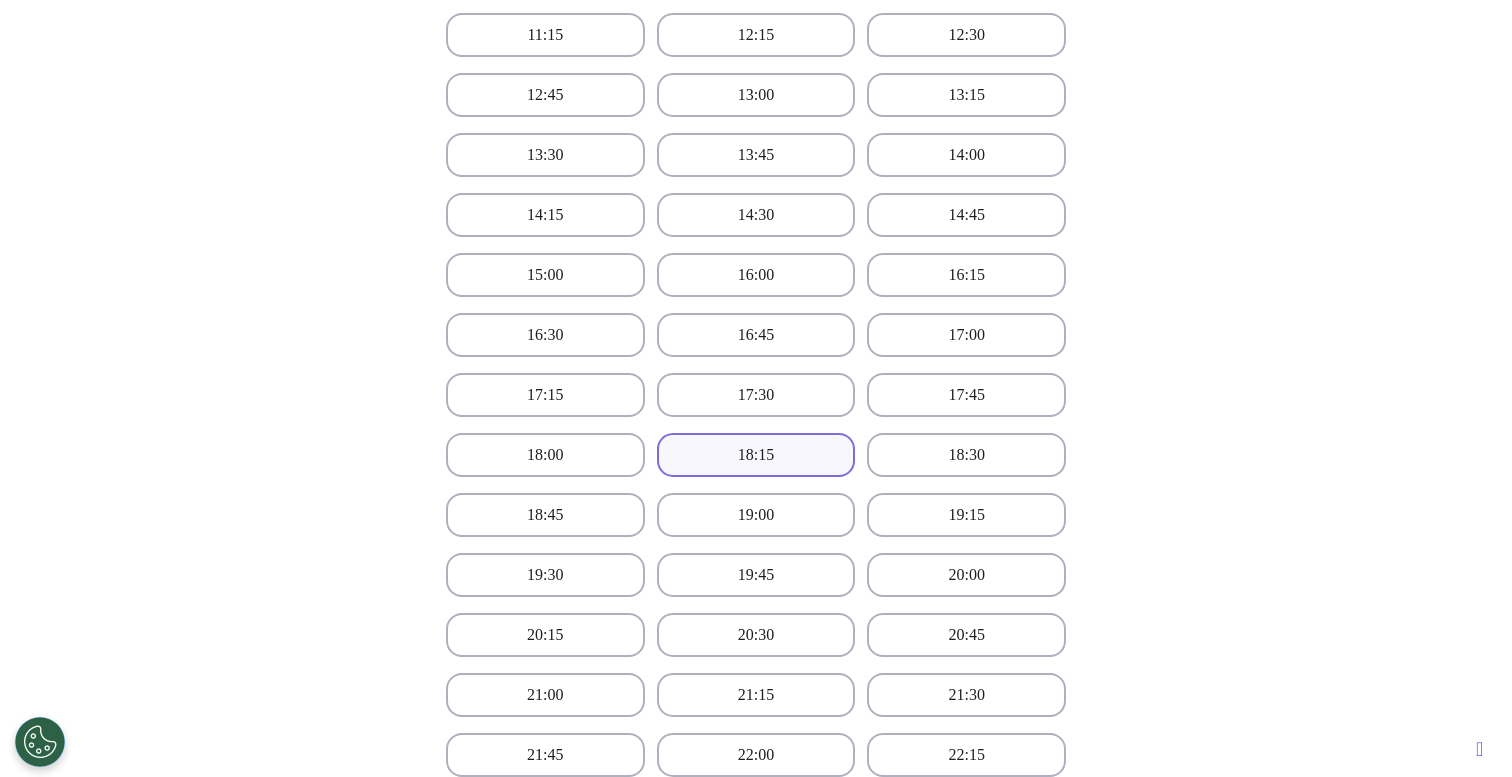 click on "18:15" at bounding box center (756, 455) 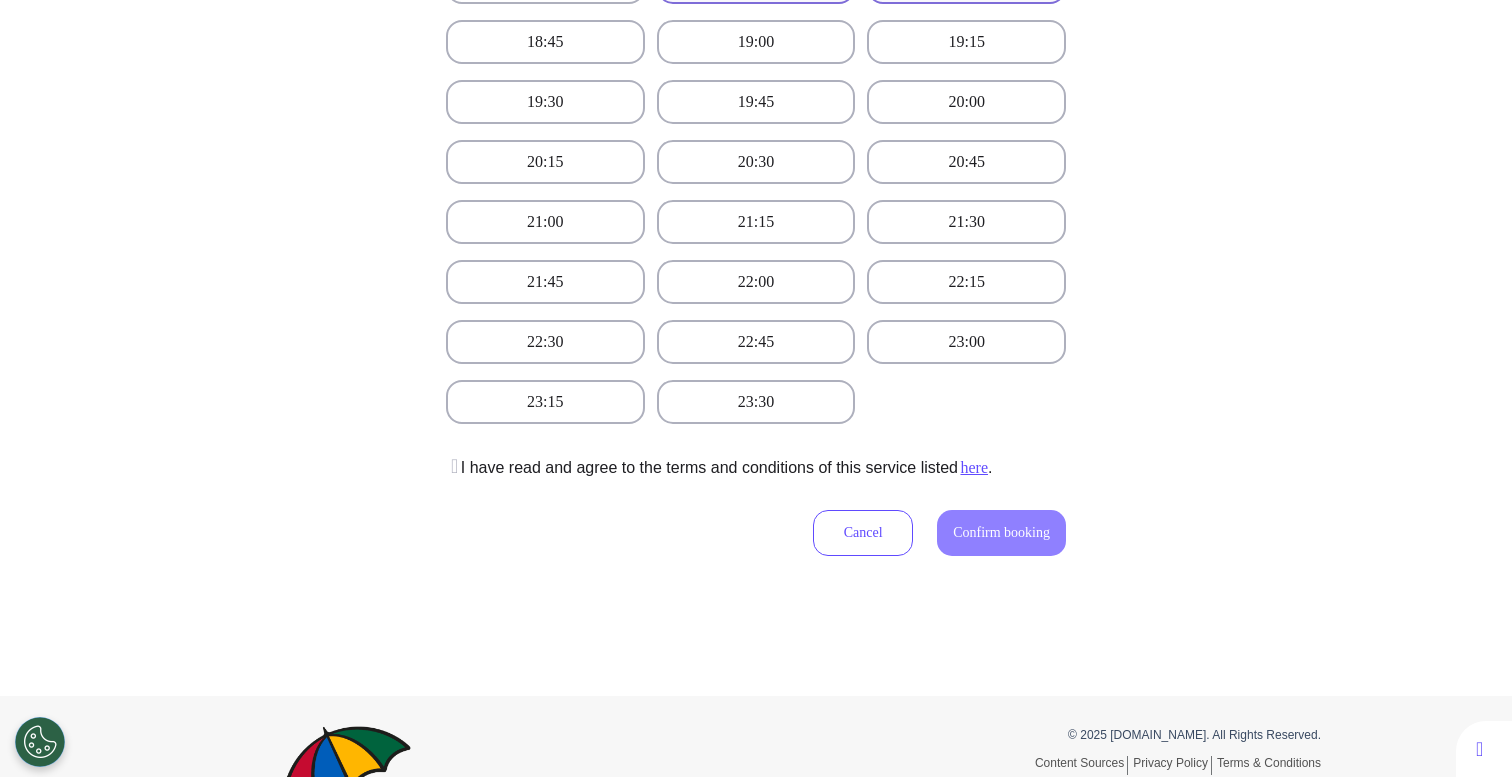 scroll, scrollTop: 1221, scrollLeft: 0, axis: vertical 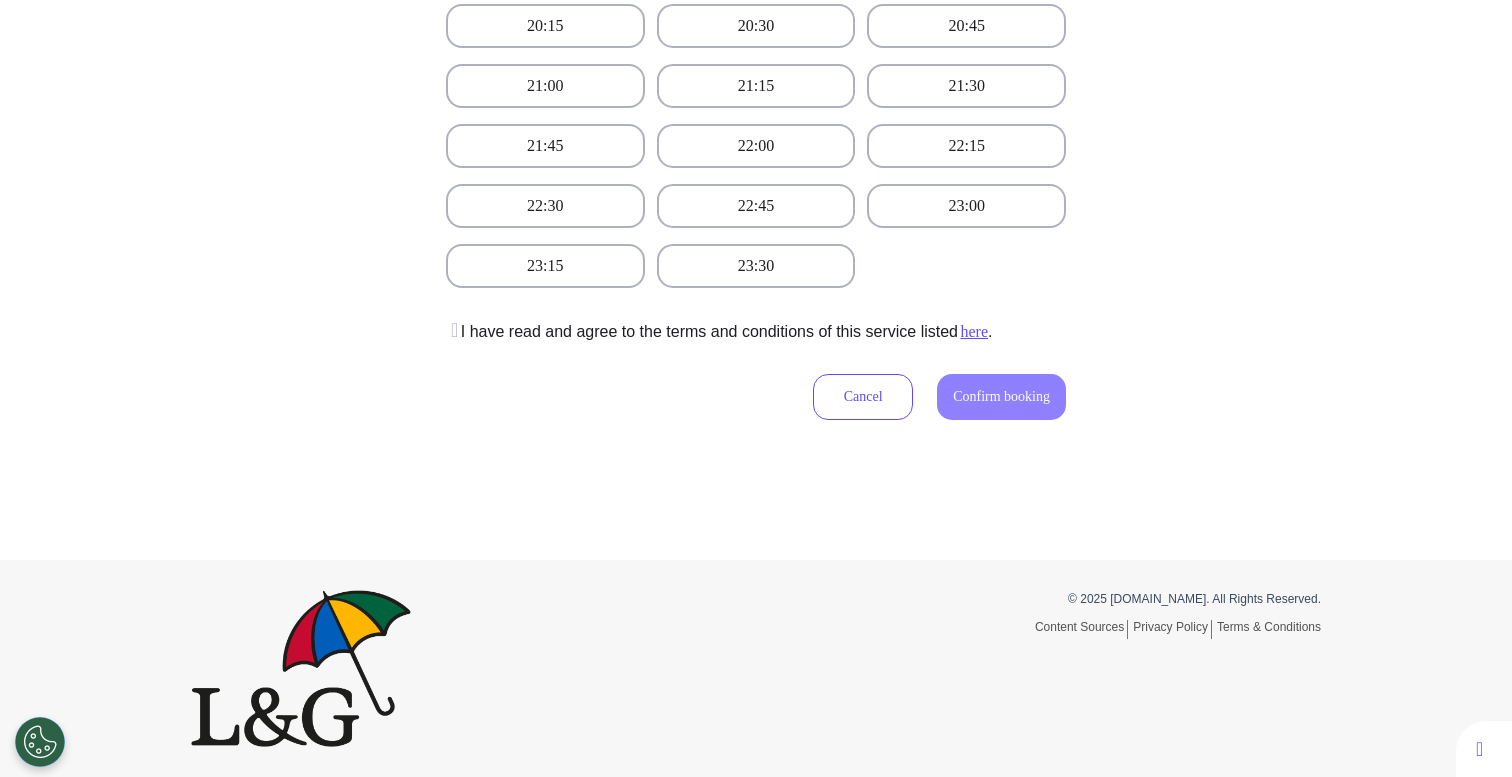 click on "I have read and agree to the terms and conditions of this service listed  here ." at bounding box center [719, 332] 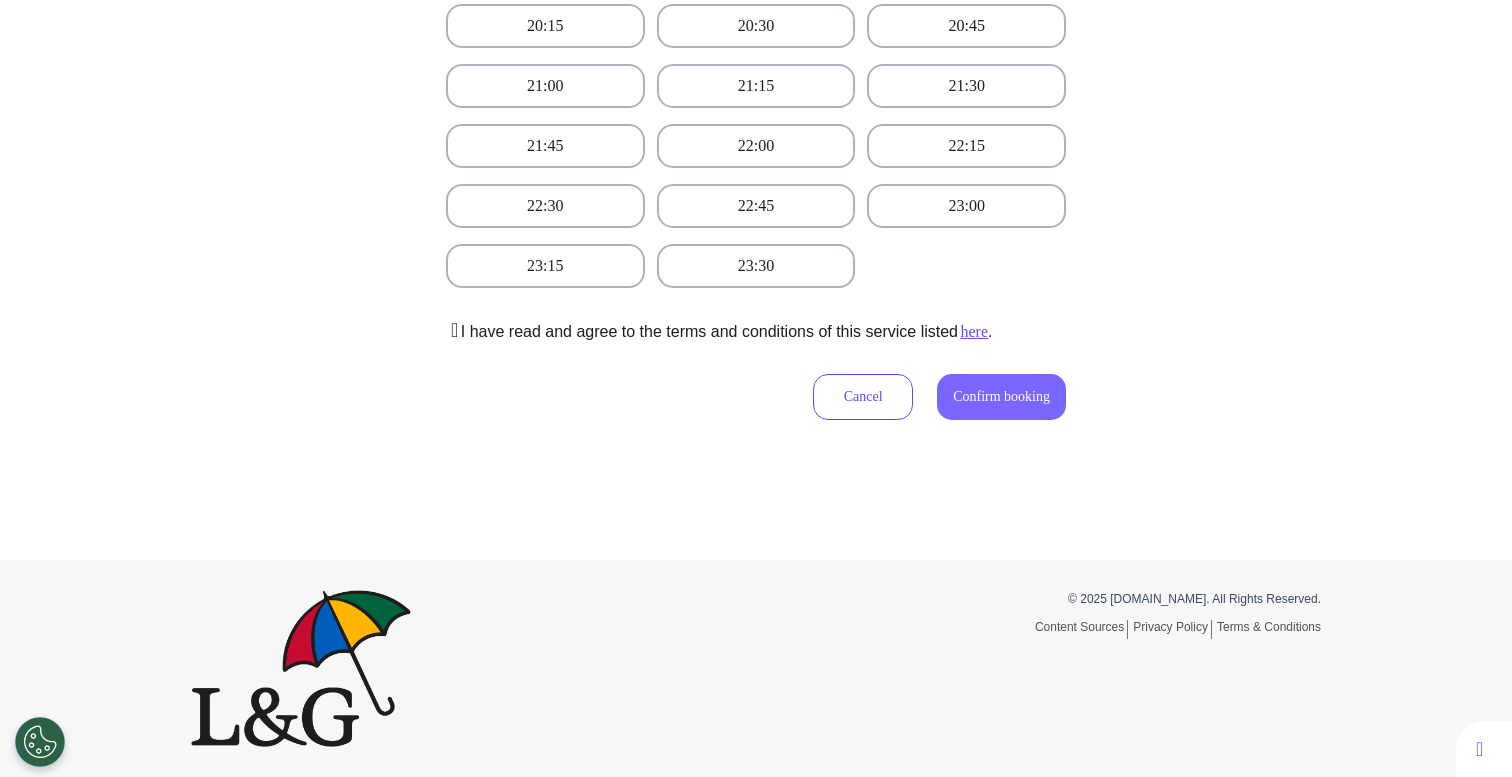click on "Confirm booking" at bounding box center [1001, 396] 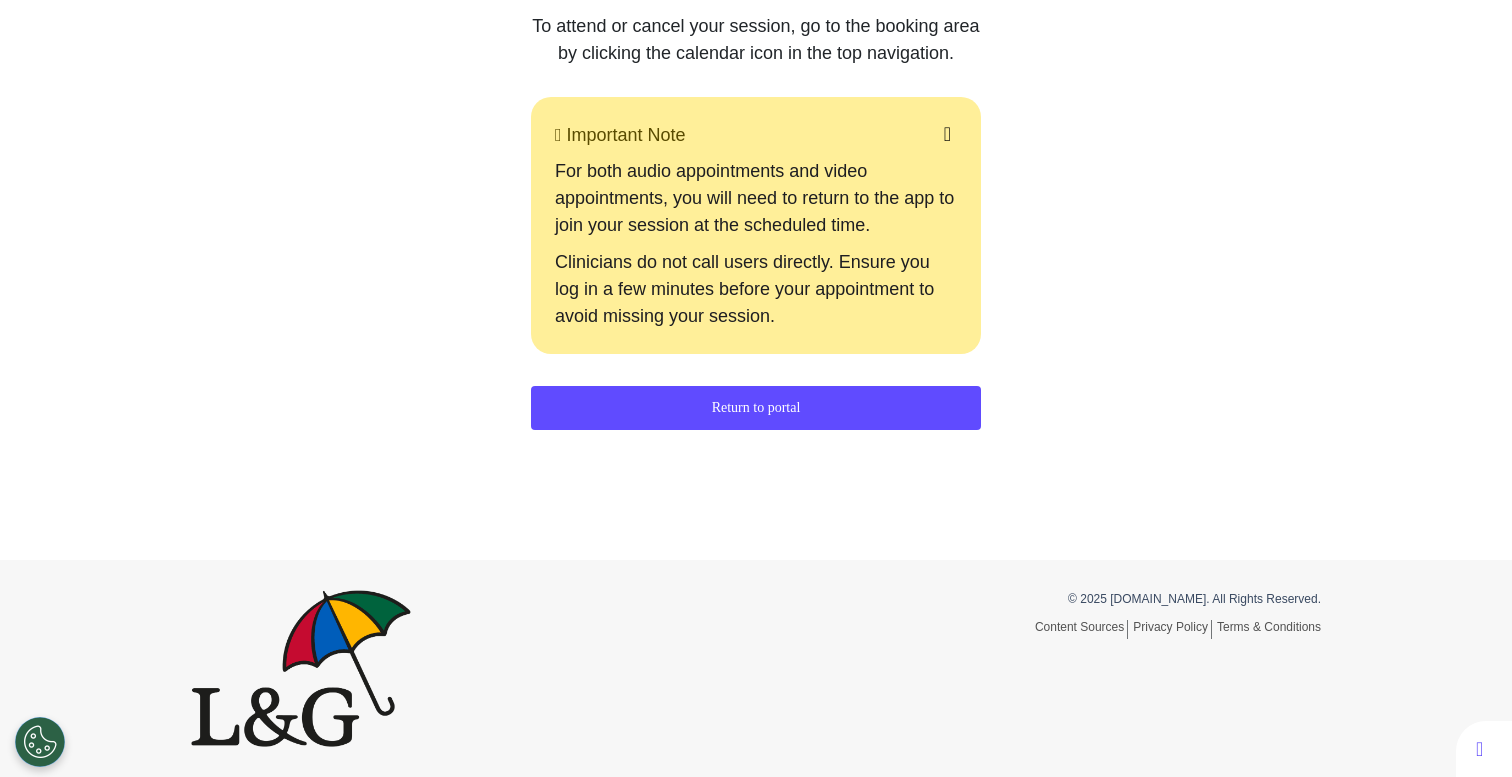 scroll, scrollTop: 455, scrollLeft: 0, axis: vertical 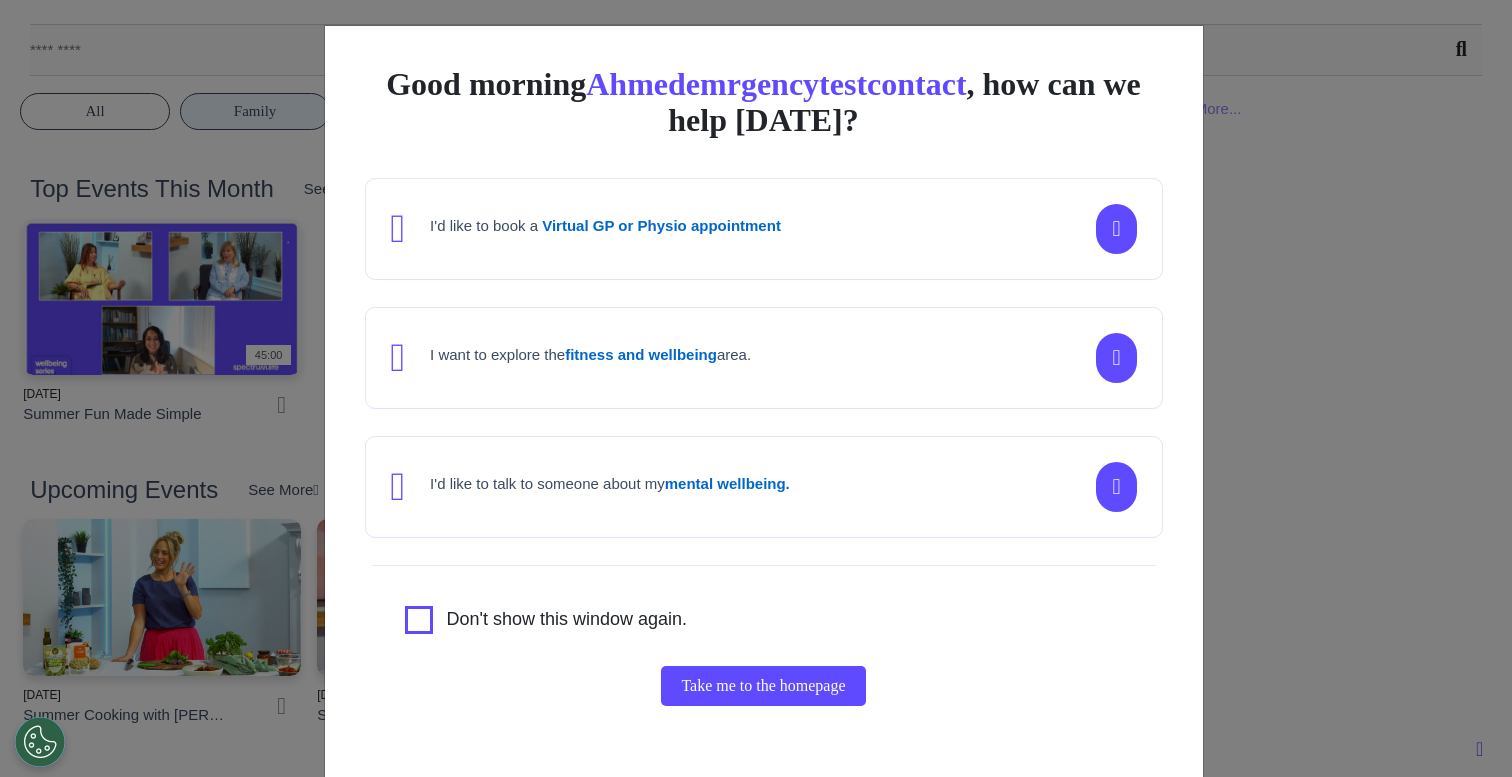 click on "Good morning  Ahmedemrgencytestcontact , how can we help [DATE]? I'd like to book a   Virtual GP or Physio appointment I want to explore the  fitness and wellbeing  area. I'd like to talk to someone about my  mental wellbeing. I'd like to understand my  [MEDICAL_DATA] risk or speak to a [MEDICAL_DATA] nurse  about my symptoms or diagnosis. I am just  browsing.  Don't show this window again.   Take me to the homepage" at bounding box center (756, 388) 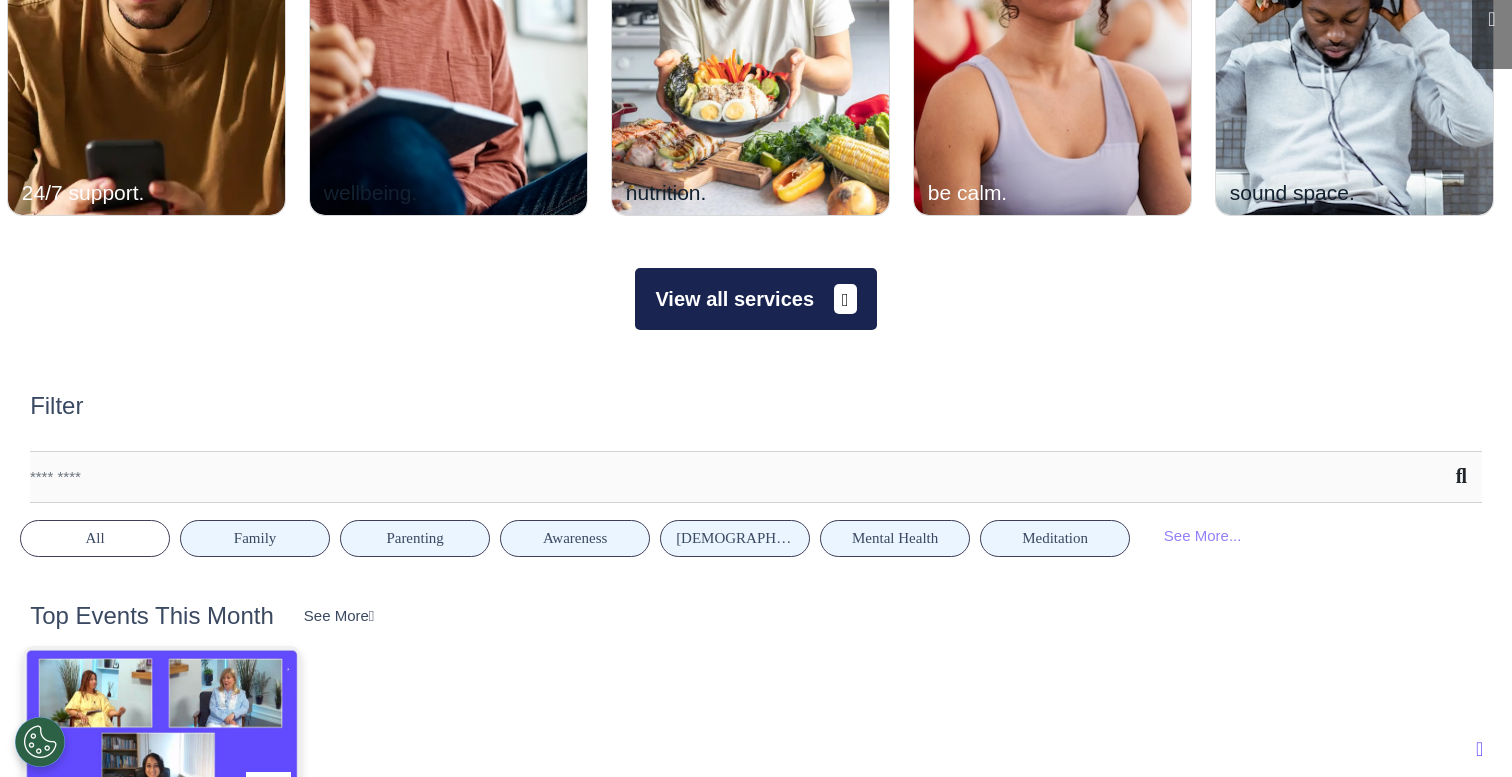 click on "View all services" at bounding box center (755, 299) 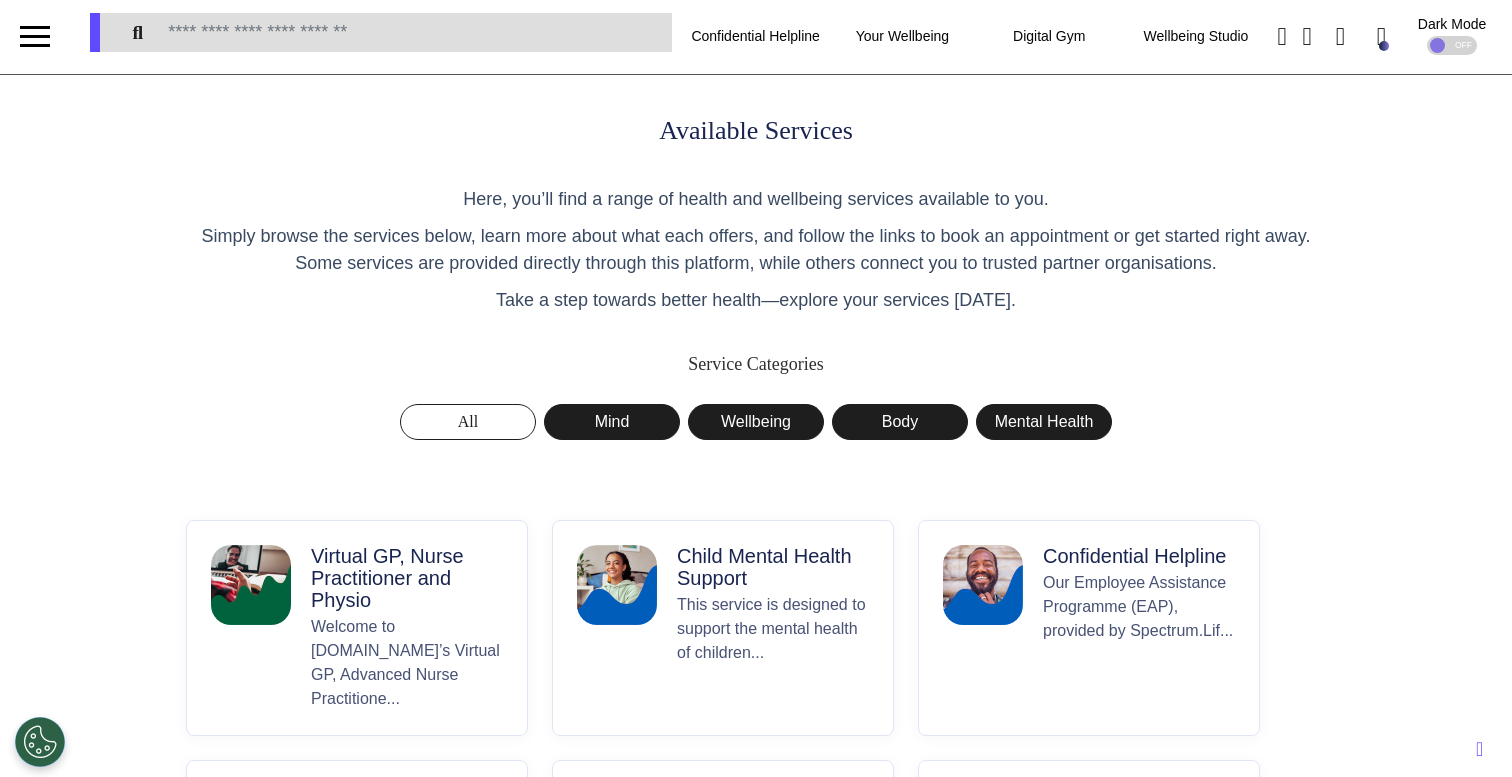 scroll, scrollTop: 4, scrollLeft: 0, axis: vertical 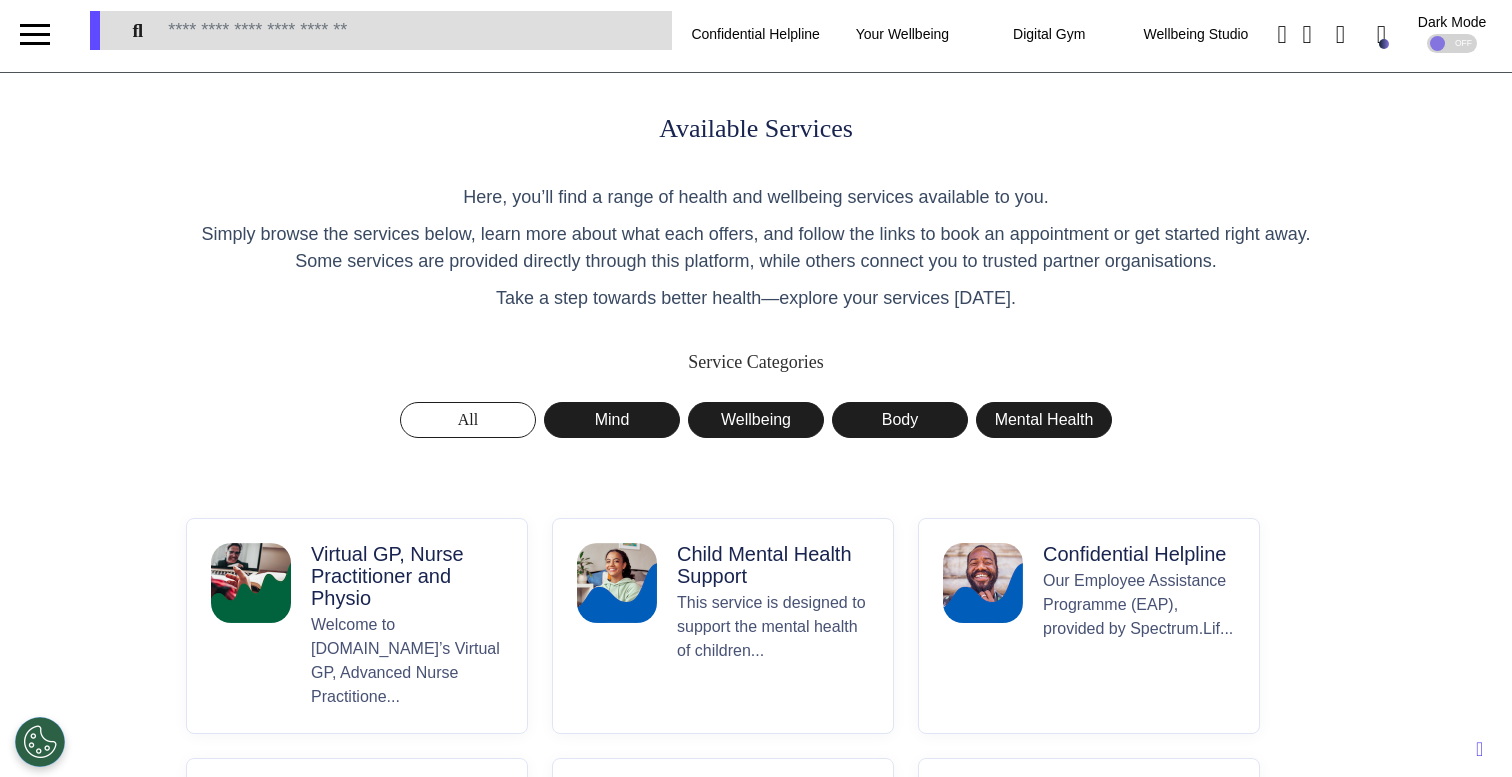 click on "Virtual GP, Nurse Practitioner and Physio" at bounding box center (407, 576) 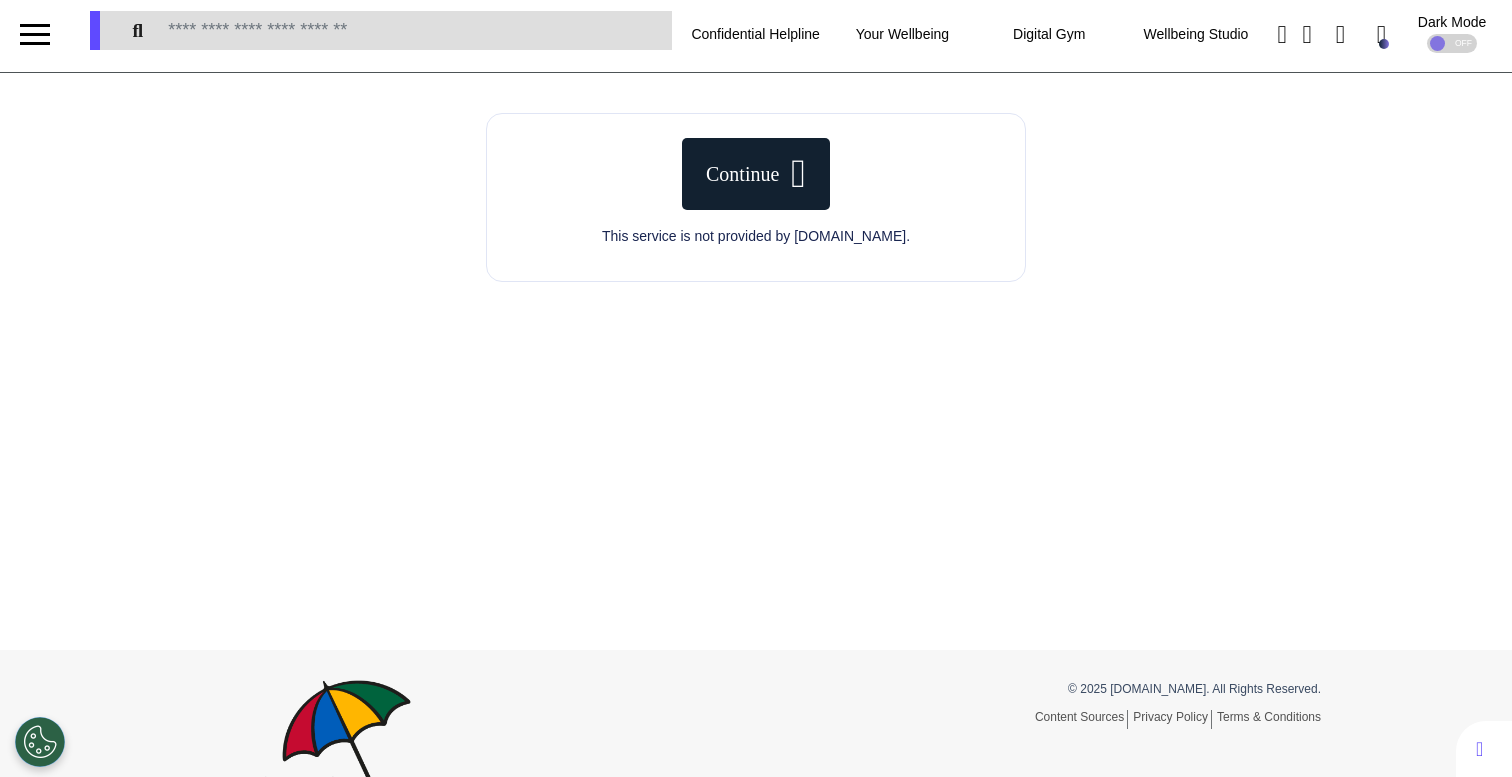 scroll, scrollTop: 0, scrollLeft: 0, axis: both 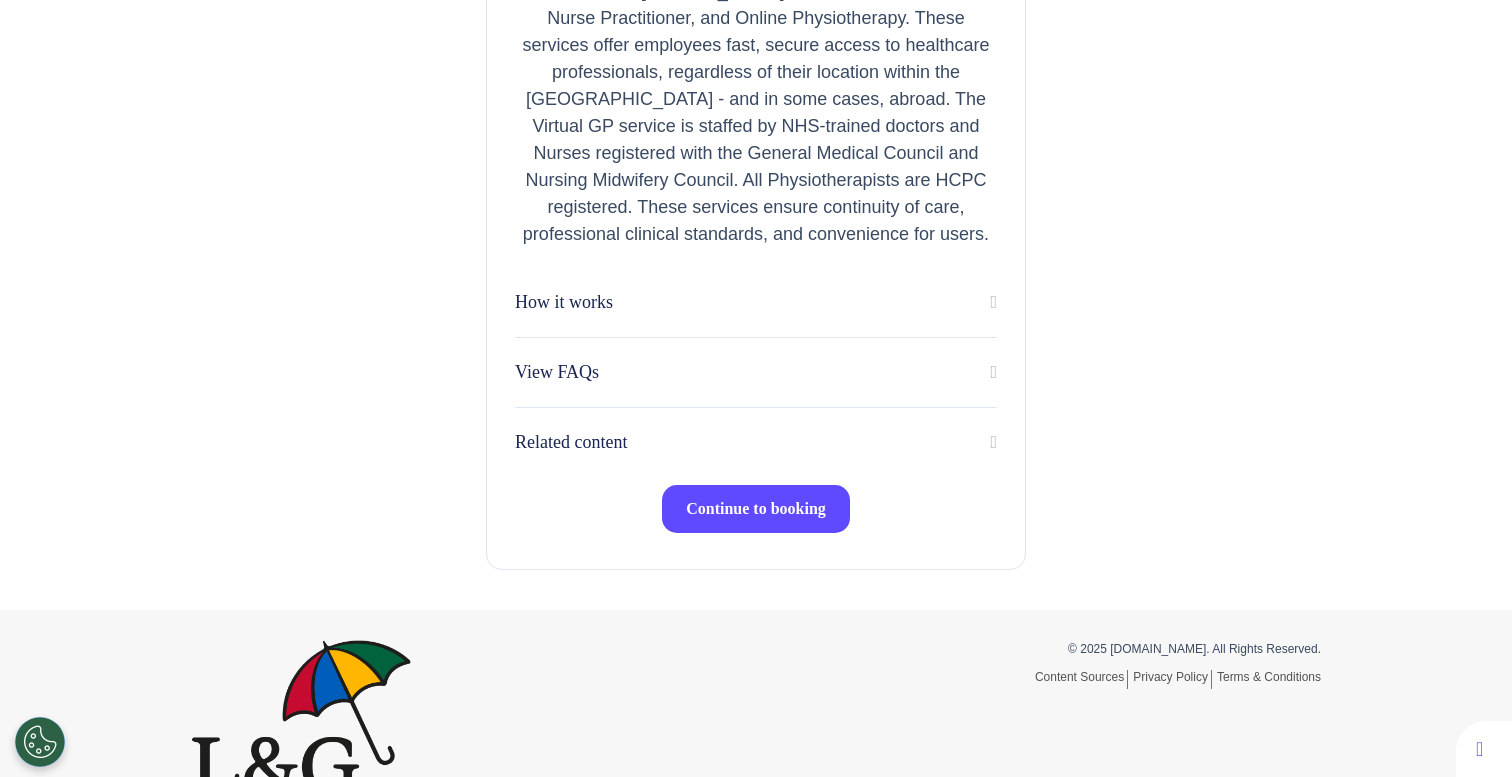 click on "Continue to booking" at bounding box center (756, 509) 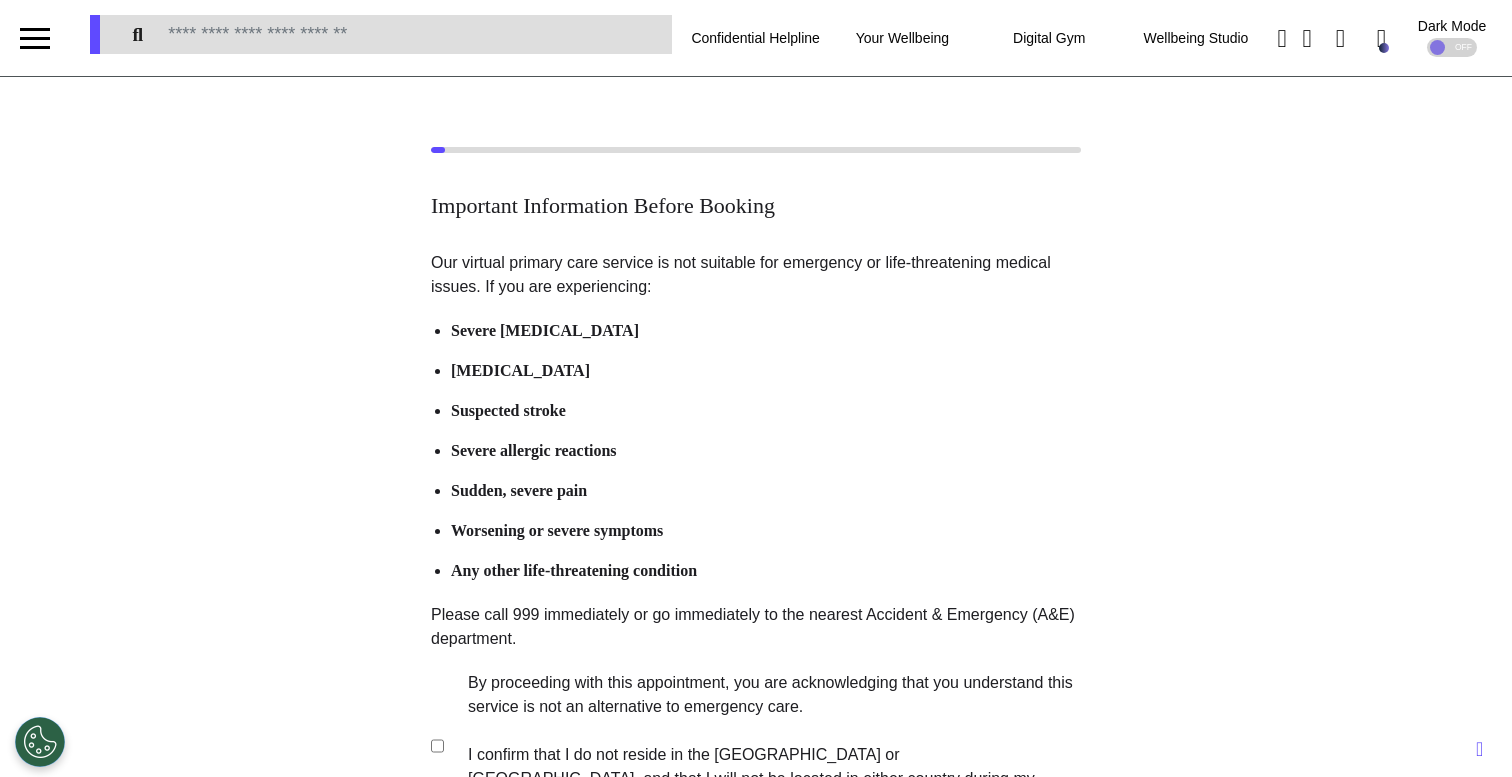 scroll, scrollTop: 396, scrollLeft: 0, axis: vertical 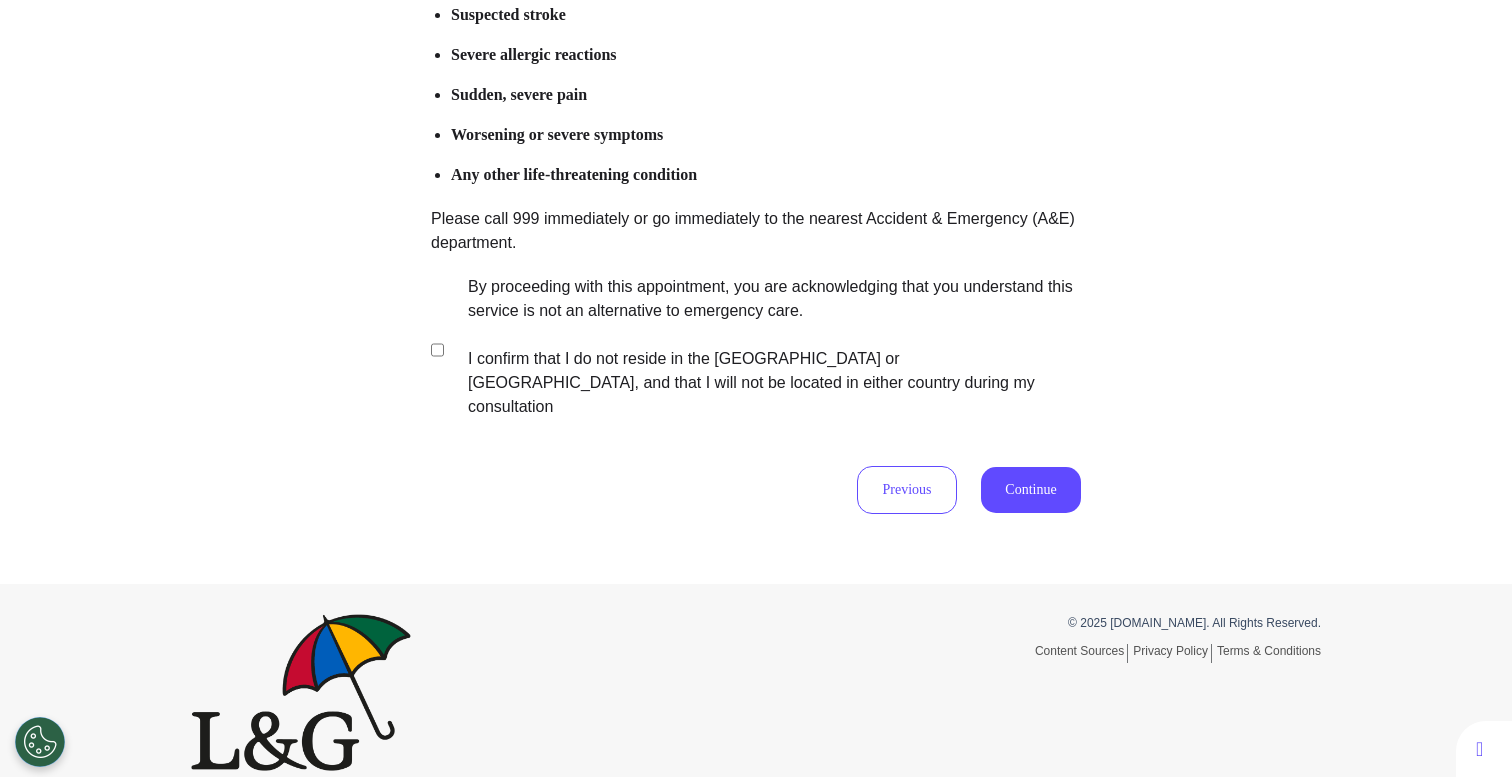 click on "By proceeding with this appointment, you are acknowledging that you understand this service is not an alternative to emergency care. I confirm that I do not reside in the [GEOGRAPHIC_DATA] or [GEOGRAPHIC_DATA], and that I will not be located in either country during my consultation" at bounding box center (761, 347) 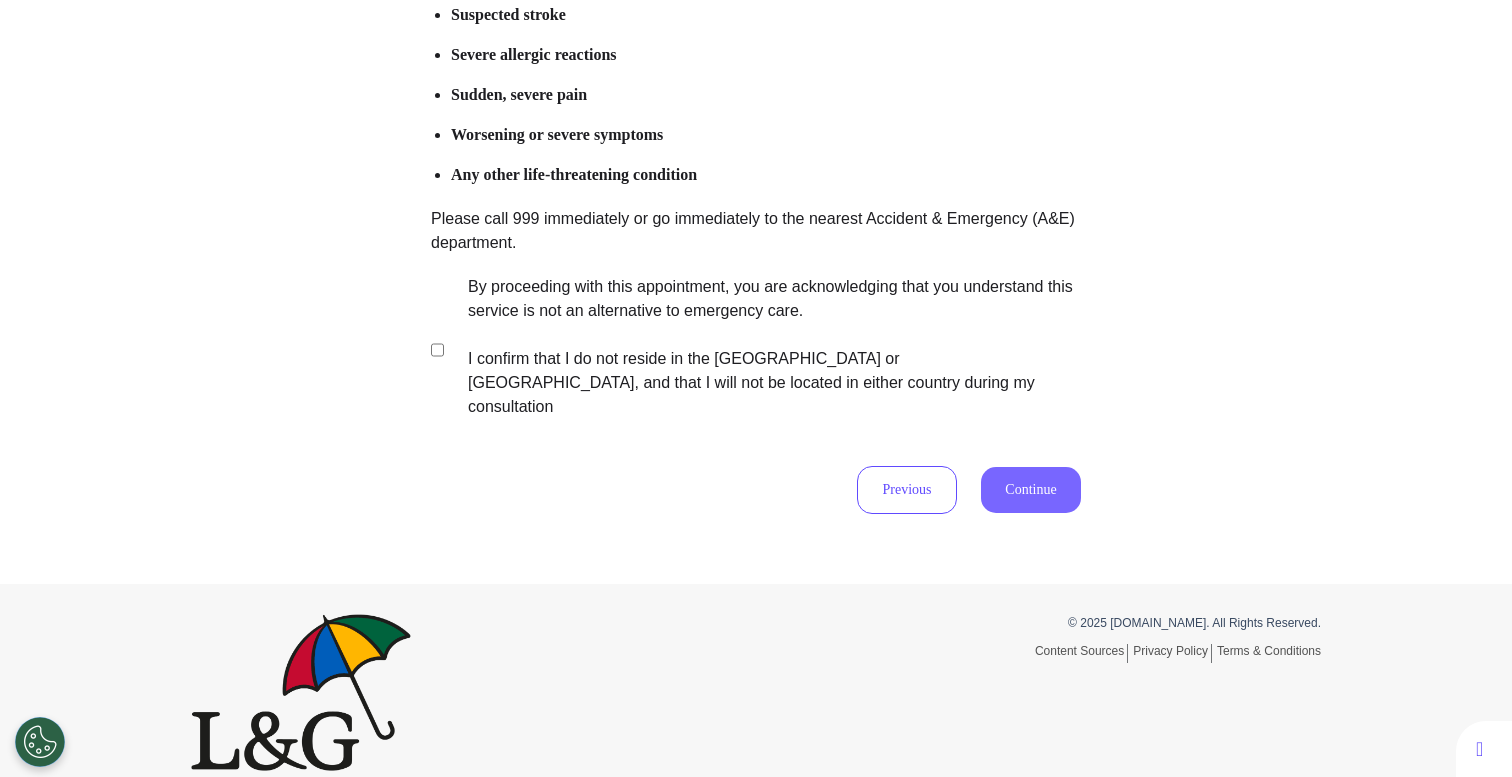 click on "Continue" at bounding box center [1031, 490] 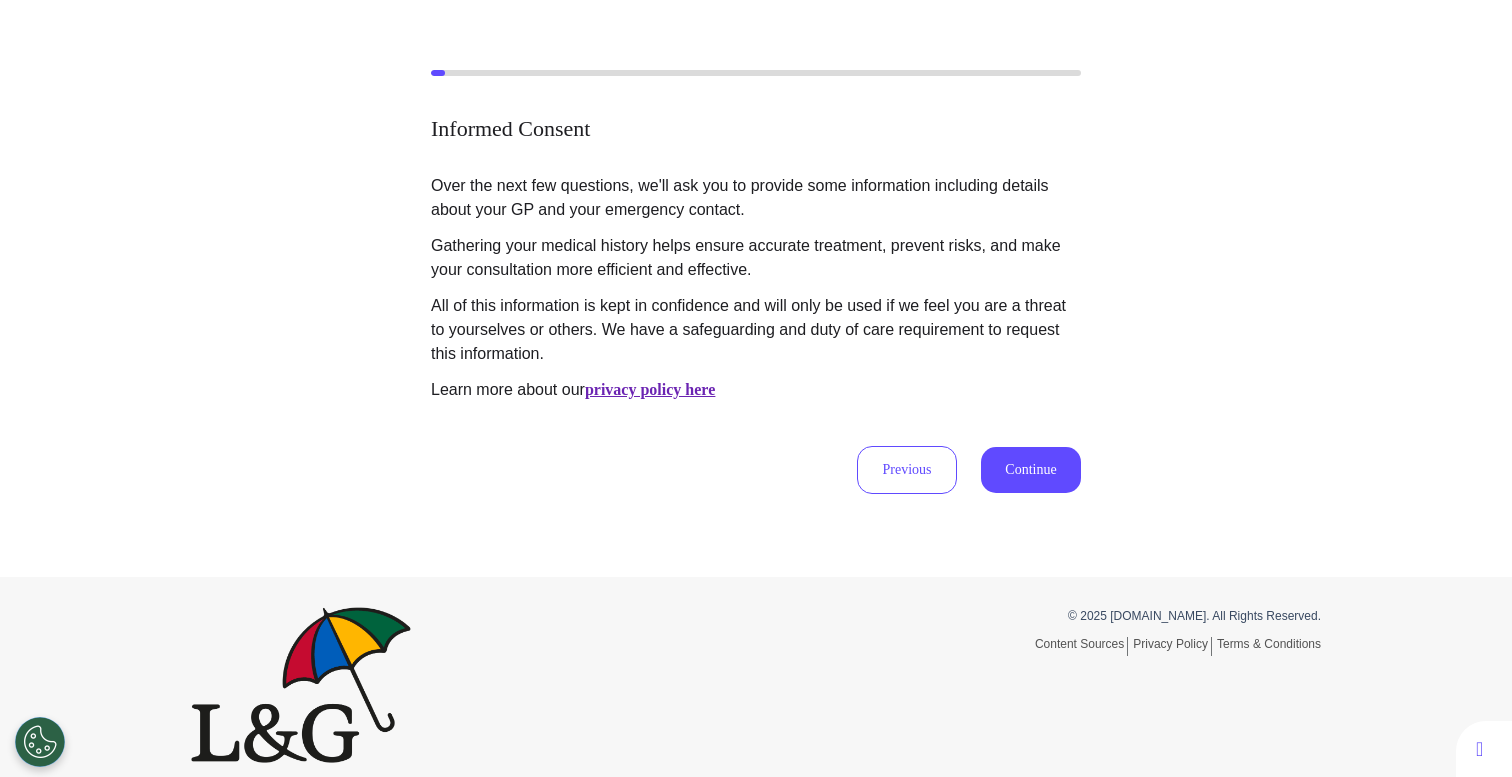 scroll, scrollTop: 0, scrollLeft: 0, axis: both 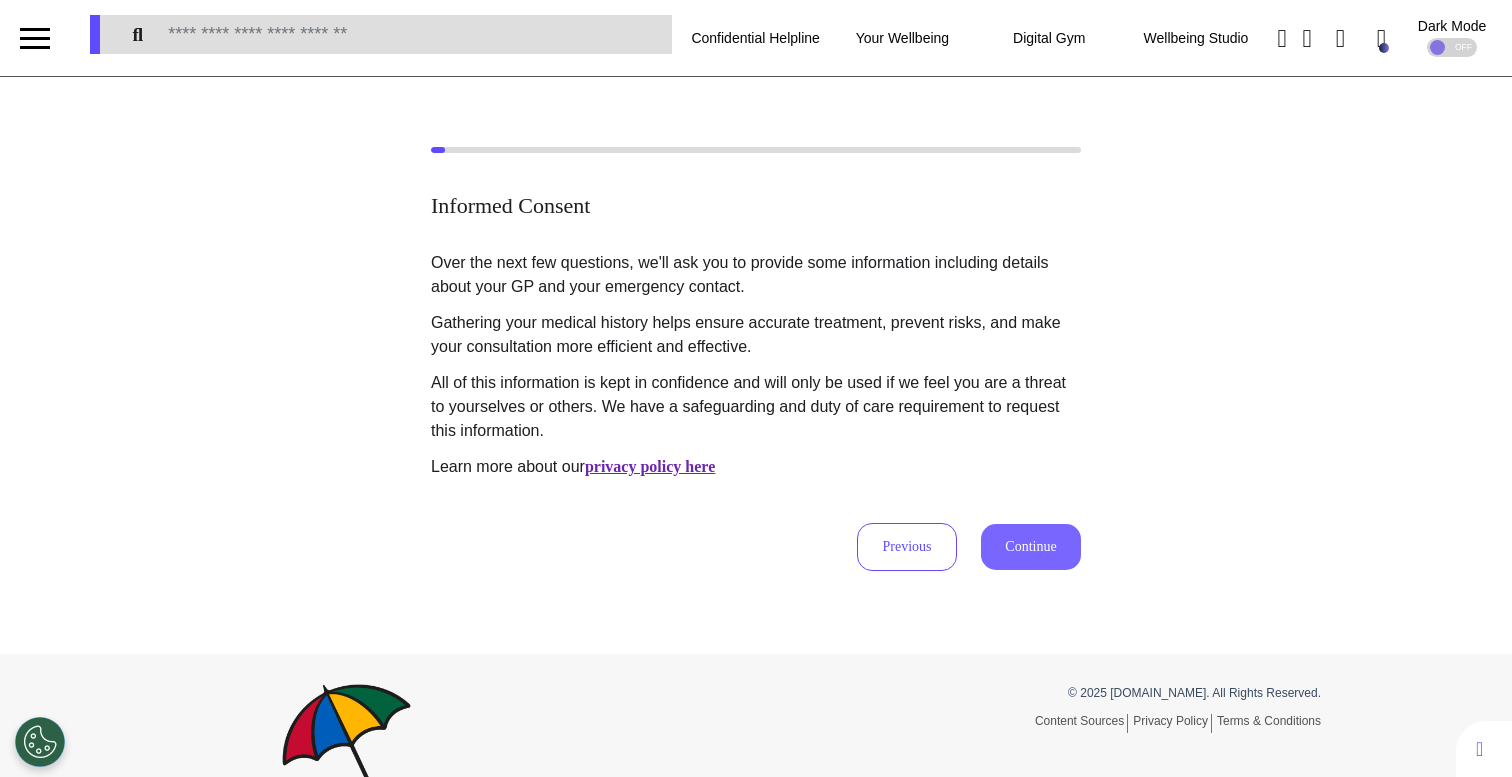 click on "Continue" at bounding box center (1031, 547) 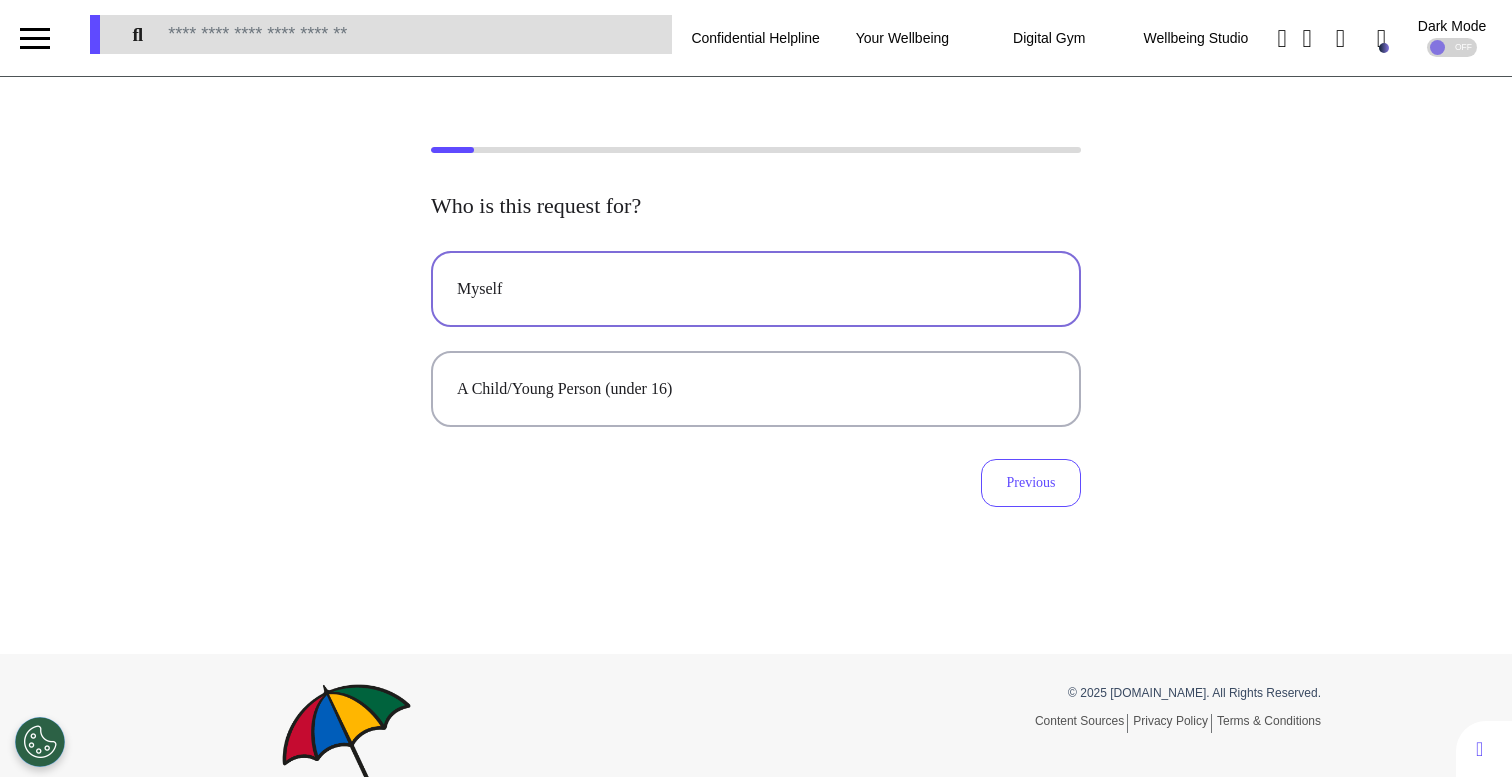 click on "Myself" at bounding box center (756, 289) 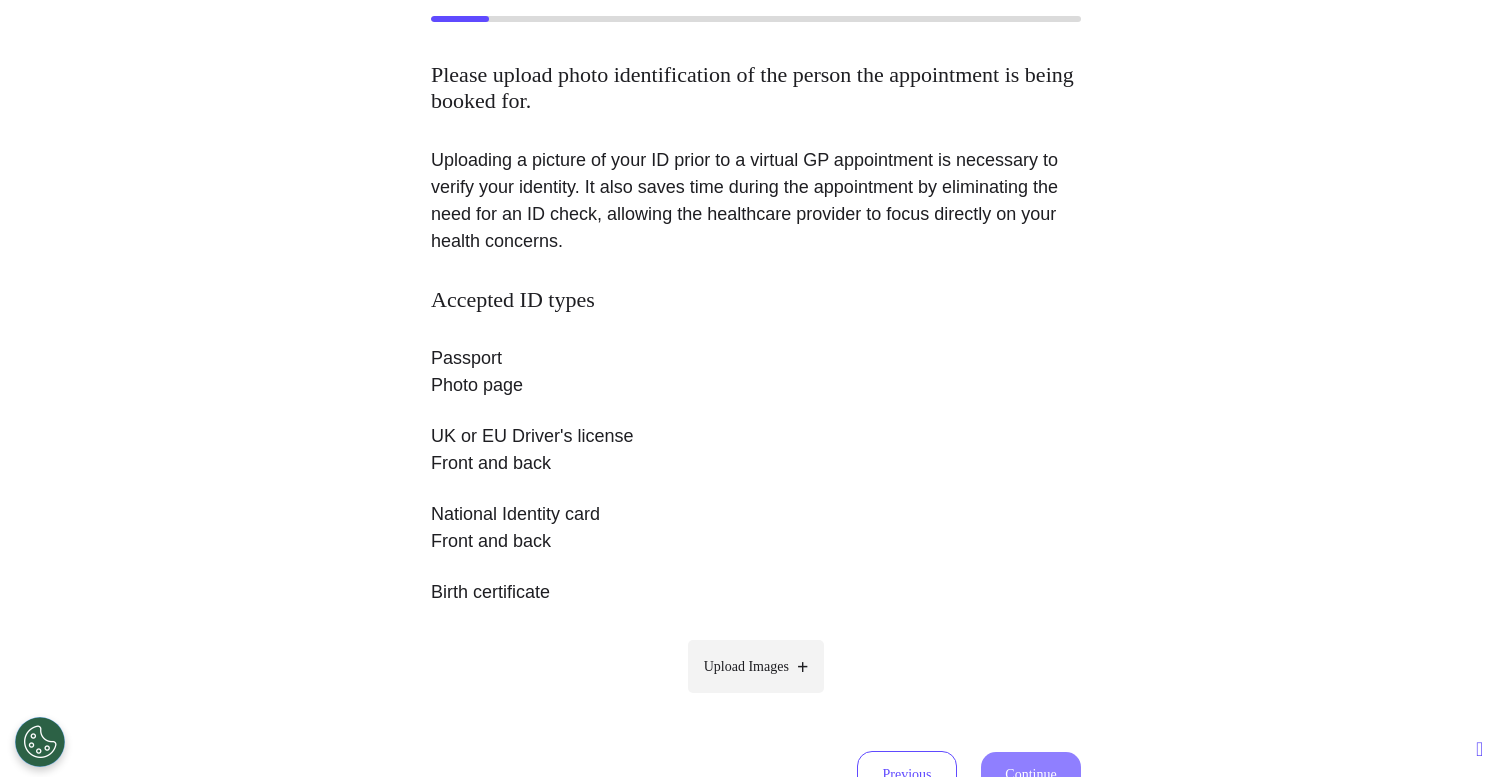scroll, scrollTop: 279, scrollLeft: 0, axis: vertical 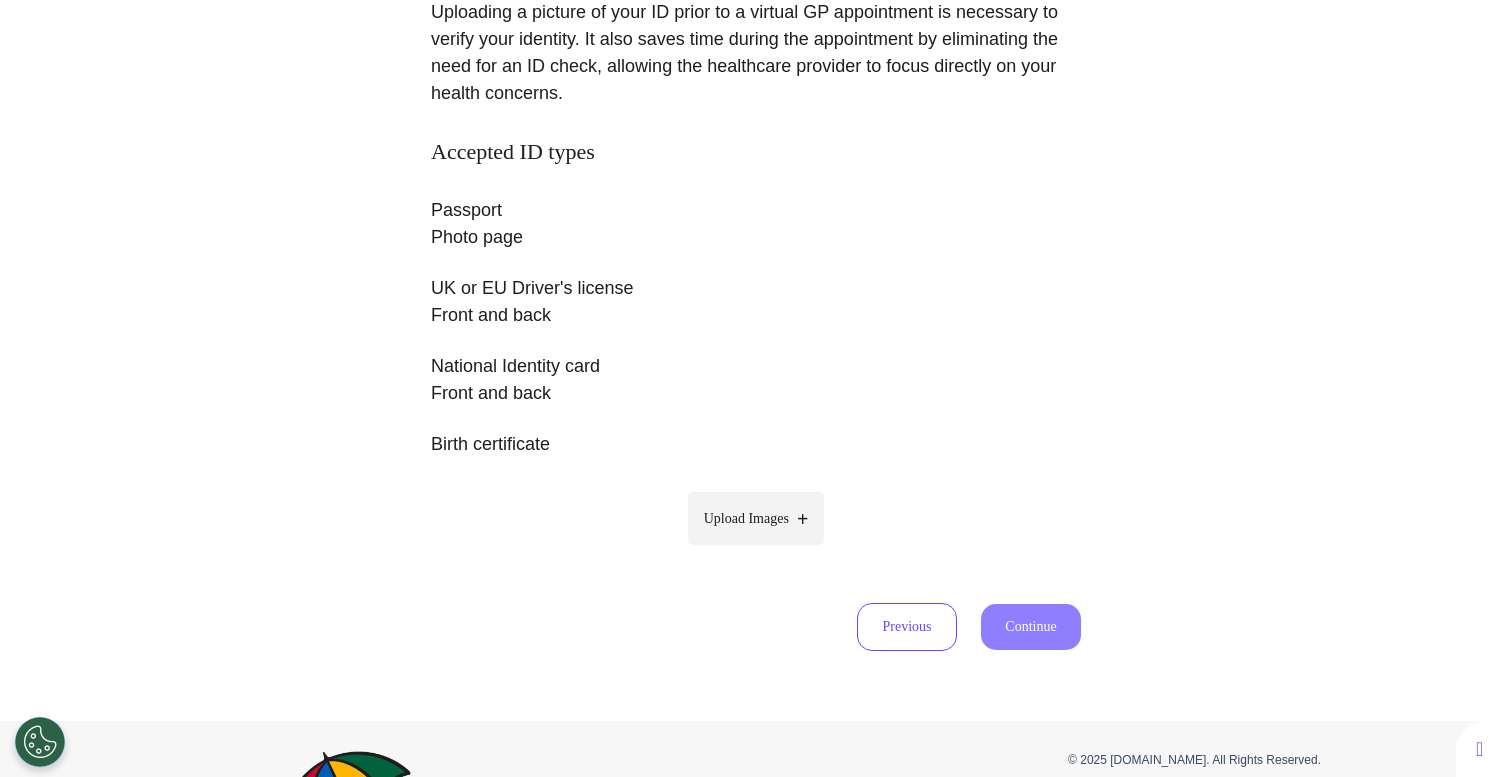 click on "Upload Images" at bounding box center (746, 518) 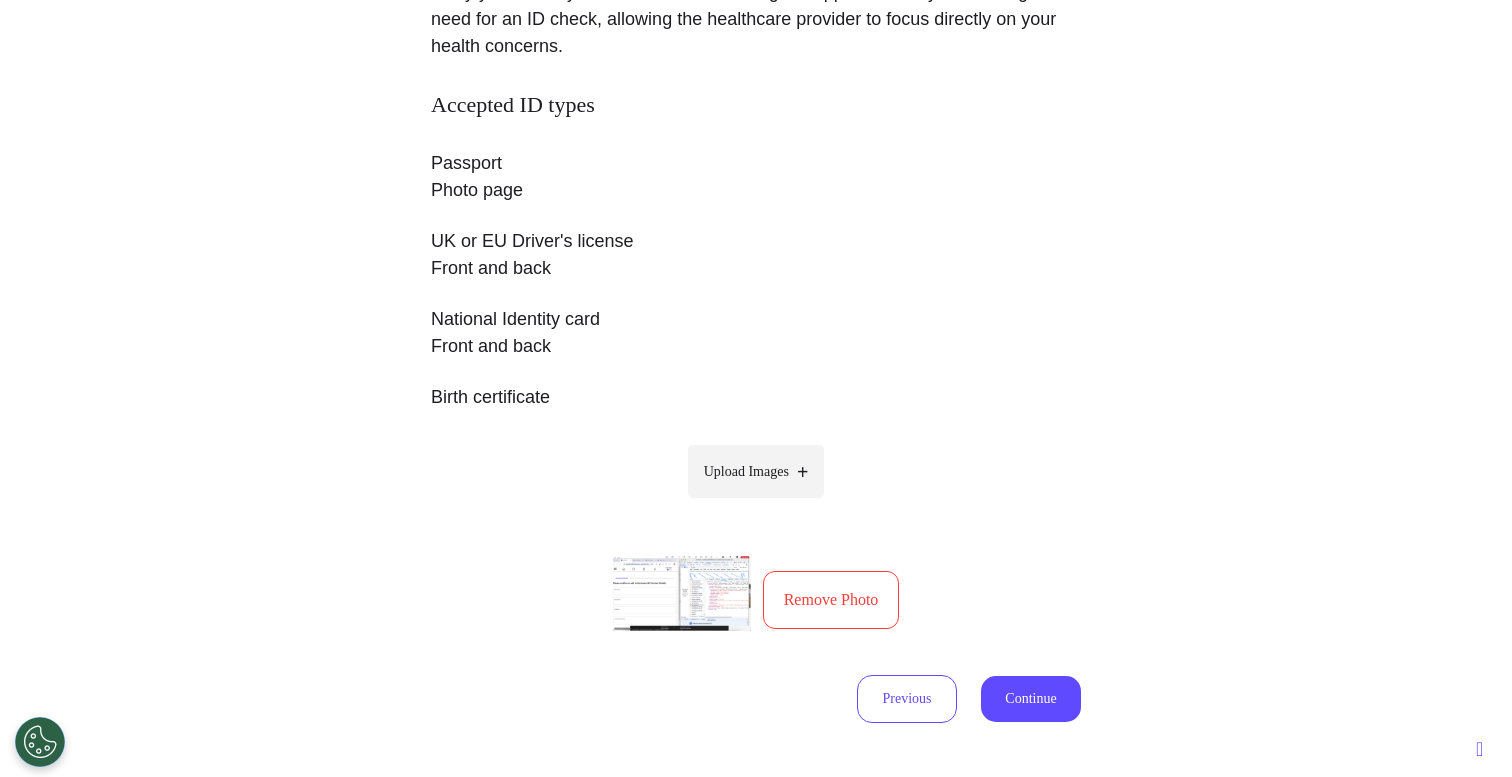 scroll, scrollTop: 335, scrollLeft: 0, axis: vertical 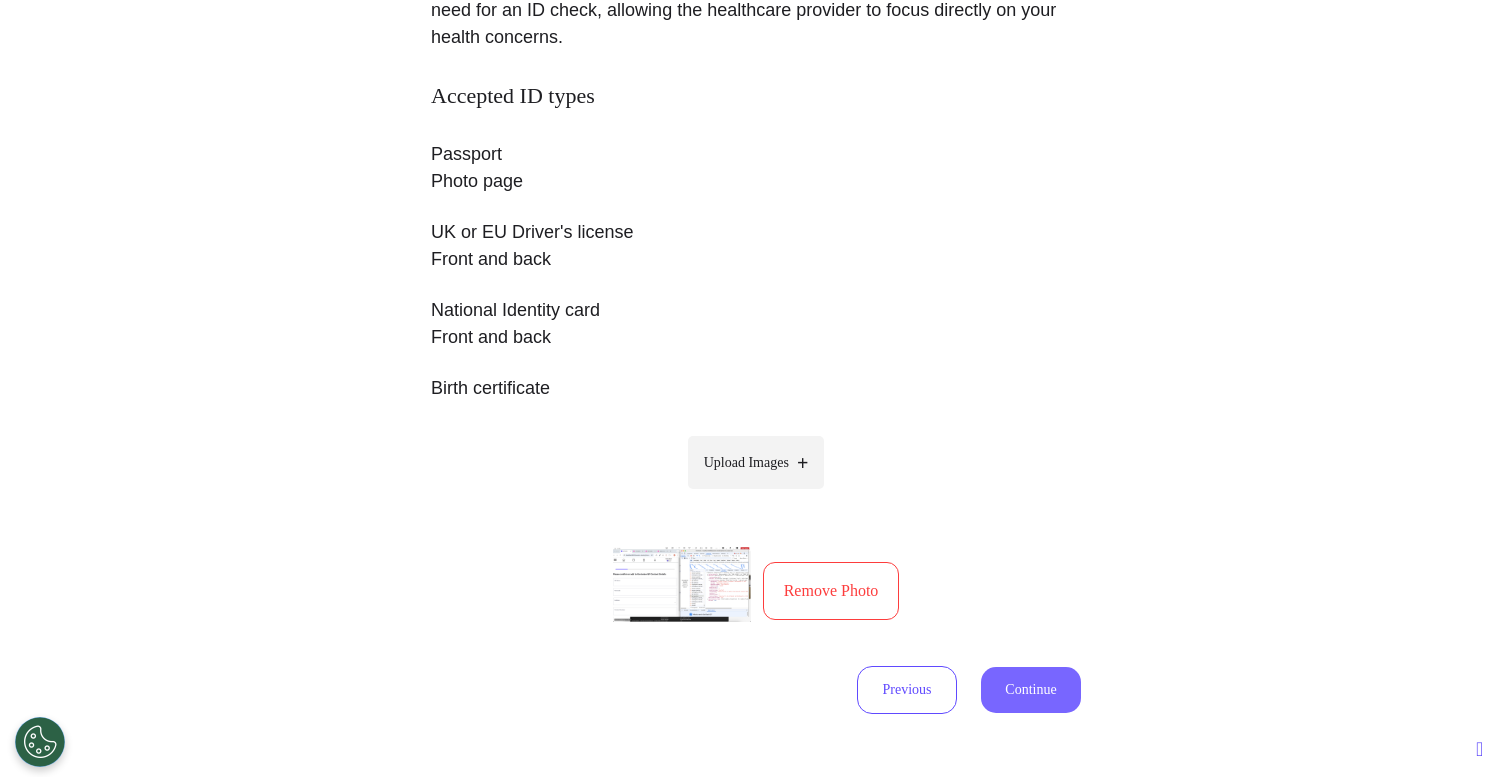 click on "Continue" at bounding box center [1031, 690] 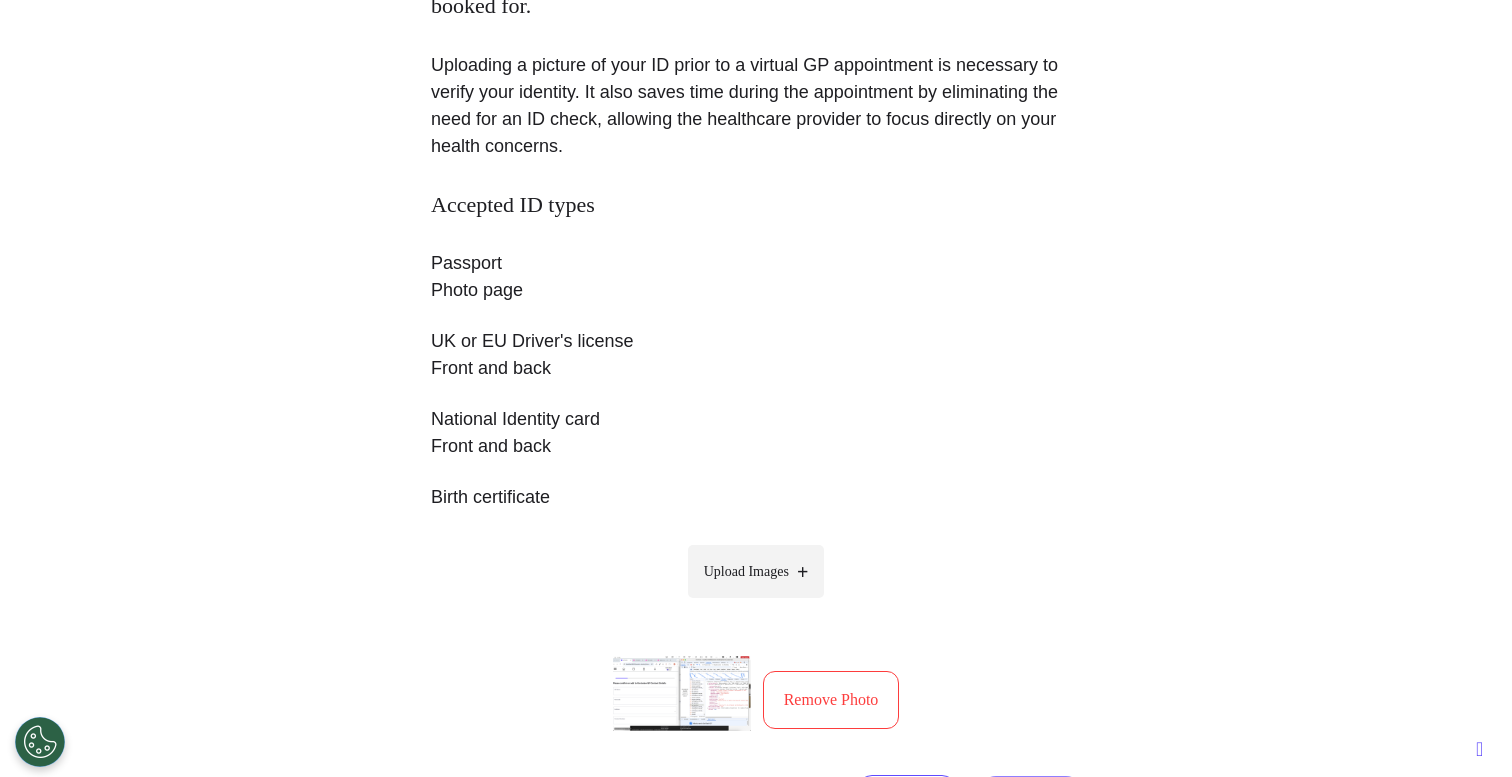 select on "******" 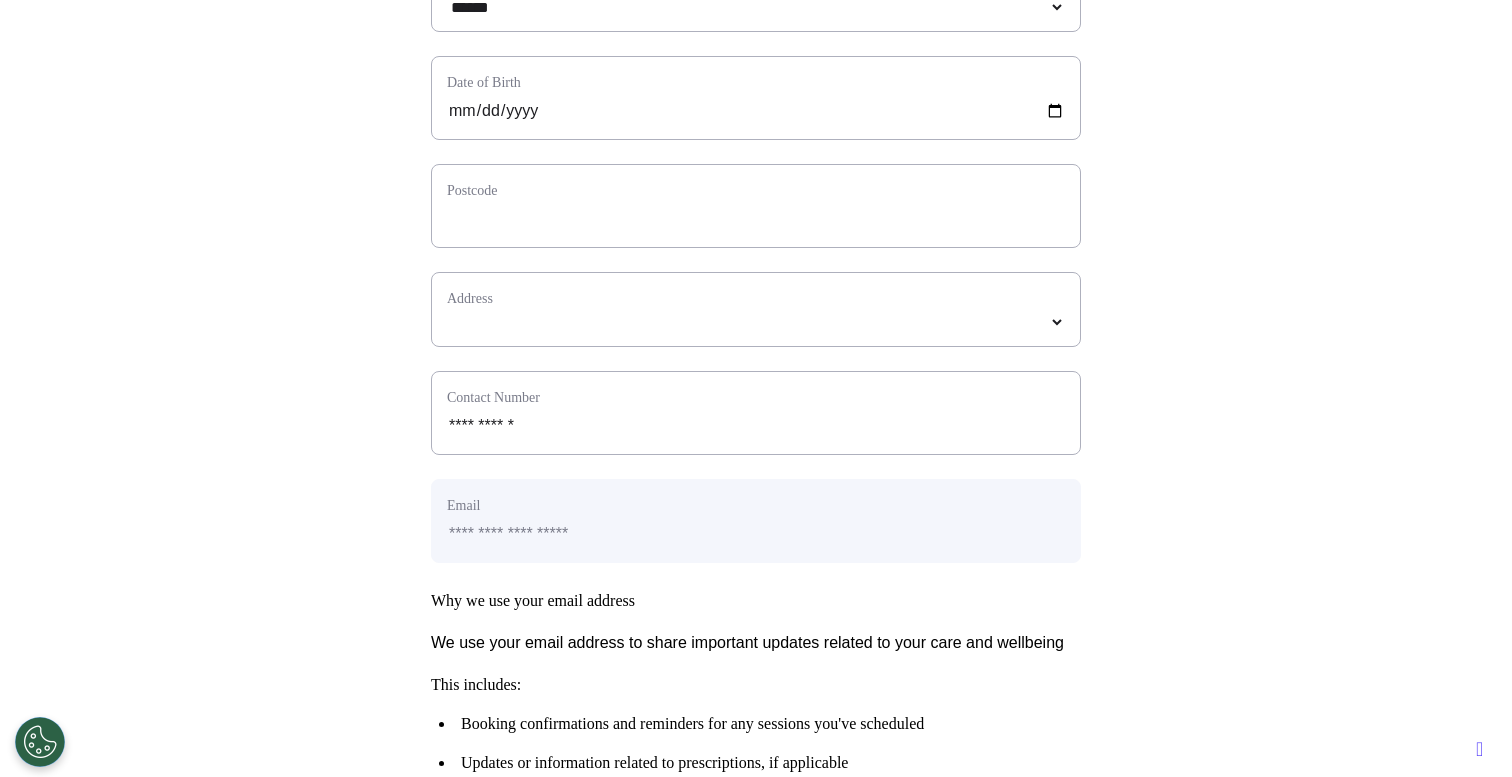 scroll, scrollTop: 537, scrollLeft: 0, axis: vertical 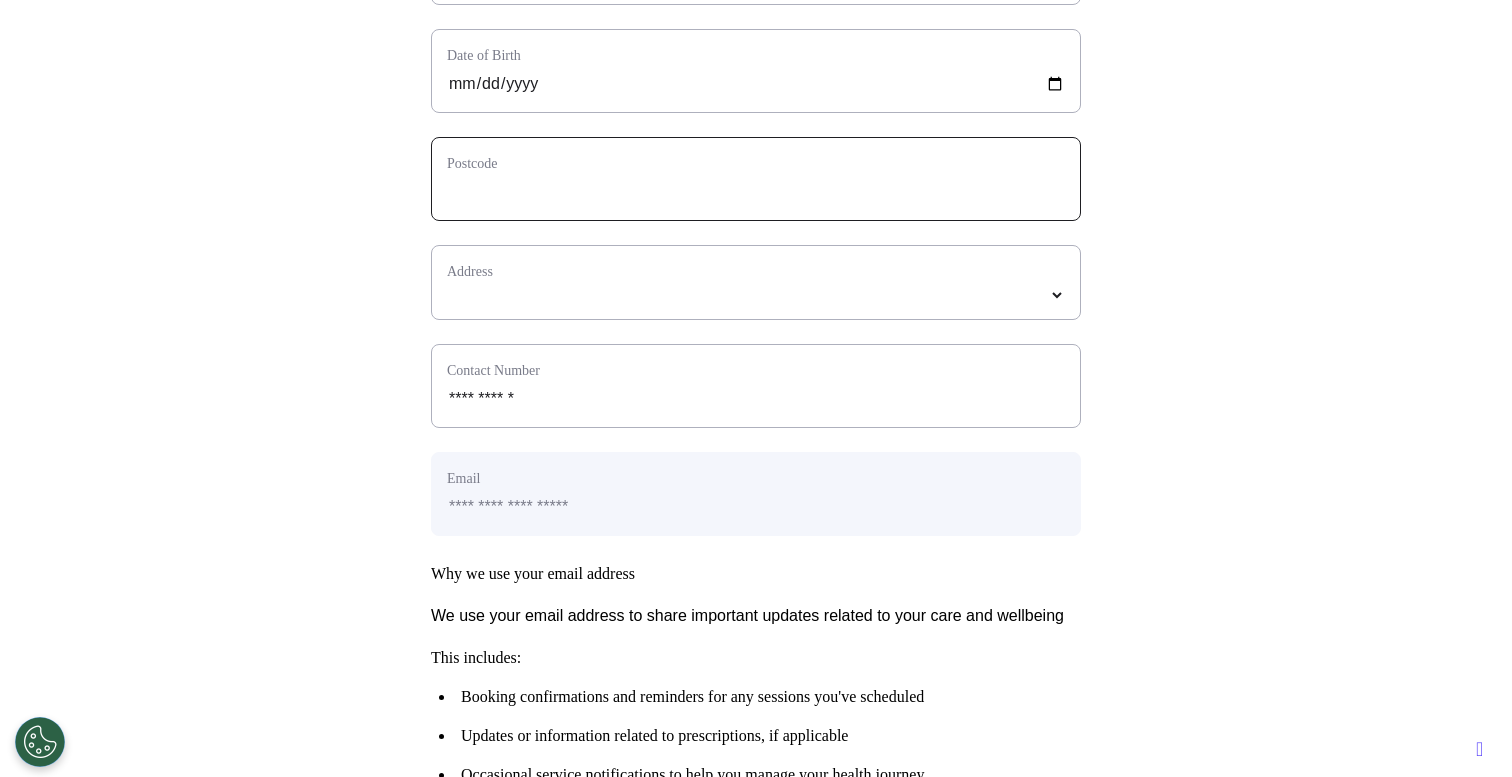click at bounding box center (756, 192) 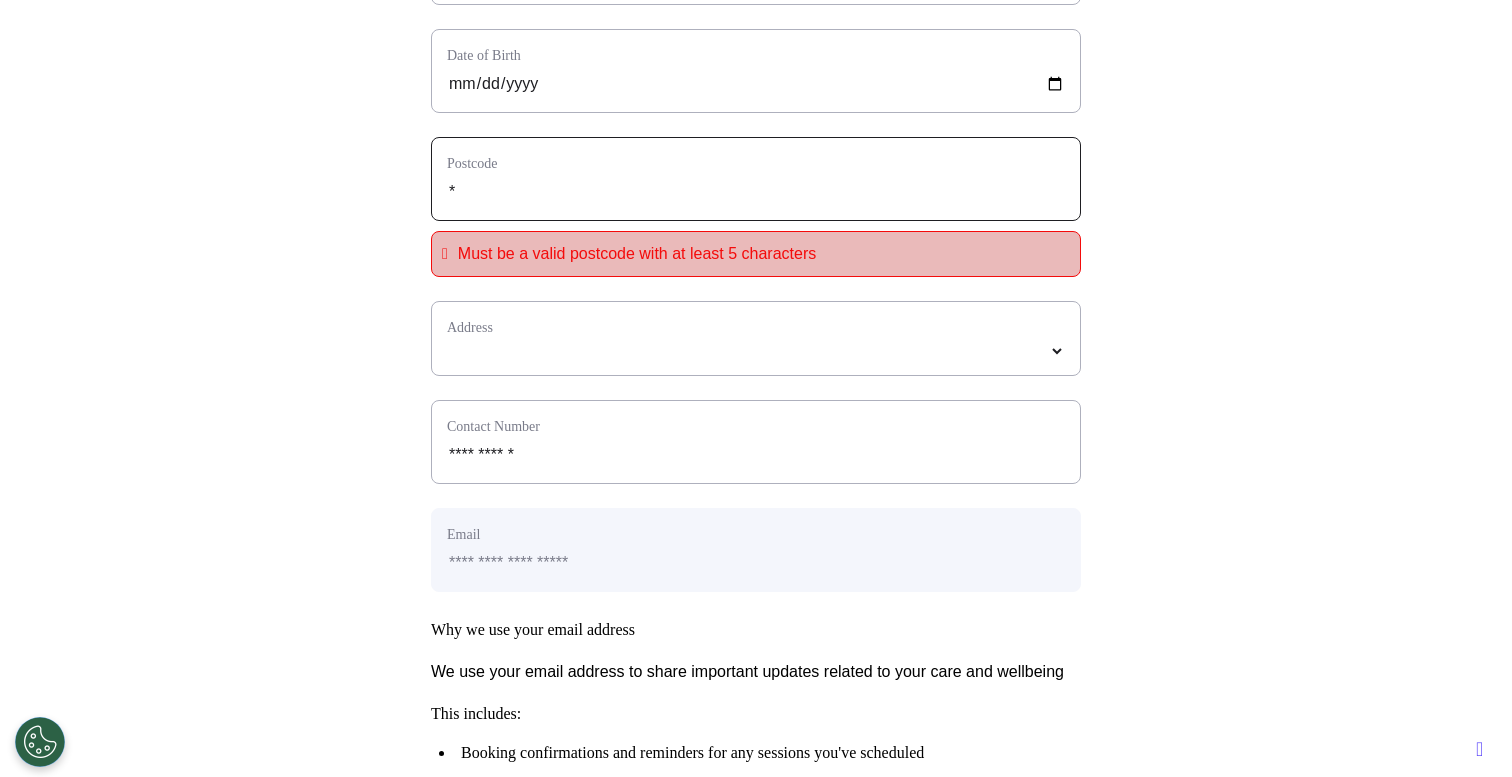 type on "**" 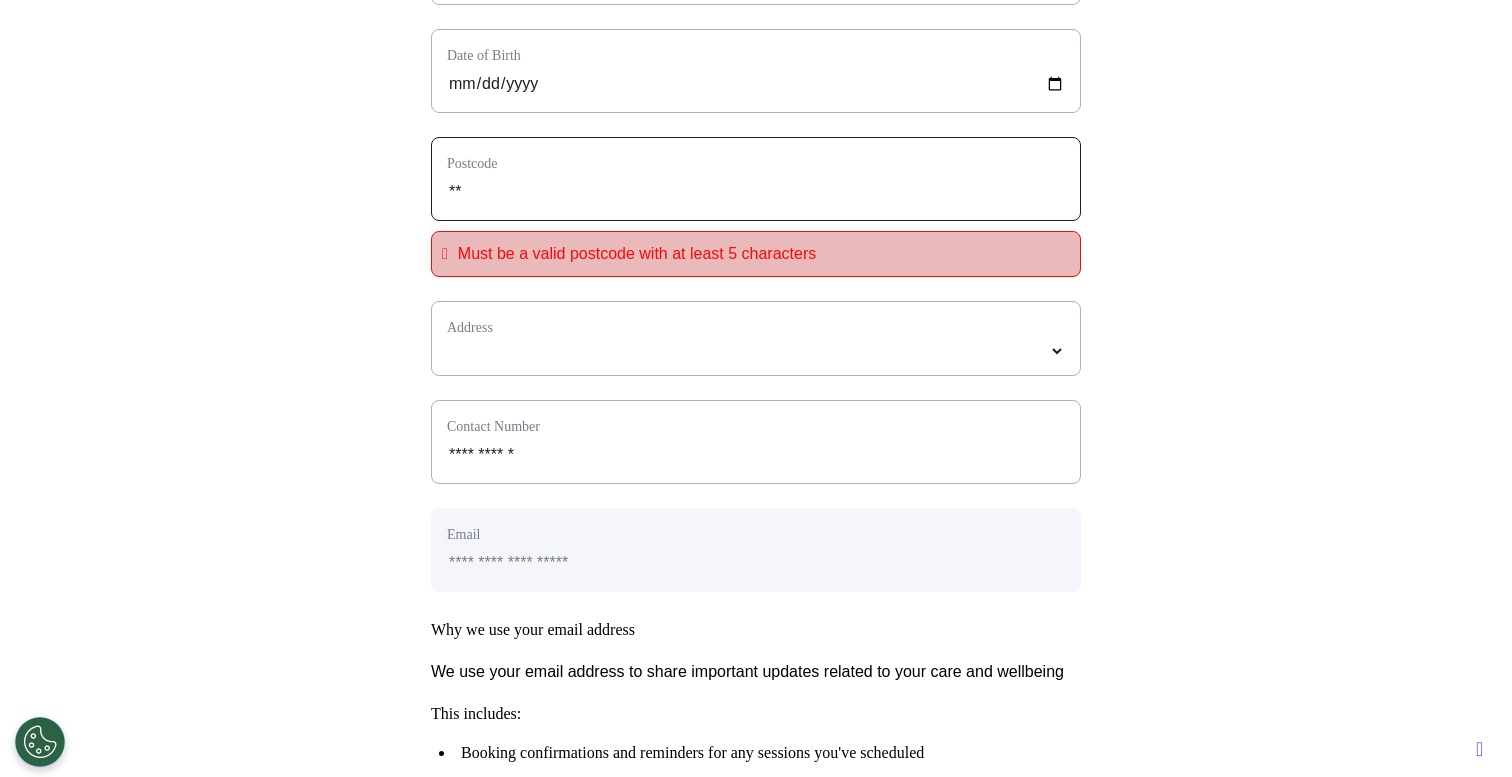type on "*" 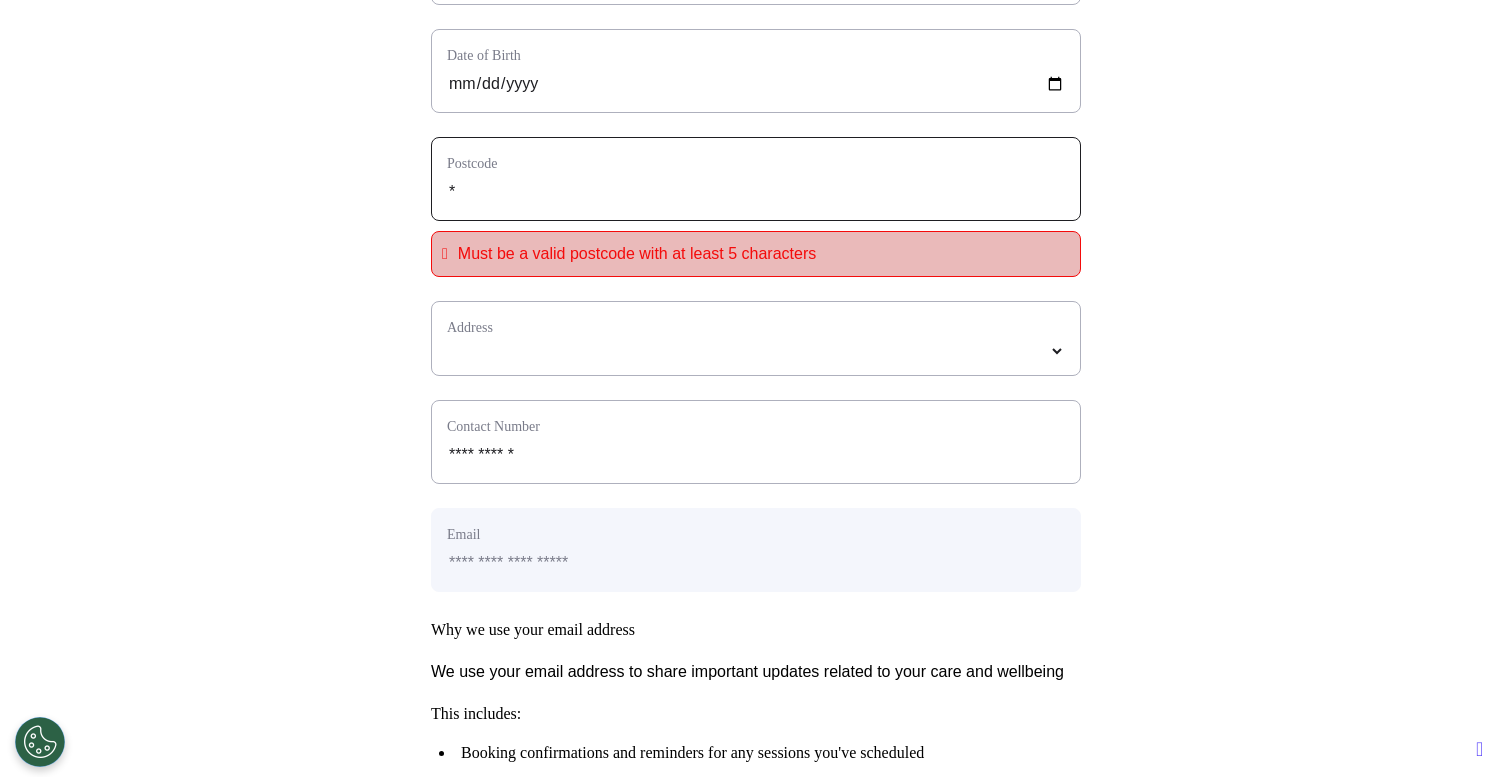 type 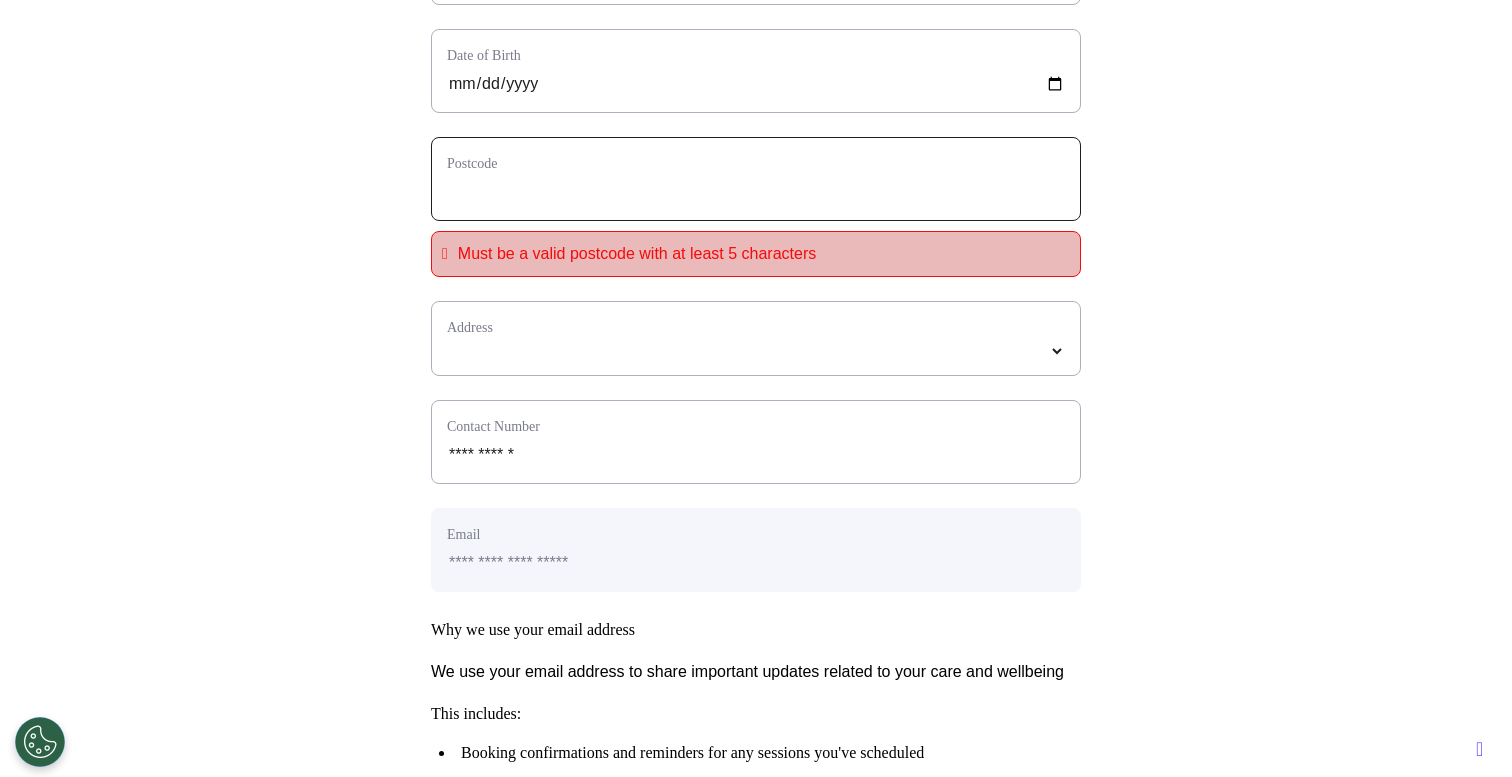 type on "*" 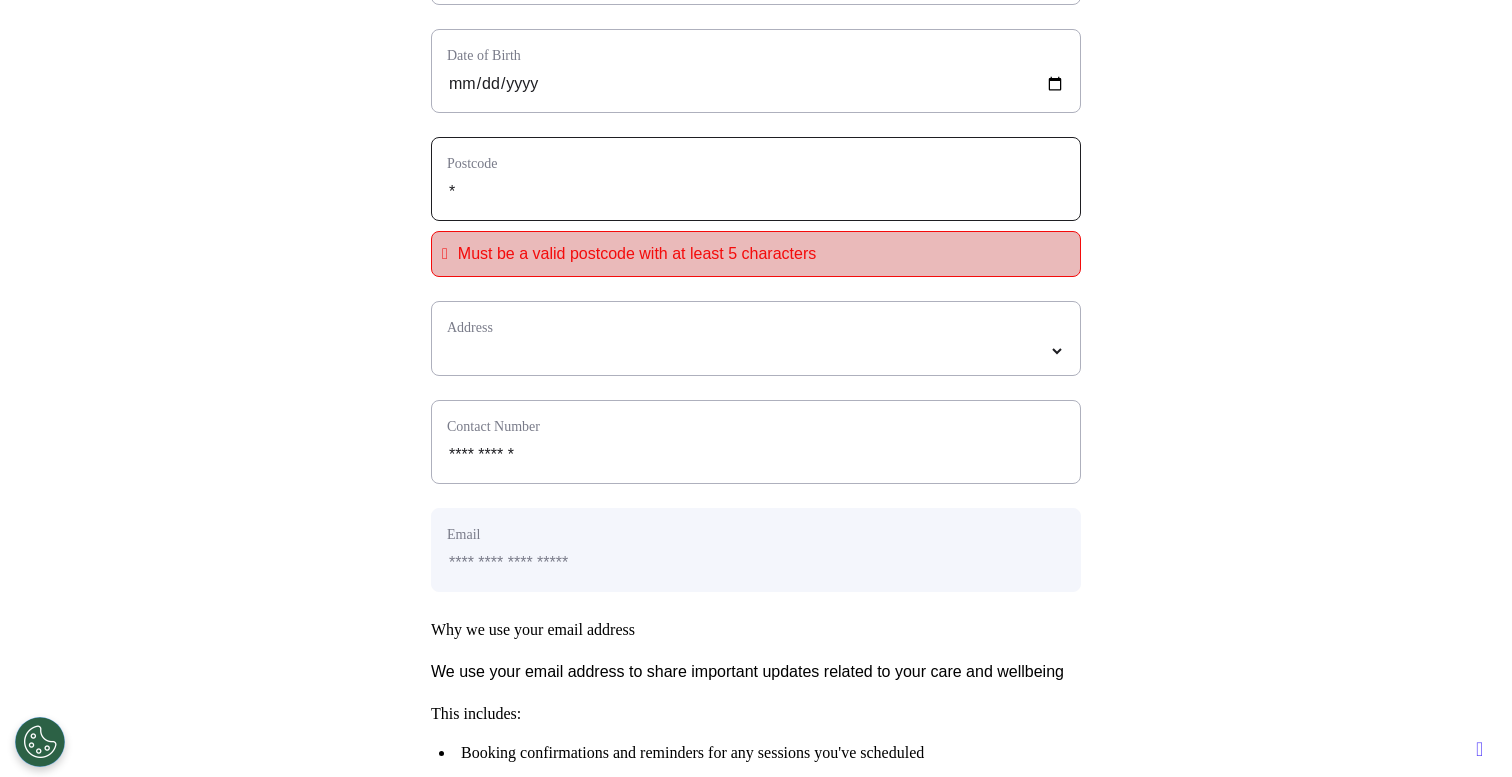 type on "**" 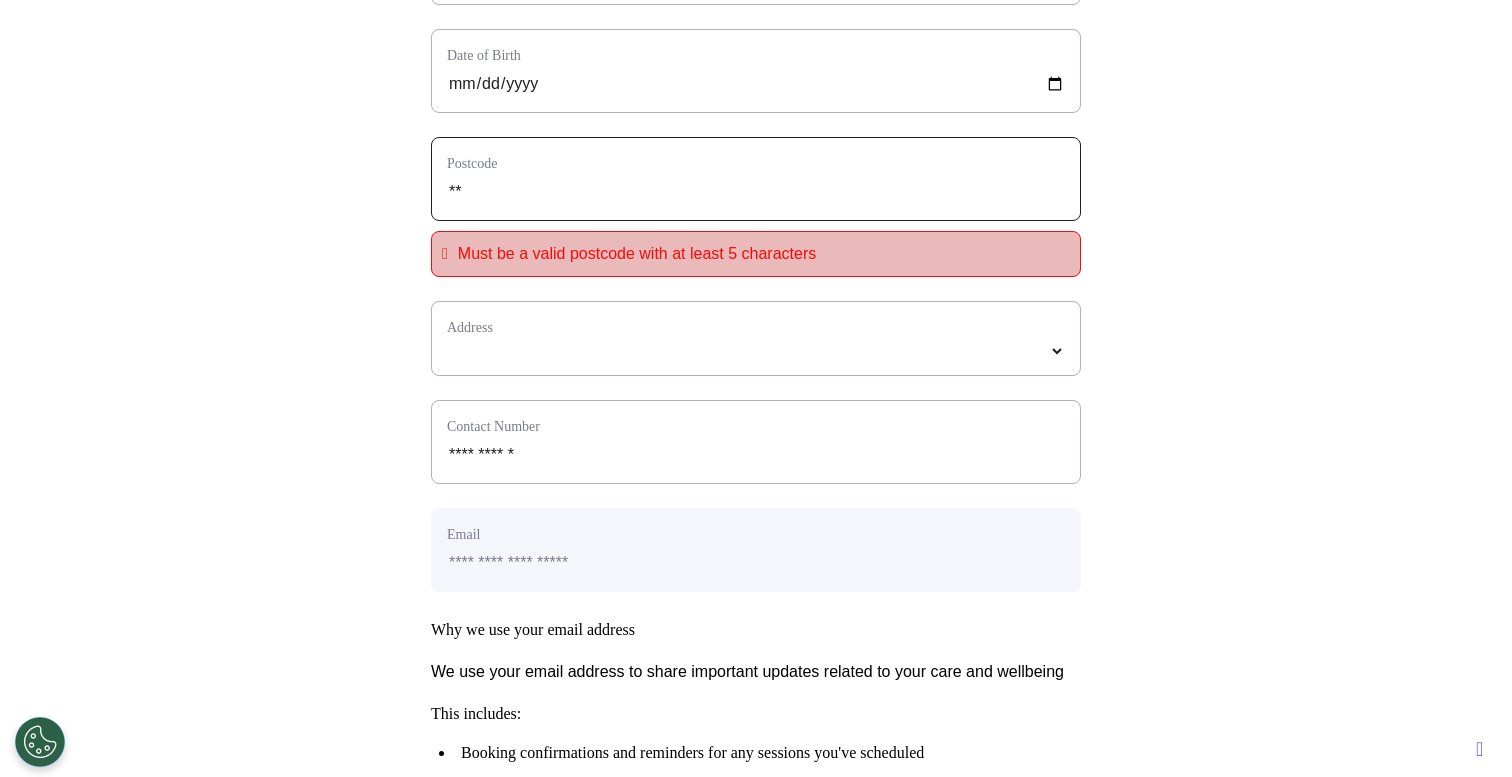 type on "***" 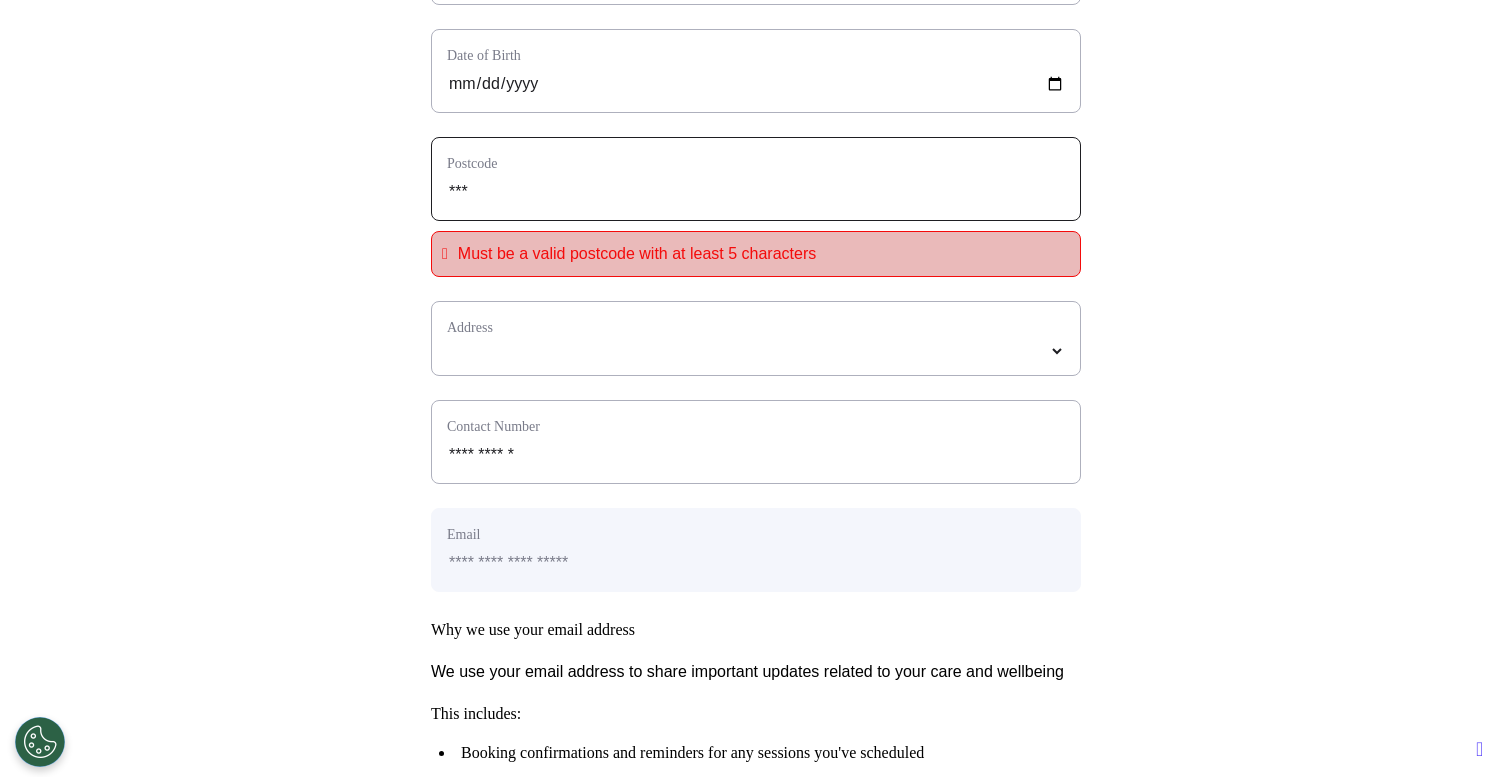 type on "****" 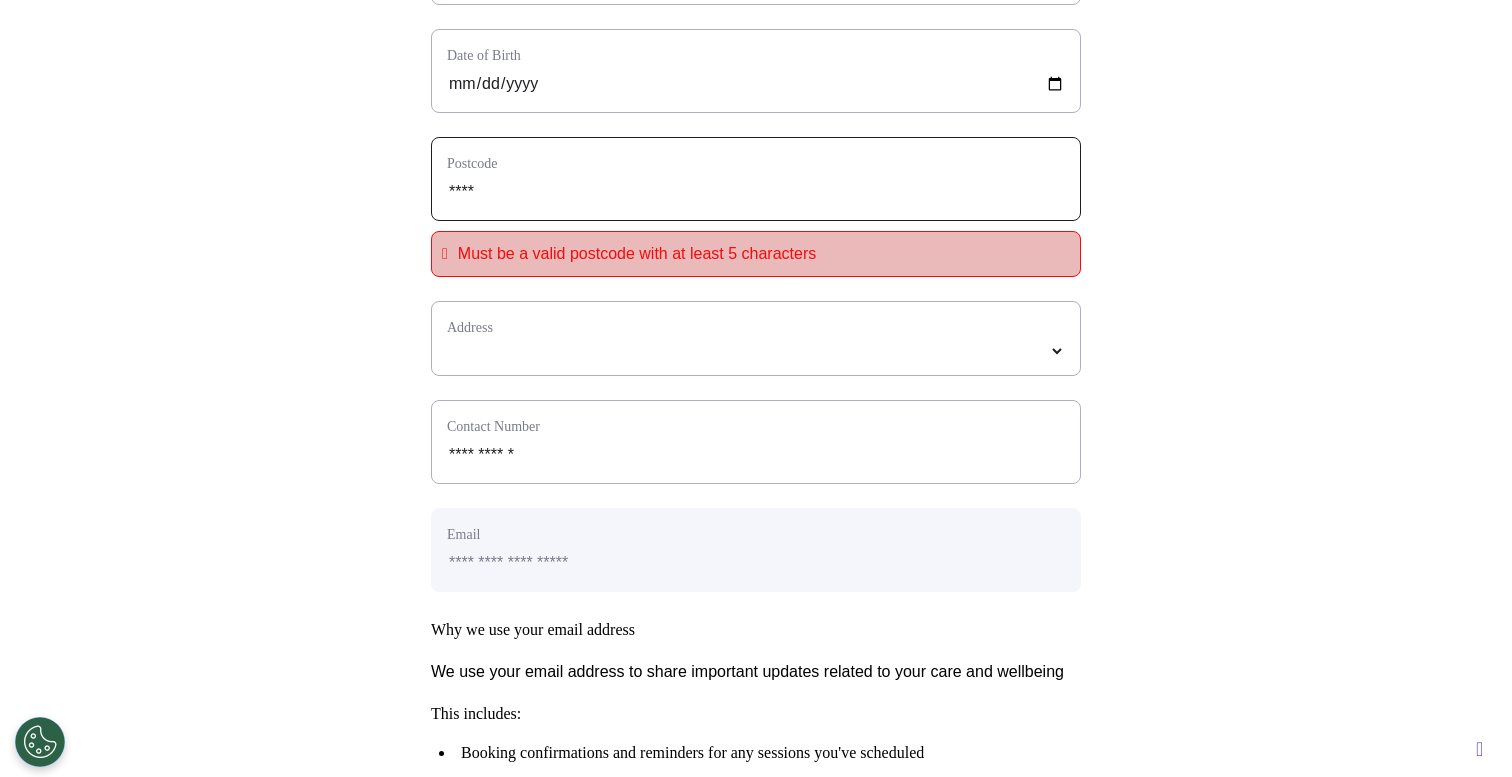 type on "*****" 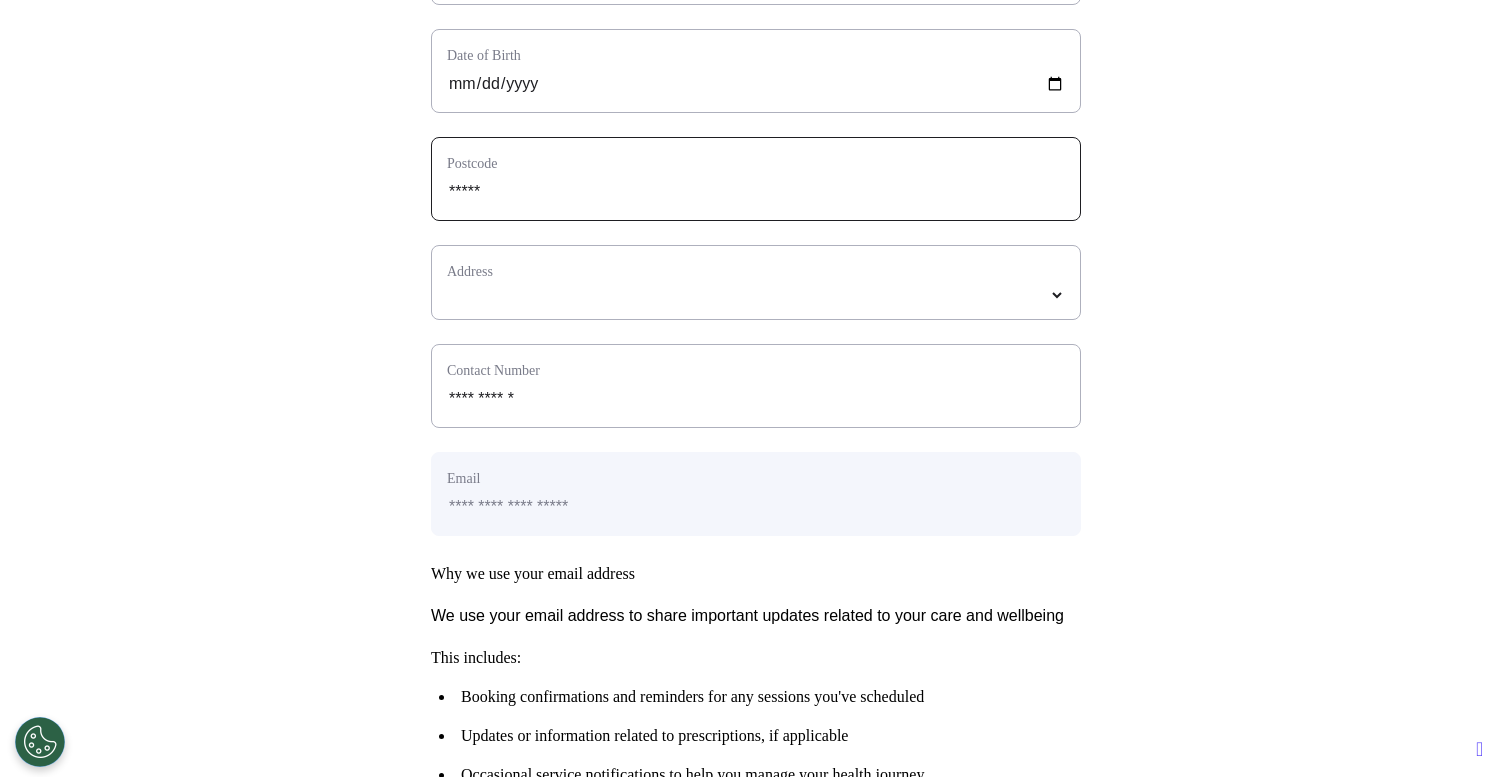 type on "*****" 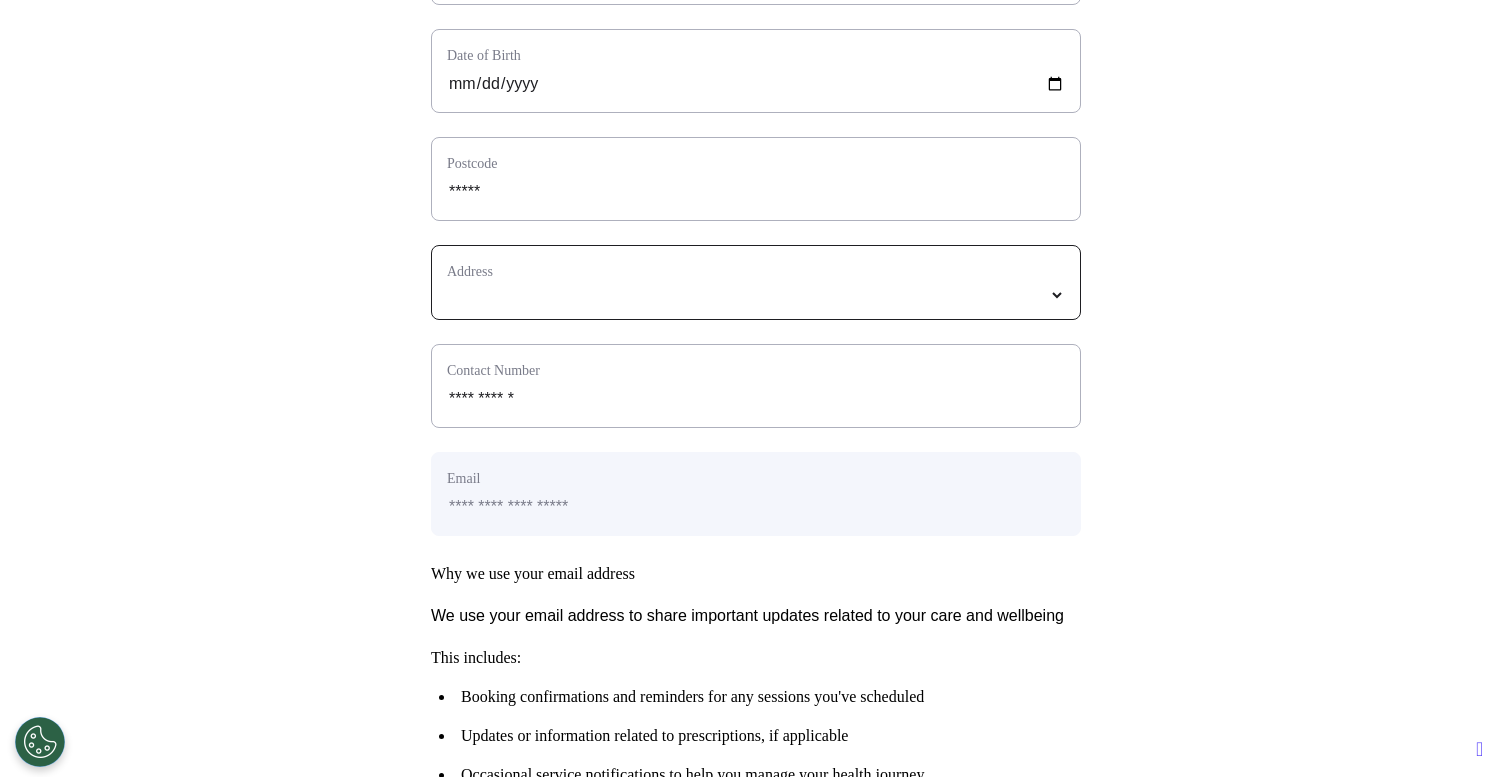 click at bounding box center (756, 295) 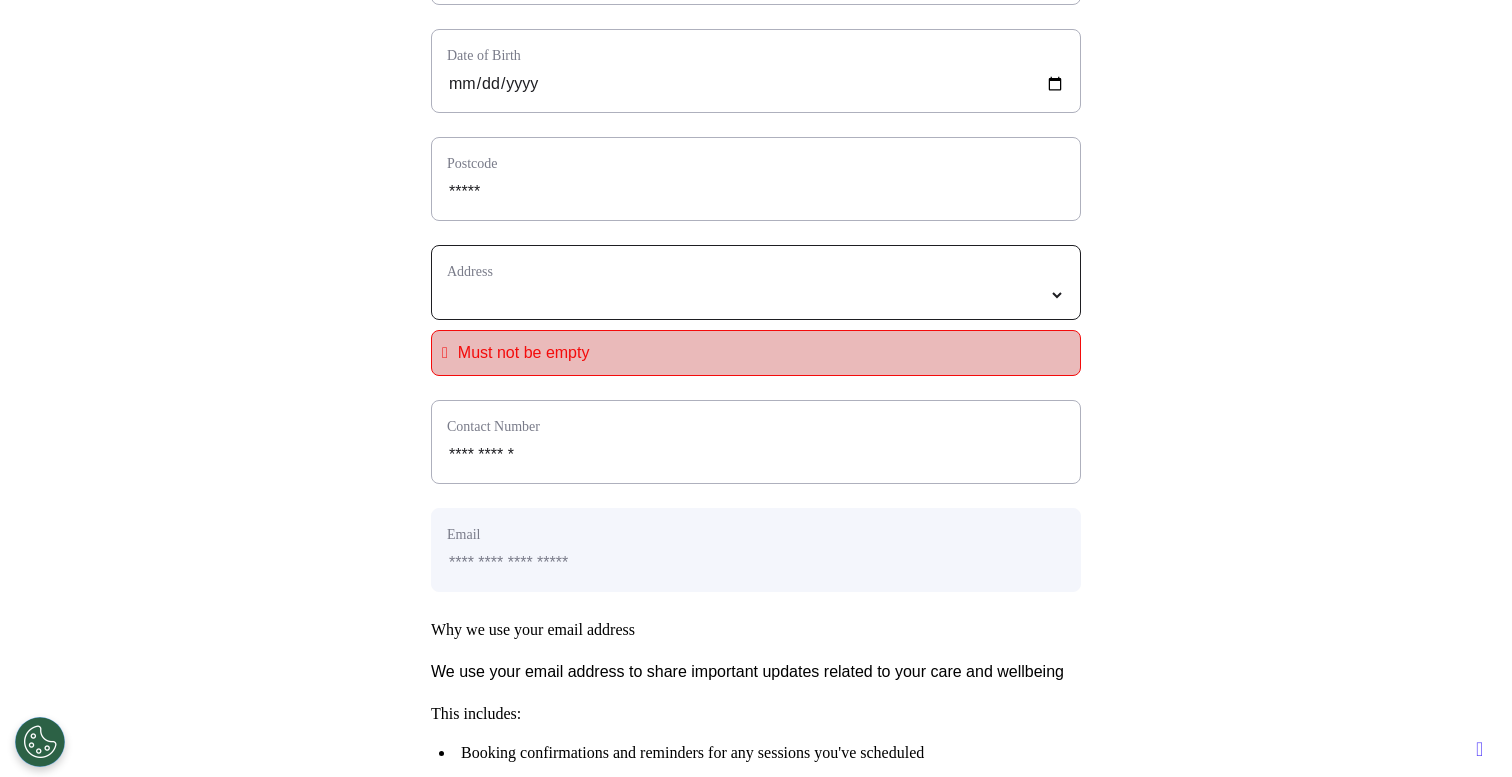click at bounding box center [756, 295] 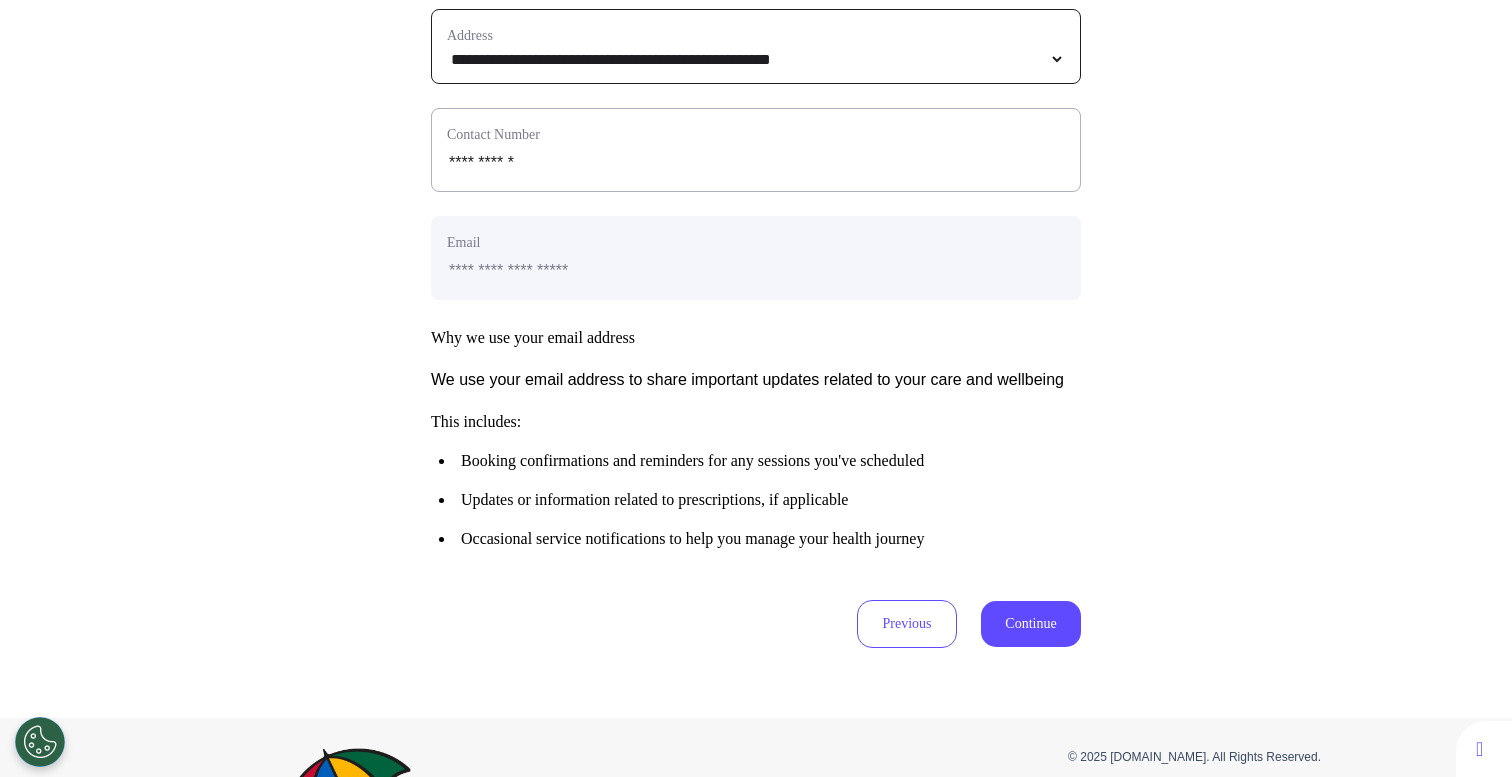 scroll, scrollTop: 962, scrollLeft: 0, axis: vertical 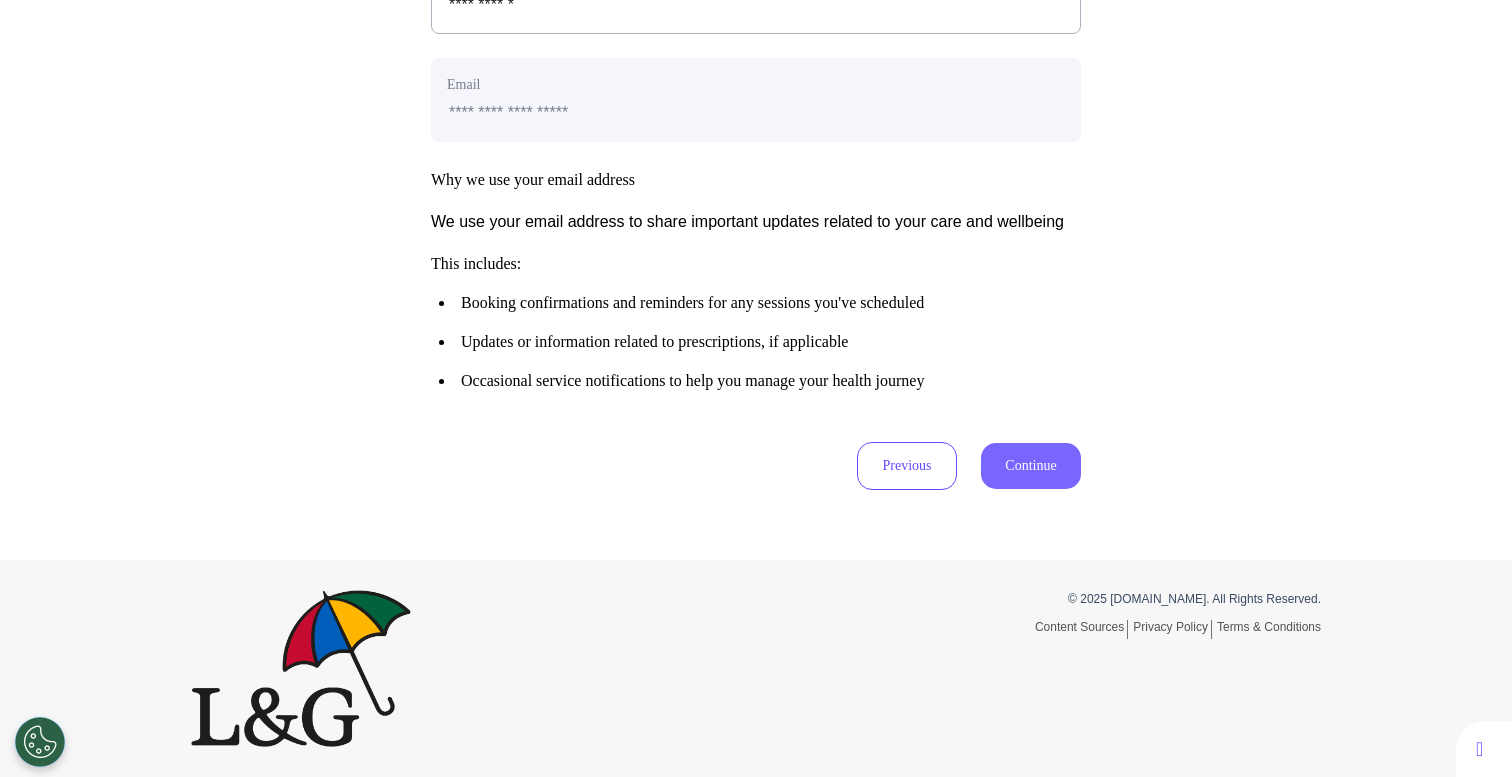 click on "Continue" at bounding box center (1031, 466) 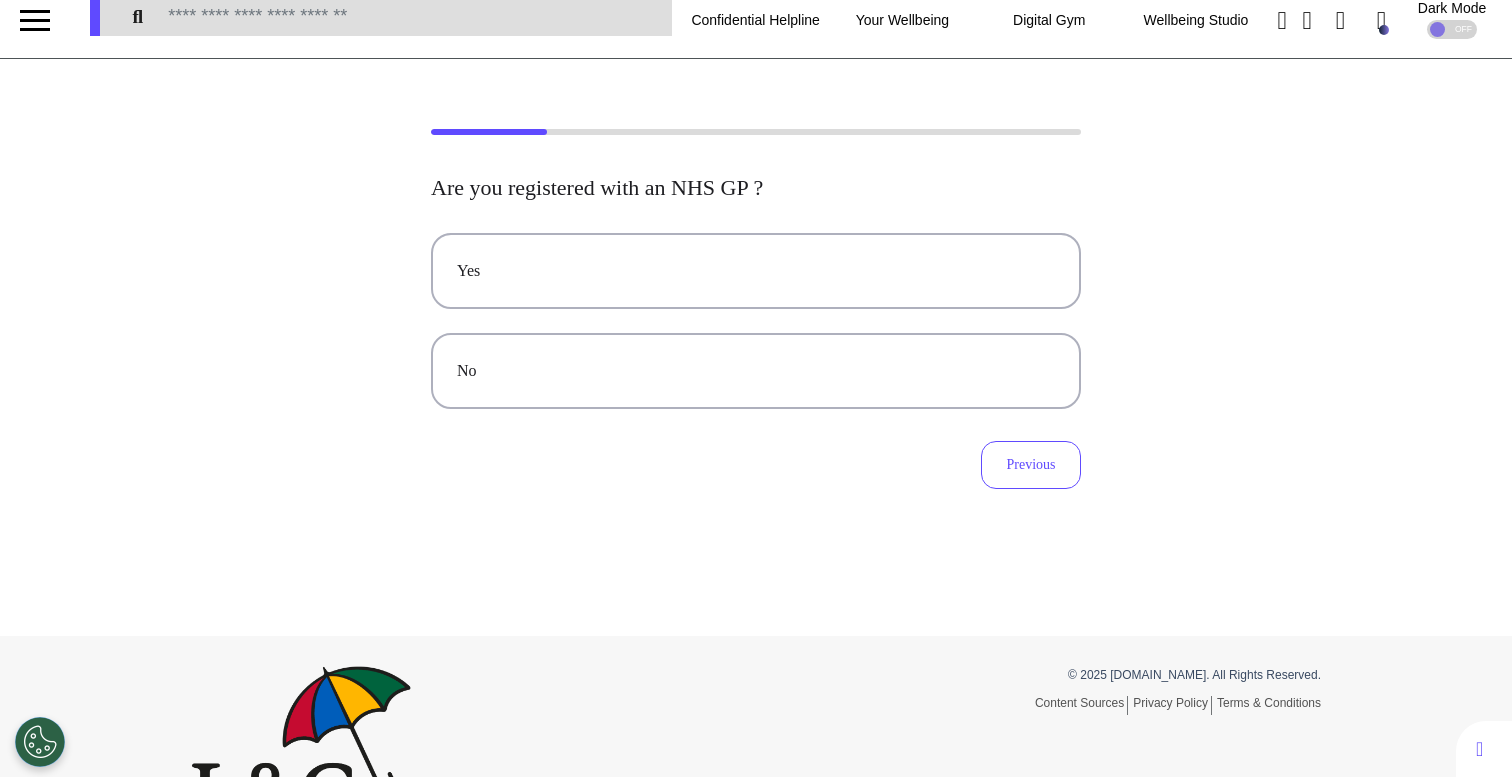 scroll, scrollTop: 0, scrollLeft: 0, axis: both 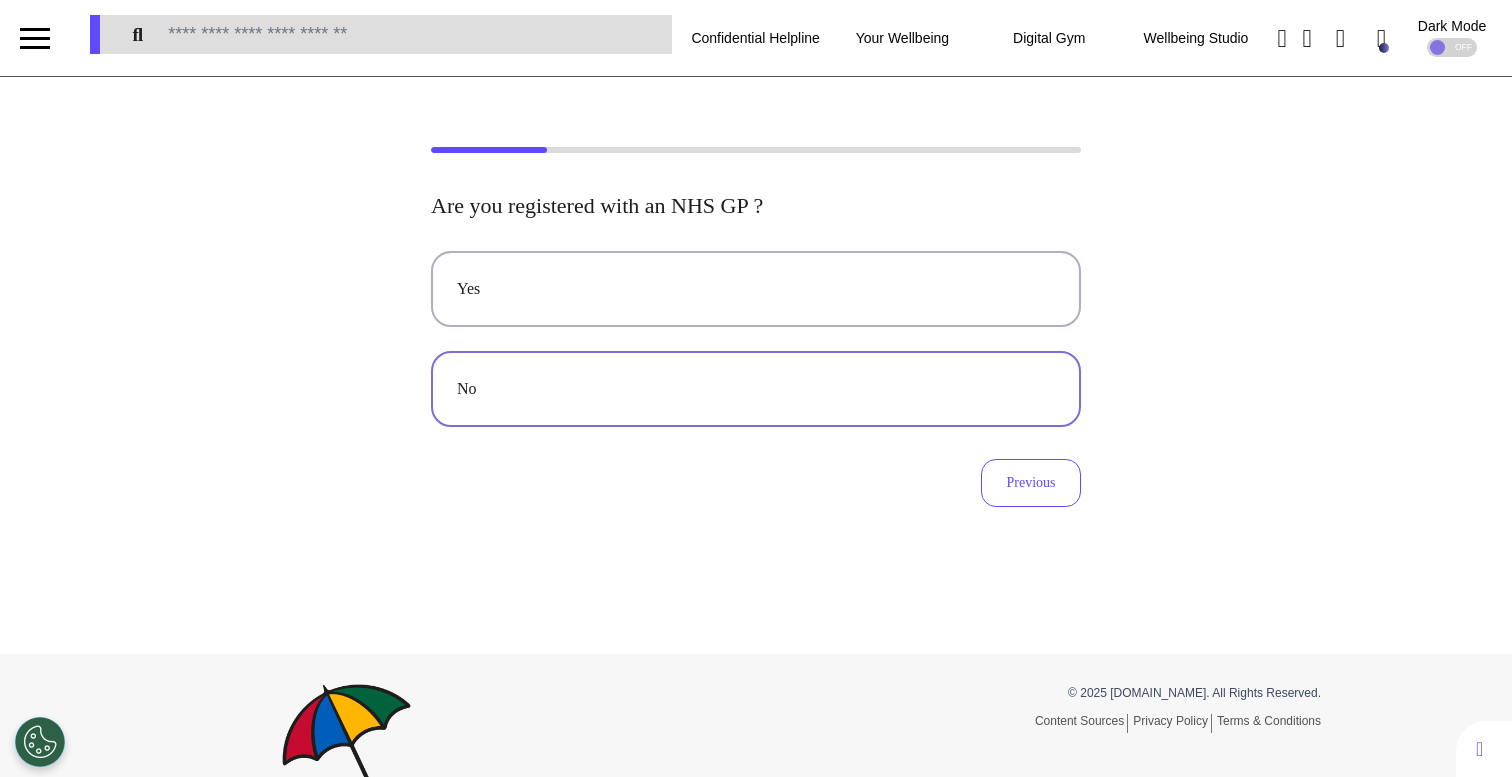 click on "No" at bounding box center (756, 389) 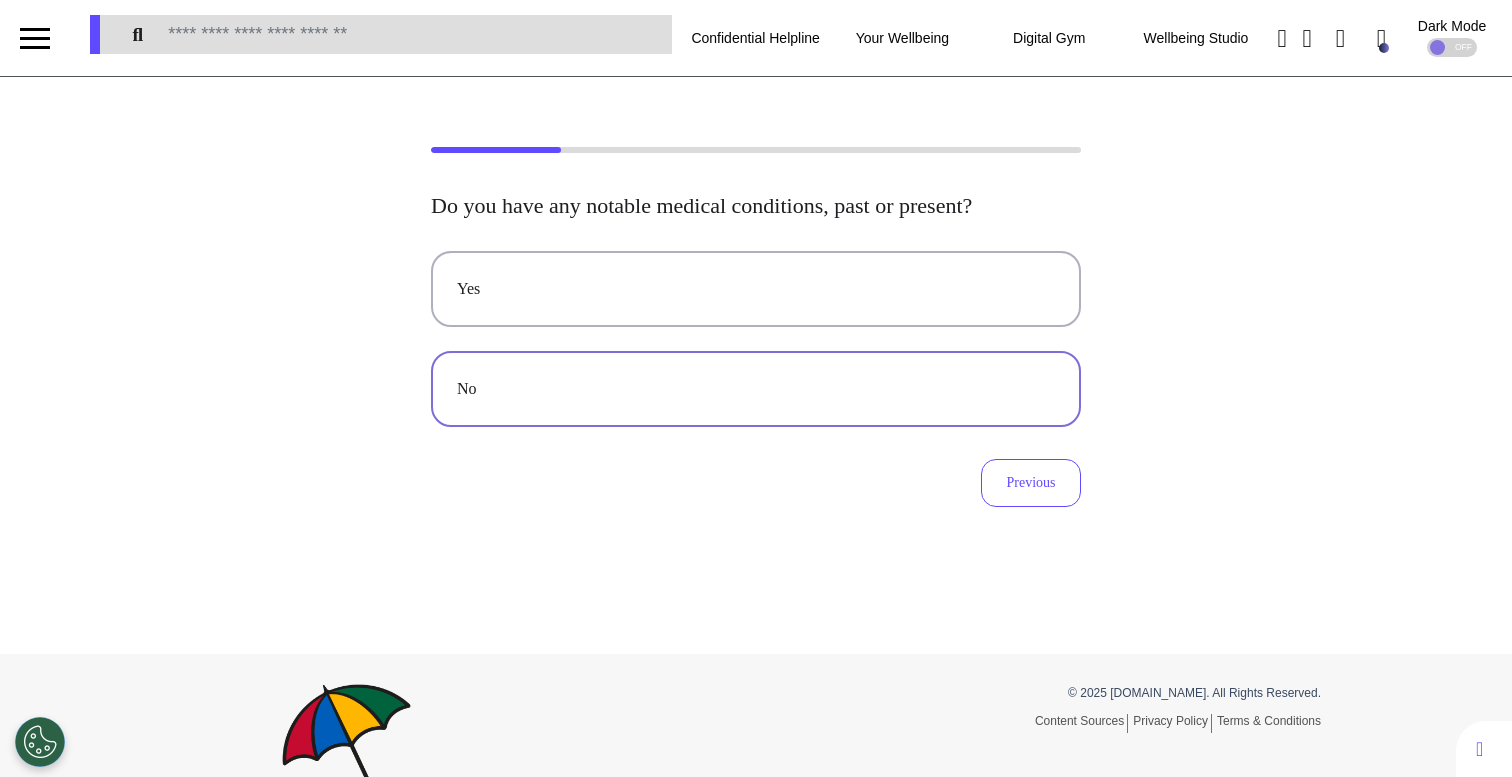 click on "No" at bounding box center (756, 389) 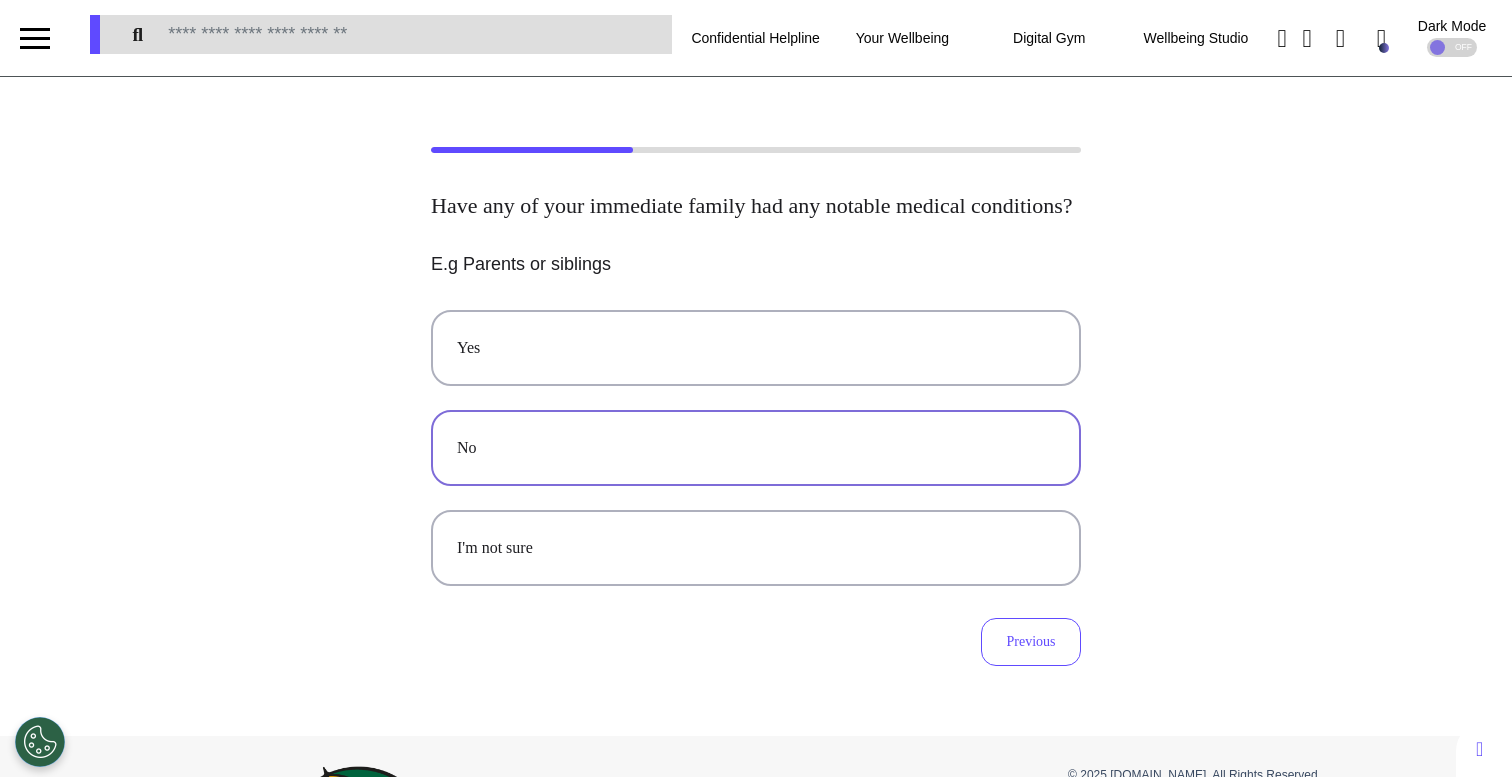 click on "No" at bounding box center (756, 448) 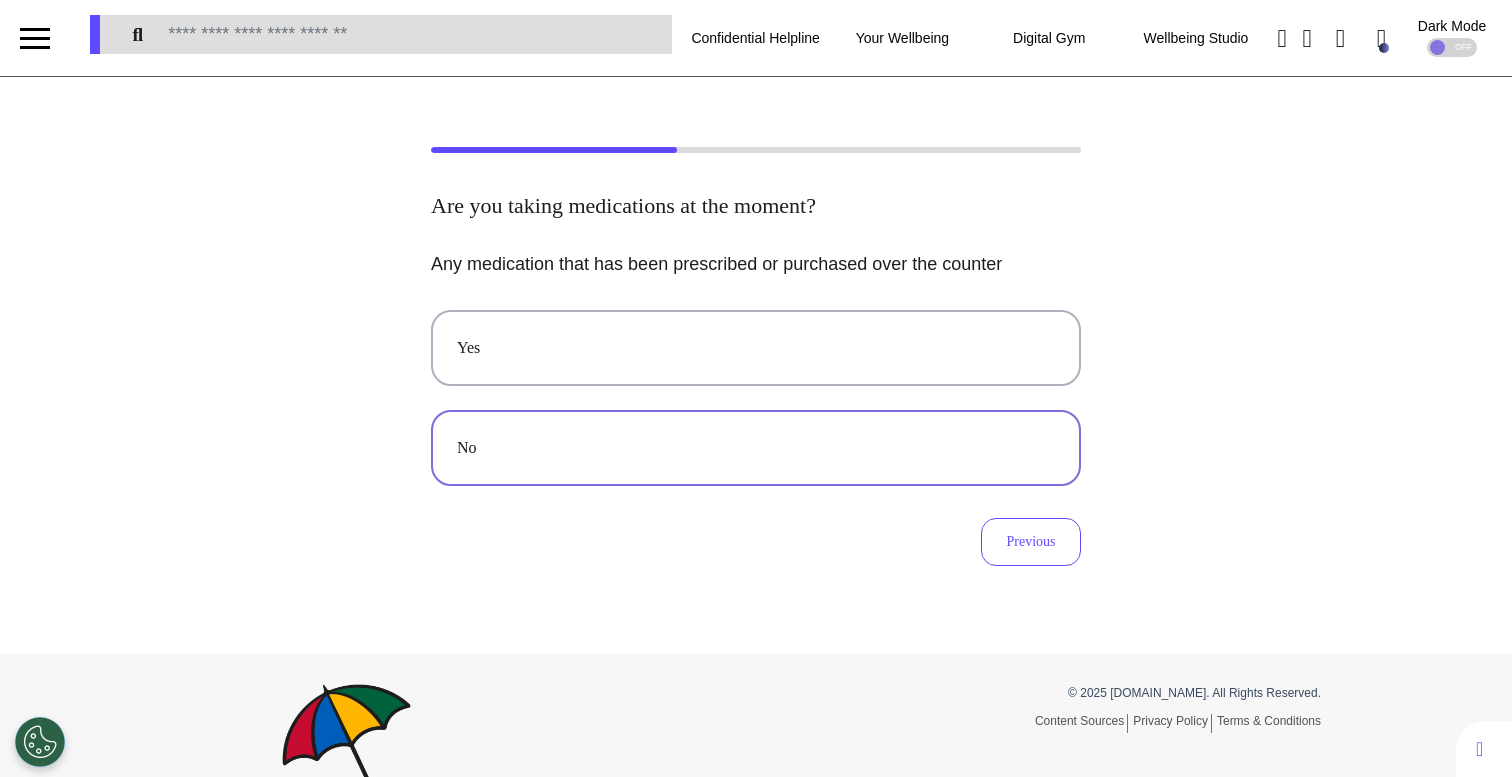click on "No" at bounding box center [756, 448] 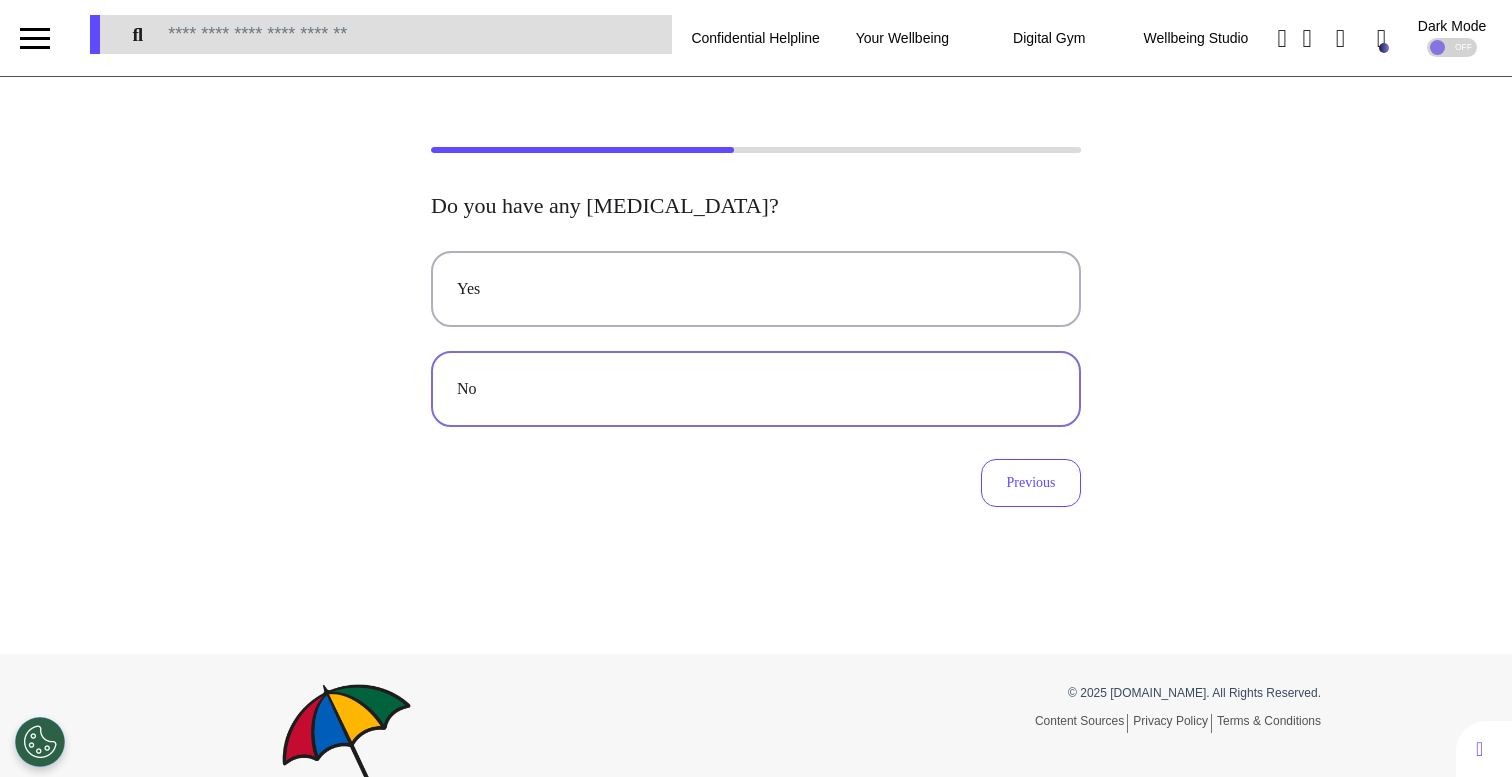 click on "No" at bounding box center [756, 389] 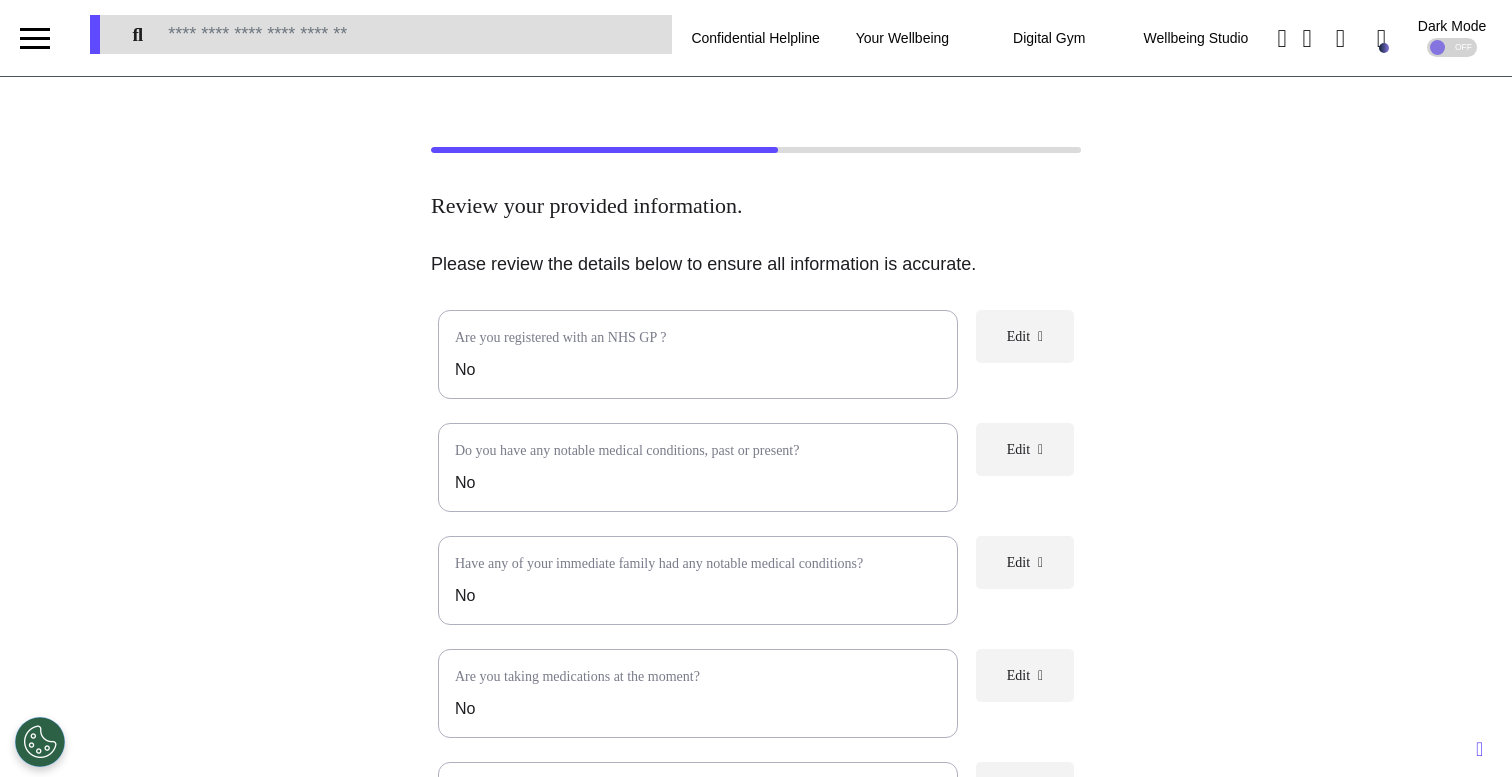 scroll, scrollTop: 462, scrollLeft: 0, axis: vertical 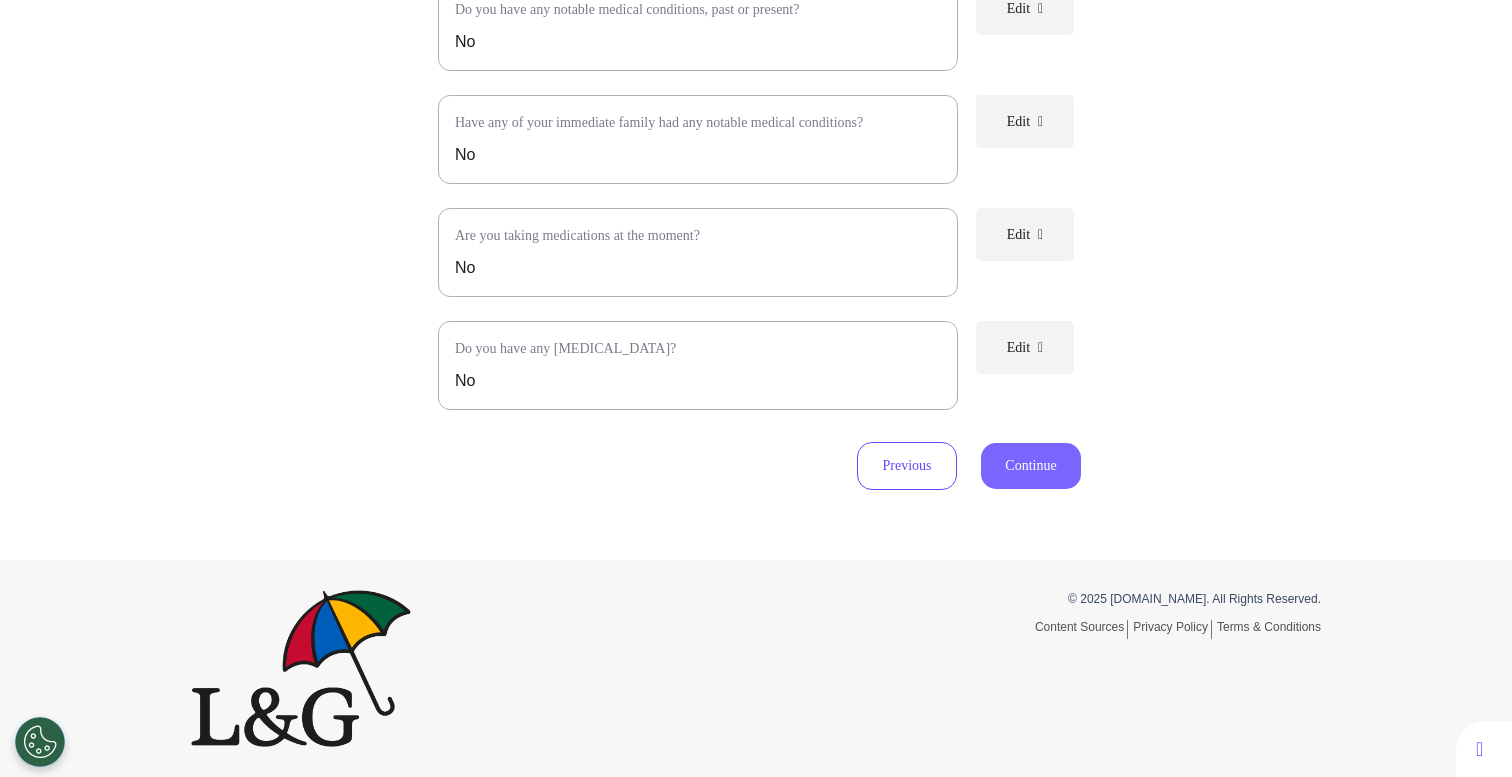 click on "Continue" at bounding box center (1031, 466) 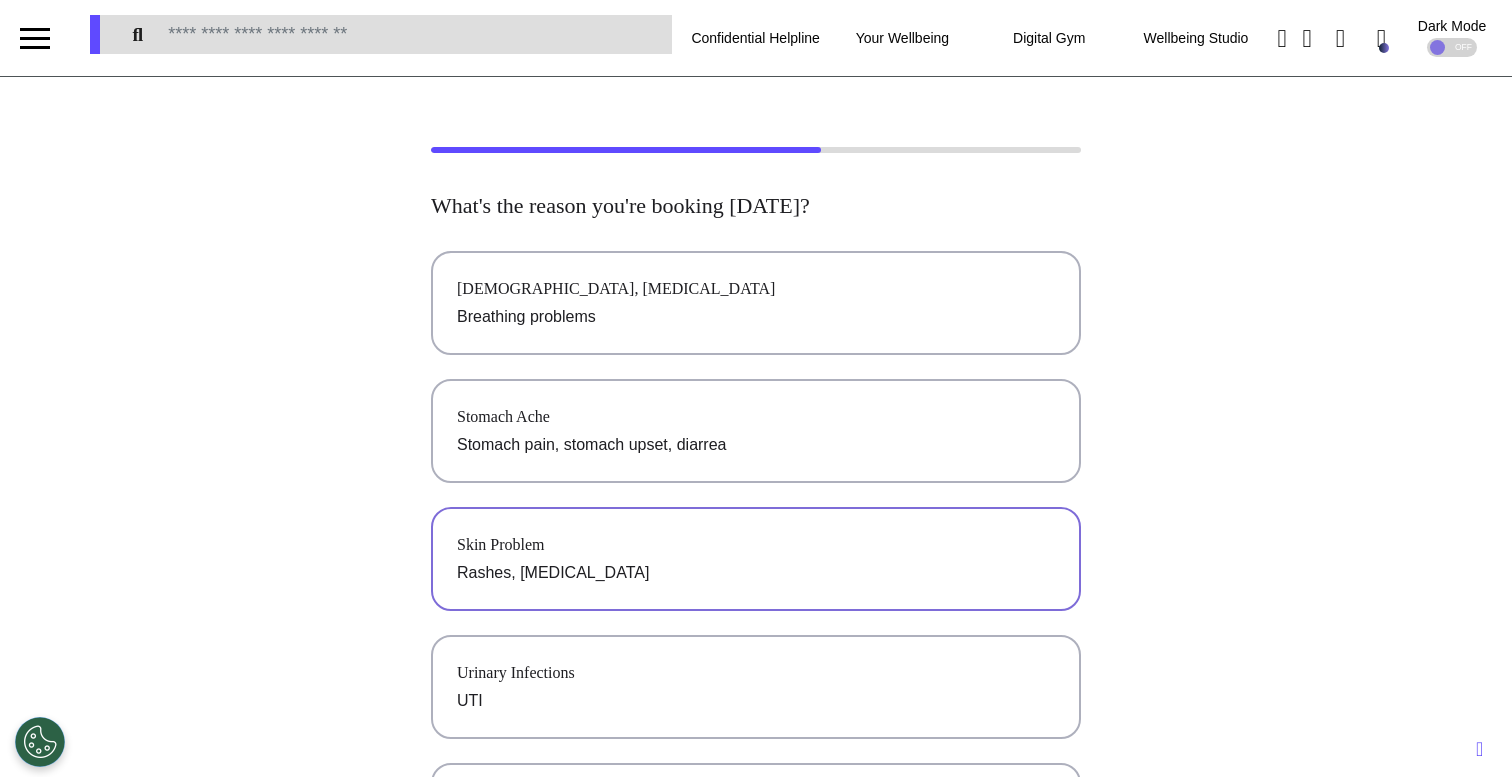 scroll, scrollTop: 713, scrollLeft: 0, axis: vertical 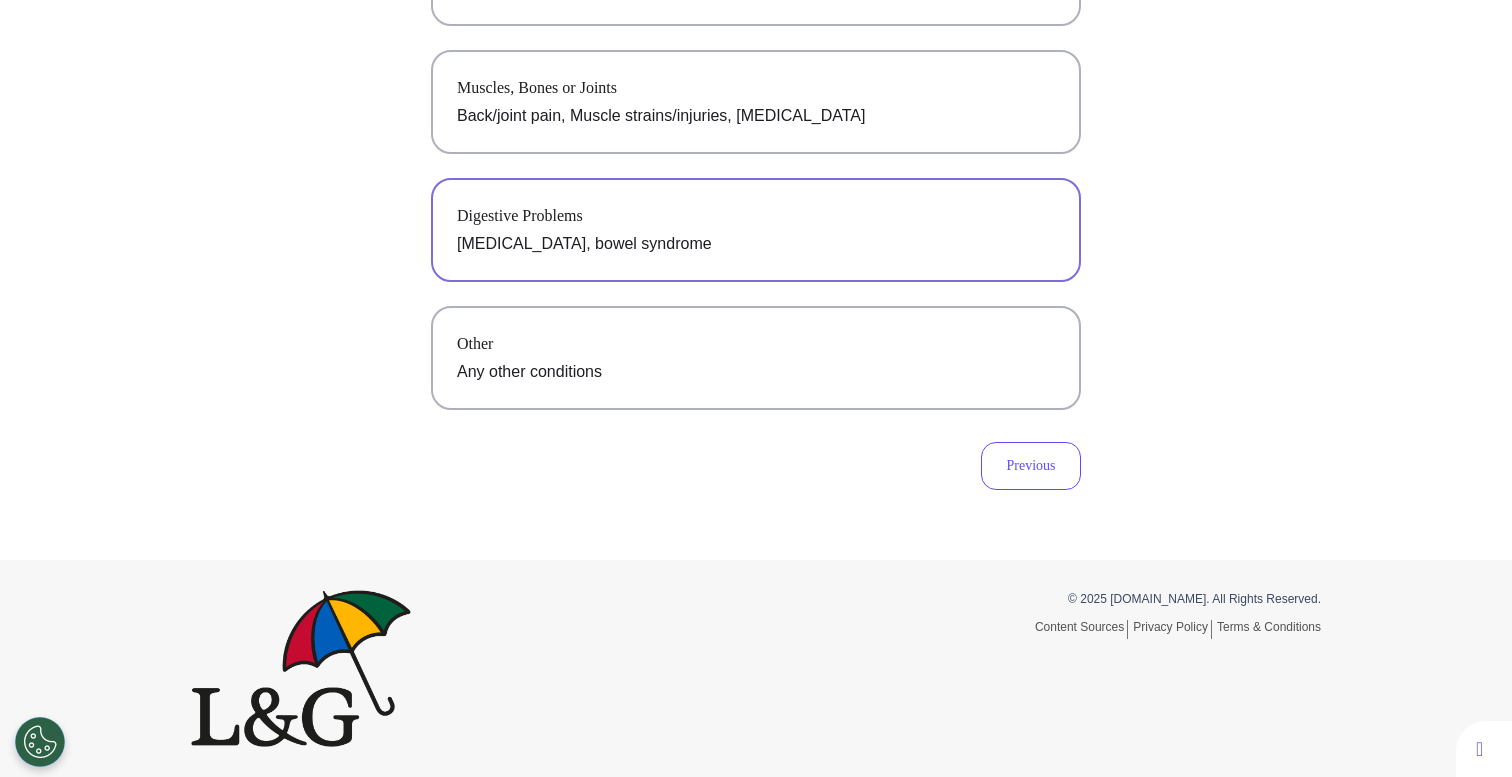 click on "[MEDICAL_DATA], bowel syndrome" at bounding box center (756, 244) 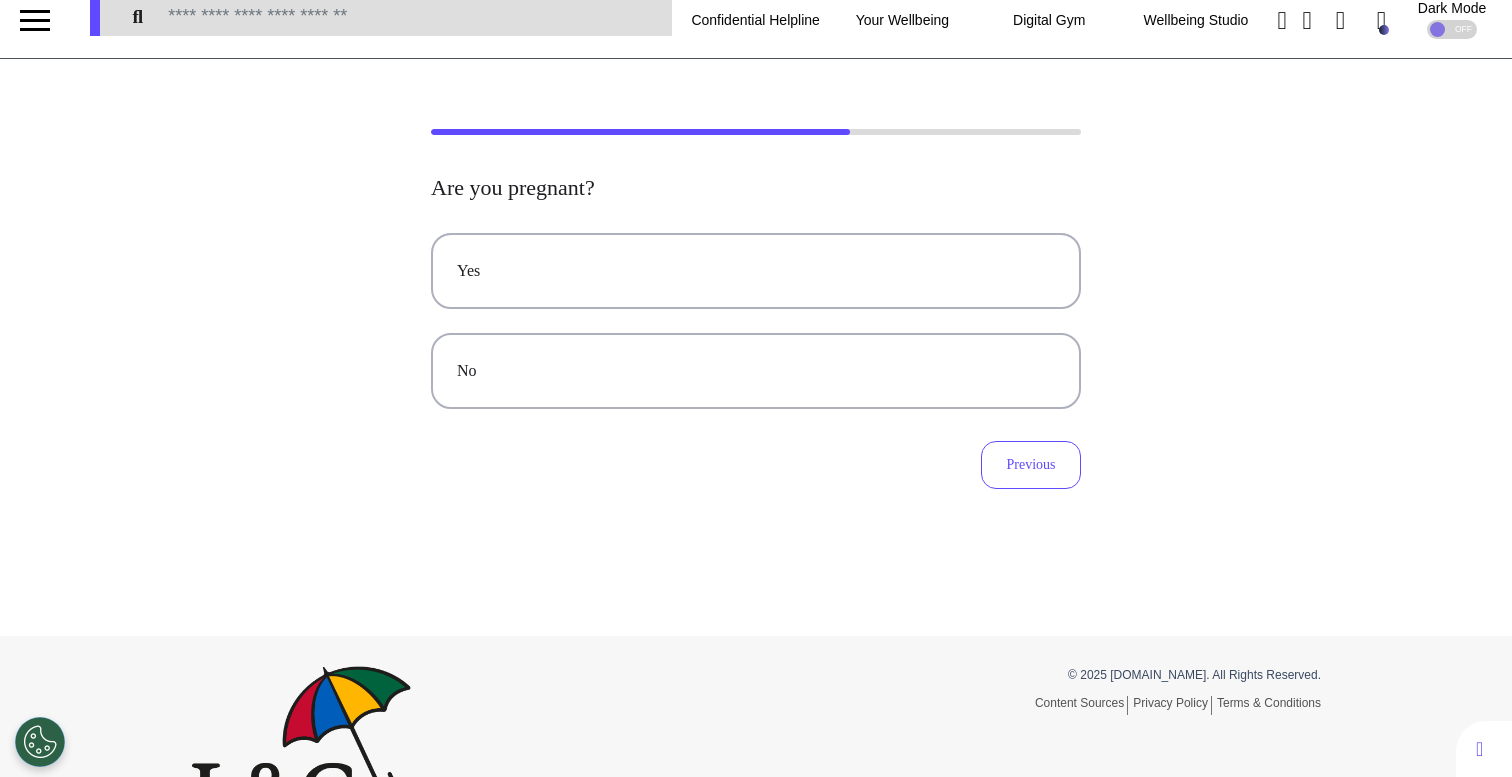 scroll, scrollTop: 0, scrollLeft: 0, axis: both 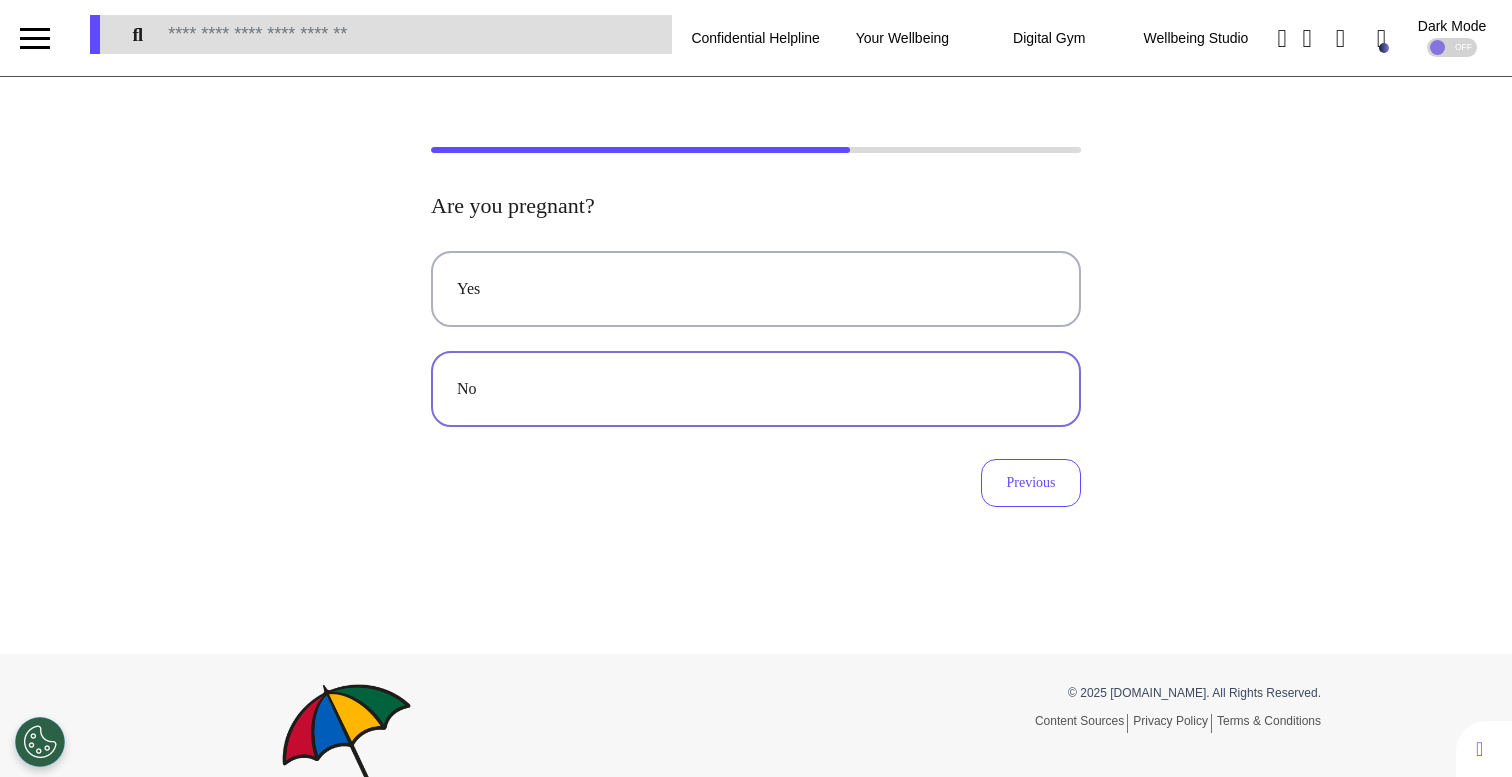 click on "No" at bounding box center [756, 389] 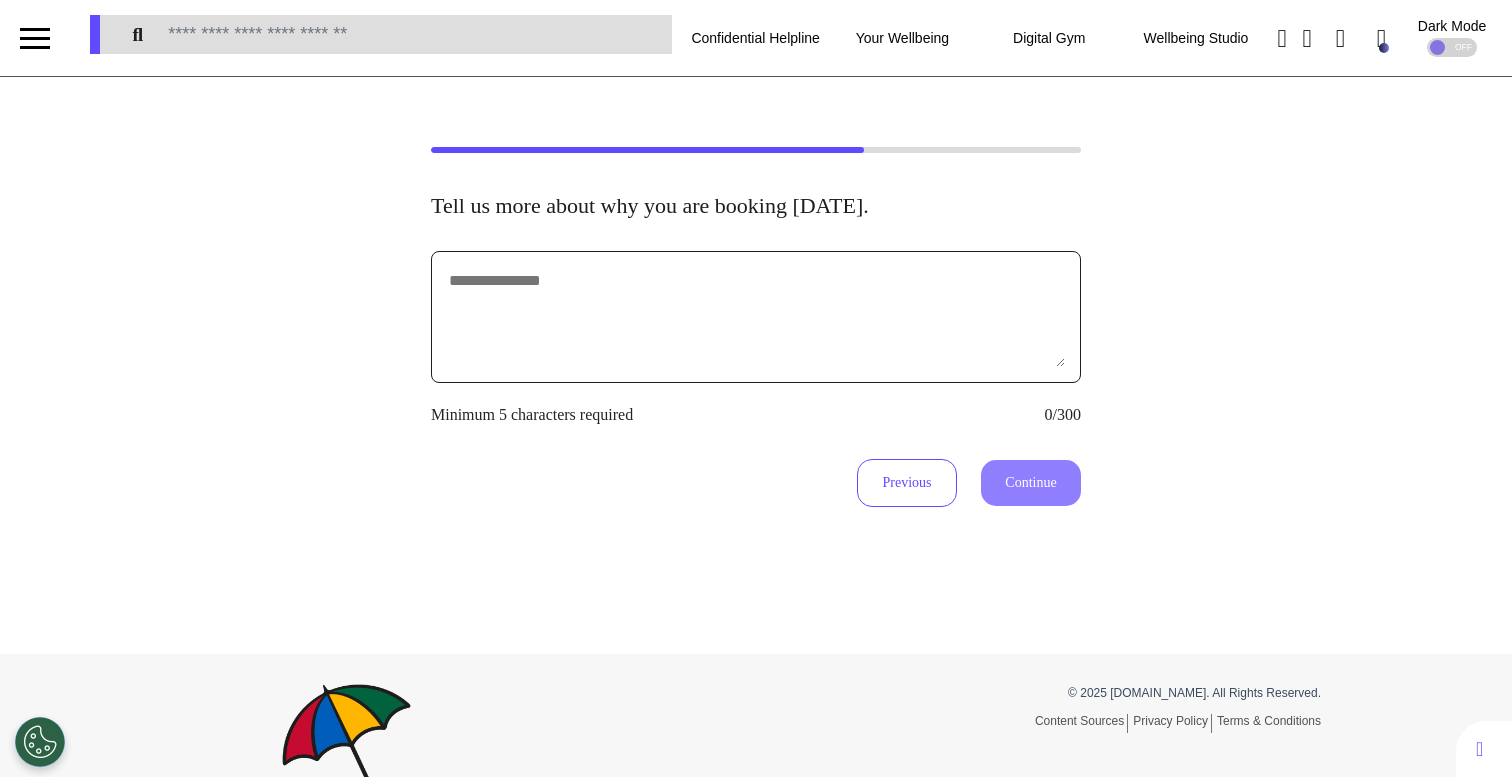 click at bounding box center [756, 317] 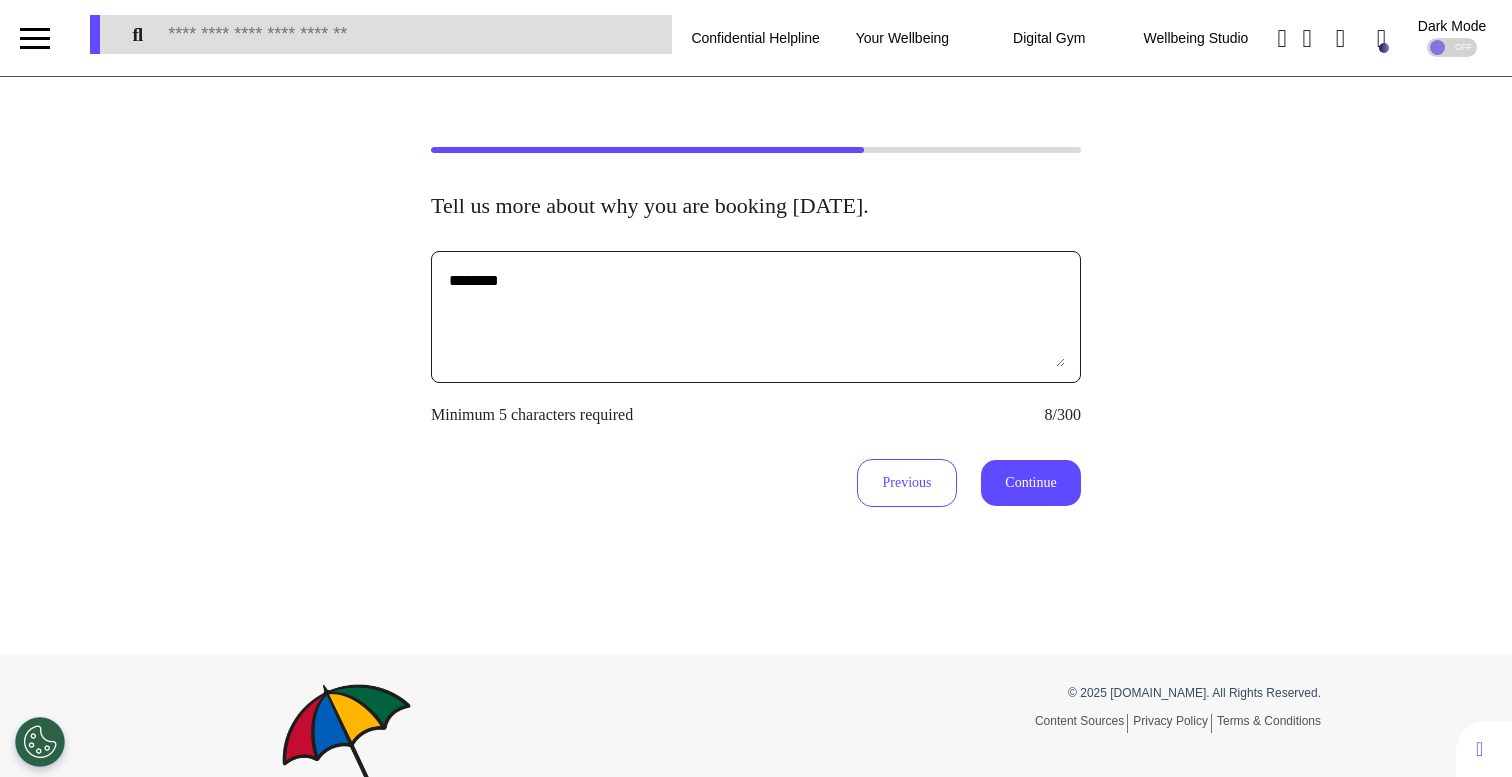 type on "********" 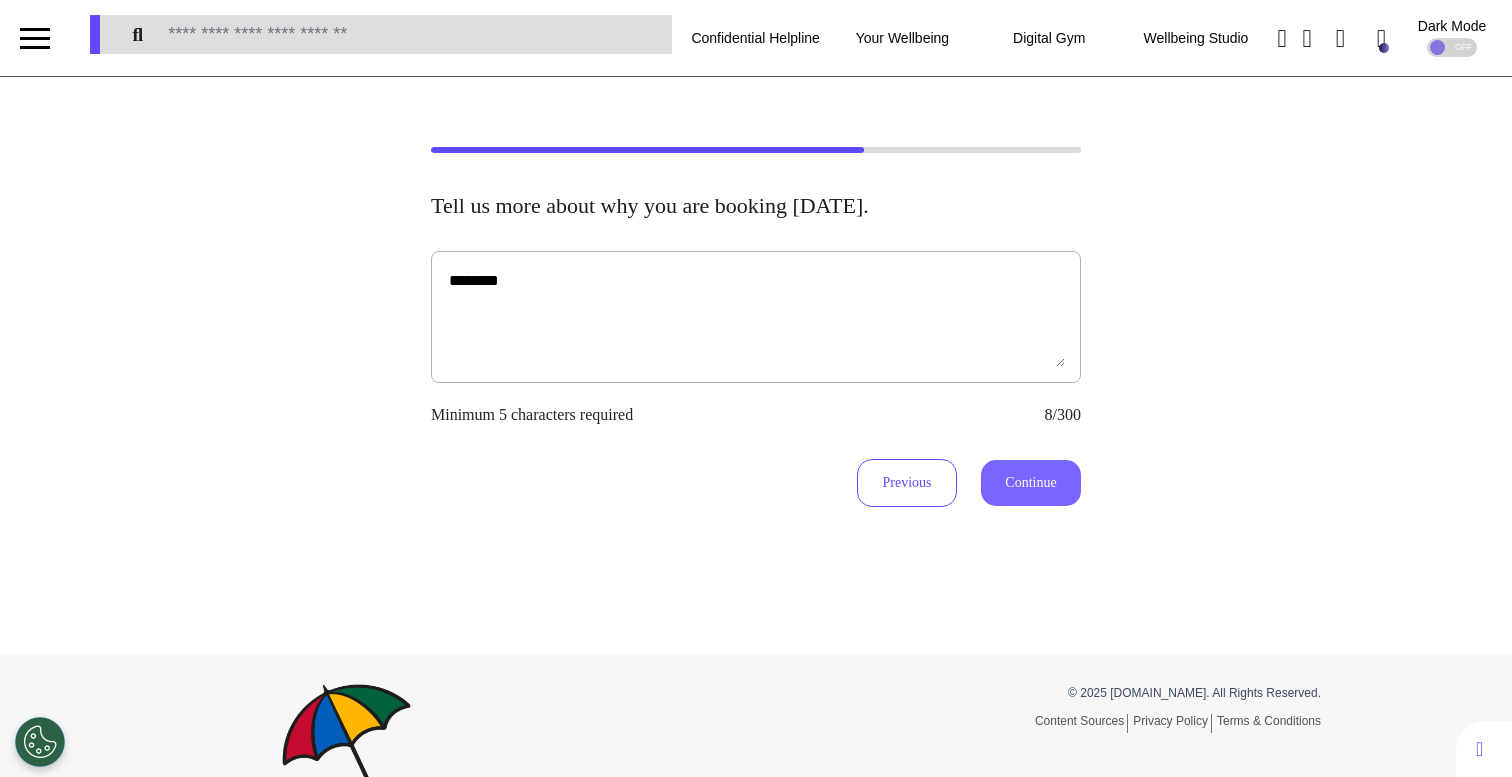 click on "Continue" at bounding box center (1031, 483) 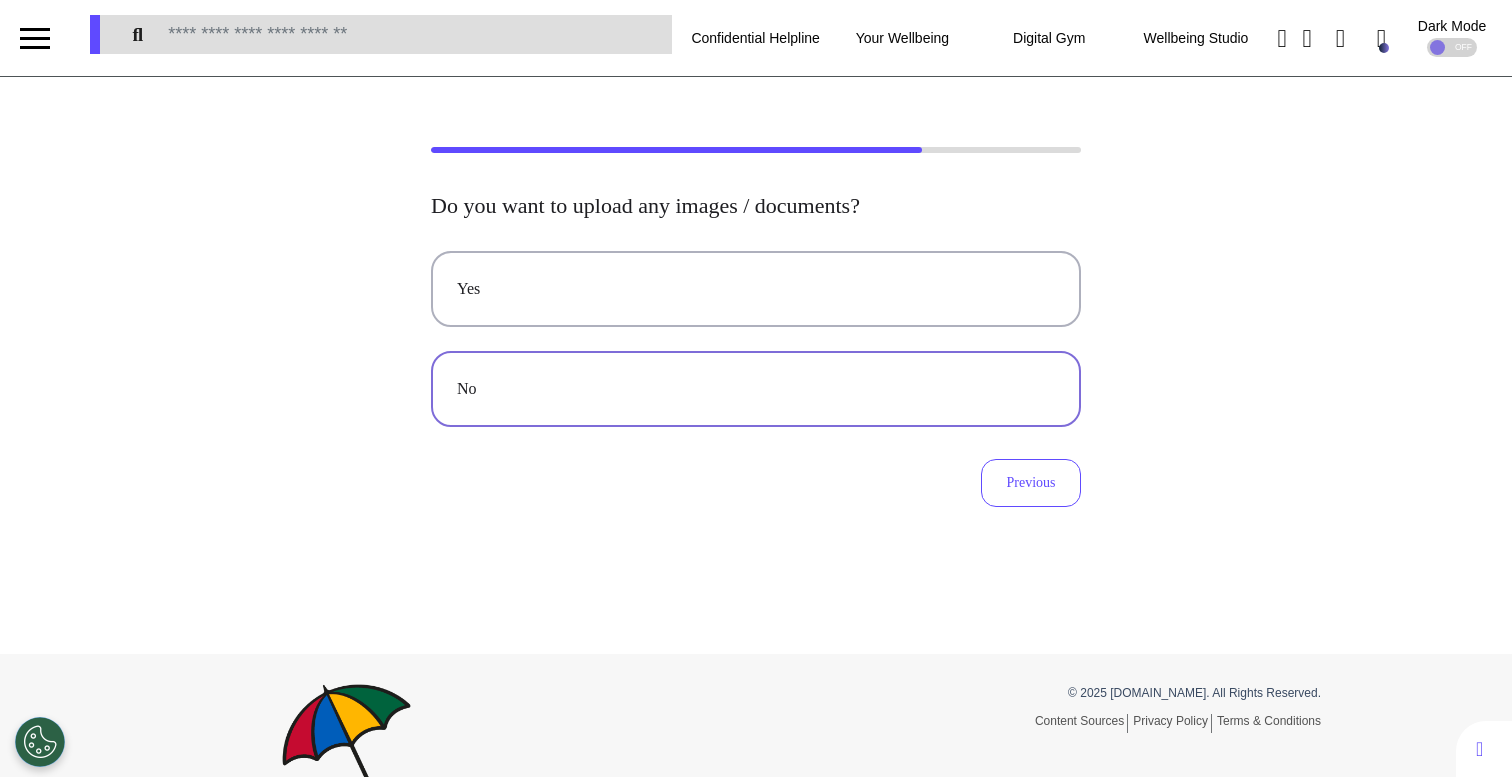 click on "No" at bounding box center [756, 389] 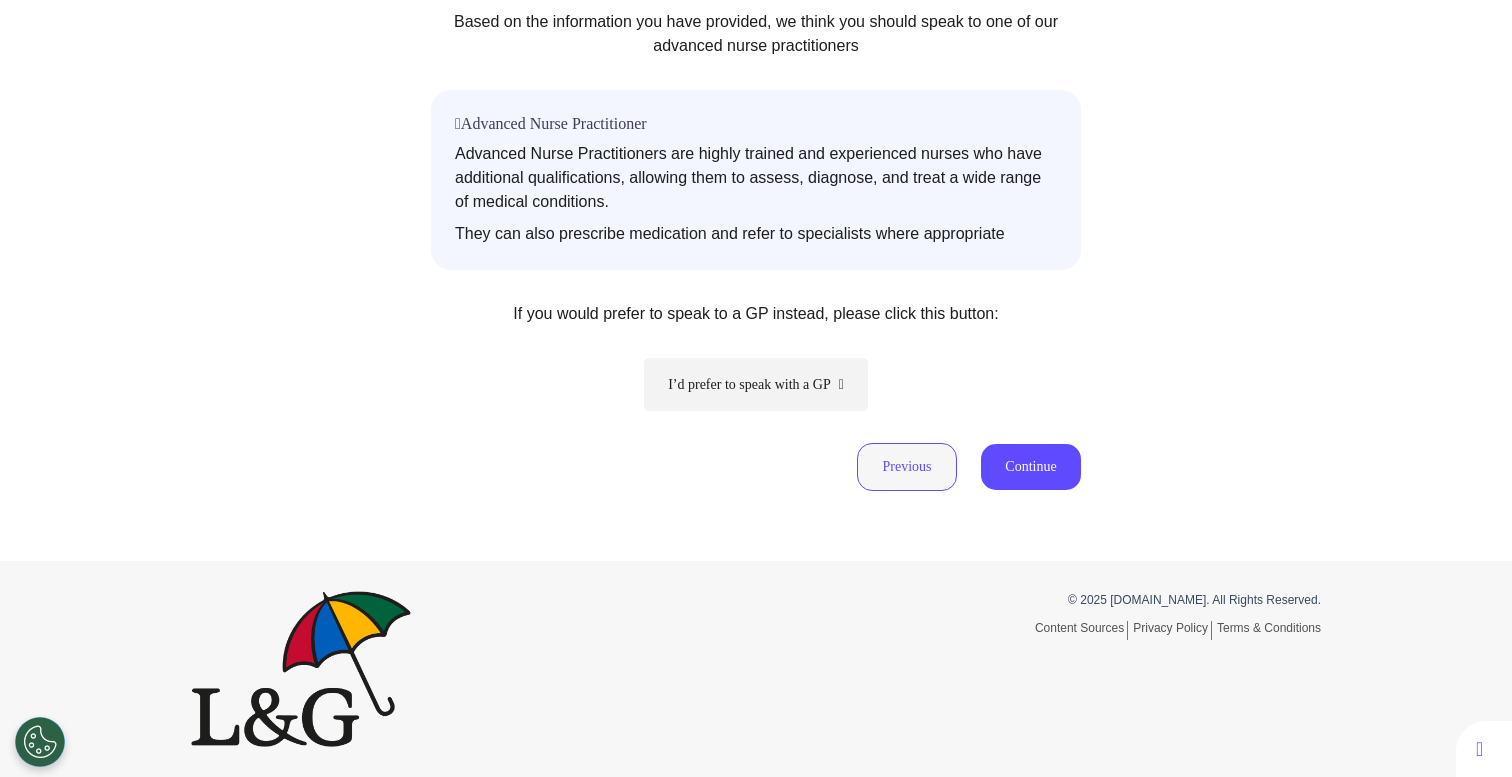 click on "Previous" at bounding box center (907, 467) 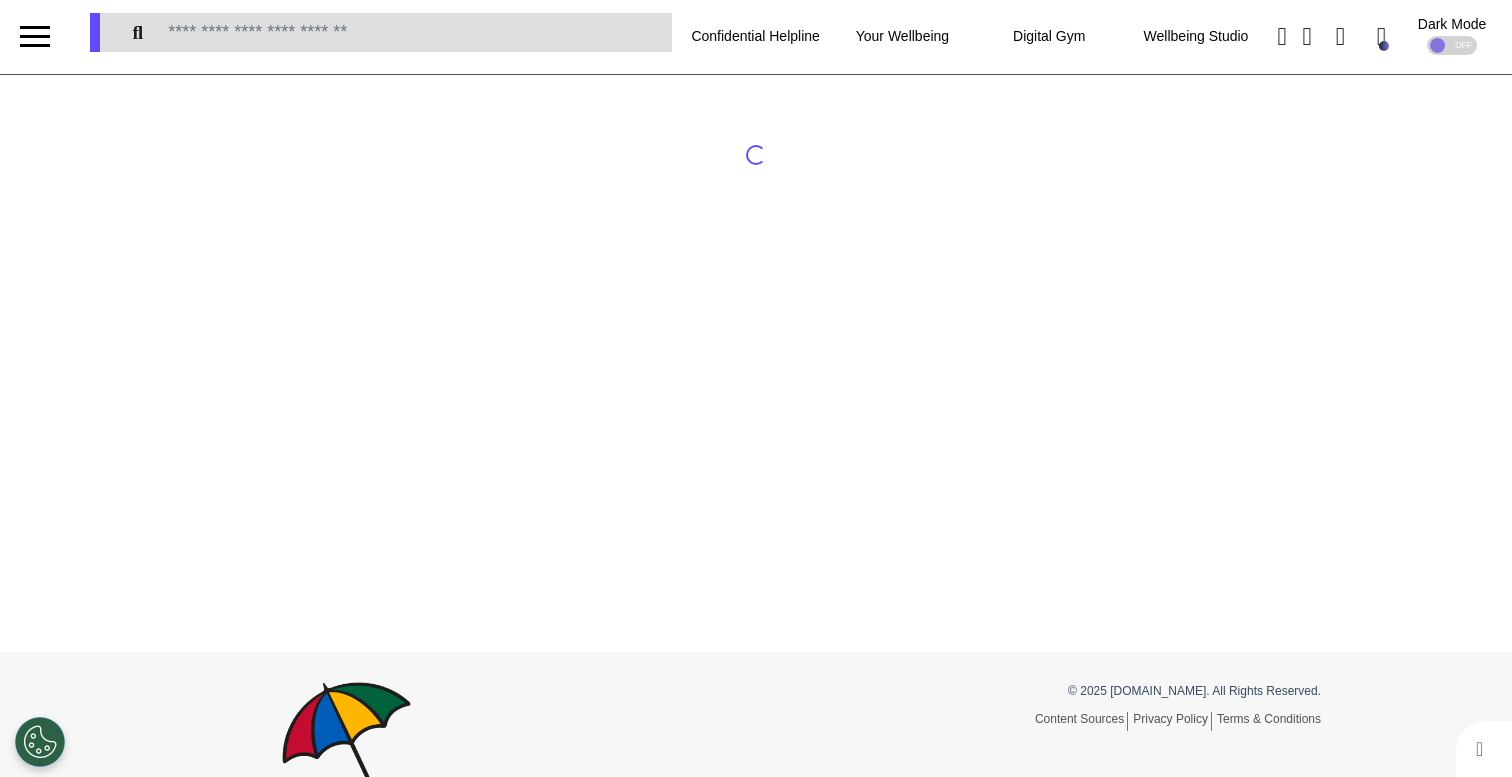 scroll, scrollTop: 0, scrollLeft: 0, axis: both 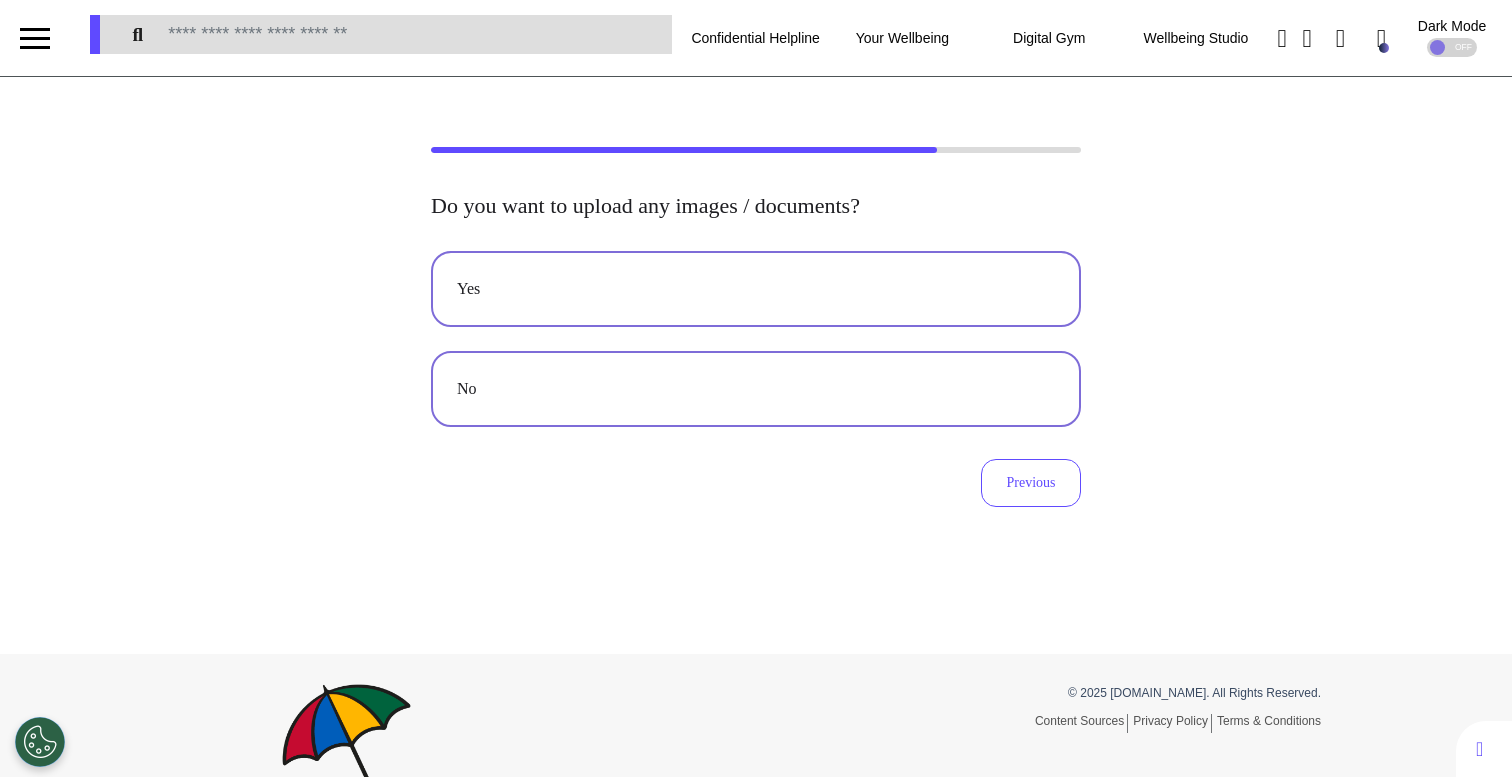 click on "Yes" at bounding box center [756, 289] 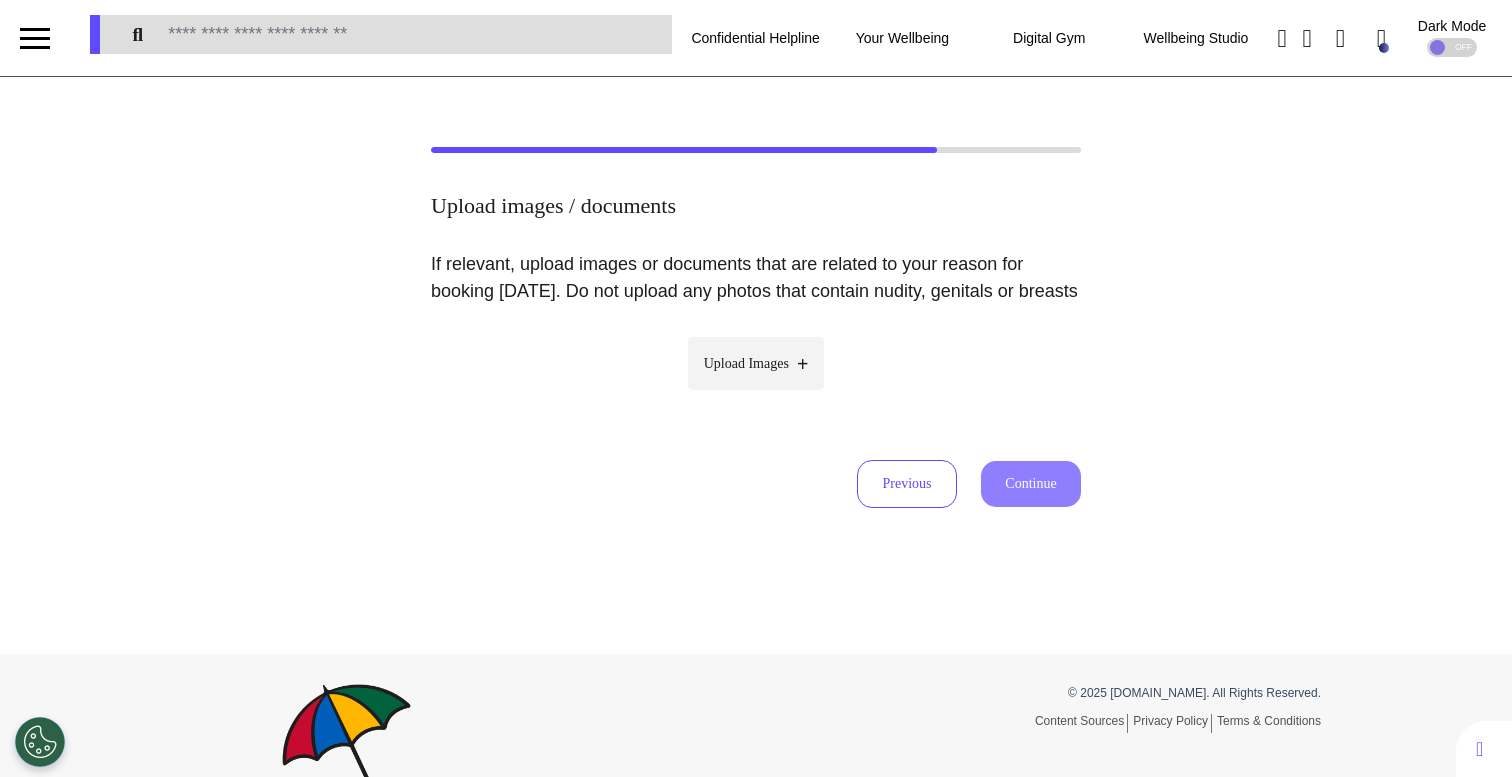 click on "Upload Images" at bounding box center (756, 382) 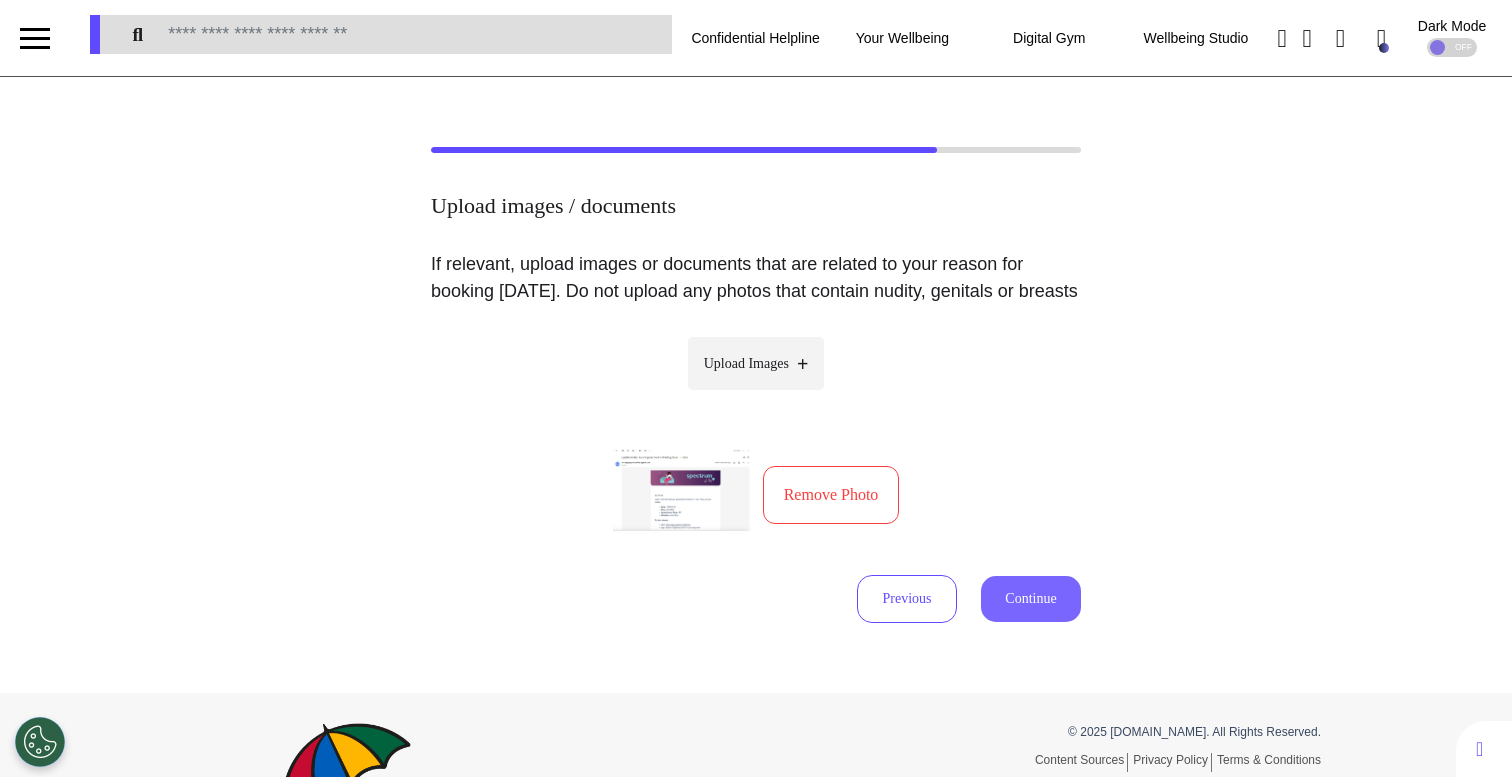 click on "Continue" at bounding box center (1031, 599) 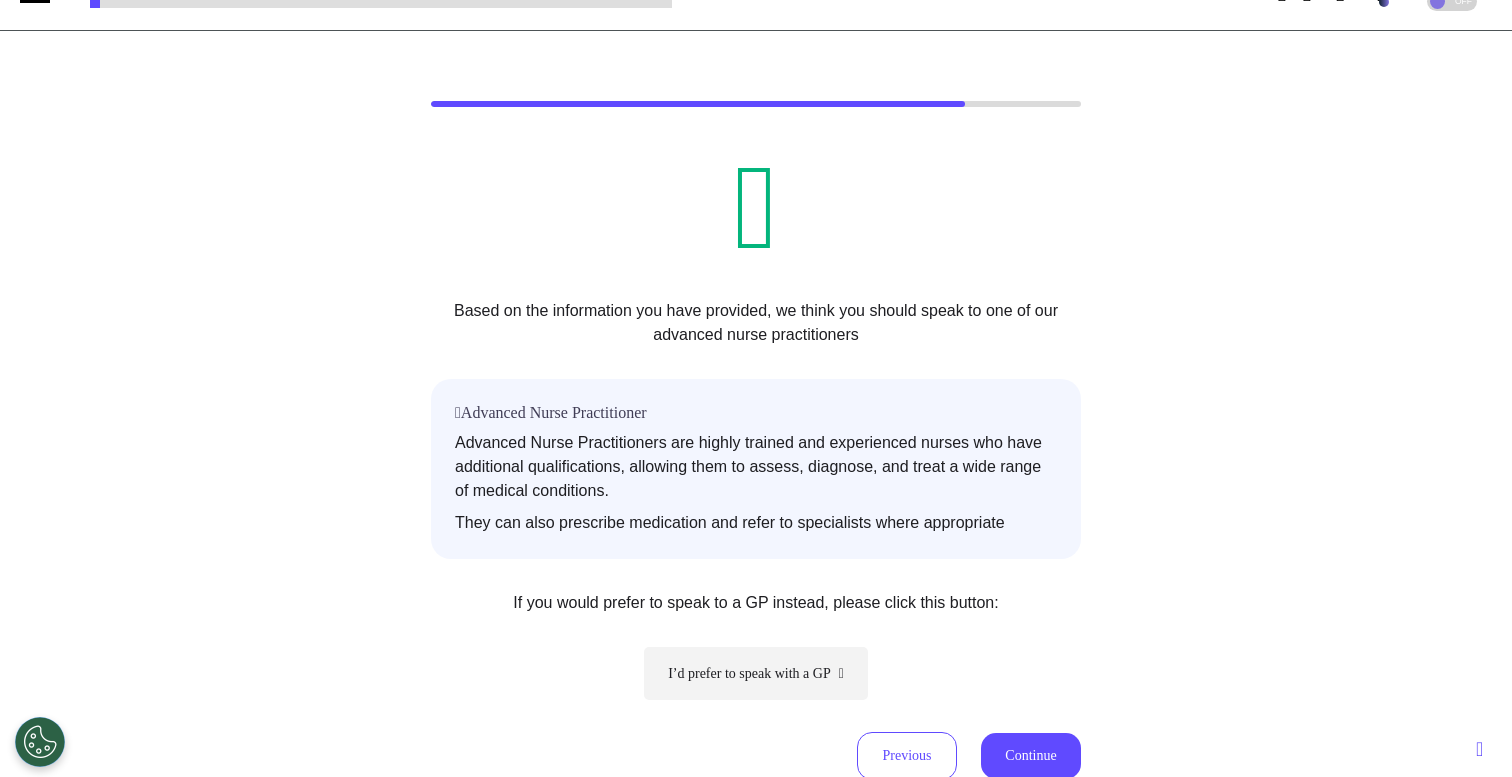 scroll, scrollTop: 251, scrollLeft: 0, axis: vertical 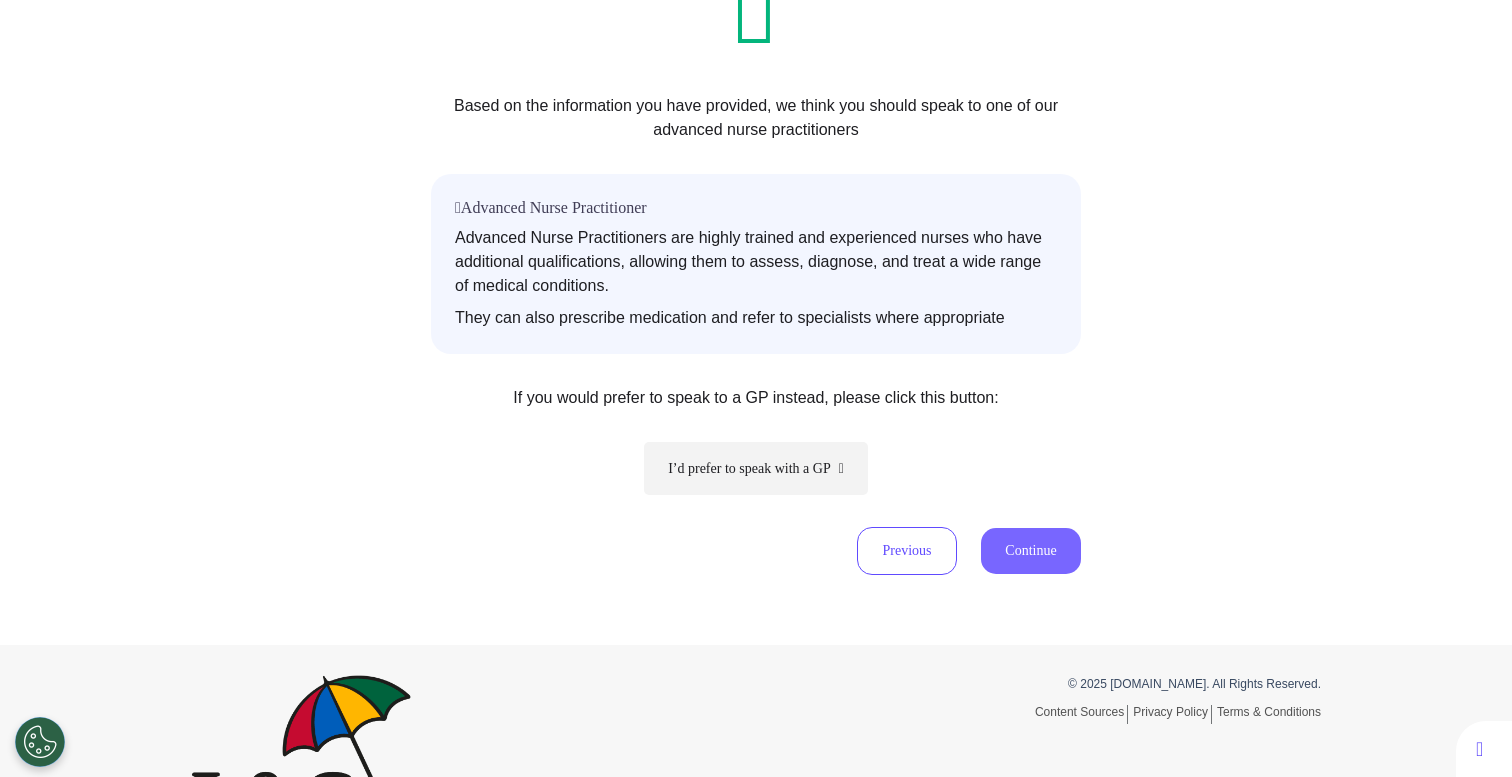 drag, startPoint x: 1012, startPoint y: 549, endPoint x: 1000, endPoint y: 564, distance: 19.209373 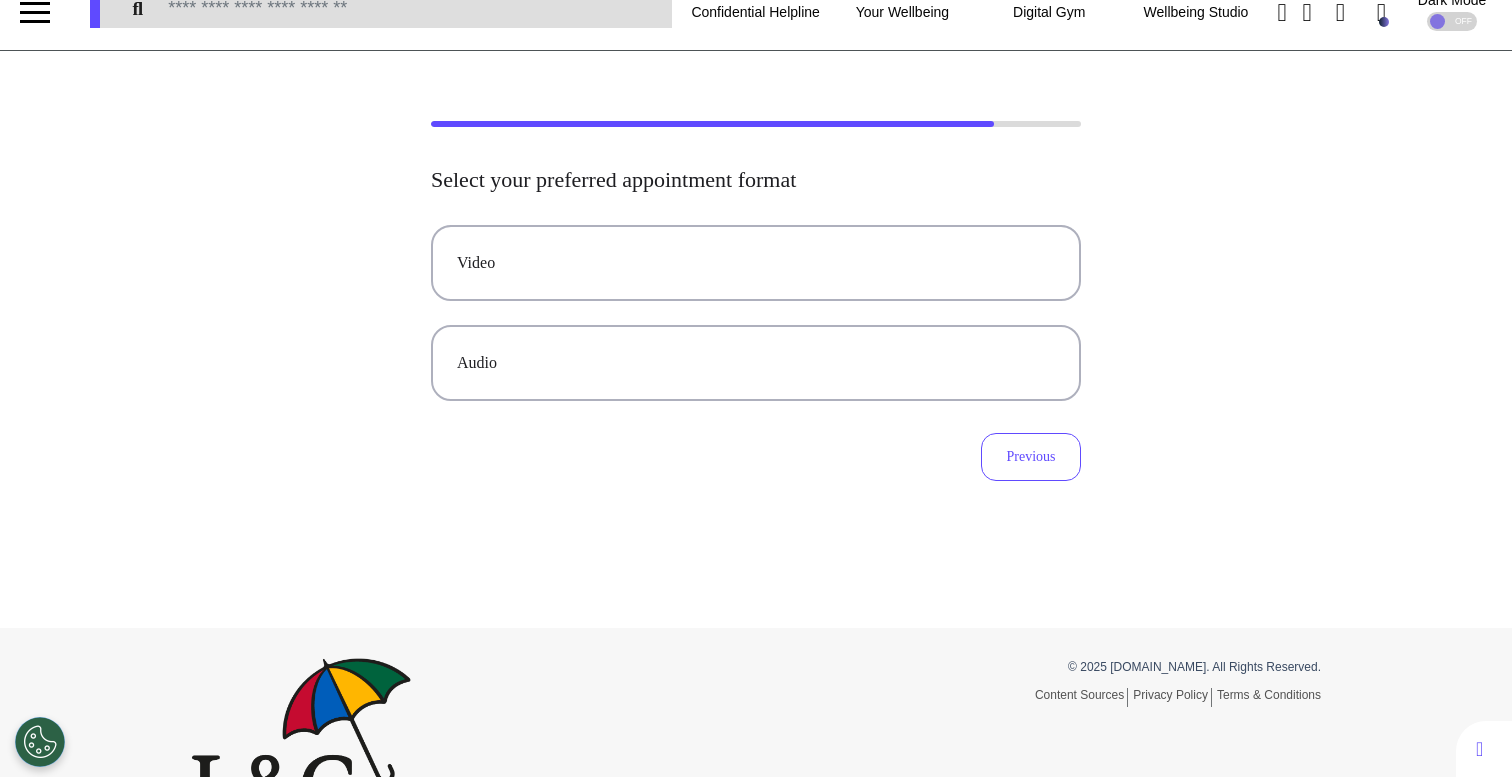 scroll, scrollTop: 0, scrollLeft: 0, axis: both 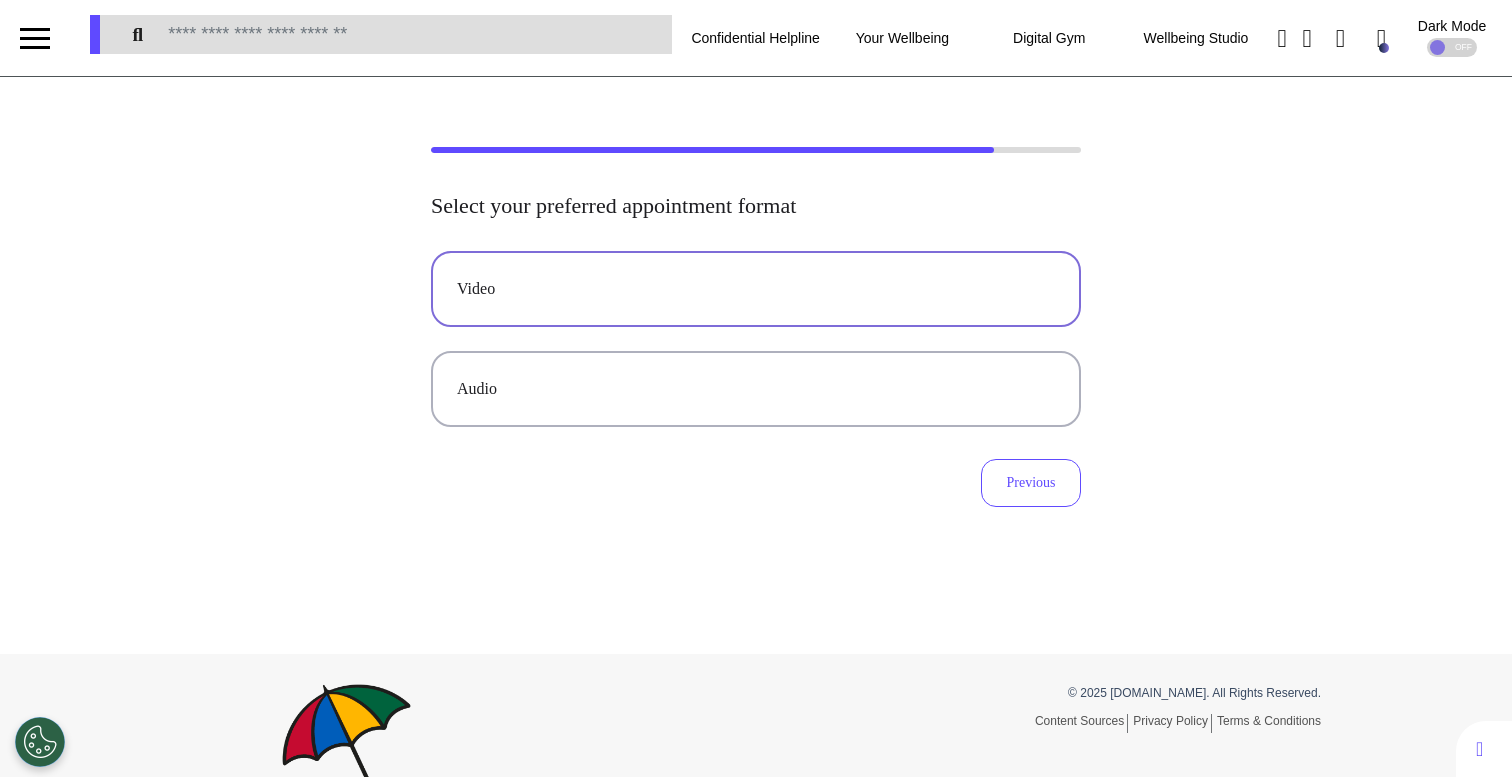 click on "Video" at bounding box center (756, 289) 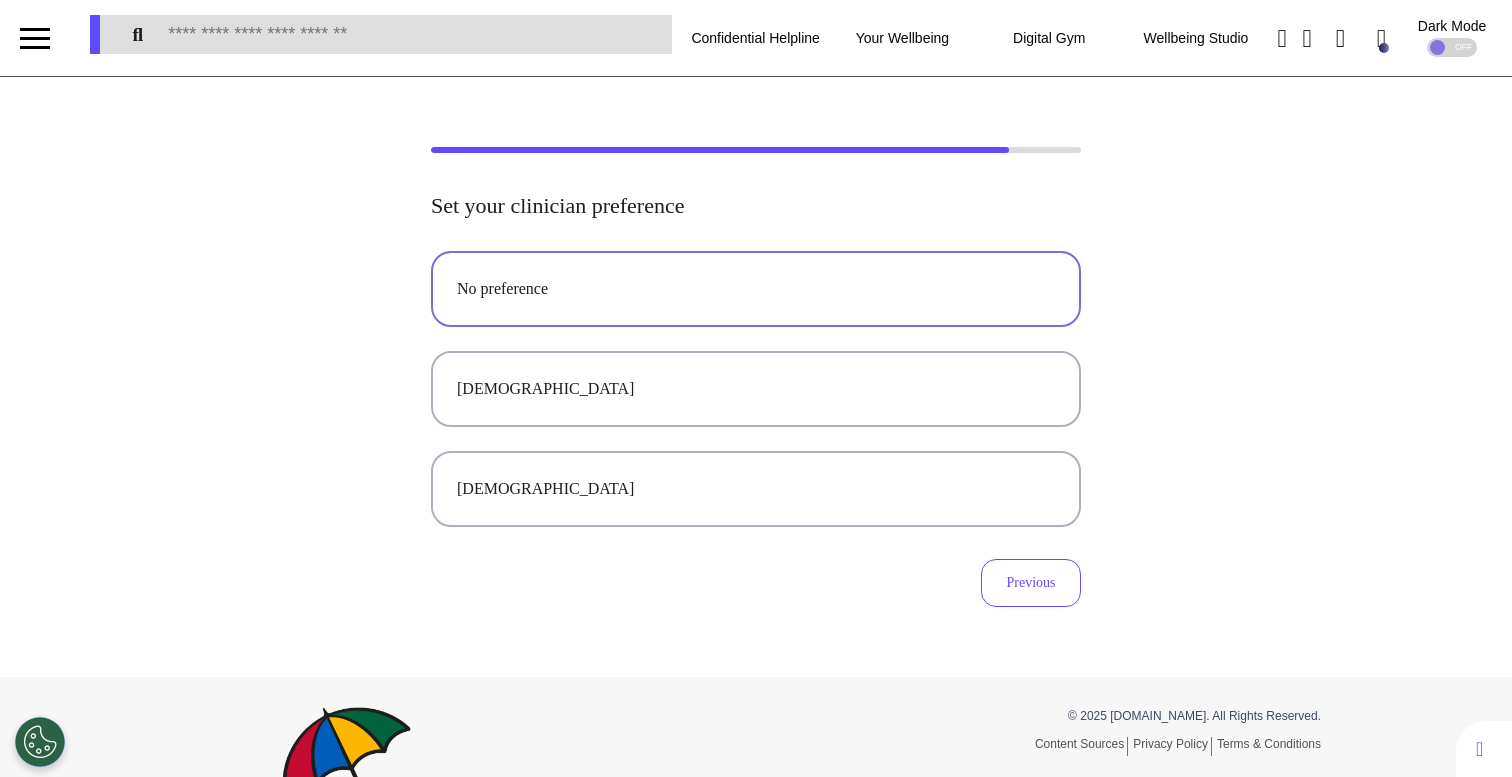 click on "No preference" at bounding box center [756, 289] 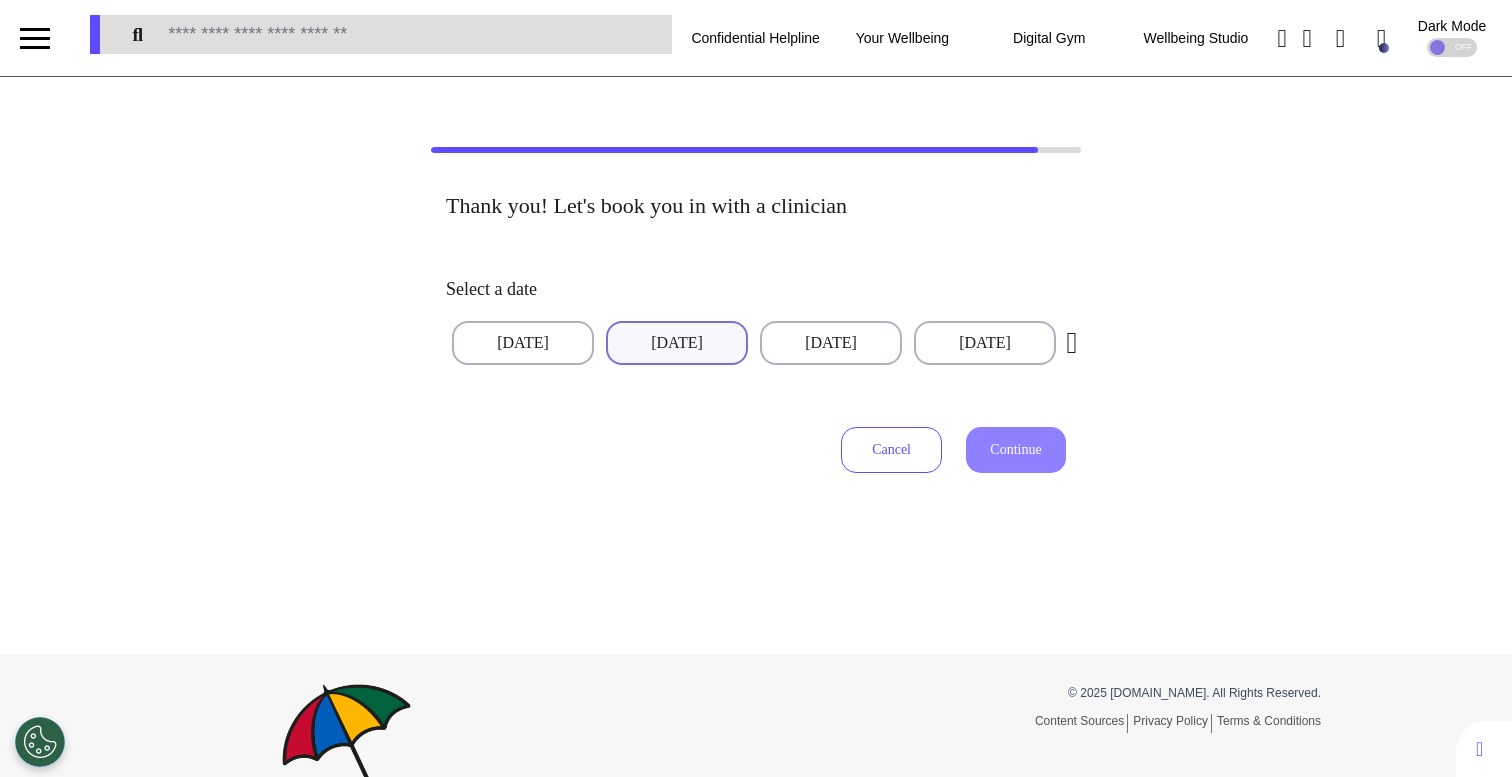 click on "[DATE]" at bounding box center [677, 343] 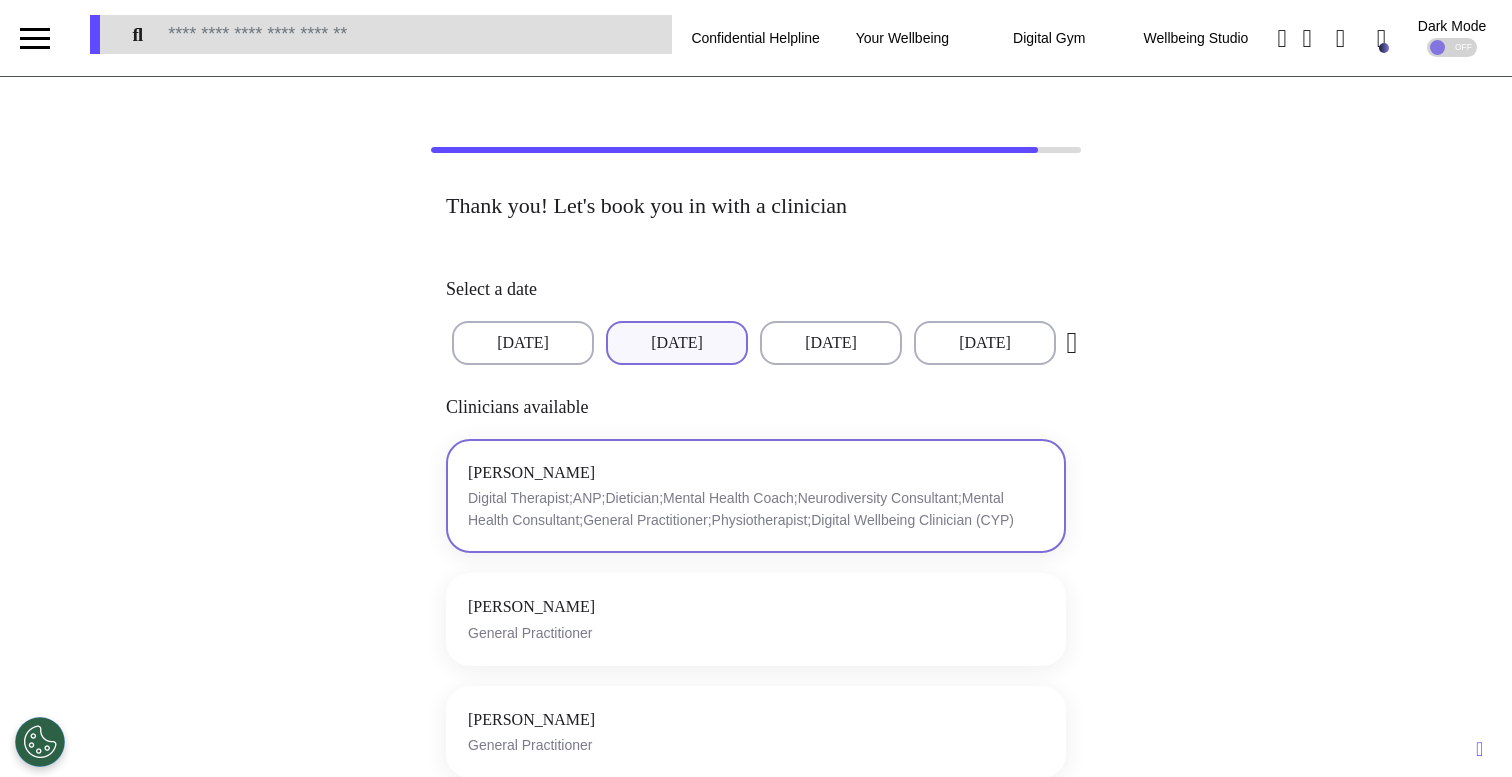 click on "[PERSON_NAME] Digital Therapist;ANP;Dietician;Mental Health Coach;Neurodiversity Consultant;Mental Health Consultant;General Practitioner;Physiotherapist;Digital Wellbeing Clinician (CYP)" at bounding box center [756, 496] 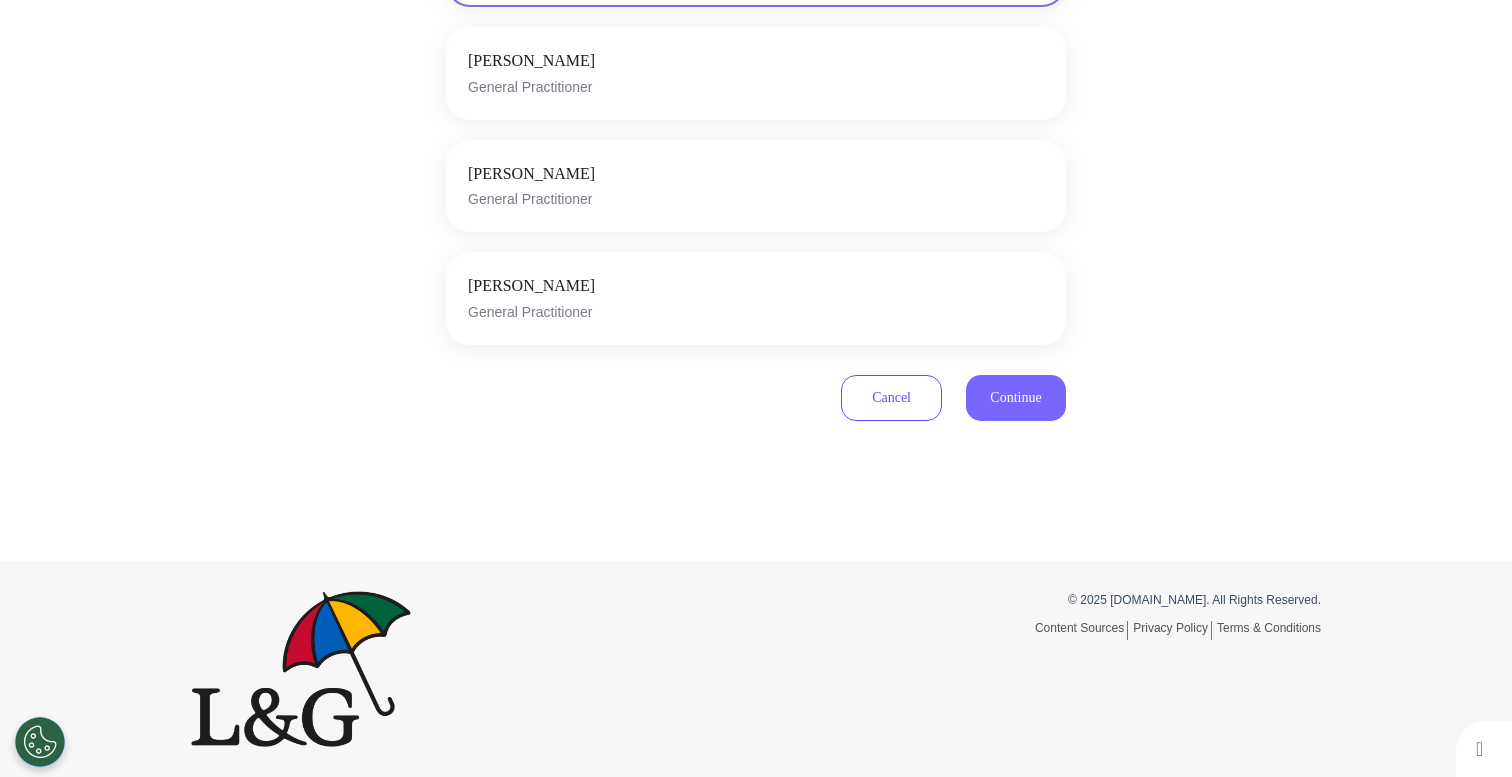 click on "Continue" at bounding box center [1016, 398] 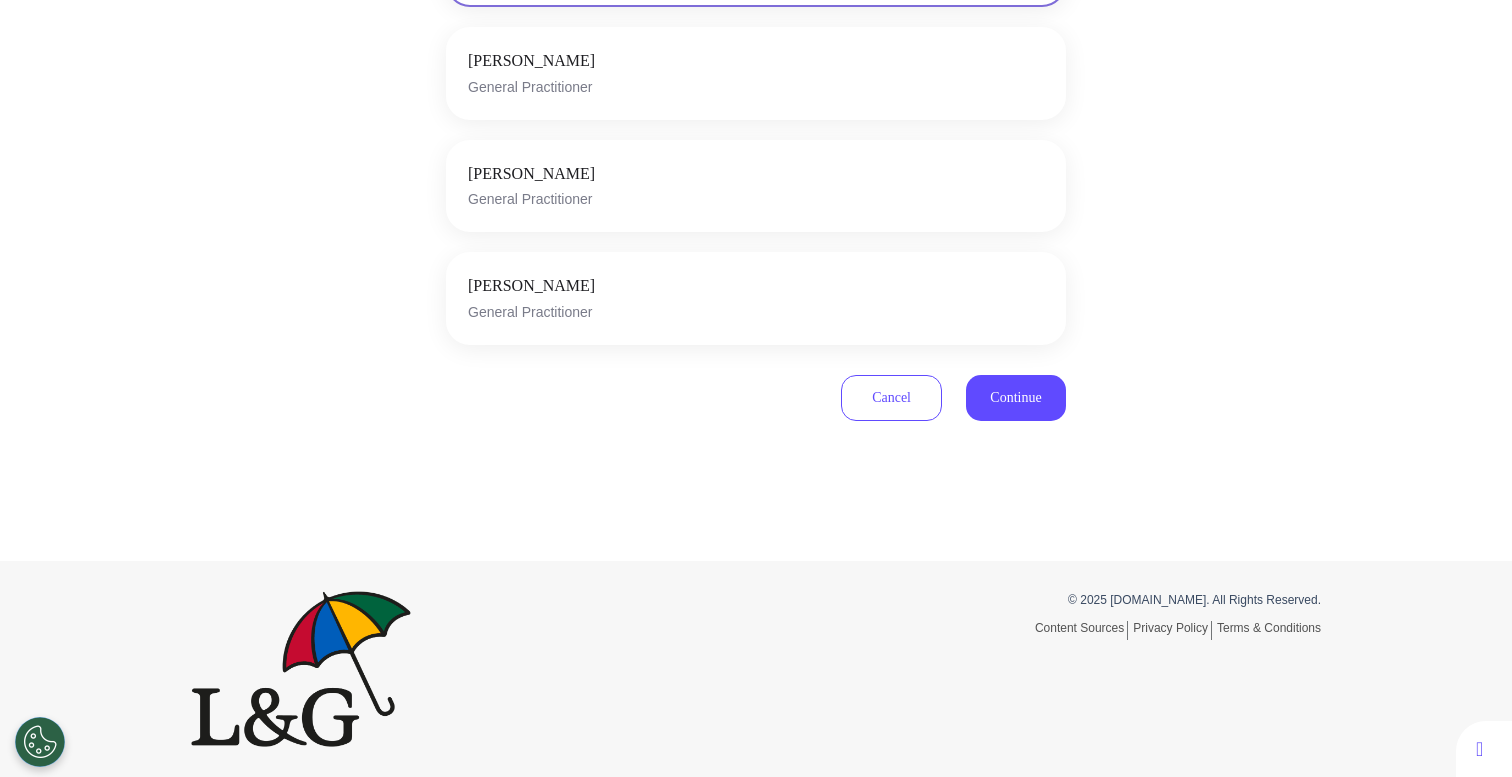 scroll, scrollTop: 612, scrollLeft: 0, axis: vertical 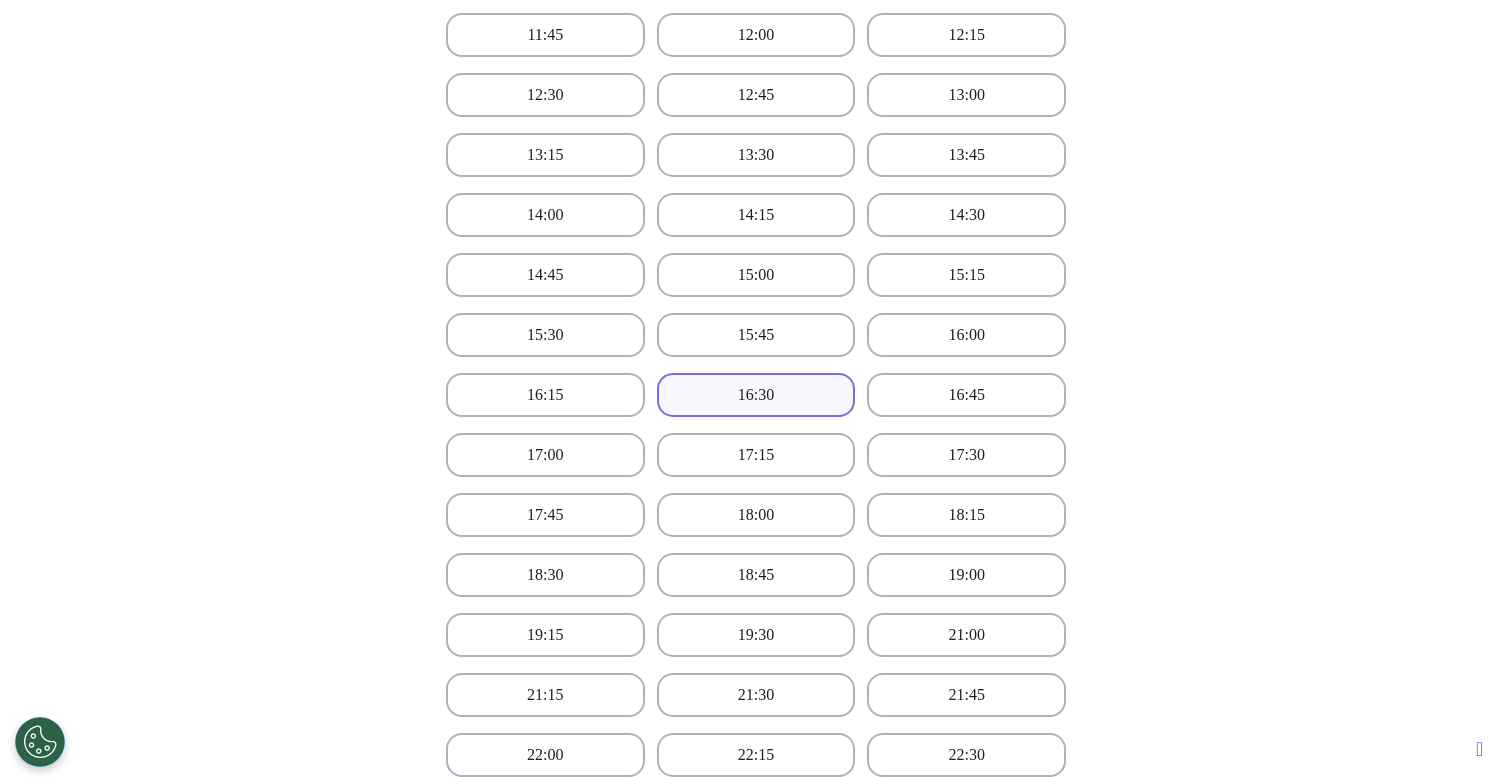 click on "16:30" at bounding box center [756, 395] 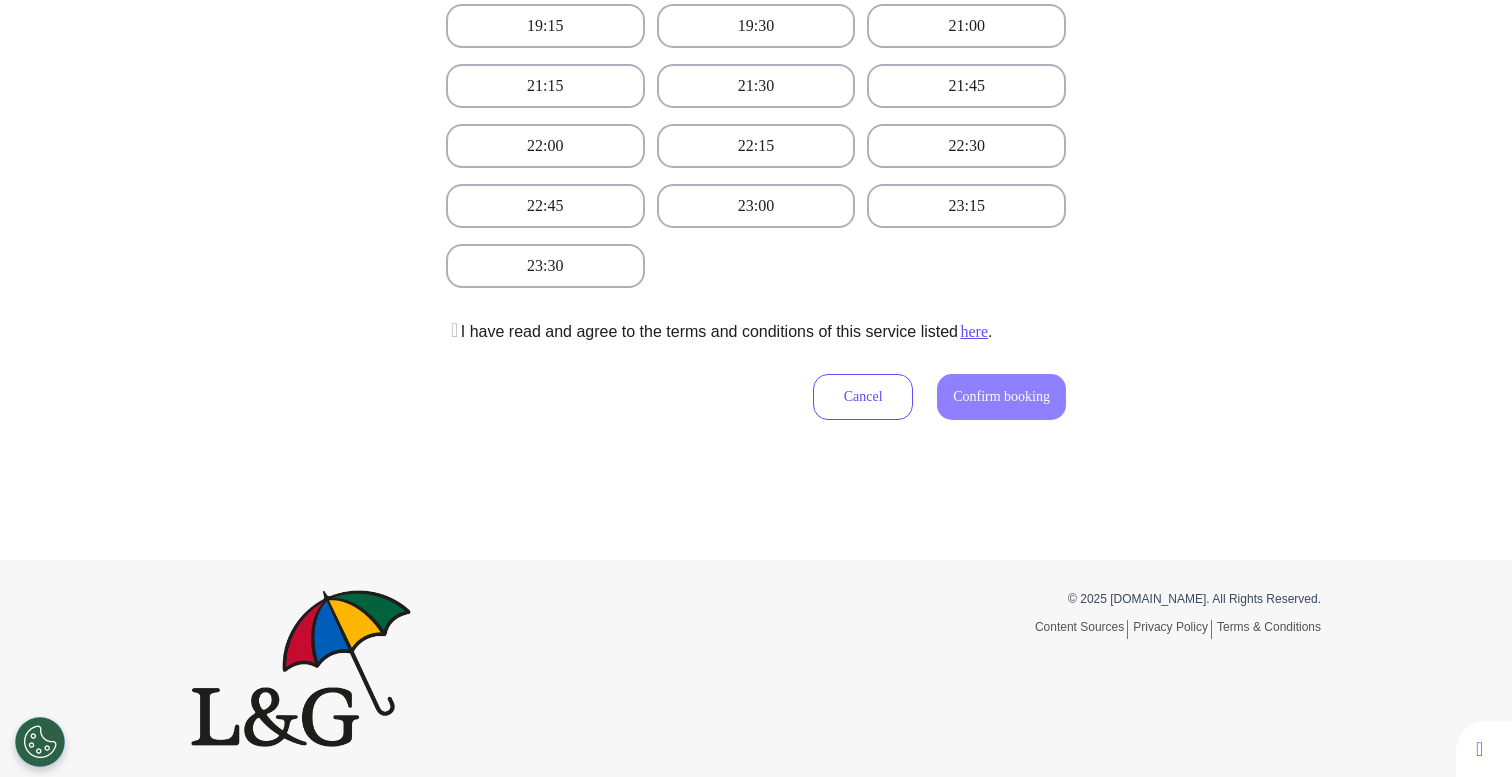 click on "I have read and agree to the terms and conditions of this service listed  here ." at bounding box center [719, 332] 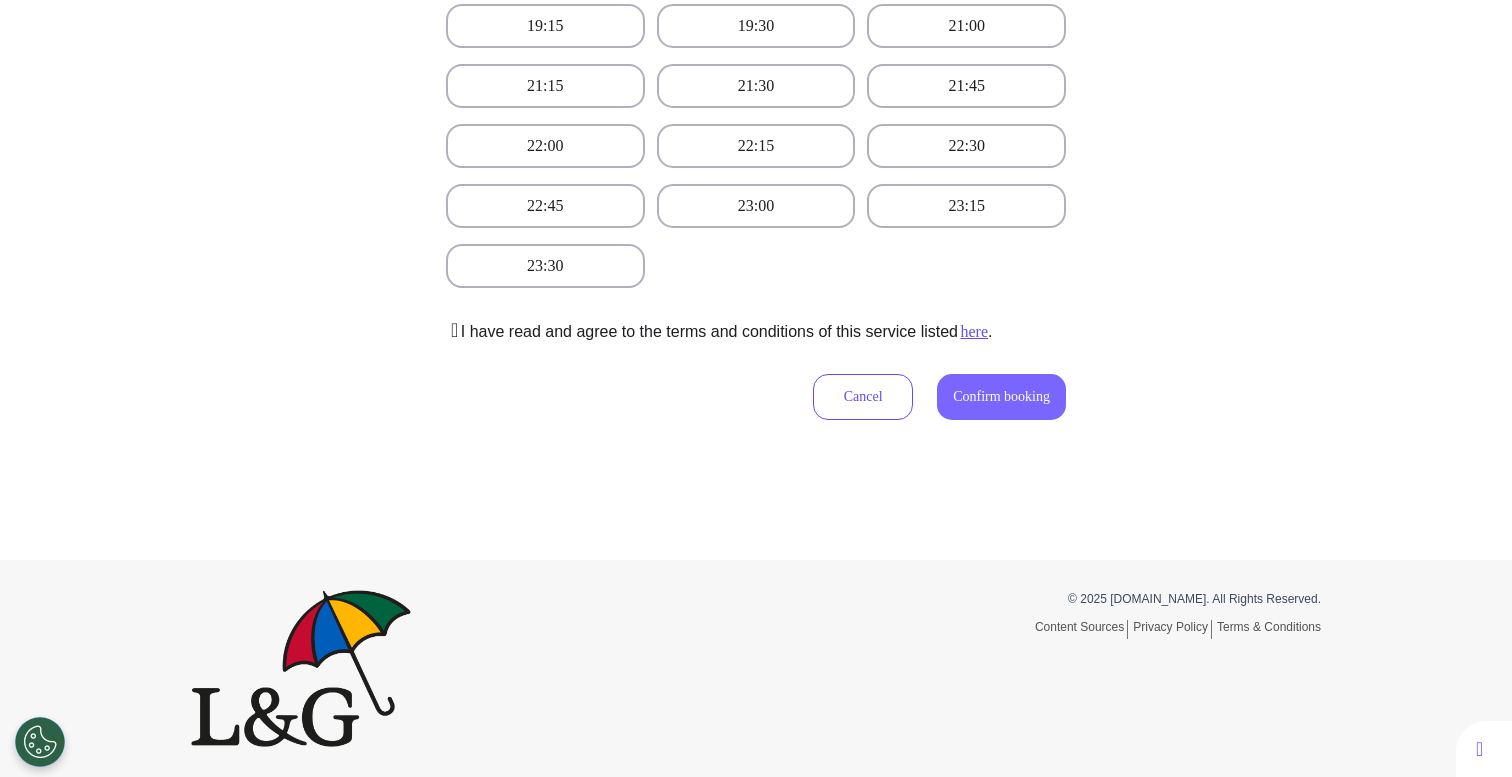 click on "Confirm booking" at bounding box center [1001, 396] 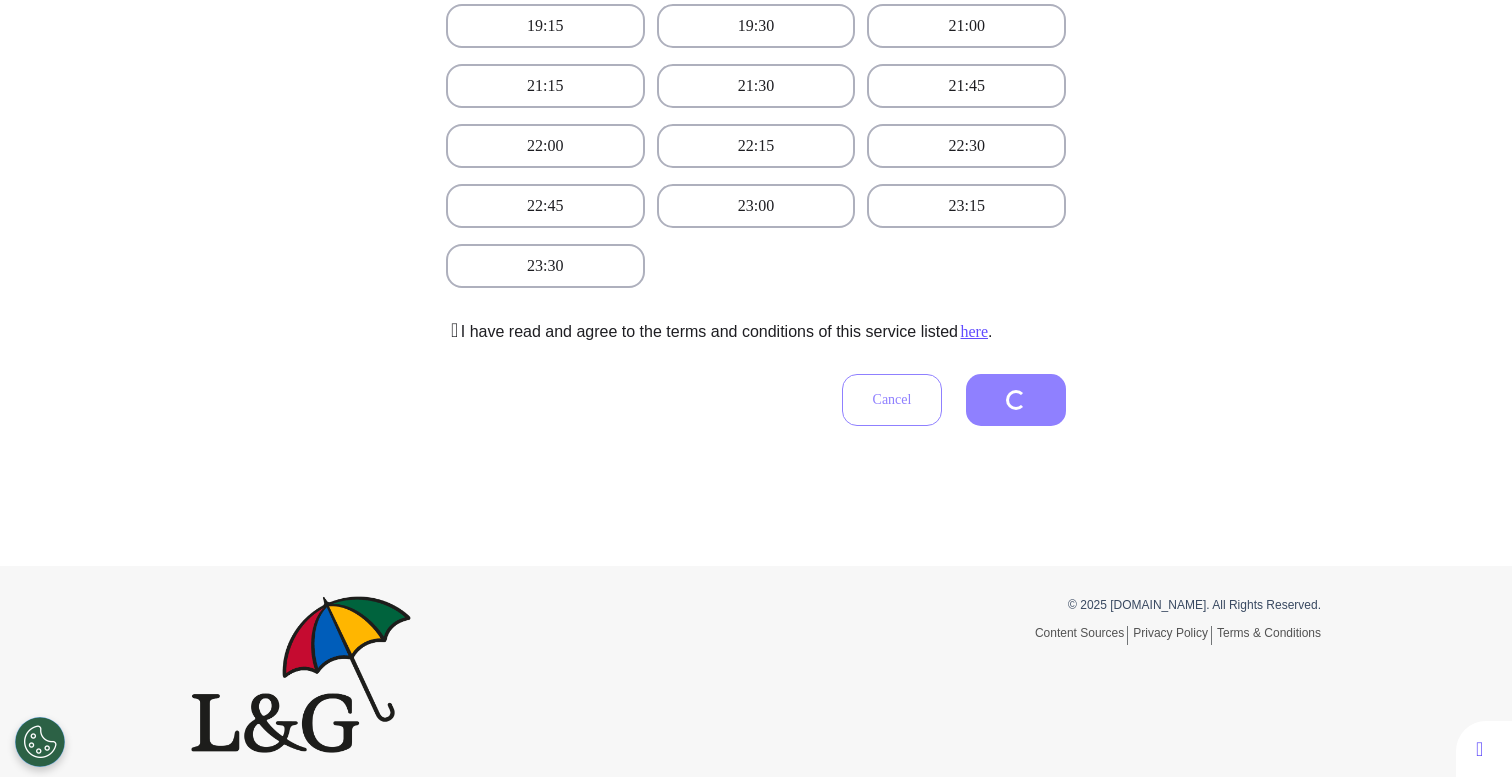 scroll, scrollTop: 455, scrollLeft: 0, axis: vertical 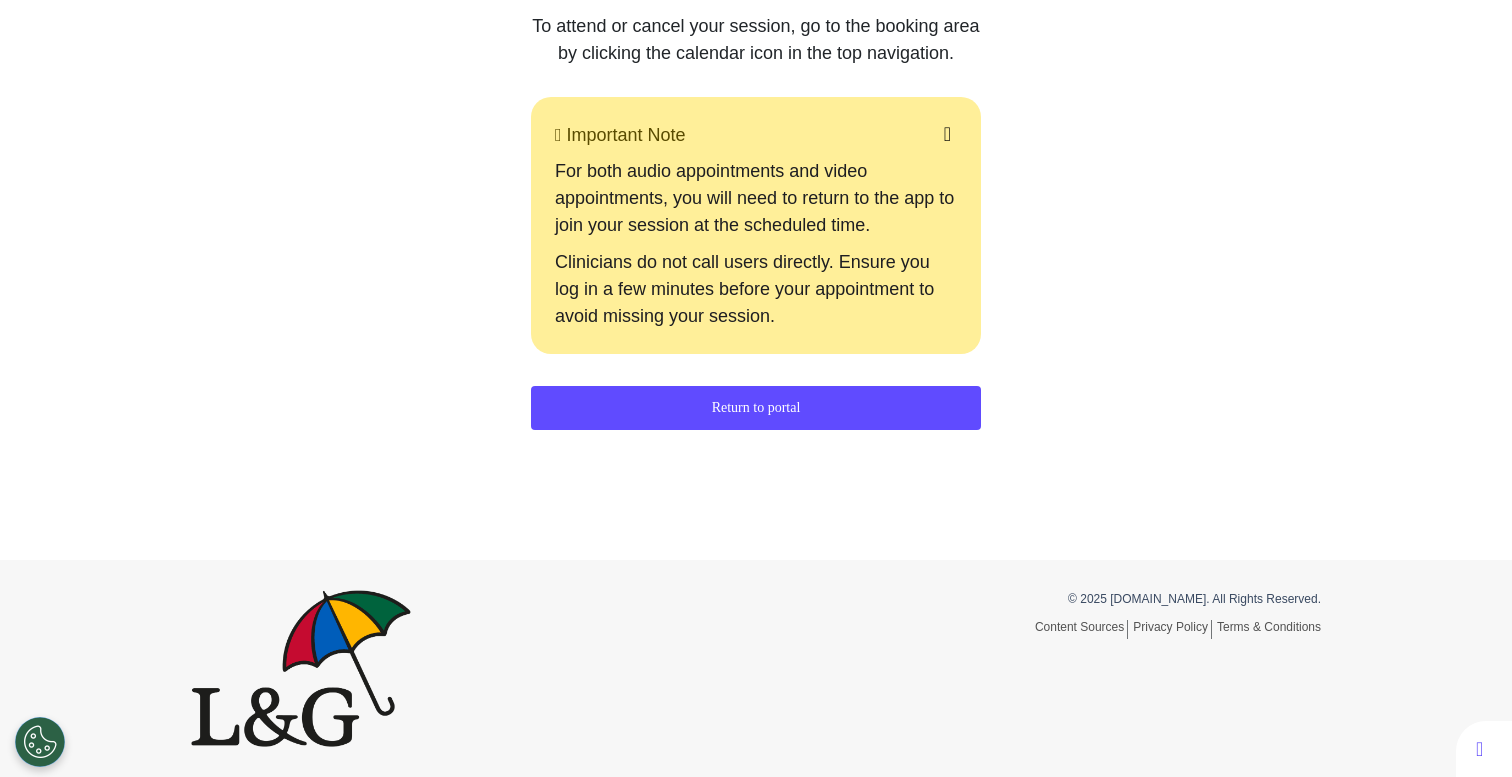 click on "Return to portal" at bounding box center [756, 408] 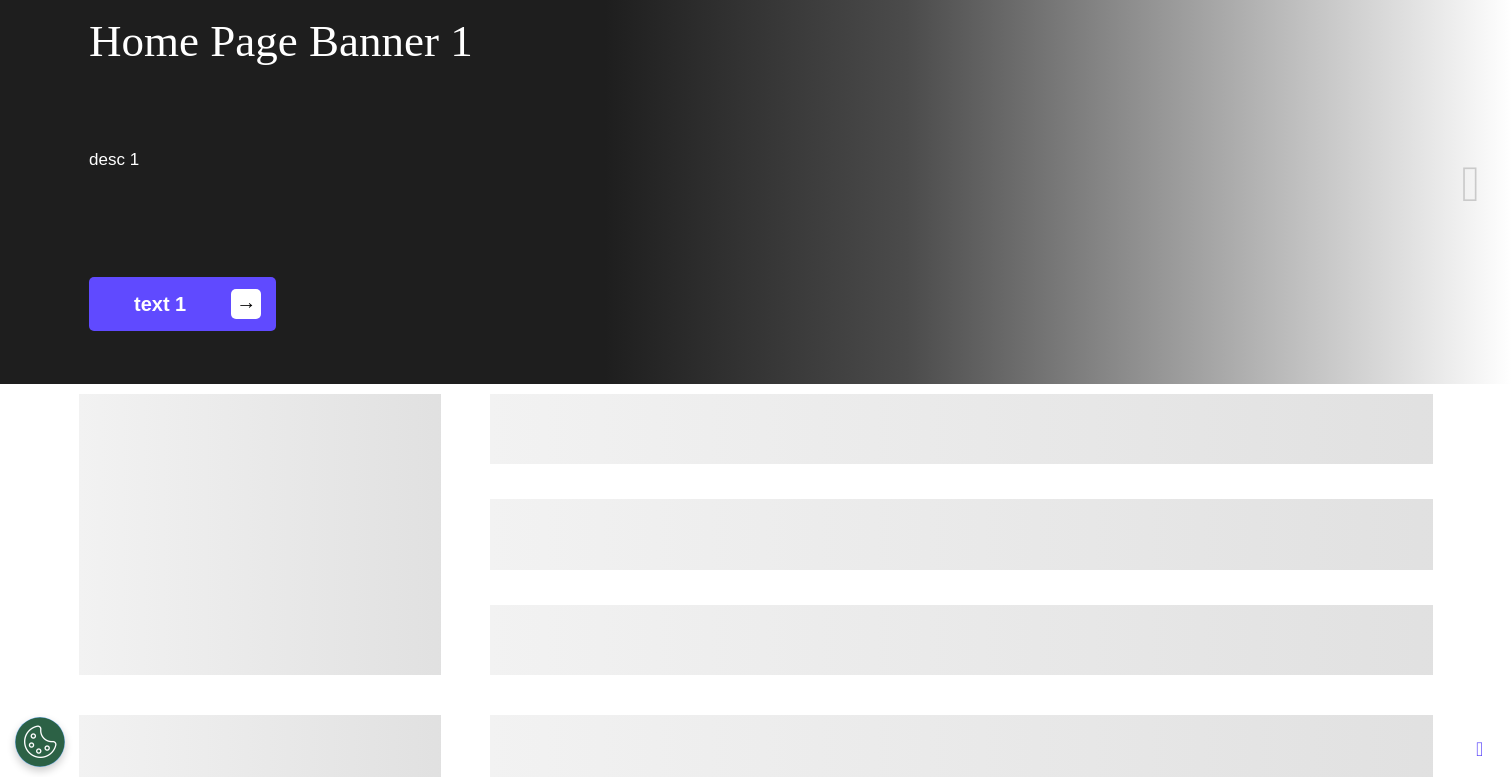 scroll, scrollTop: 589, scrollLeft: 0, axis: vertical 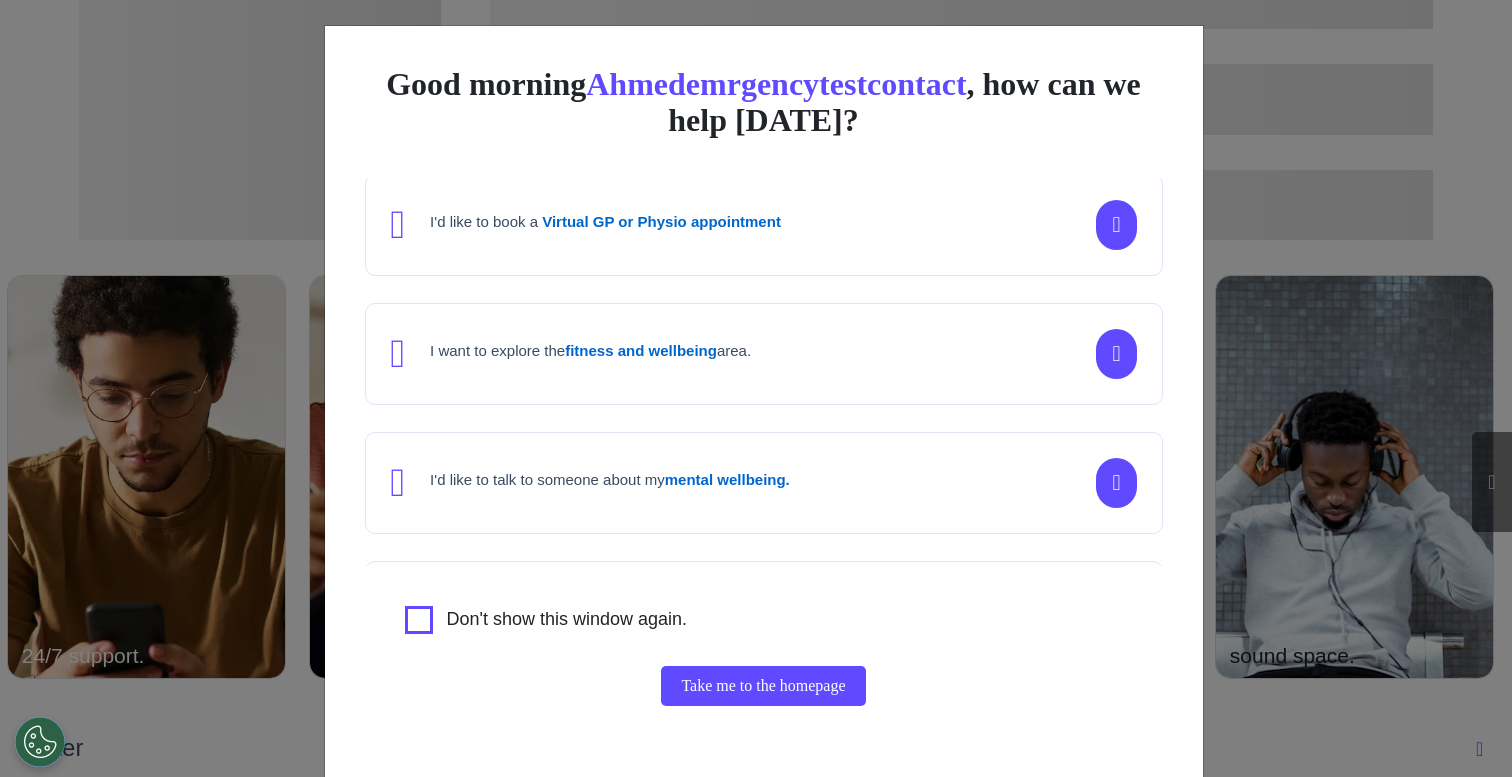 click on "Good morning  Ahmedemrgencytestcontact , how can we help [DATE]? I'd like to book a   Virtual GP or Physio appointment I want to explore the  fitness and wellbeing  area. I'd like to talk to someone about my  mental wellbeing. I'd like to understand my  [MEDICAL_DATA] risk or speak to a [MEDICAL_DATA] nurse  about my symptoms or diagnosis. I am just  browsing.  Don't show this window again.   Take me to the homepage" at bounding box center [756, 388] 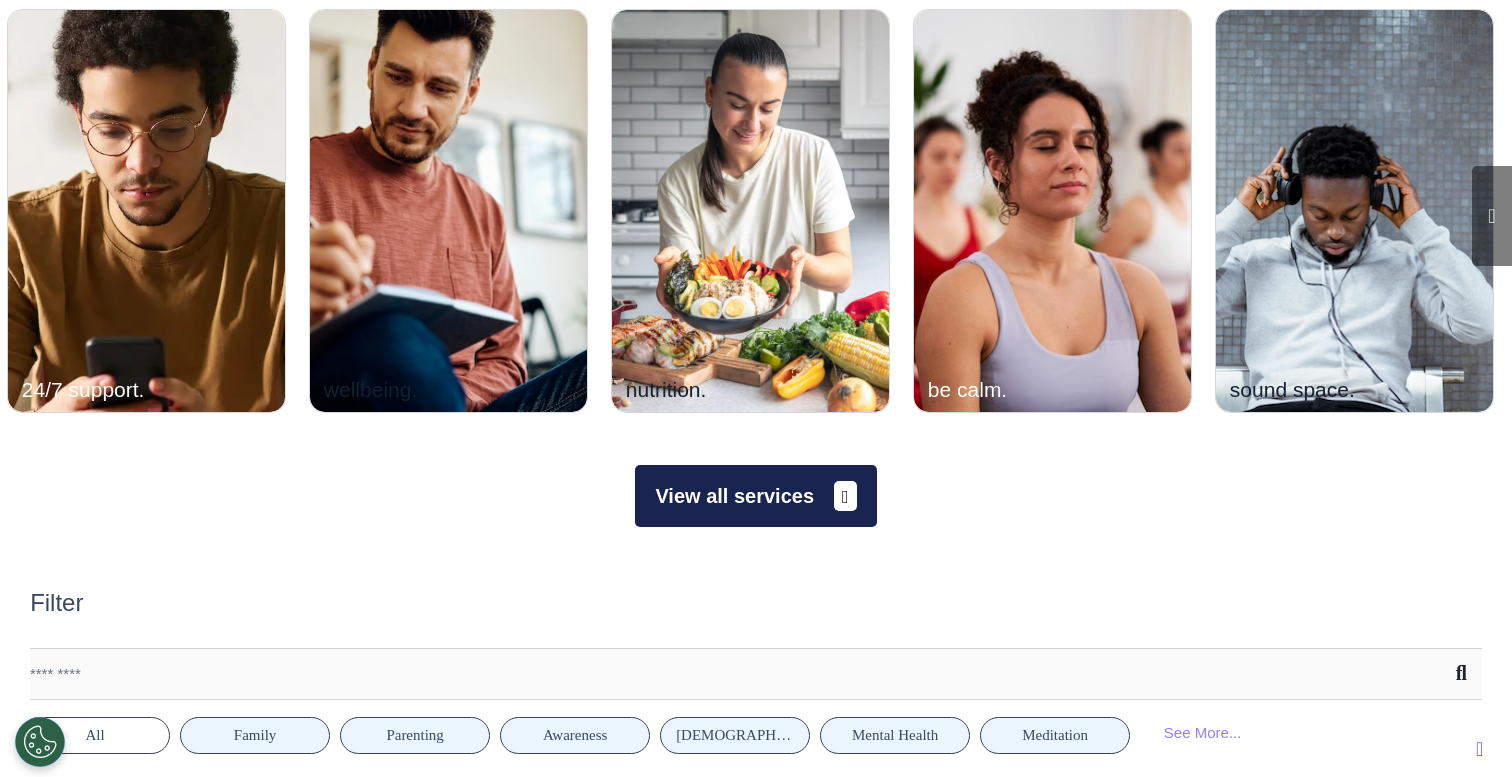 click on "View all services" at bounding box center (755, 496) 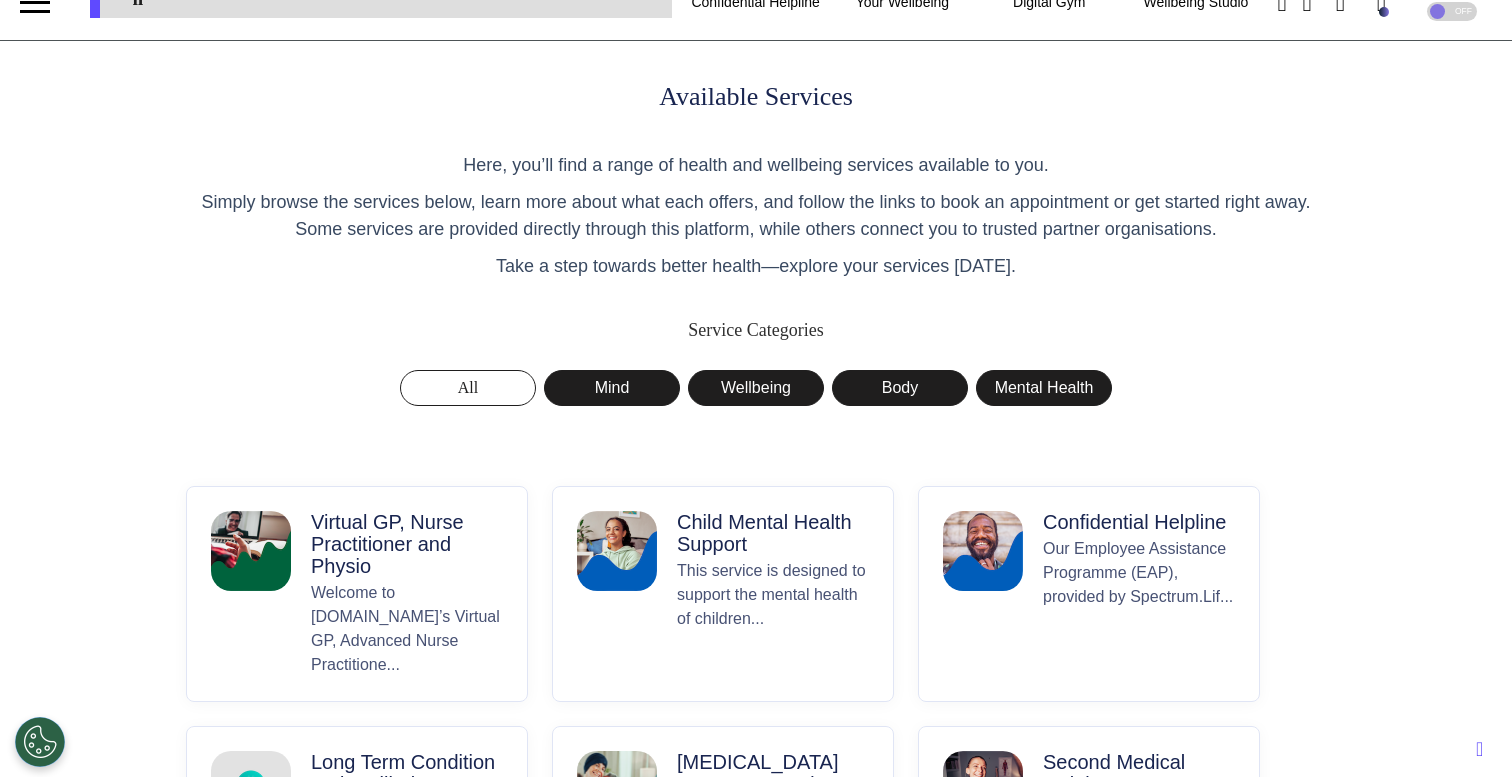 scroll, scrollTop: 43, scrollLeft: 0, axis: vertical 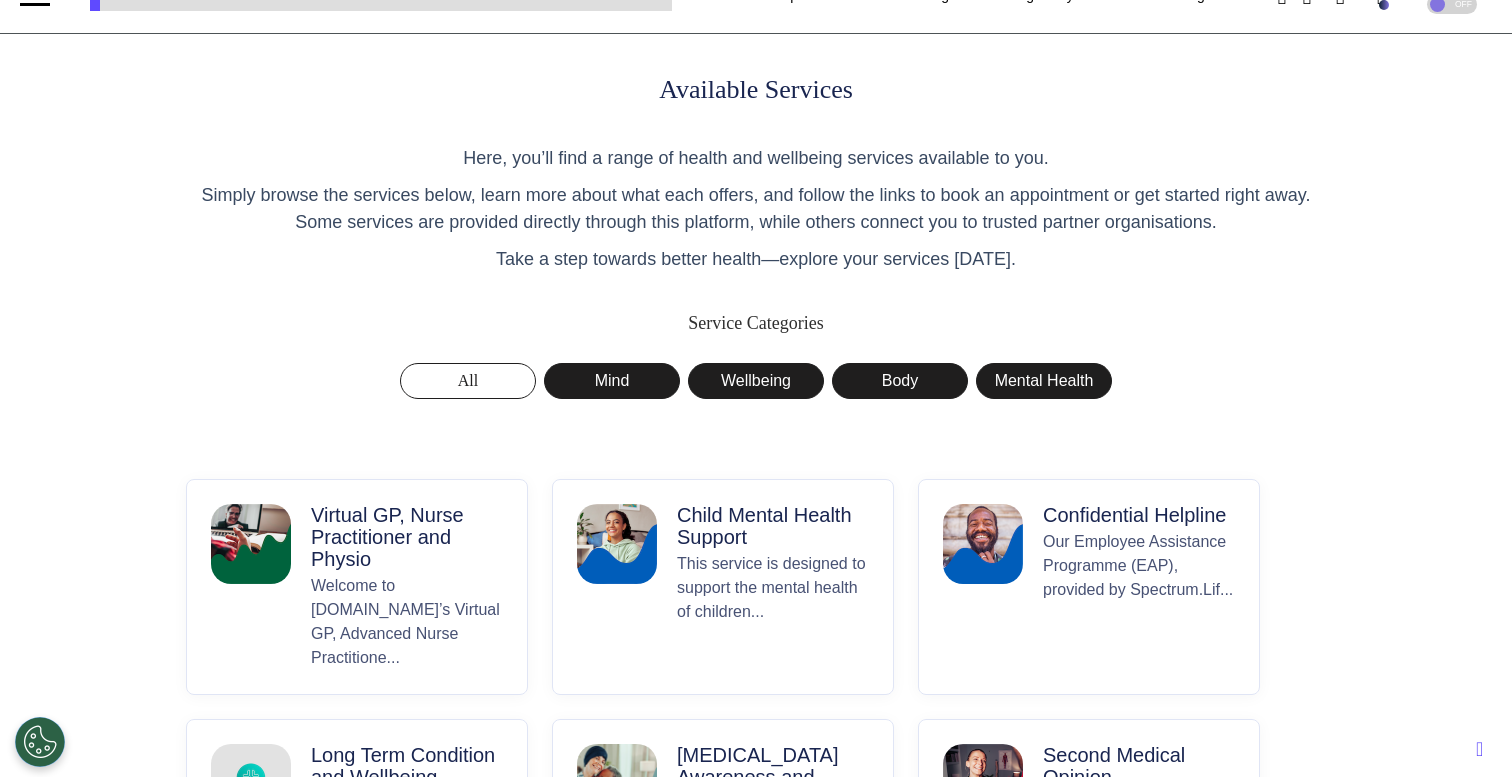 click on "Virtual GP, Nurse Practitioner and Physio" at bounding box center (407, 537) 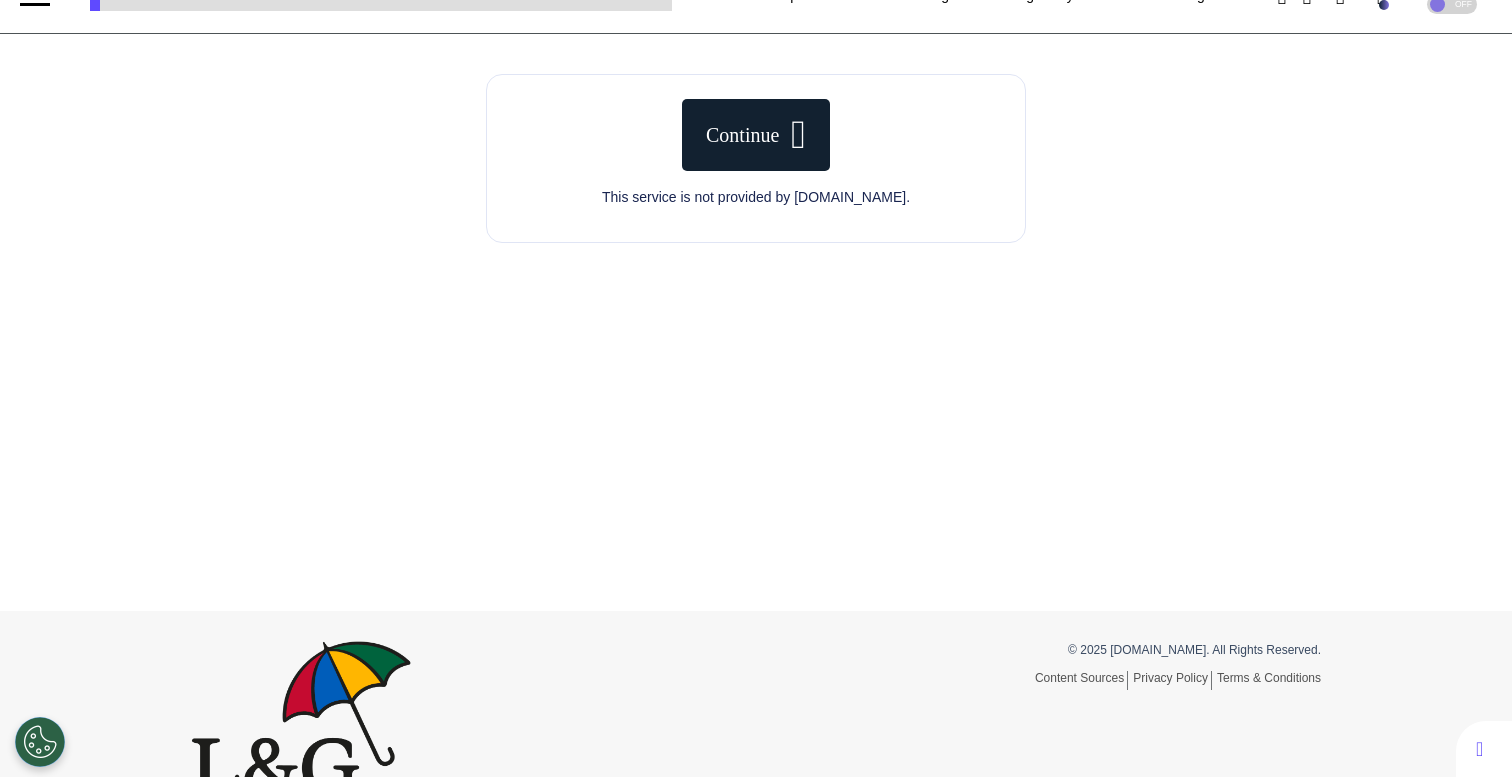 scroll, scrollTop: 0, scrollLeft: 0, axis: both 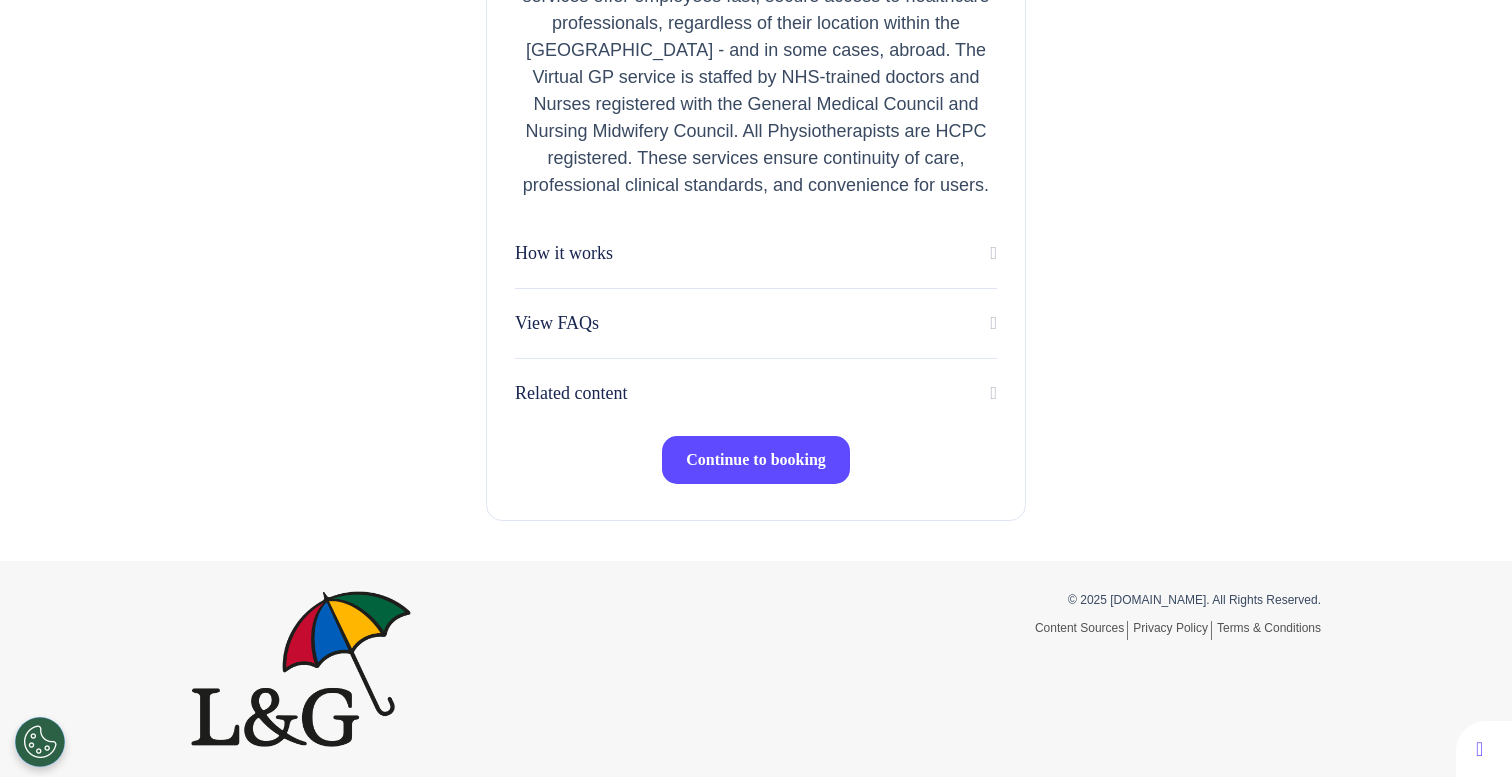click on "Continue to booking" at bounding box center [756, 459] 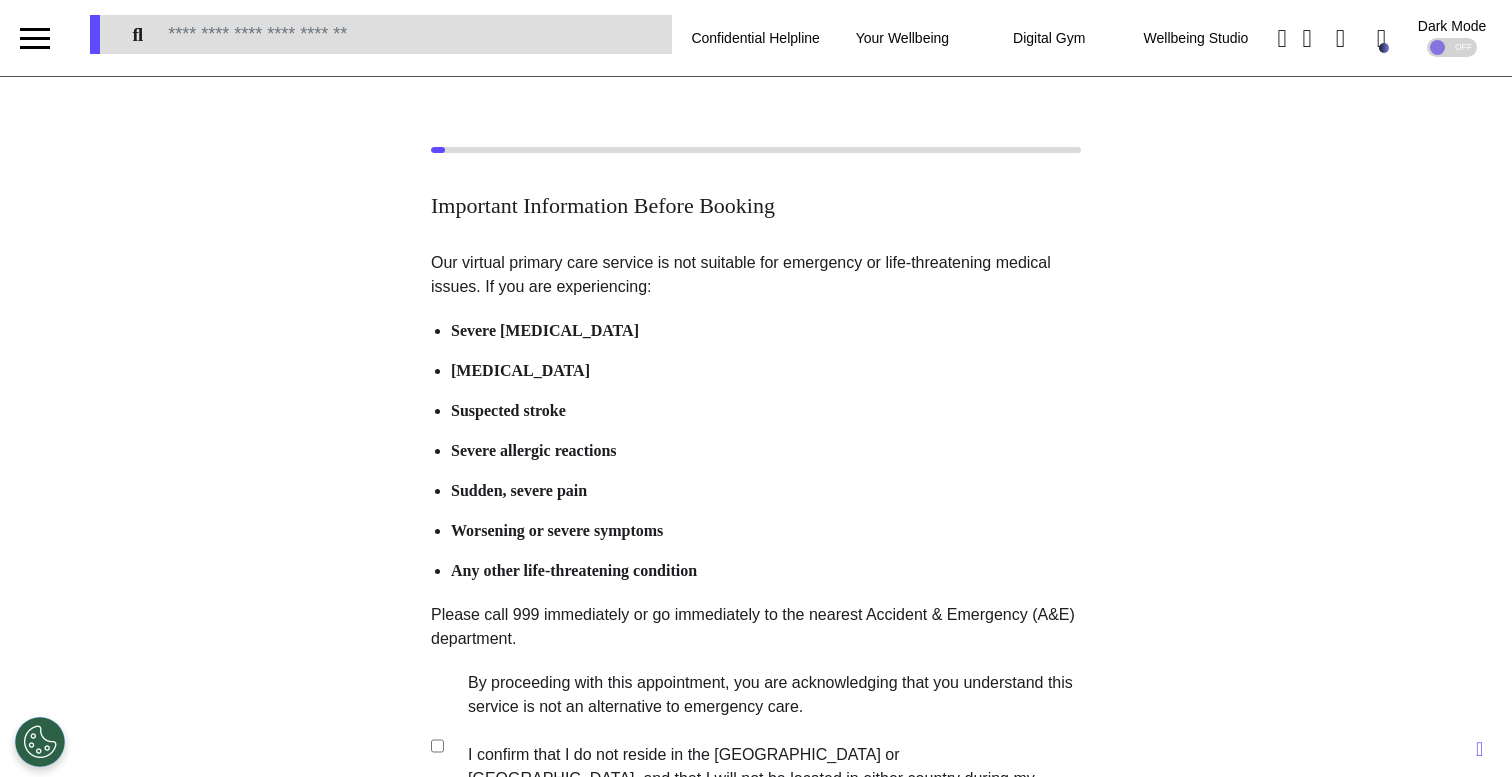 scroll, scrollTop: 245, scrollLeft: 0, axis: vertical 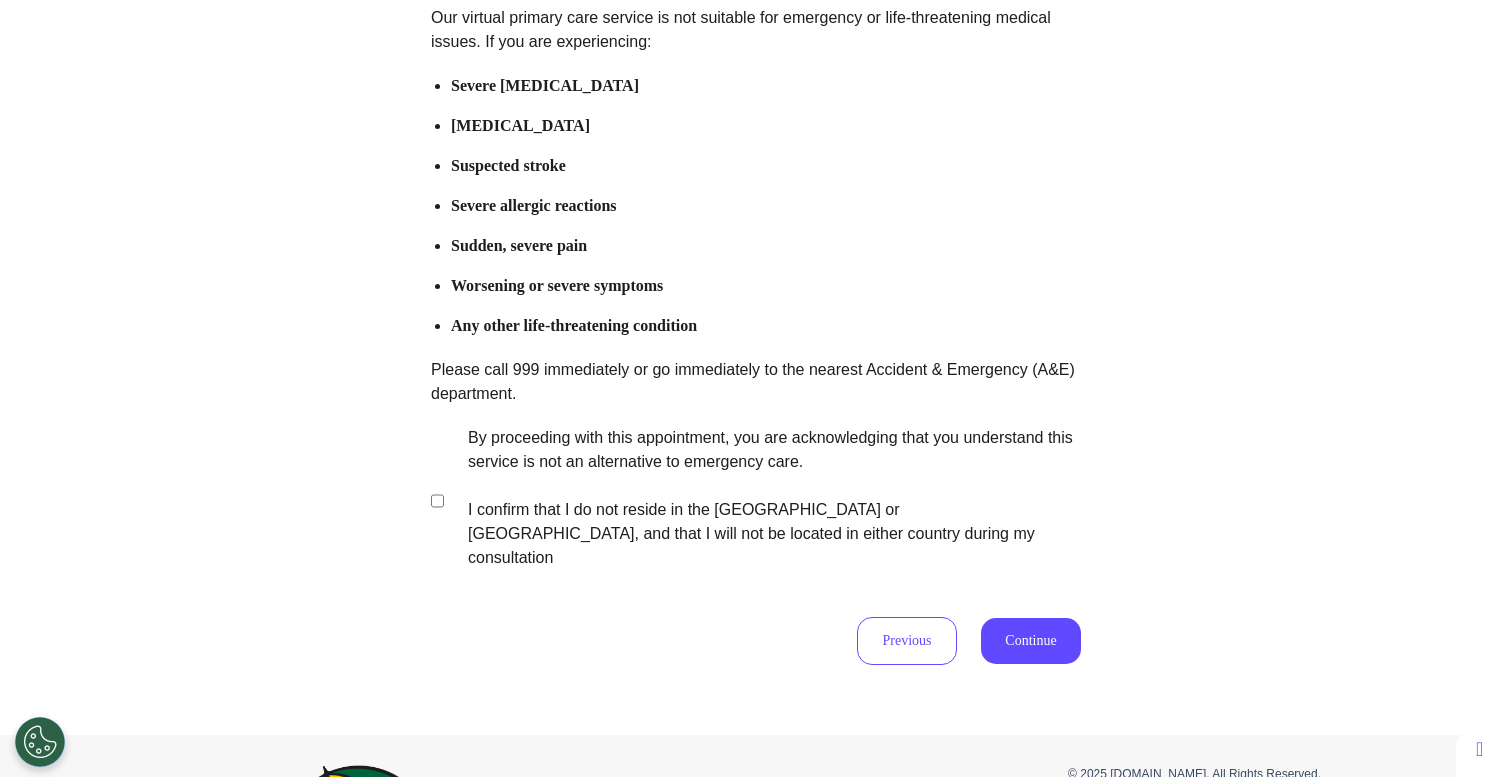 click on "By proceeding with this appointment, you are acknowledging that you understand this service is not an alternative to emergency care. I confirm that I do not reside in the [GEOGRAPHIC_DATA] or [GEOGRAPHIC_DATA], and that I will not be located in either country during my consultation" at bounding box center [761, 498] 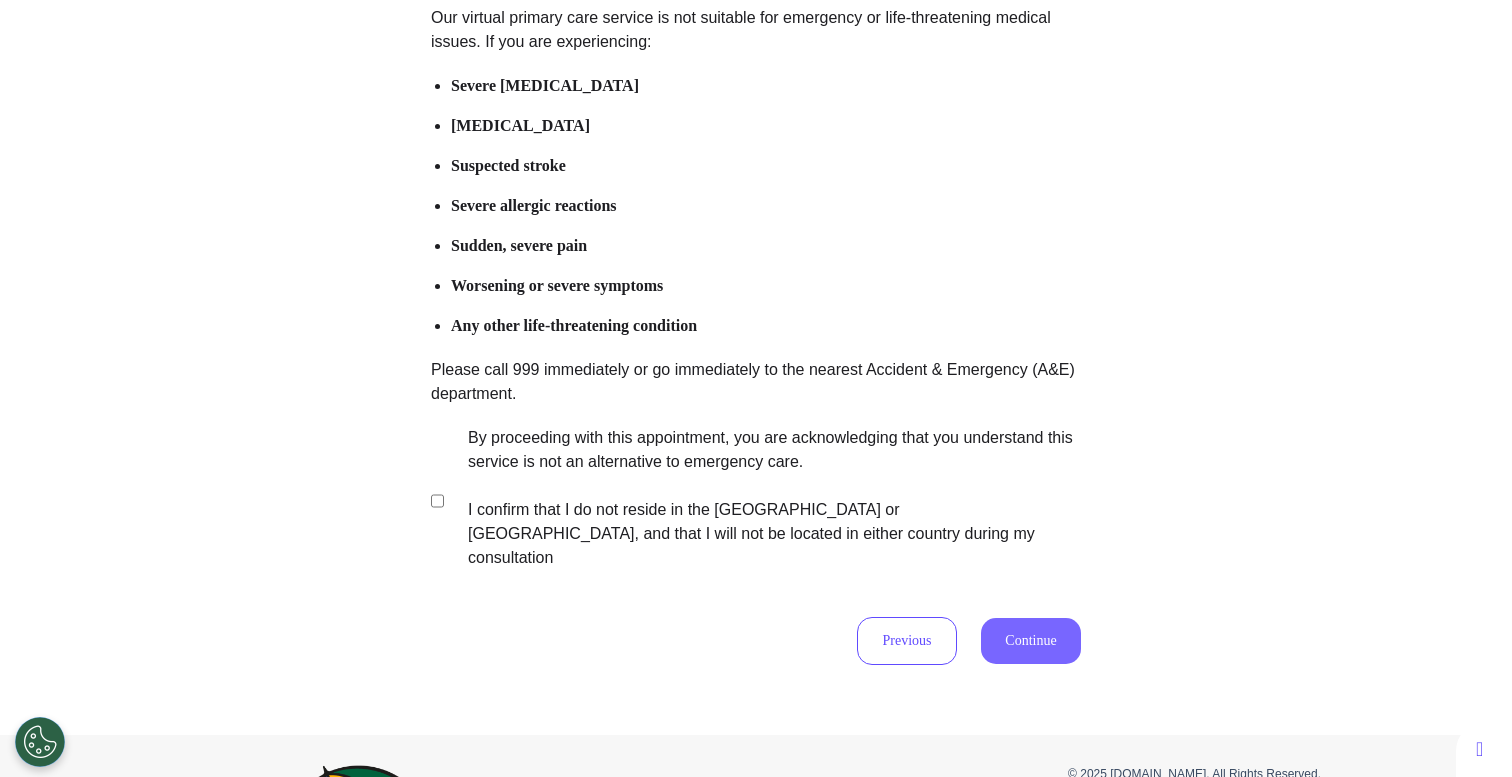click on "Continue" at bounding box center [1031, 641] 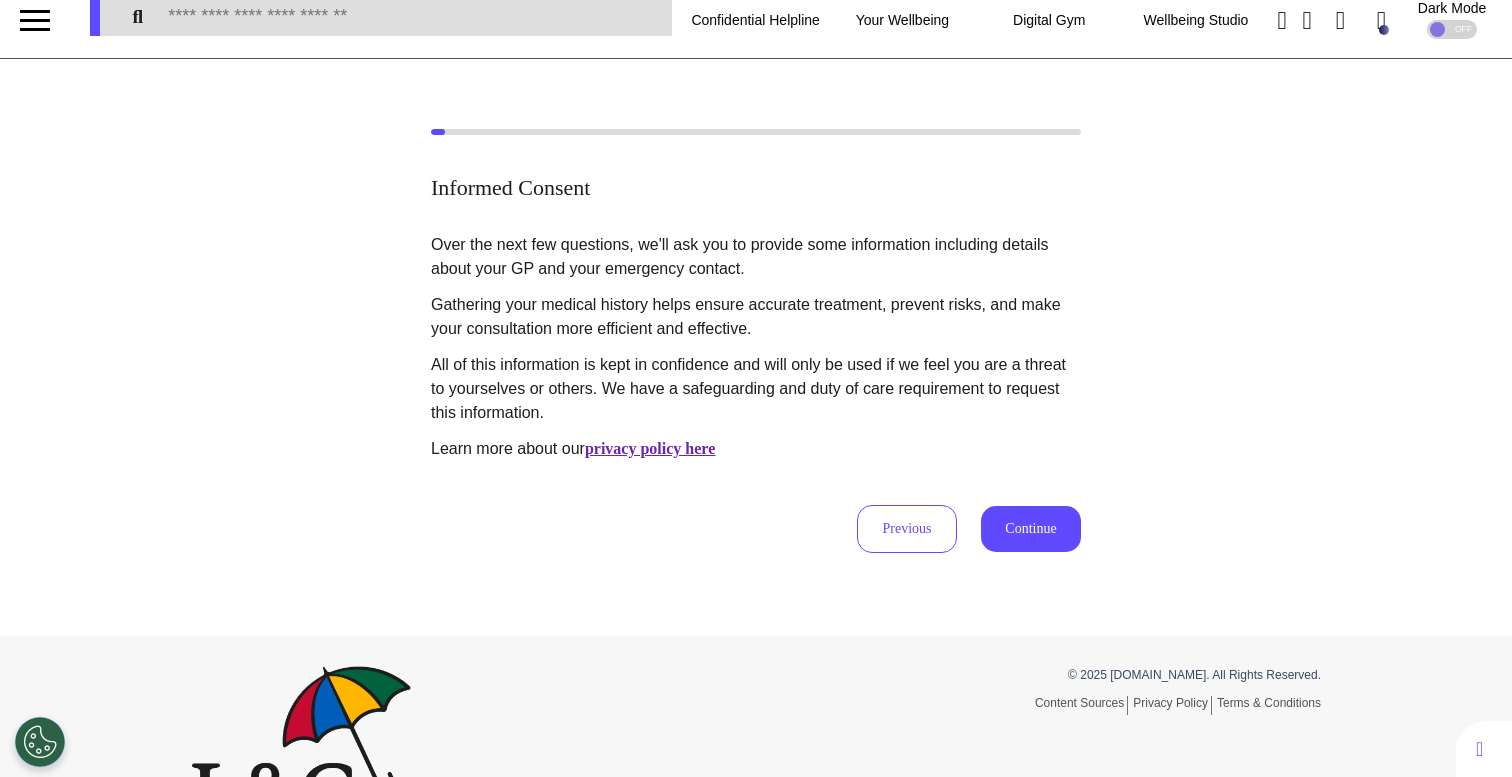 scroll, scrollTop: 0, scrollLeft: 0, axis: both 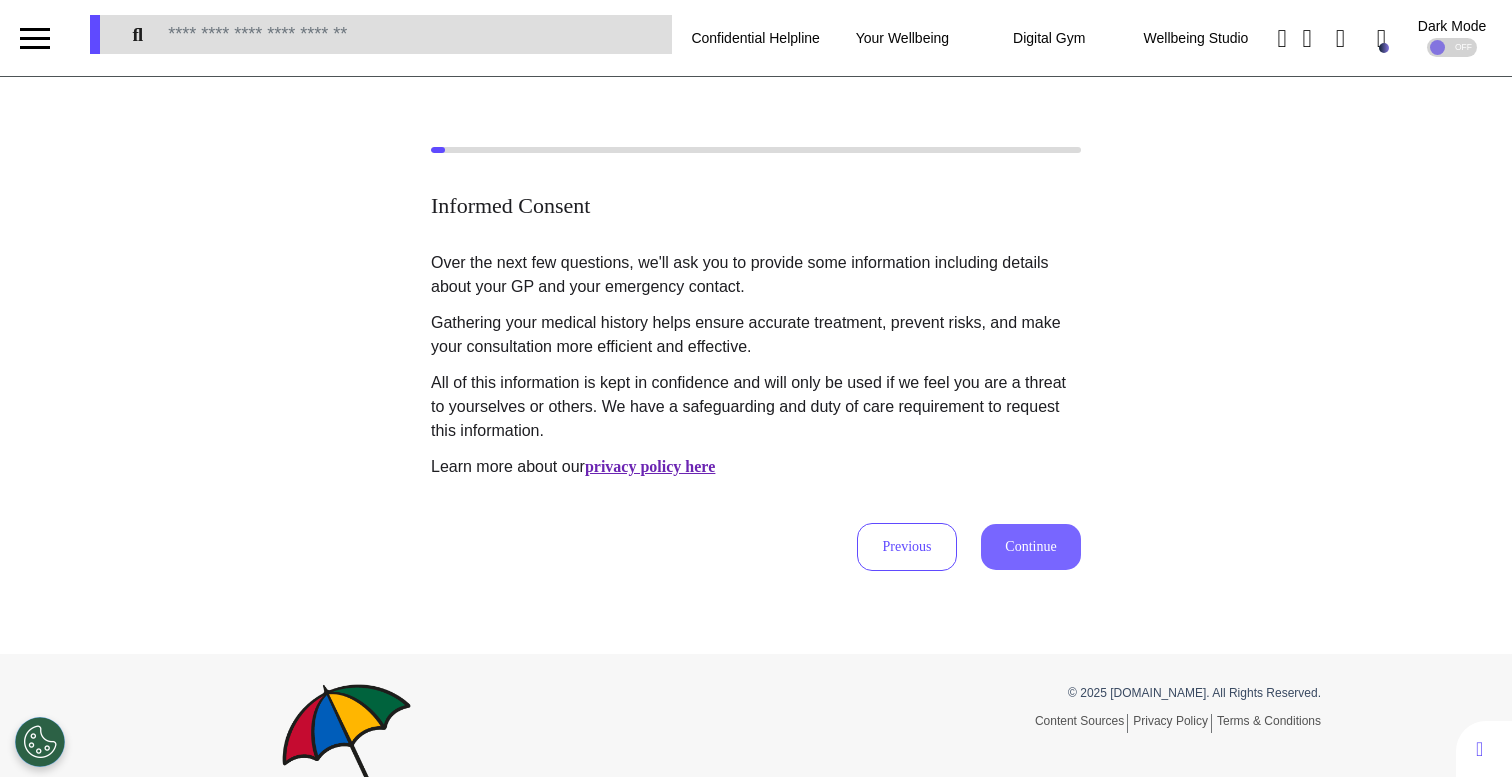 click on "Continue" at bounding box center (1031, 547) 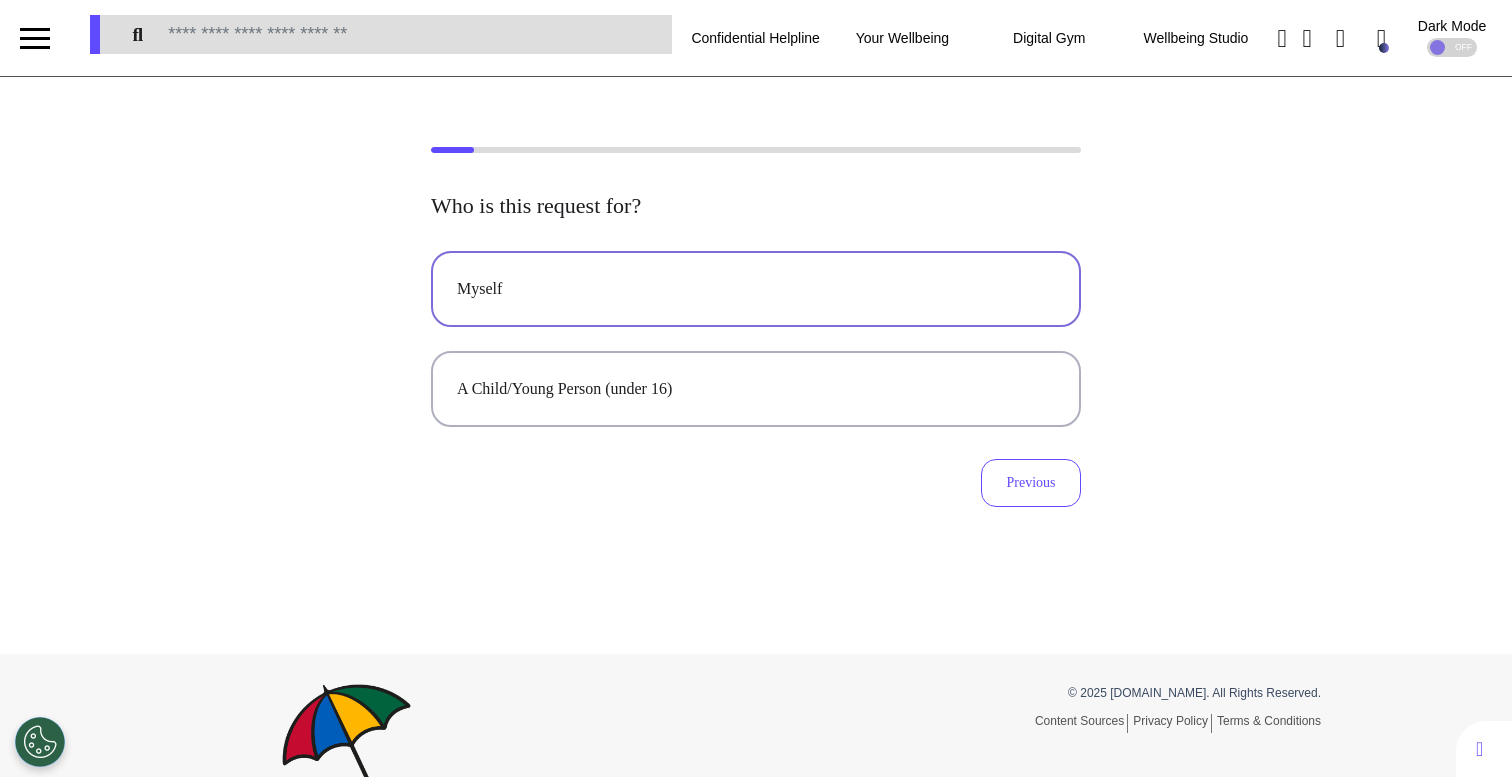 click on "Myself" at bounding box center (756, 289) 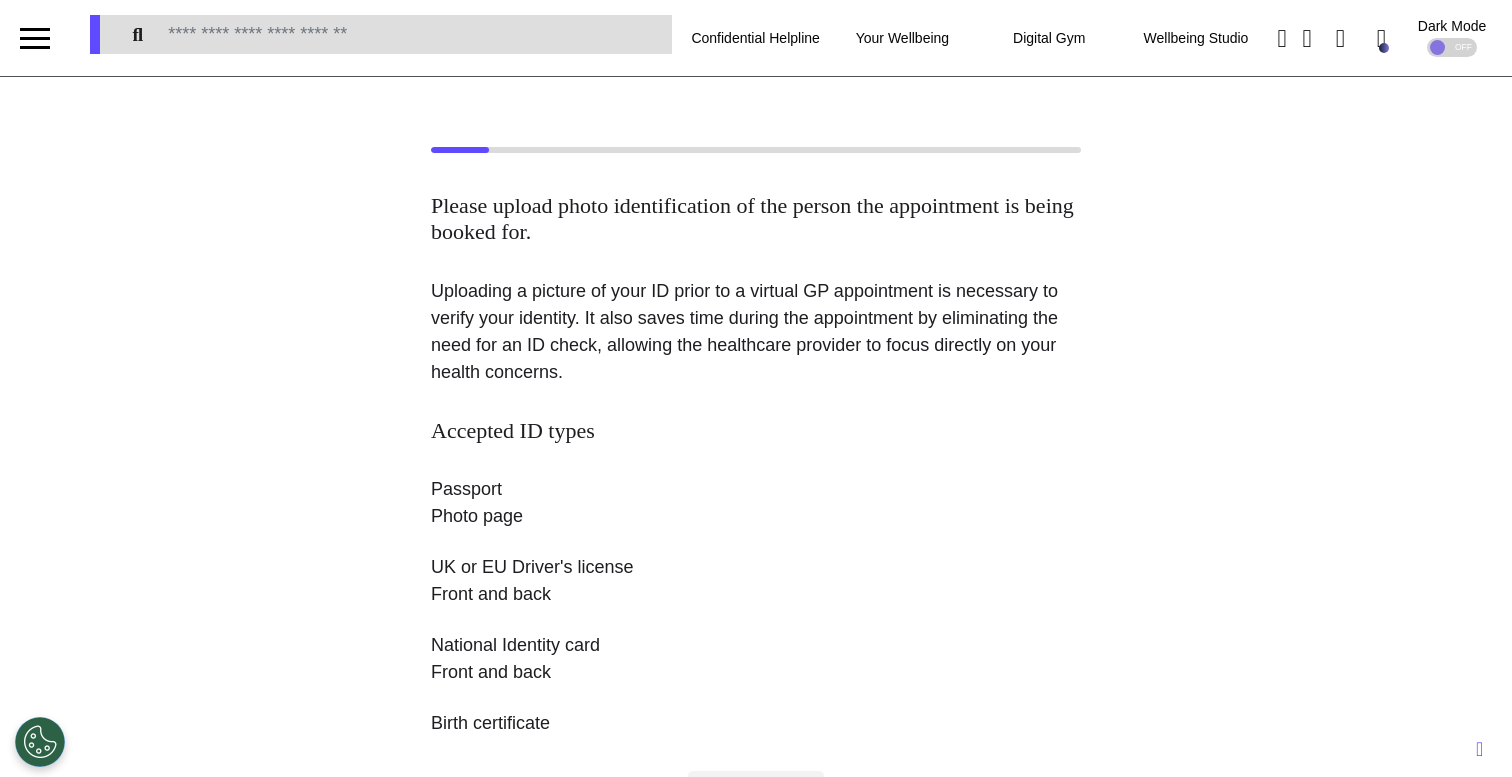 scroll, scrollTop: 439, scrollLeft: 0, axis: vertical 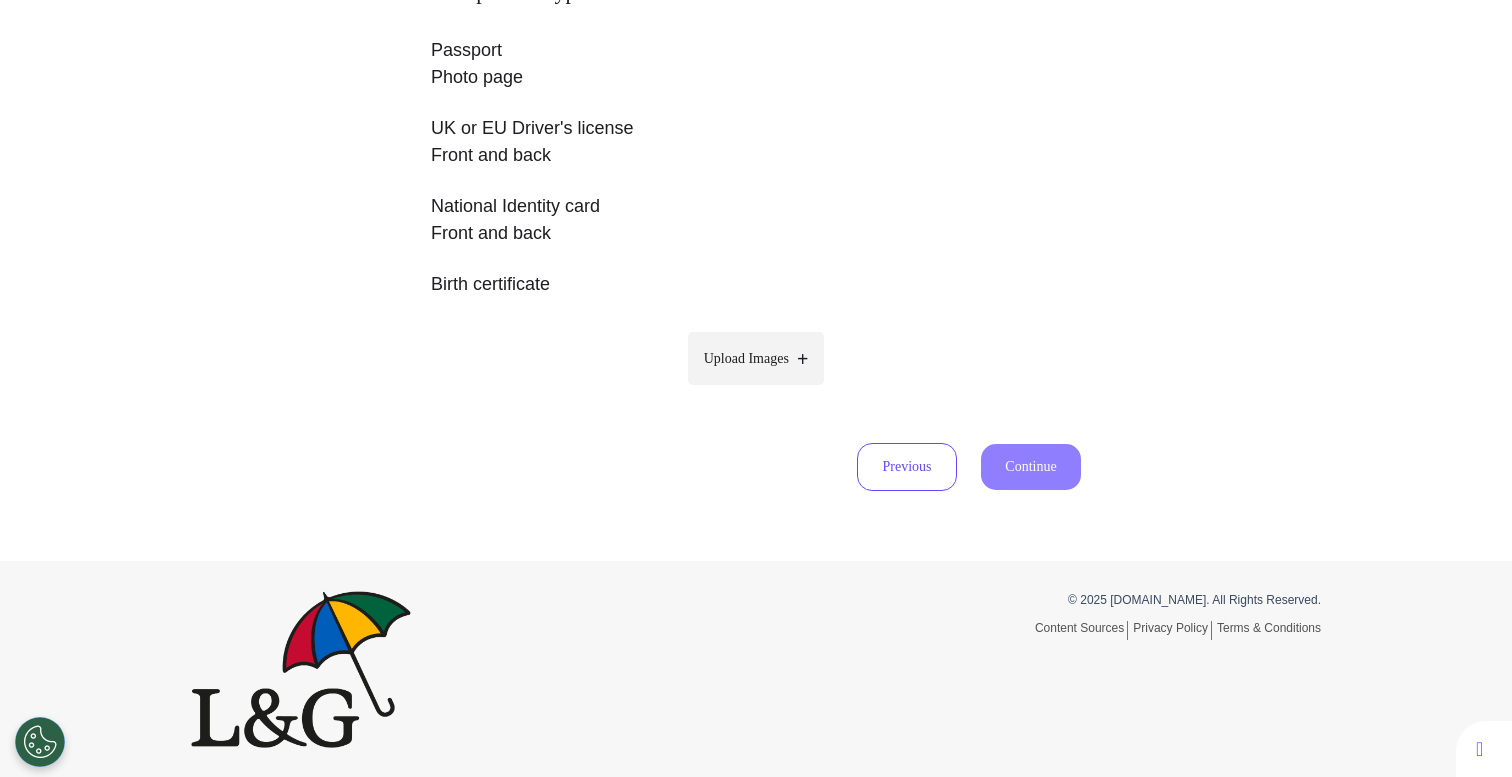 click on "Upload Images" at bounding box center (746, 358) 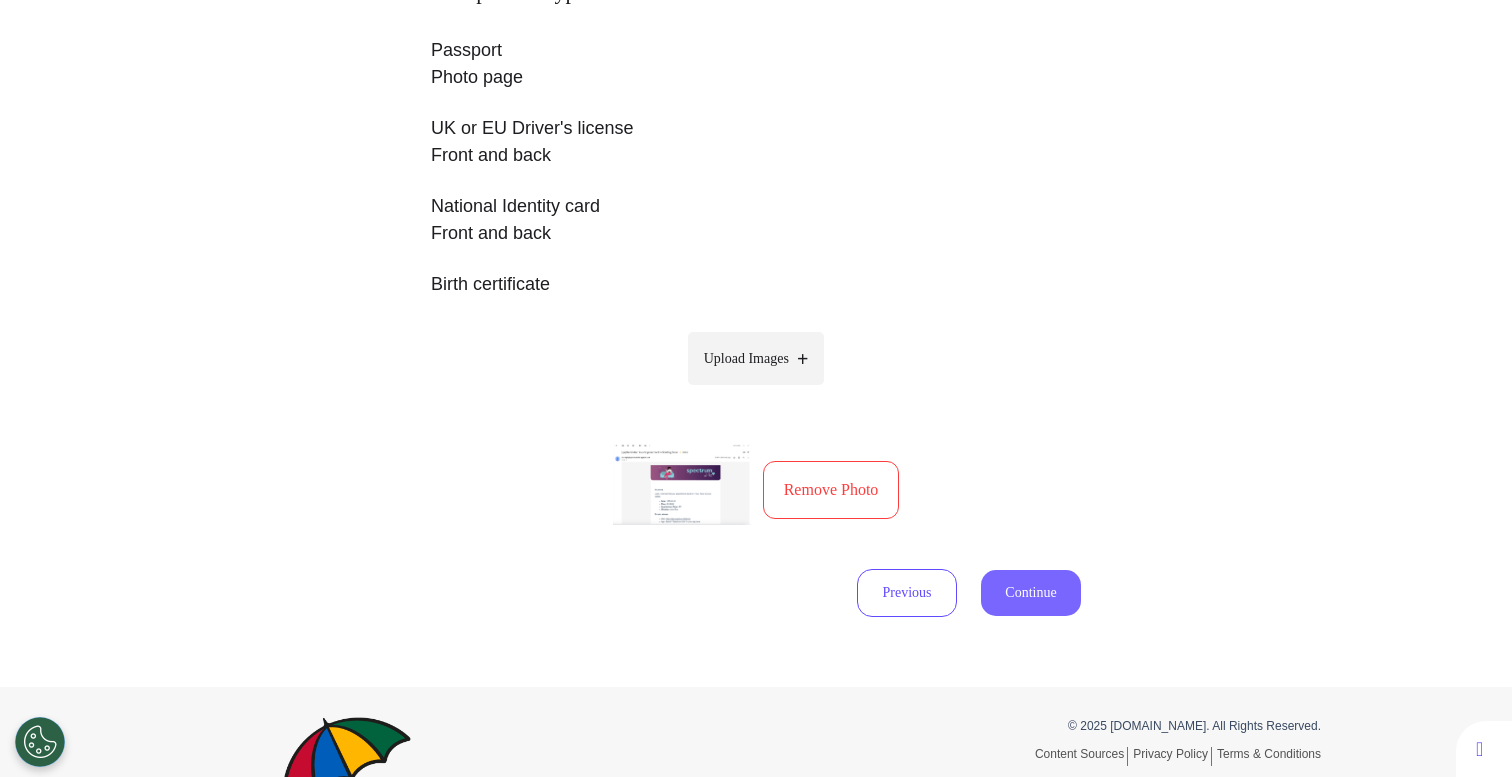 click on "Continue" at bounding box center (1031, 593) 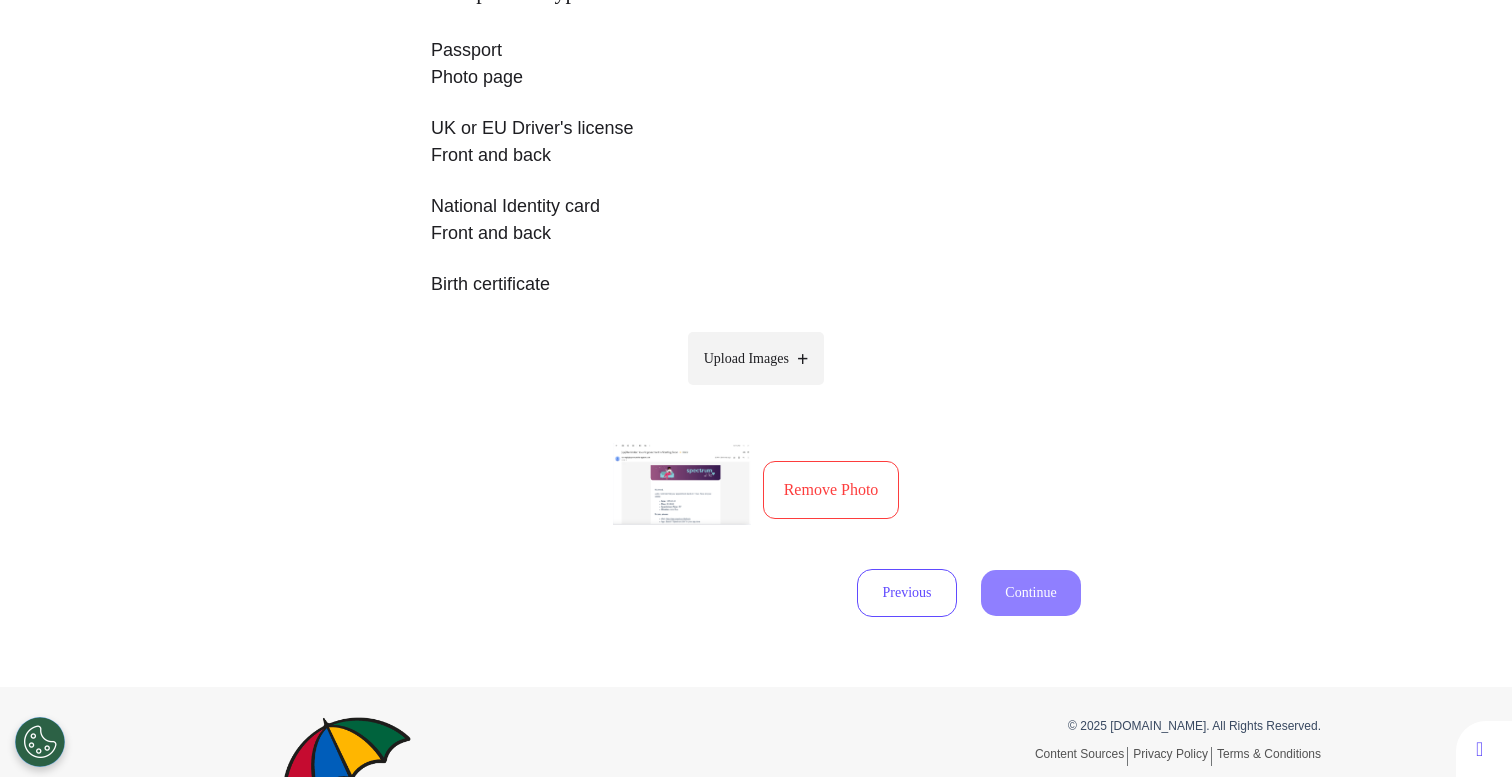 select on "******" 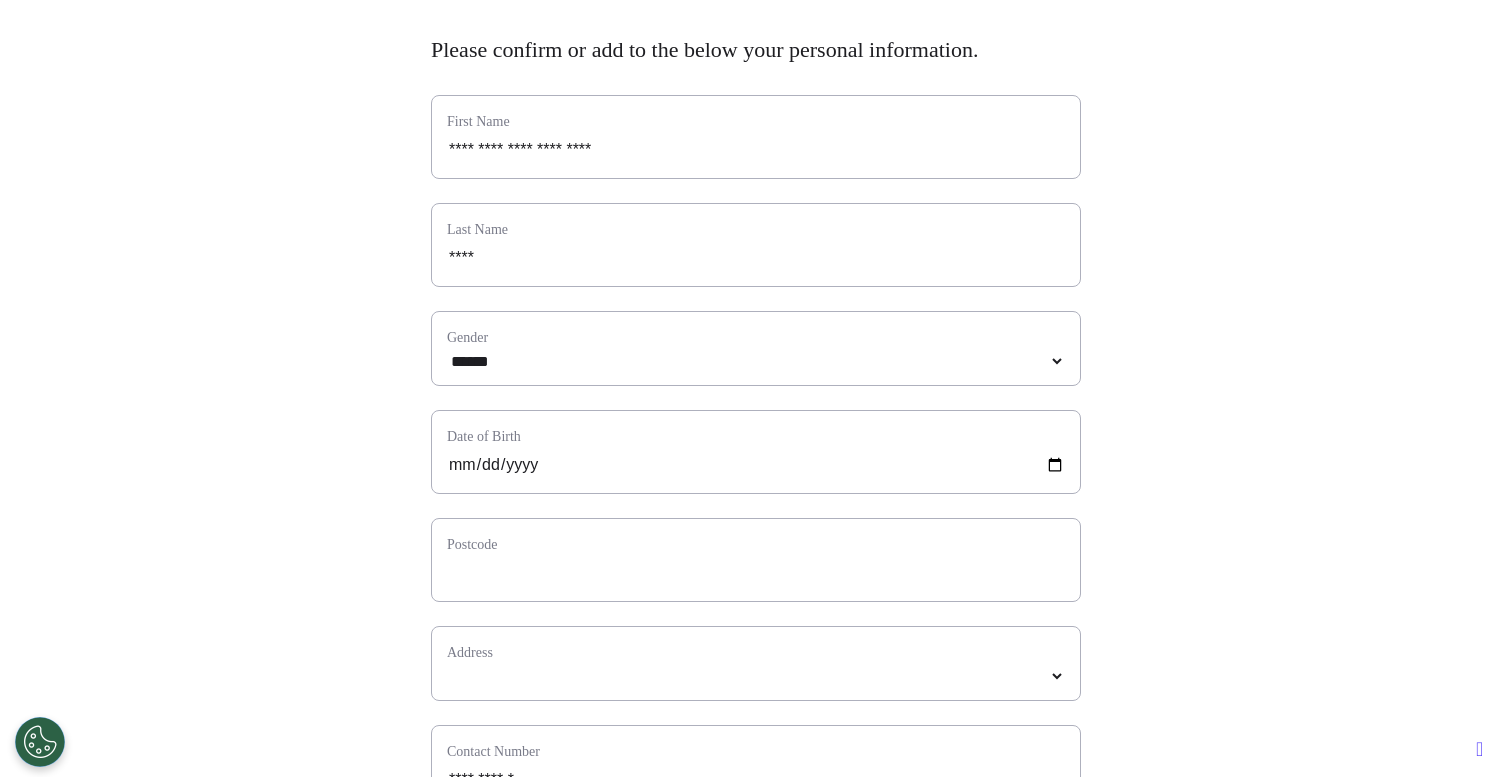 scroll, scrollTop: 264, scrollLeft: 0, axis: vertical 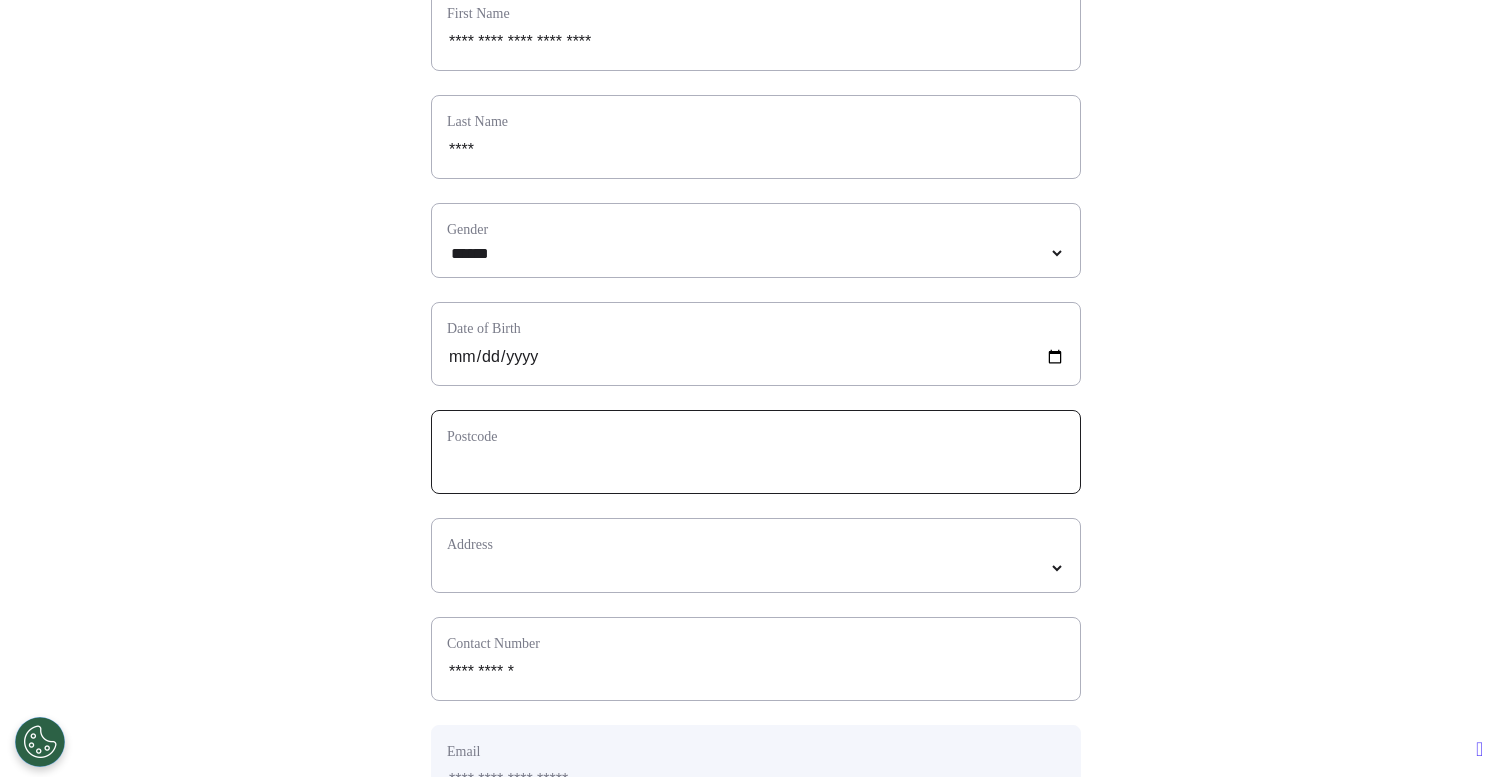 click at bounding box center (756, 465) 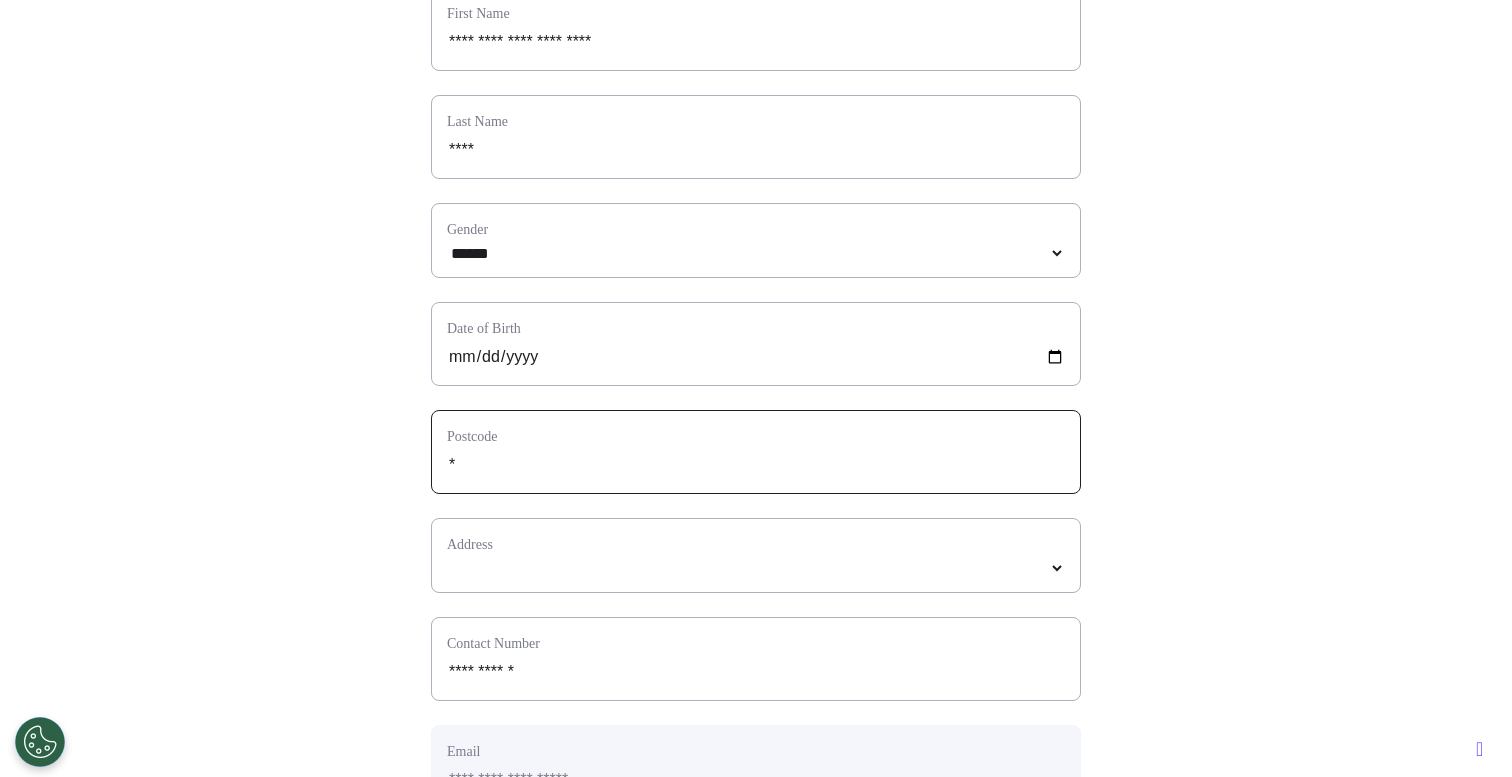 select 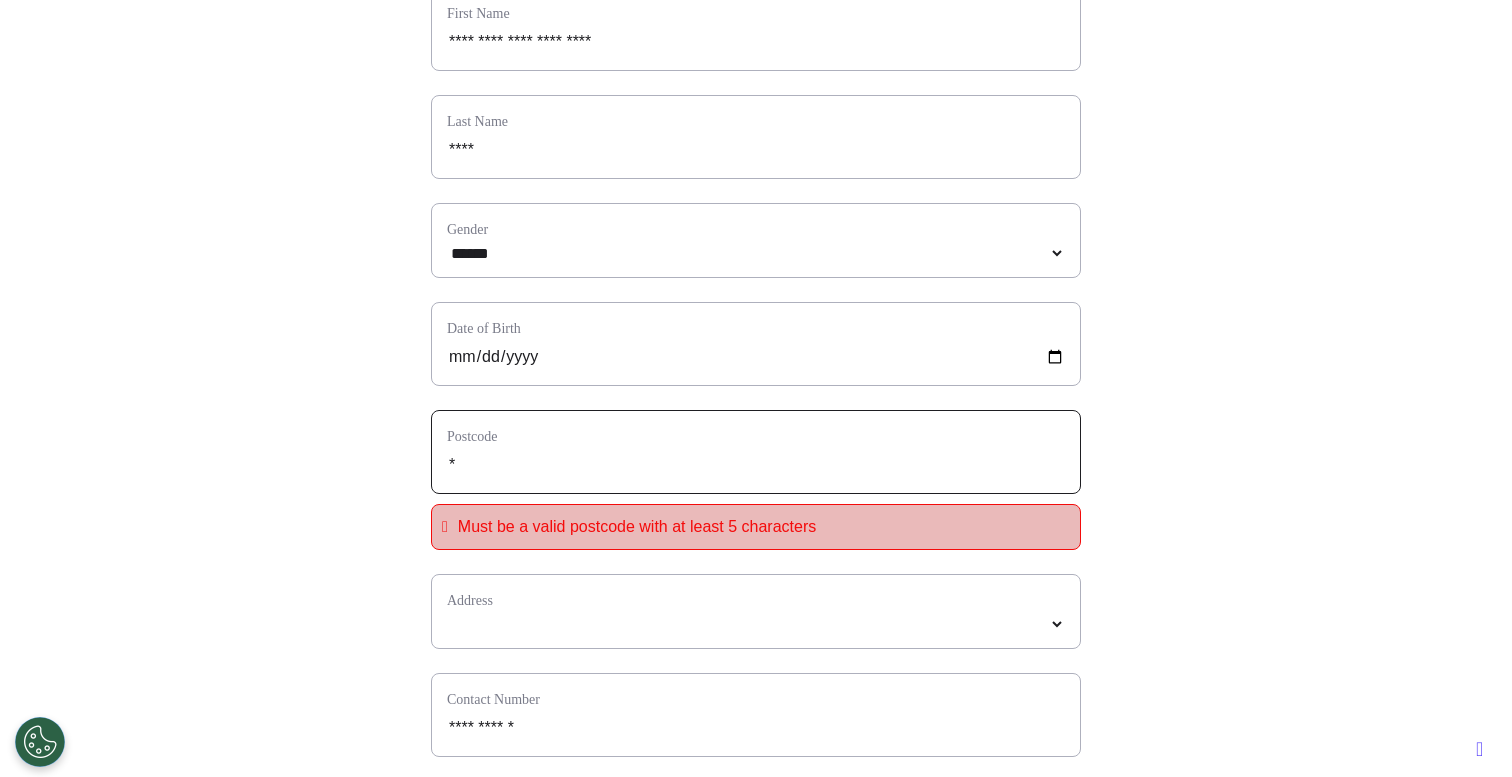 type on "**" 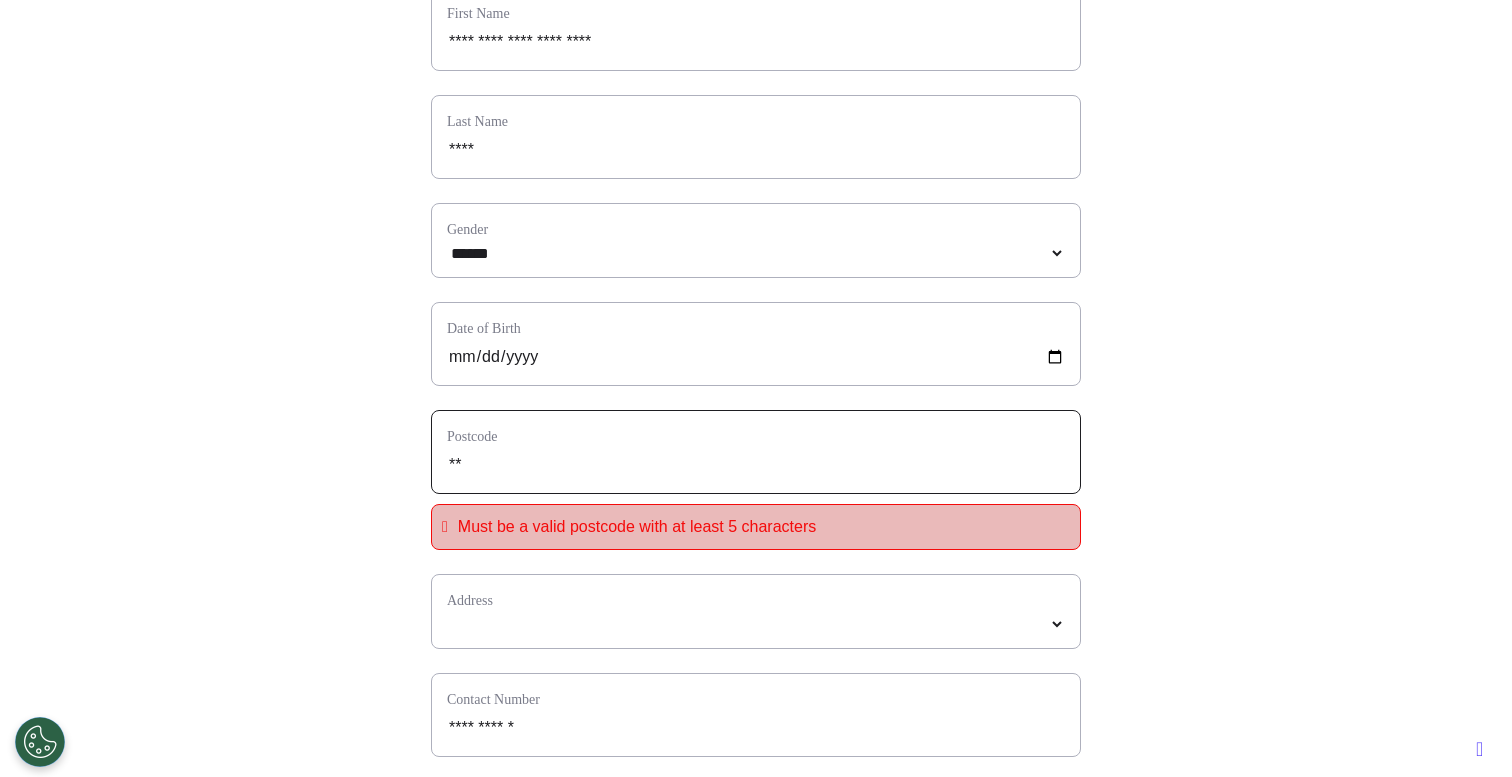 type on "***" 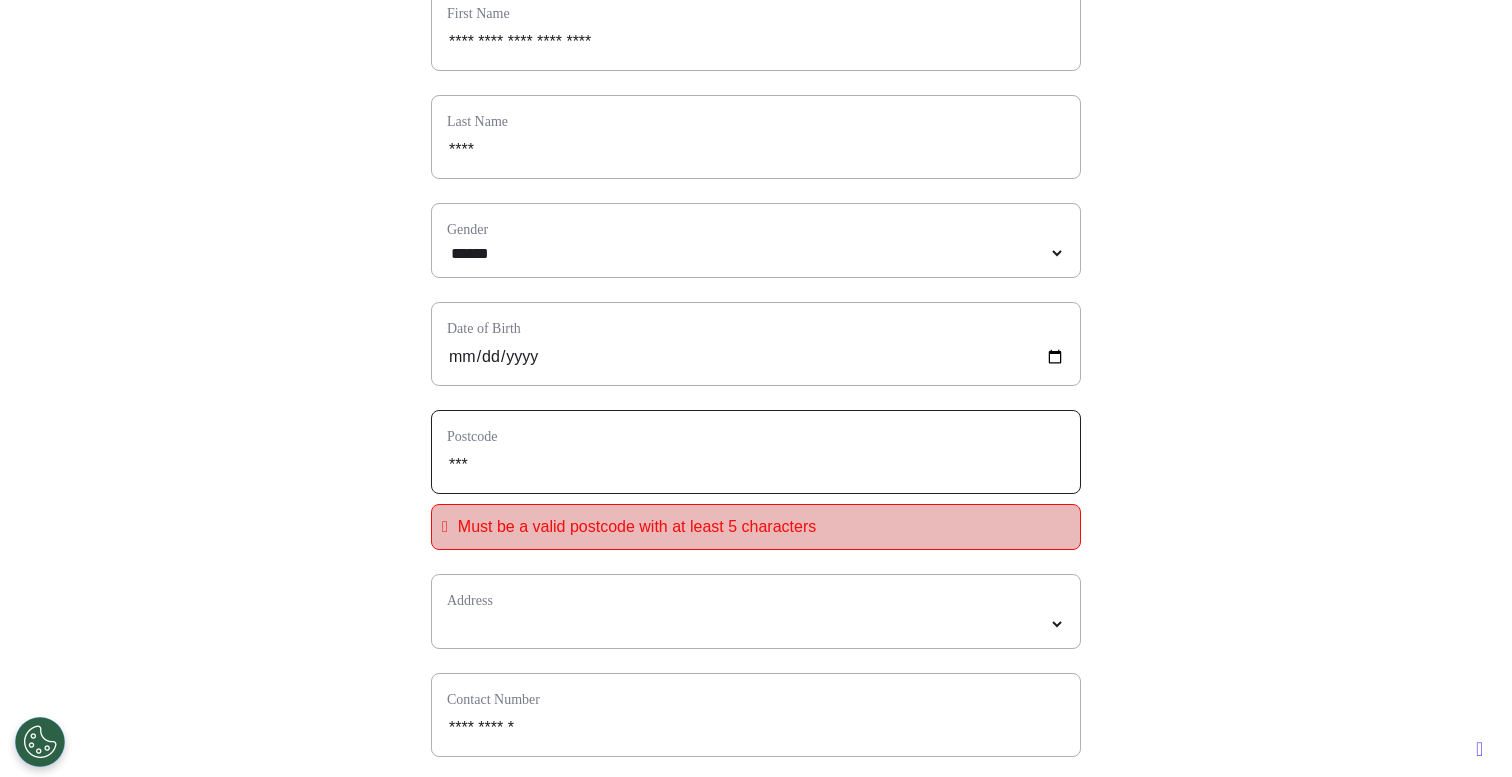 type on "****" 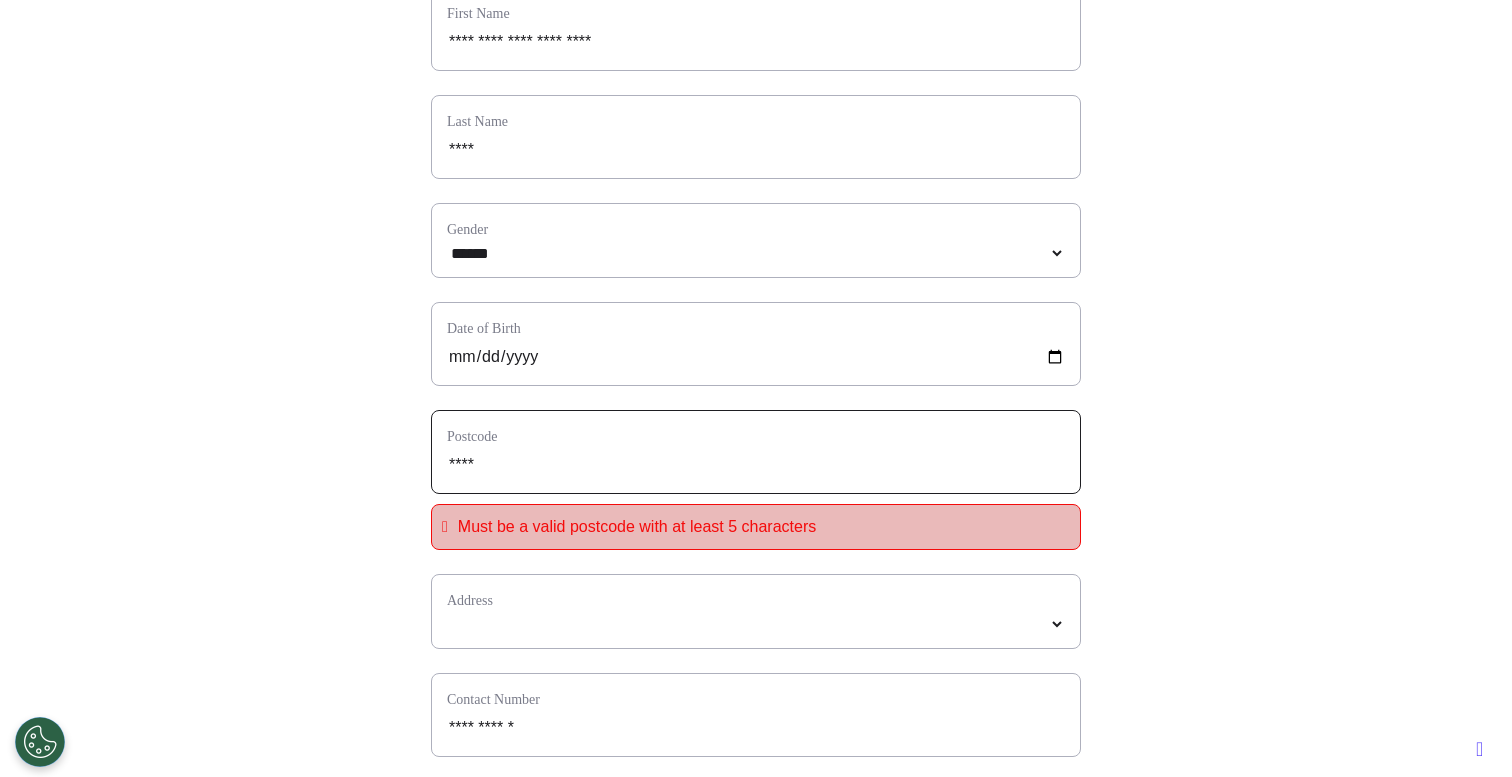 type on "*****" 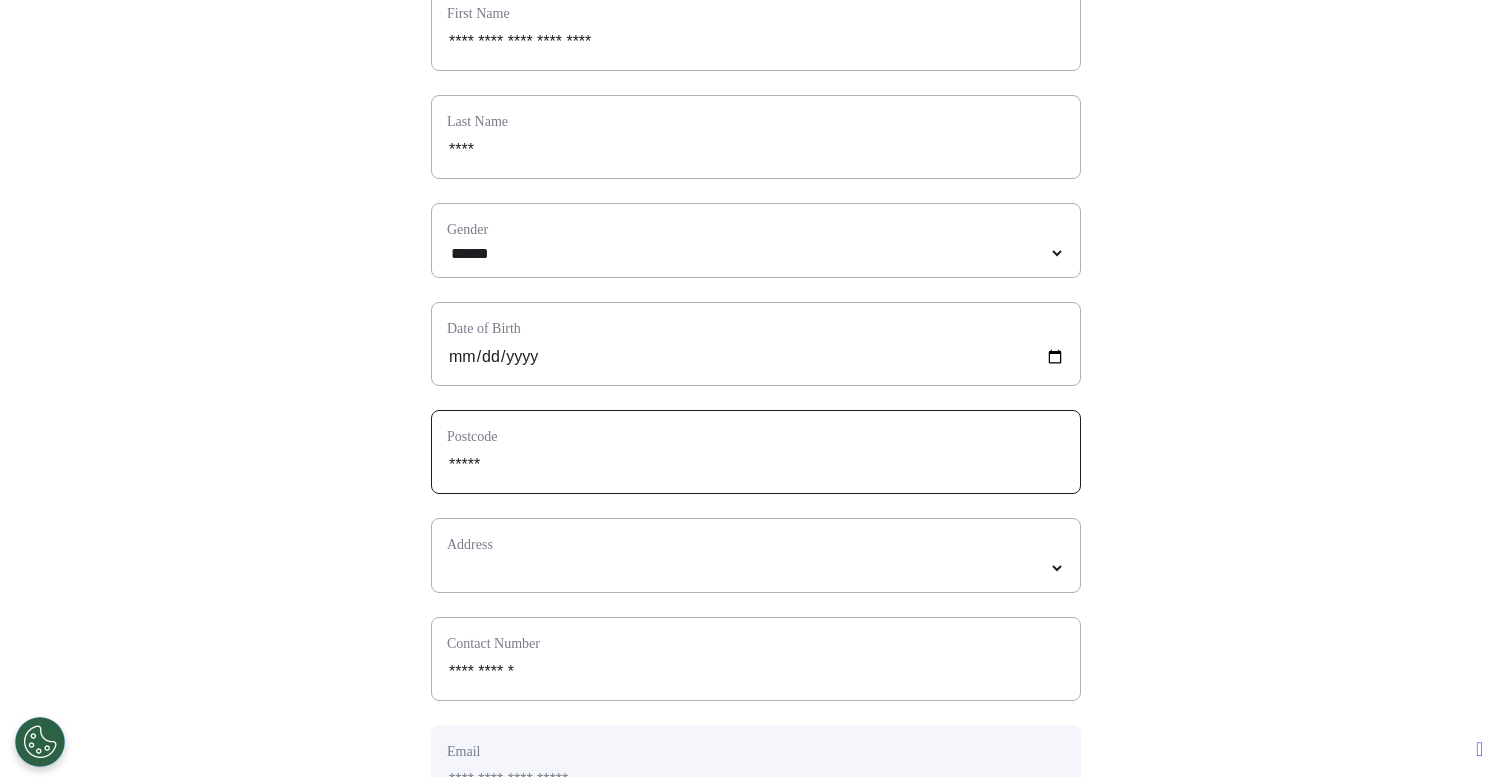 type on "*****" 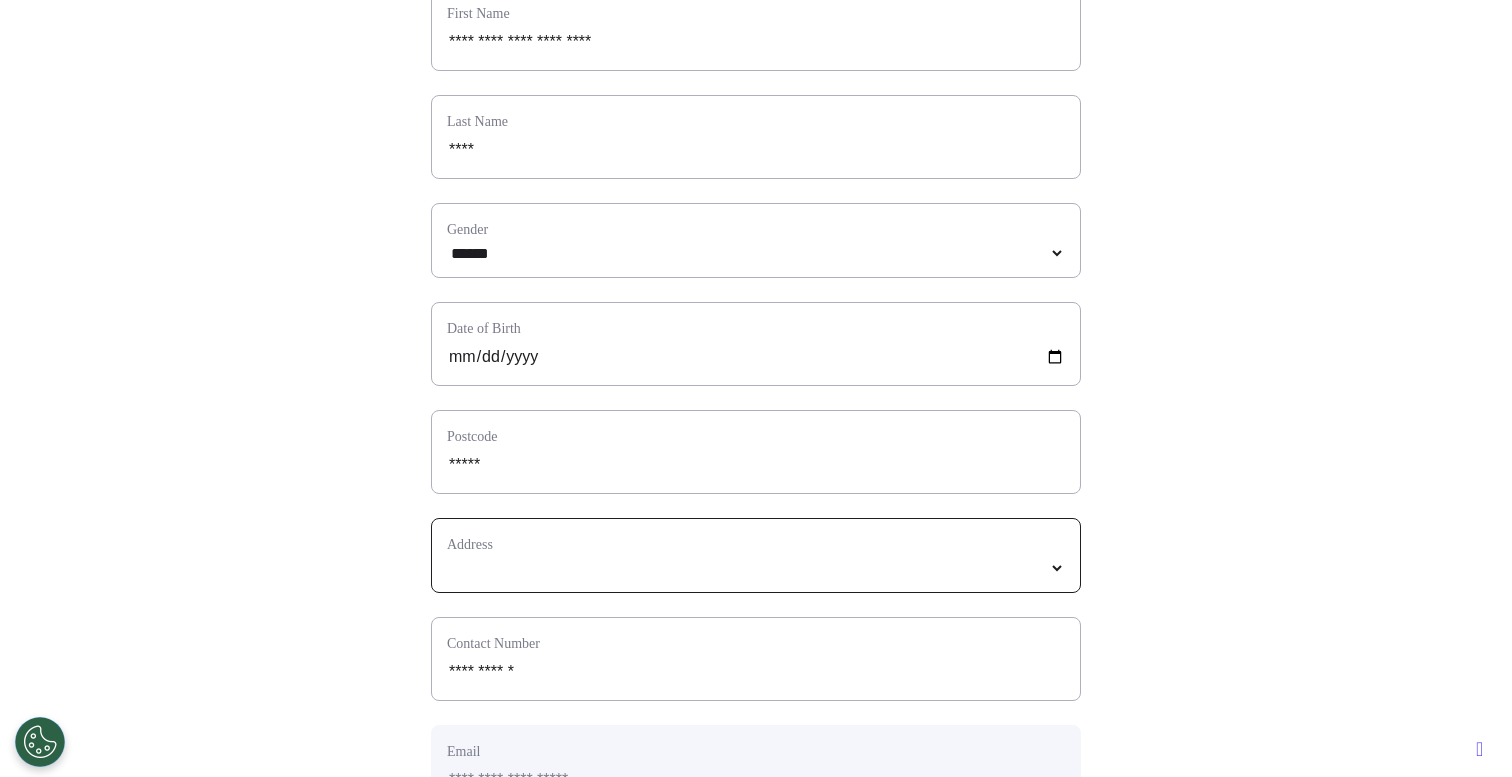 click at bounding box center (756, 568) 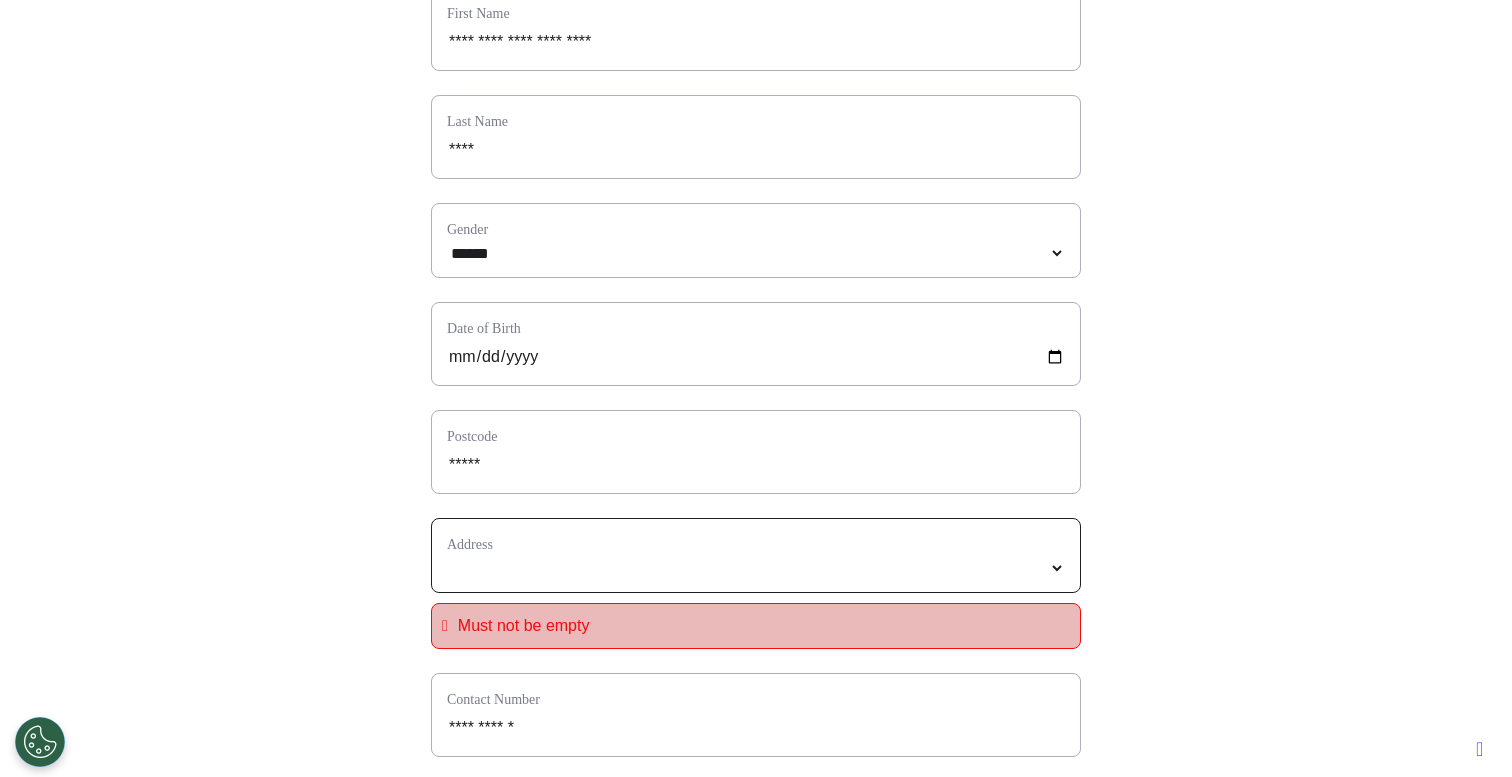 click at bounding box center [756, 568] 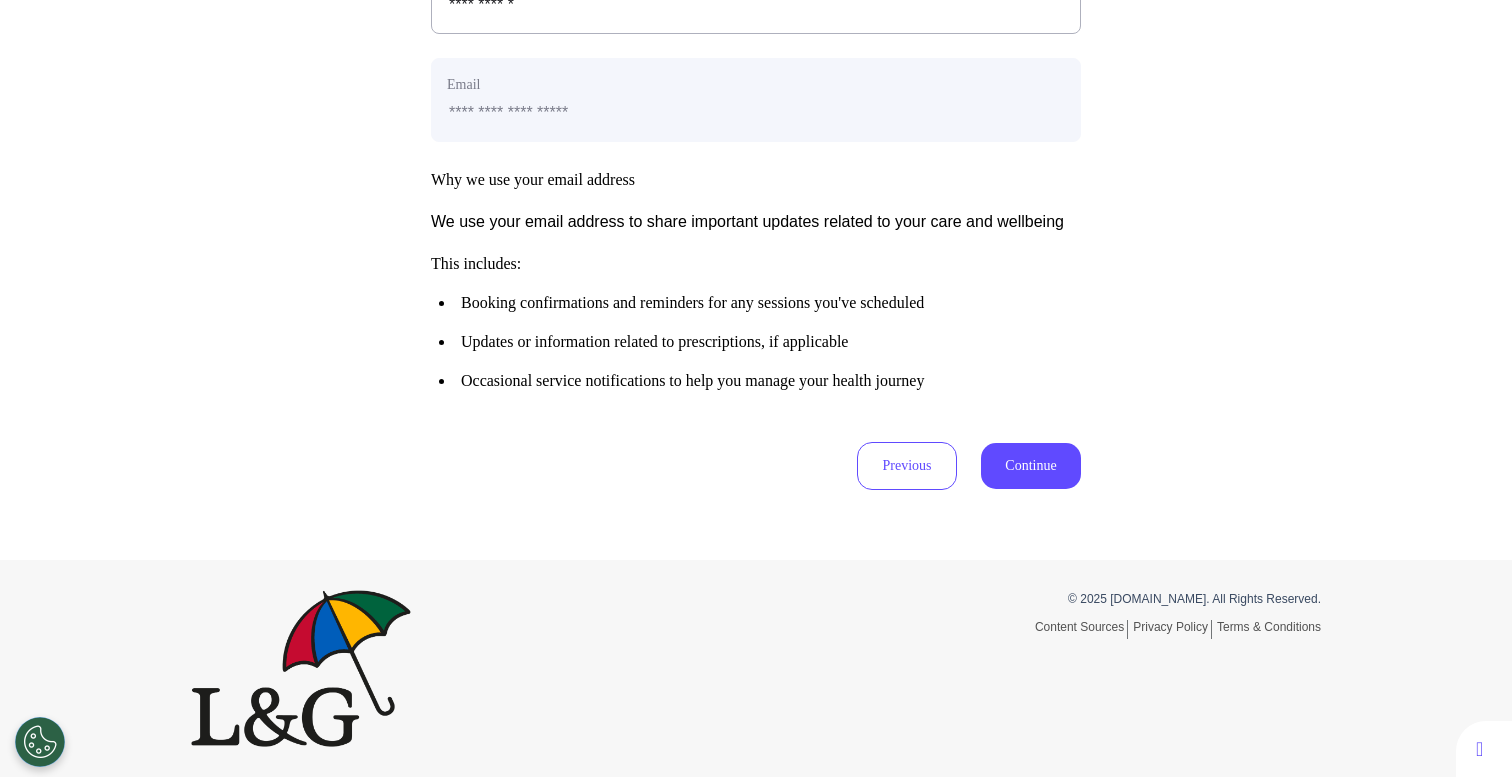 scroll, scrollTop: 993, scrollLeft: 0, axis: vertical 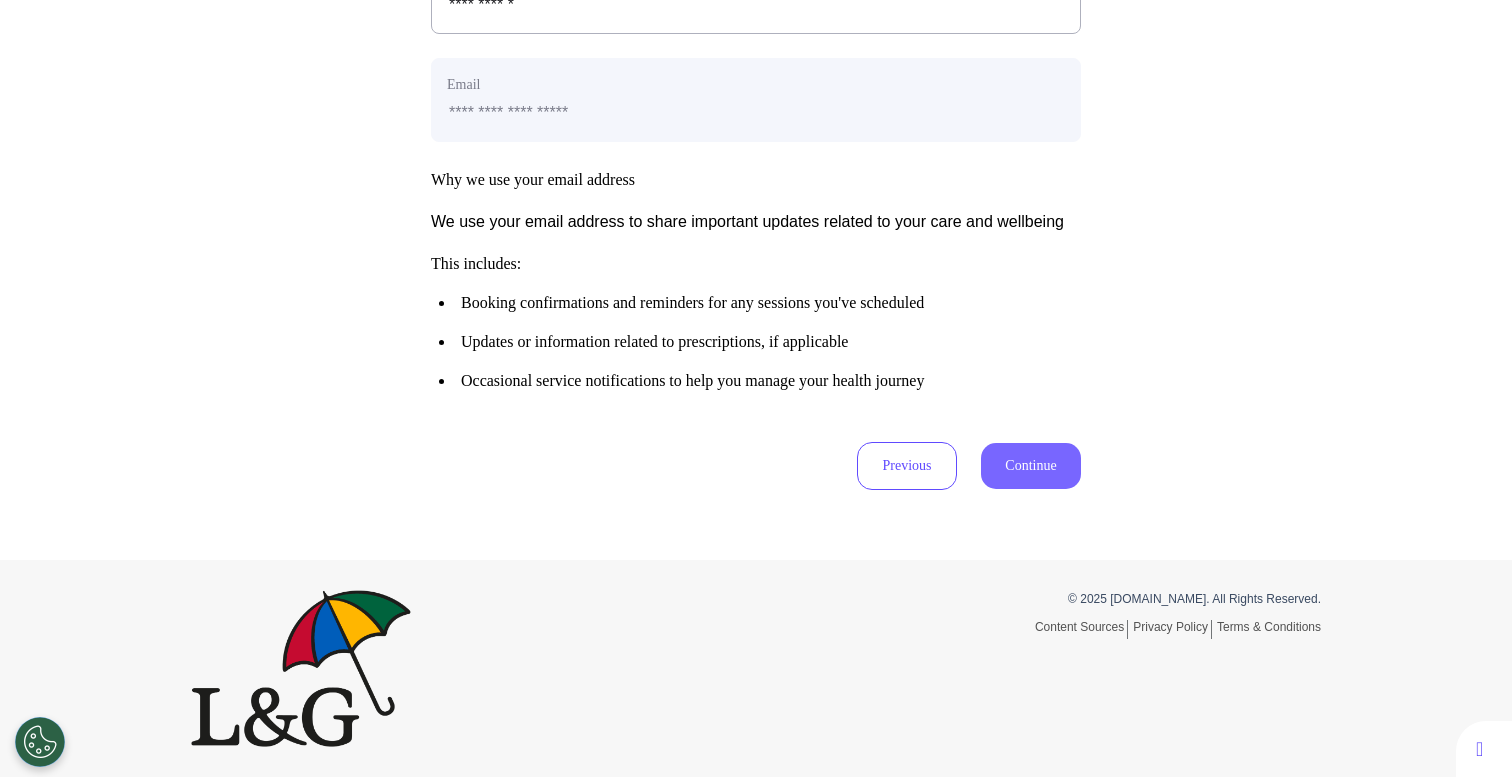 click on "Continue" at bounding box center [1031, 466] 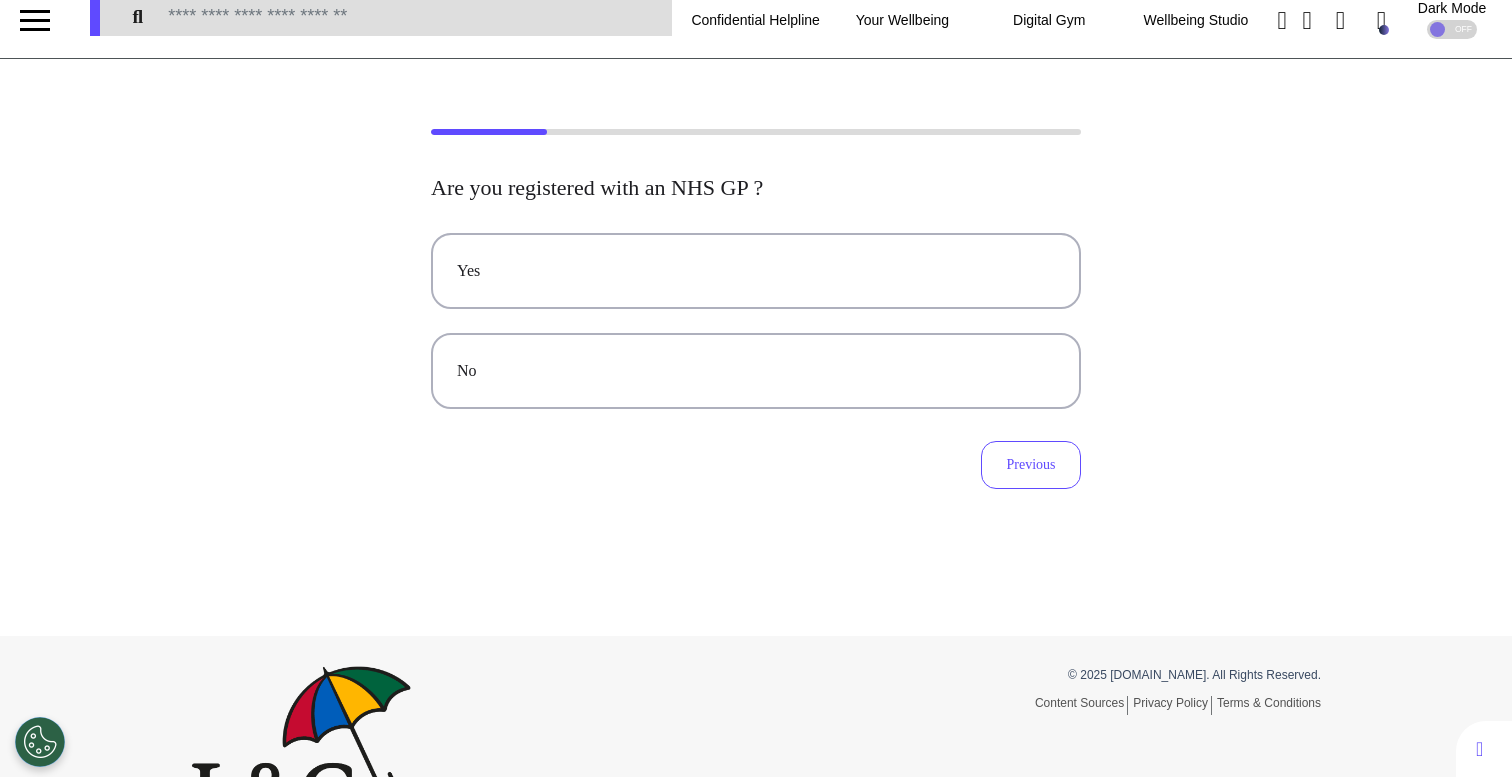 scroll, scrollTop: 0, scrollLeft: 0, axis: both 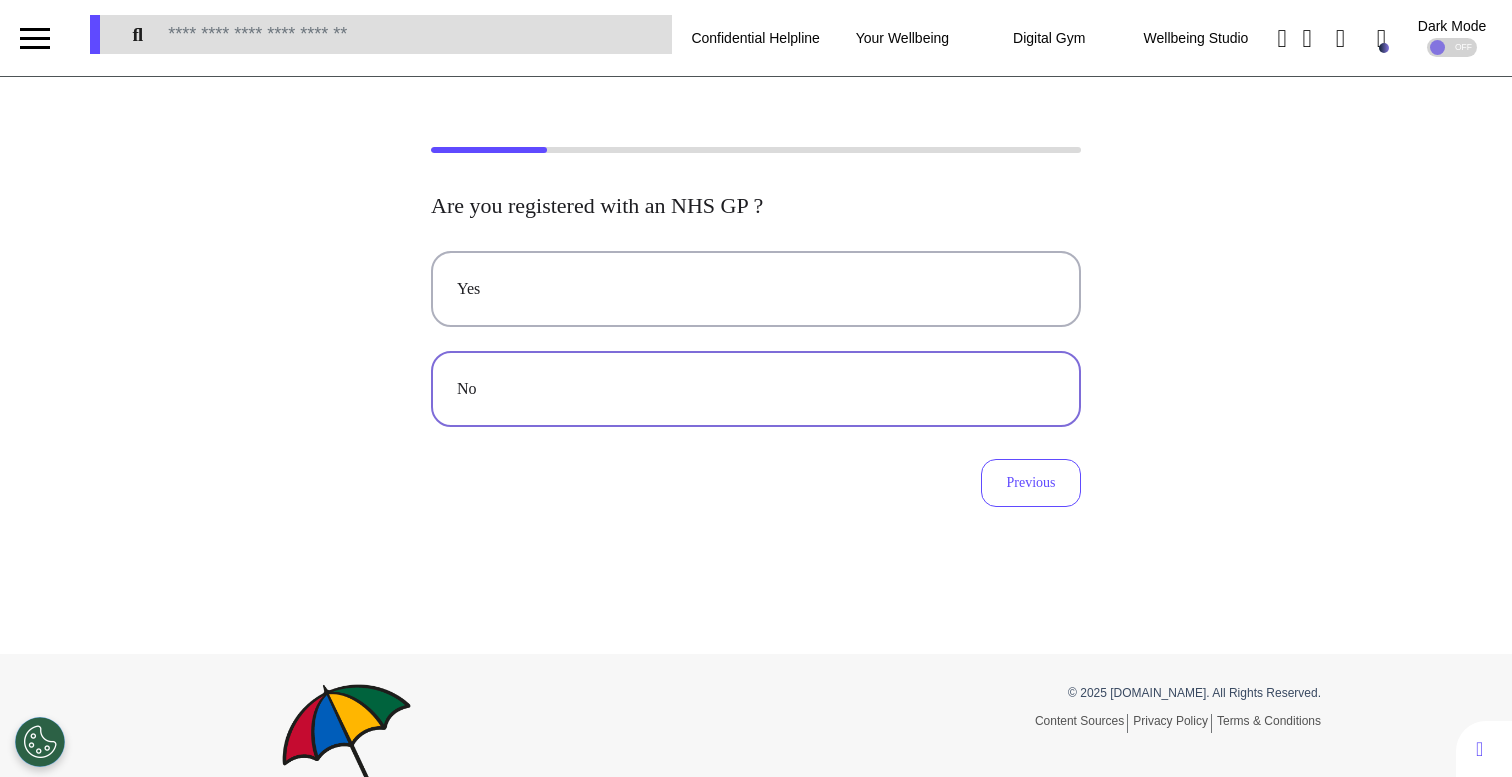 click on "No" at bounding box center [756, 389] 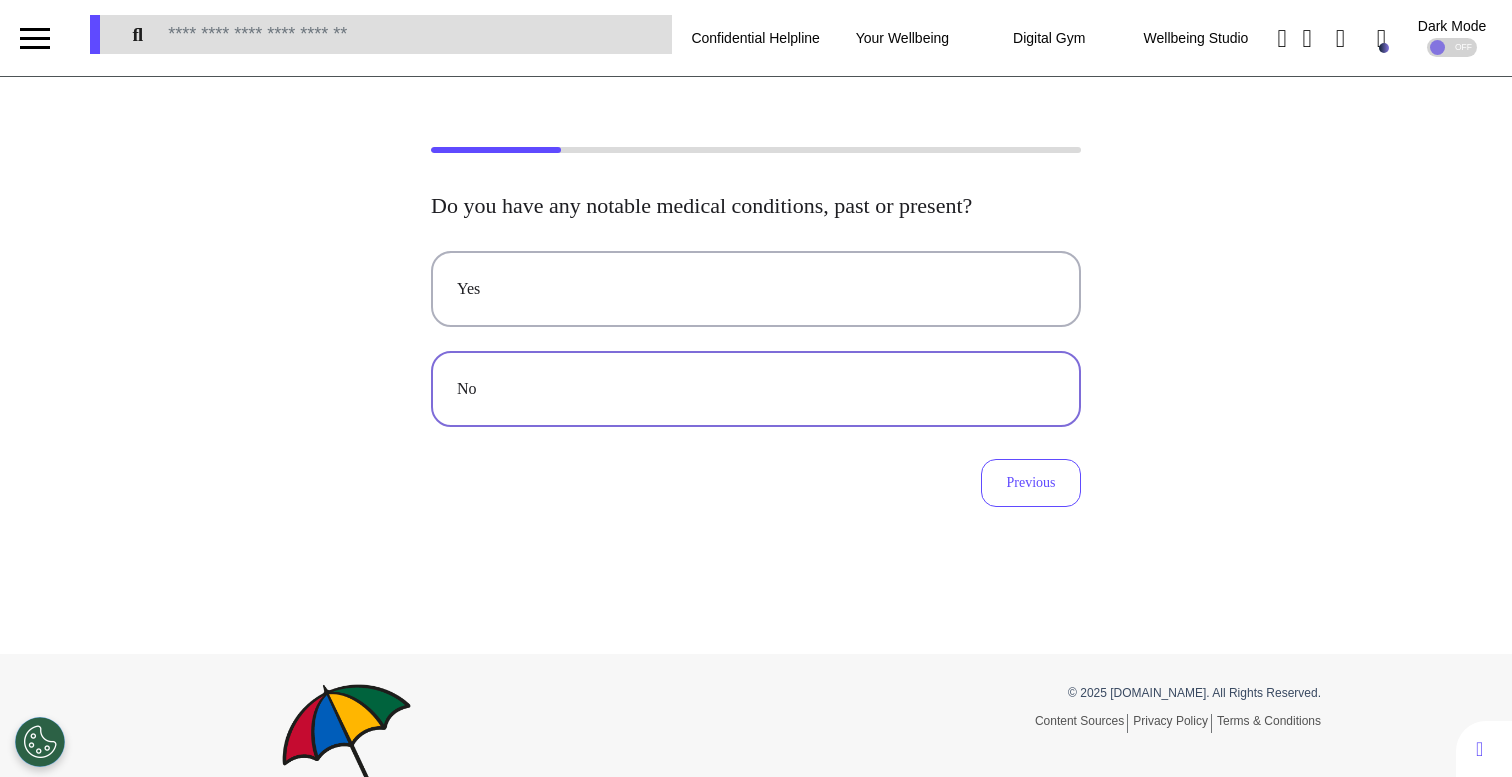 click on "No" at bounding box center [756, 389] 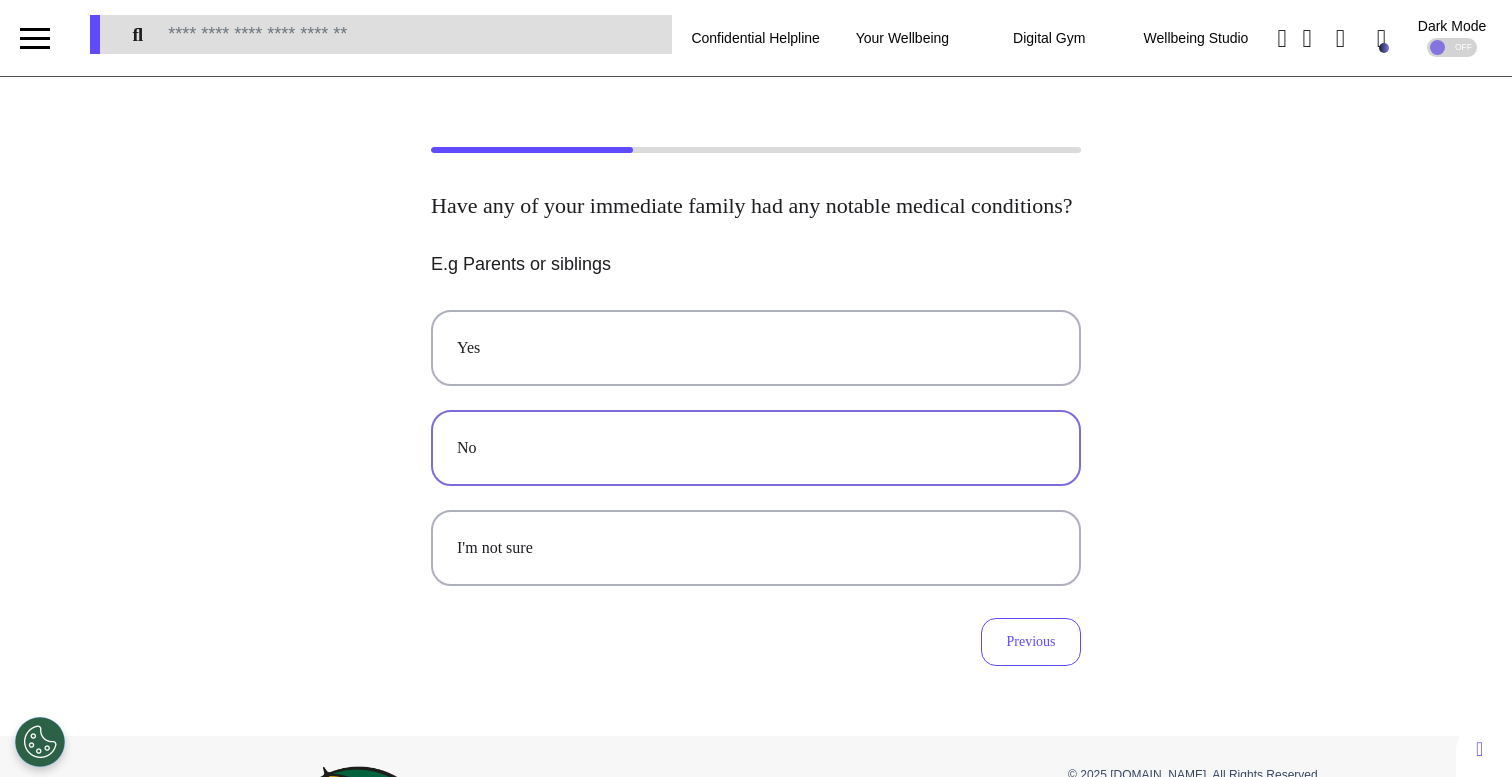 click on "No" at bounding box center (756, 448) 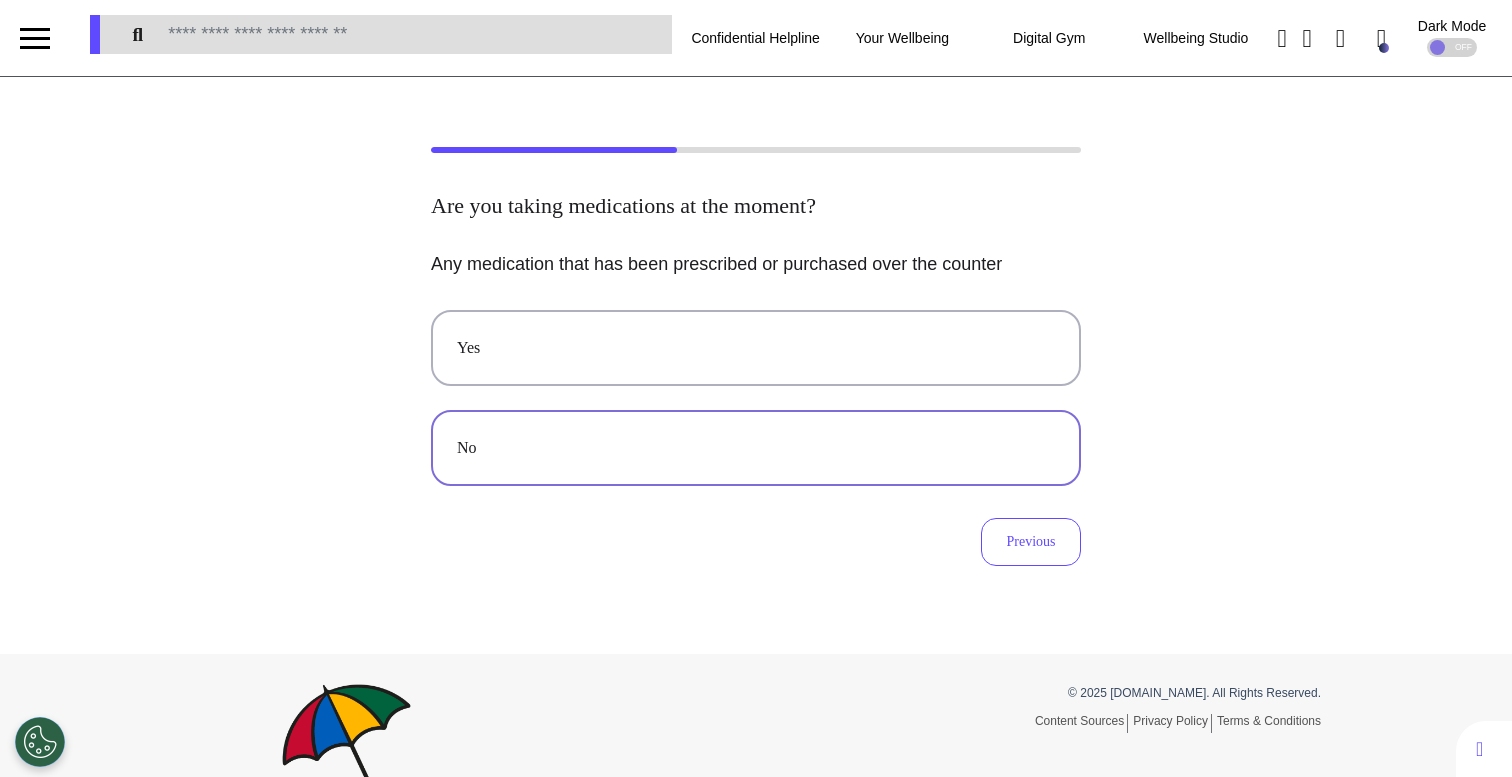 click on "No" at bounding box center (756, 448) 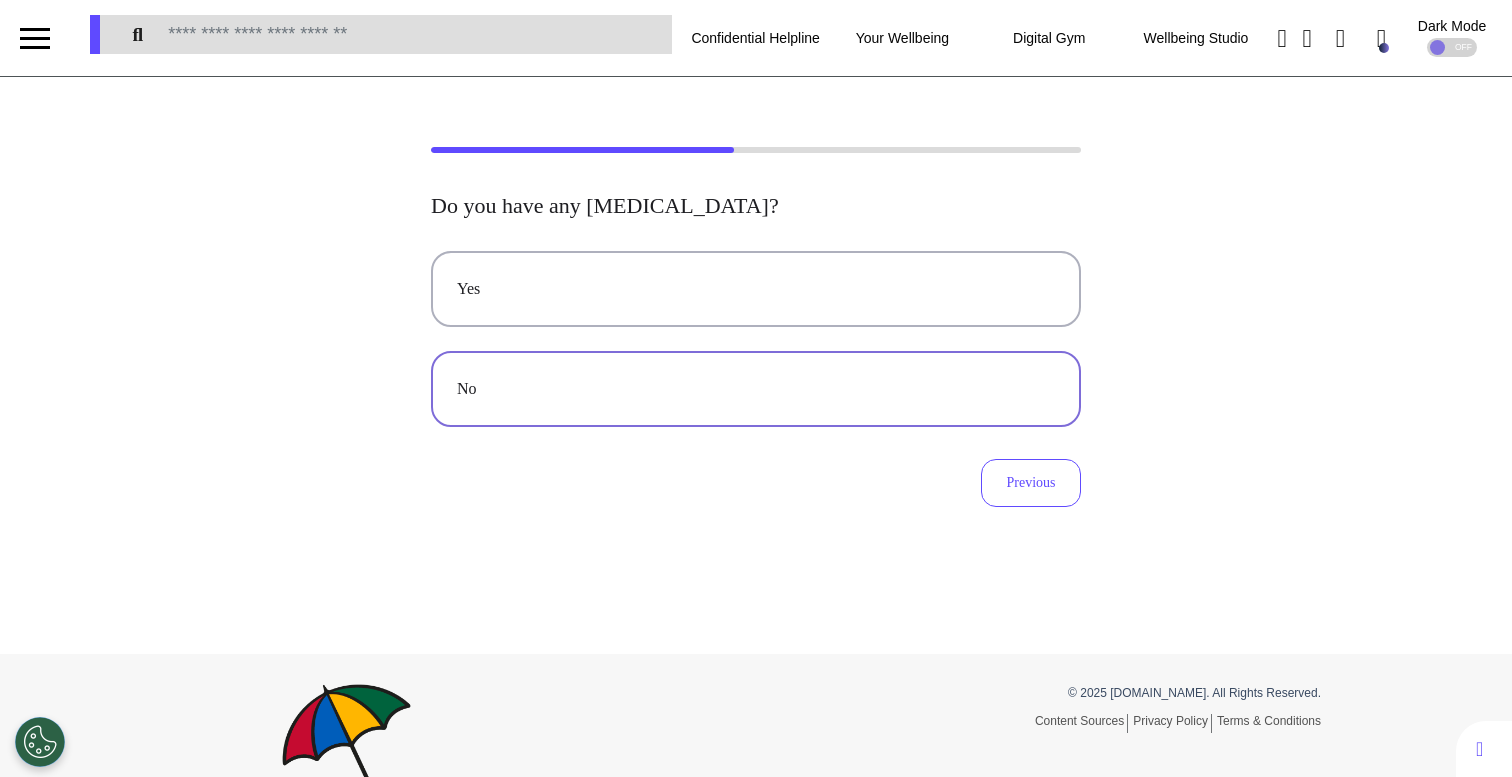 click on "No" at bounding box center (756, 389) 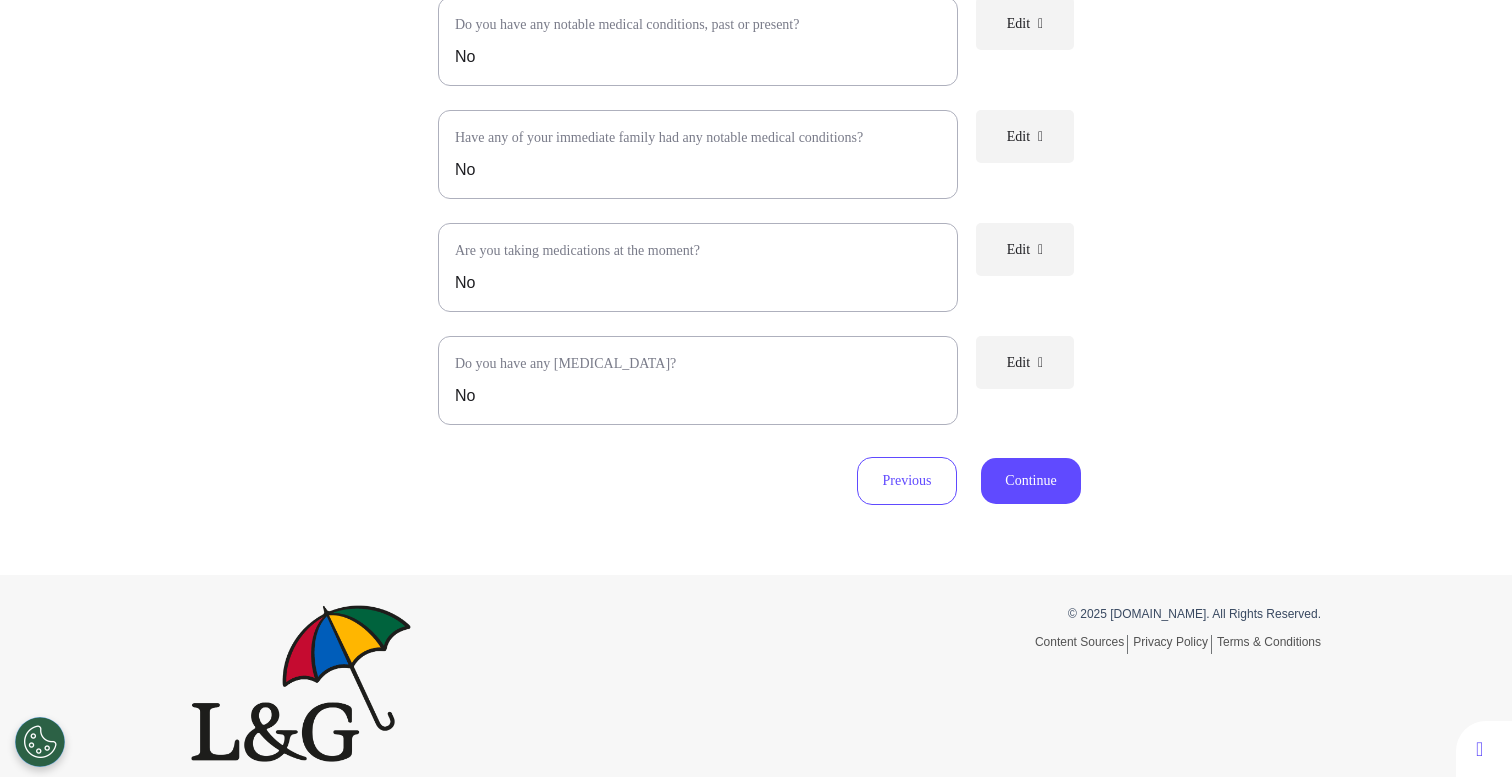 scroll, scrollTop: 462, scrollLeft: 0, axis: vertical 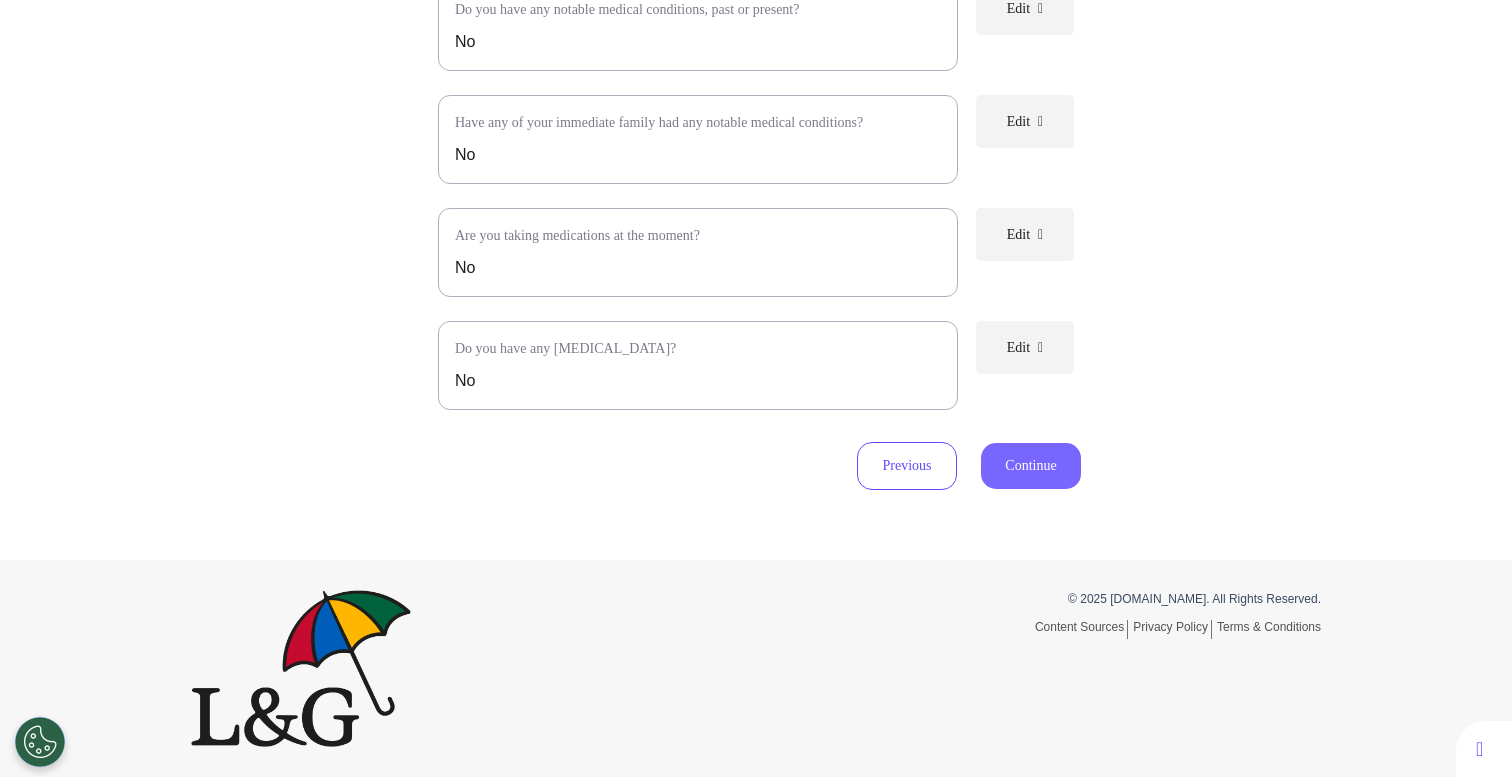 click on "Continue" at bounding box center (1031, 466) 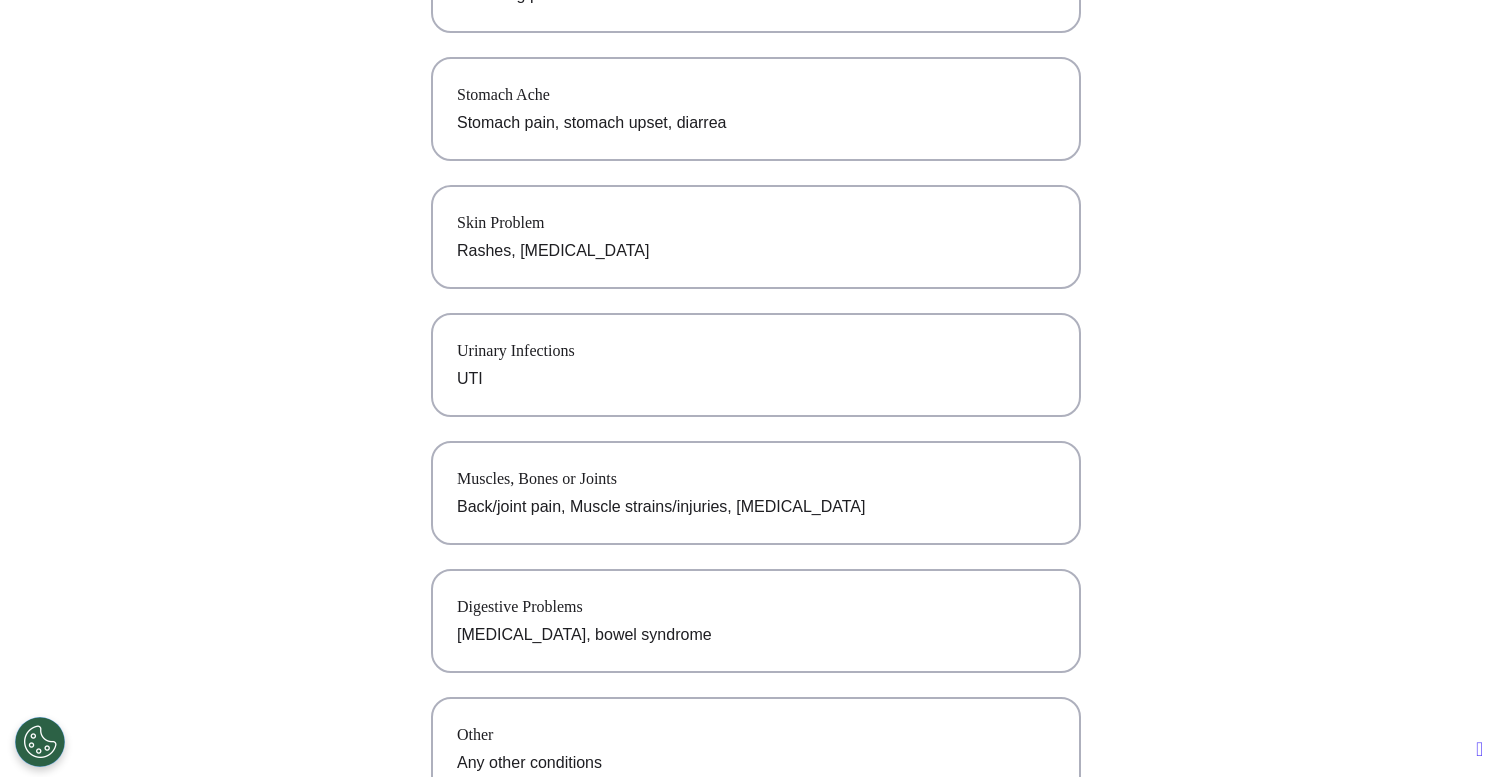 scroll, scrollTop: 616, scrollLeft: 0, axis: vertical 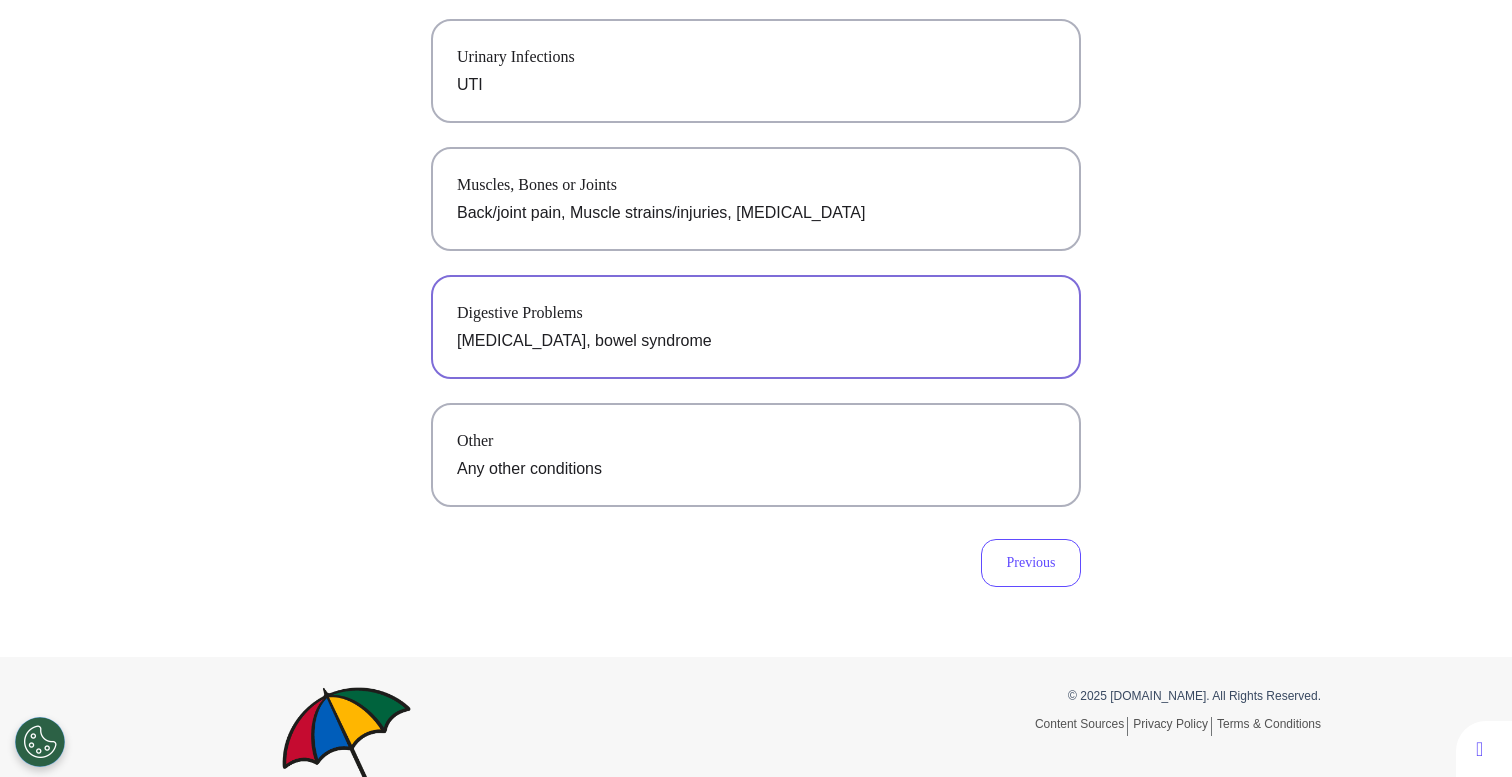click on "Digestive Problems" at bounding box center (756, 313) 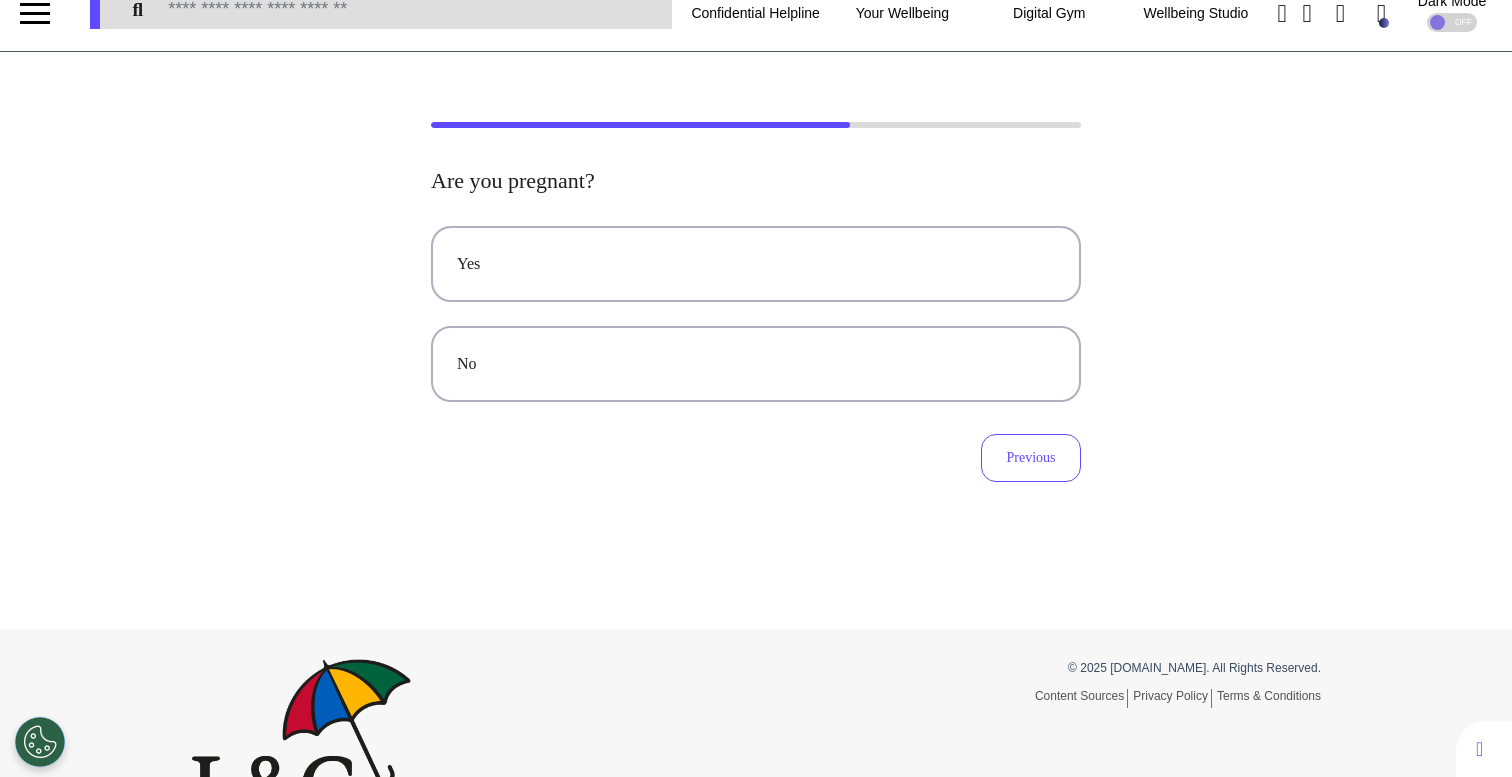scroll, scrollTop: 0, scrollLeft: 0, axis: both 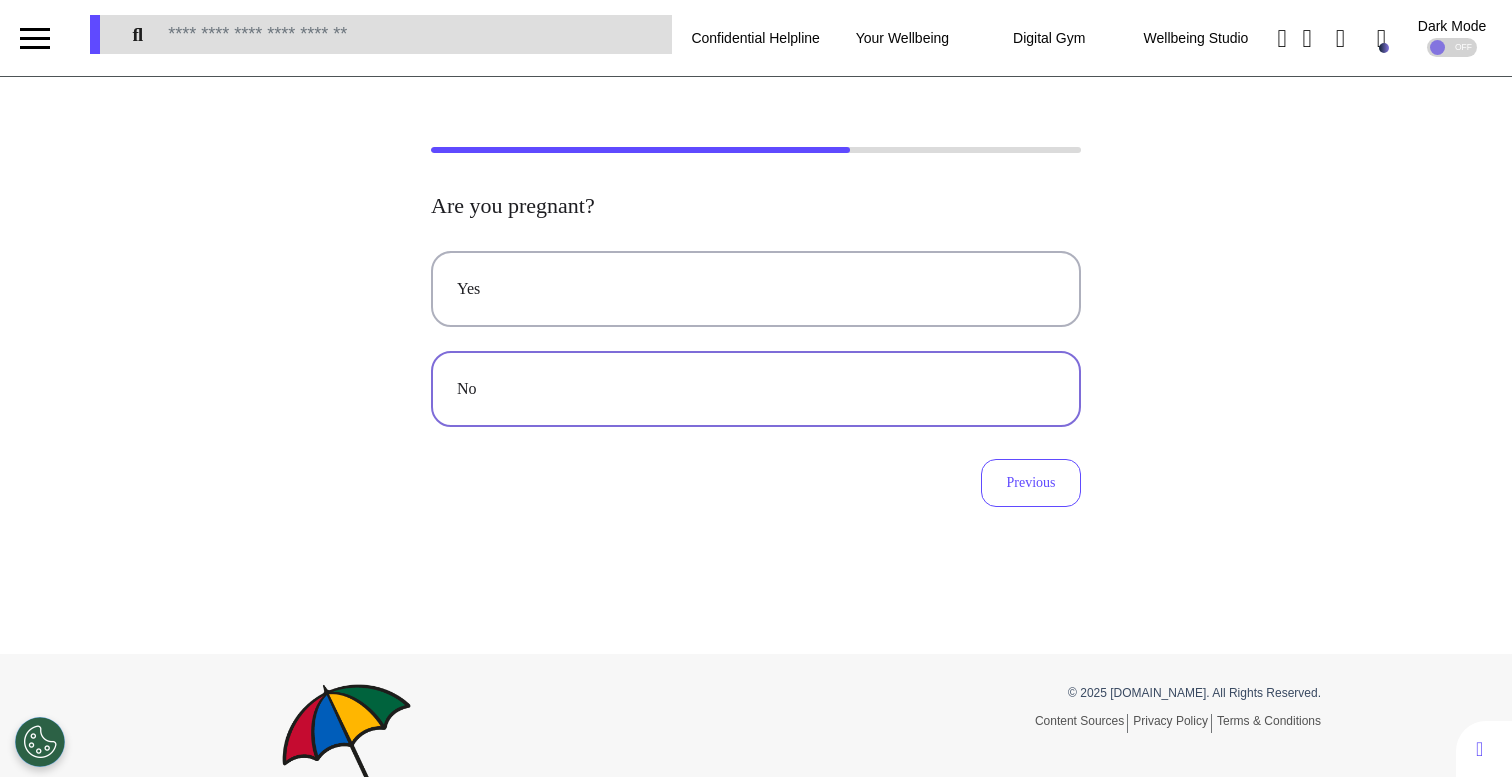 click on "No" at bounding box center [756, 389] 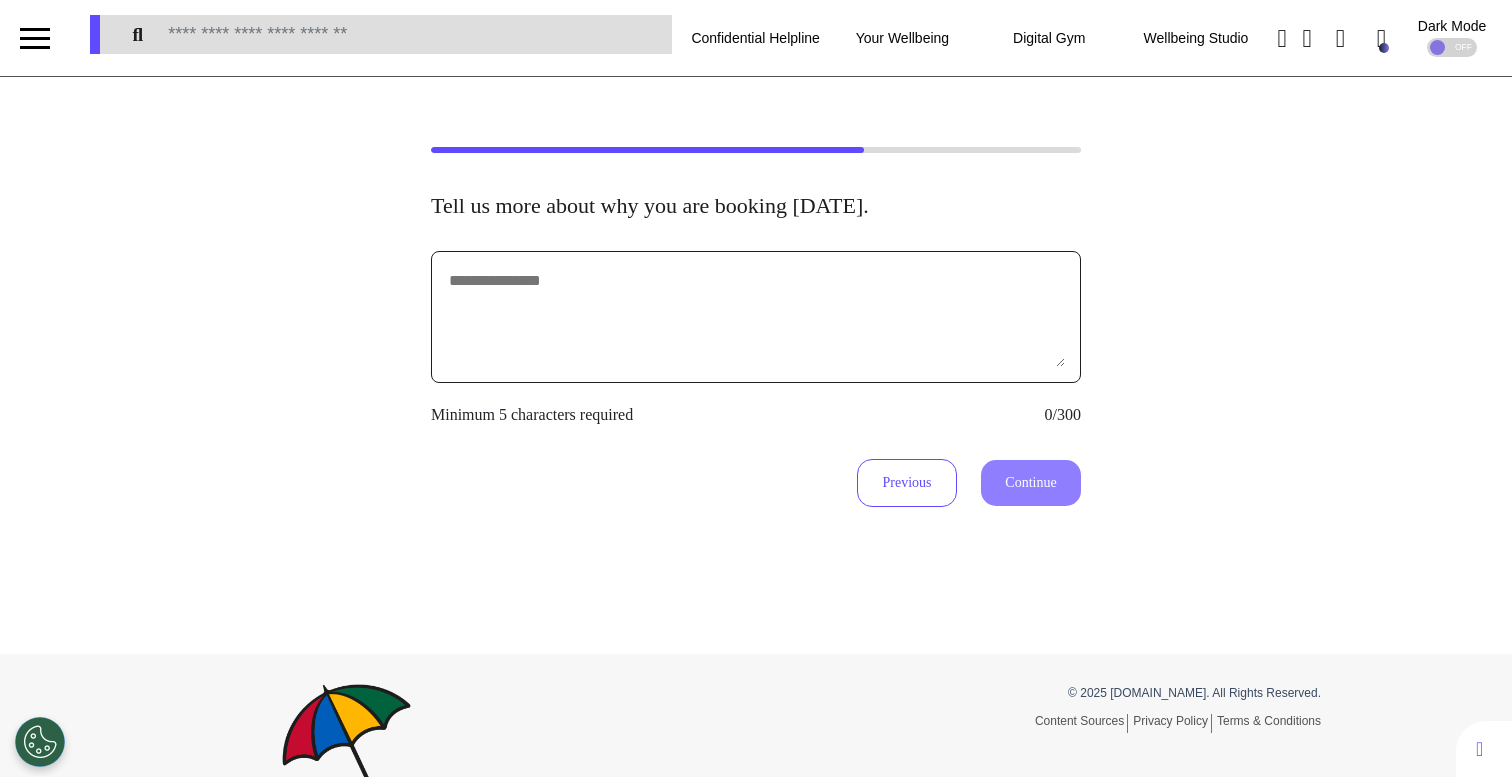 click at bounding box center (756, 317) 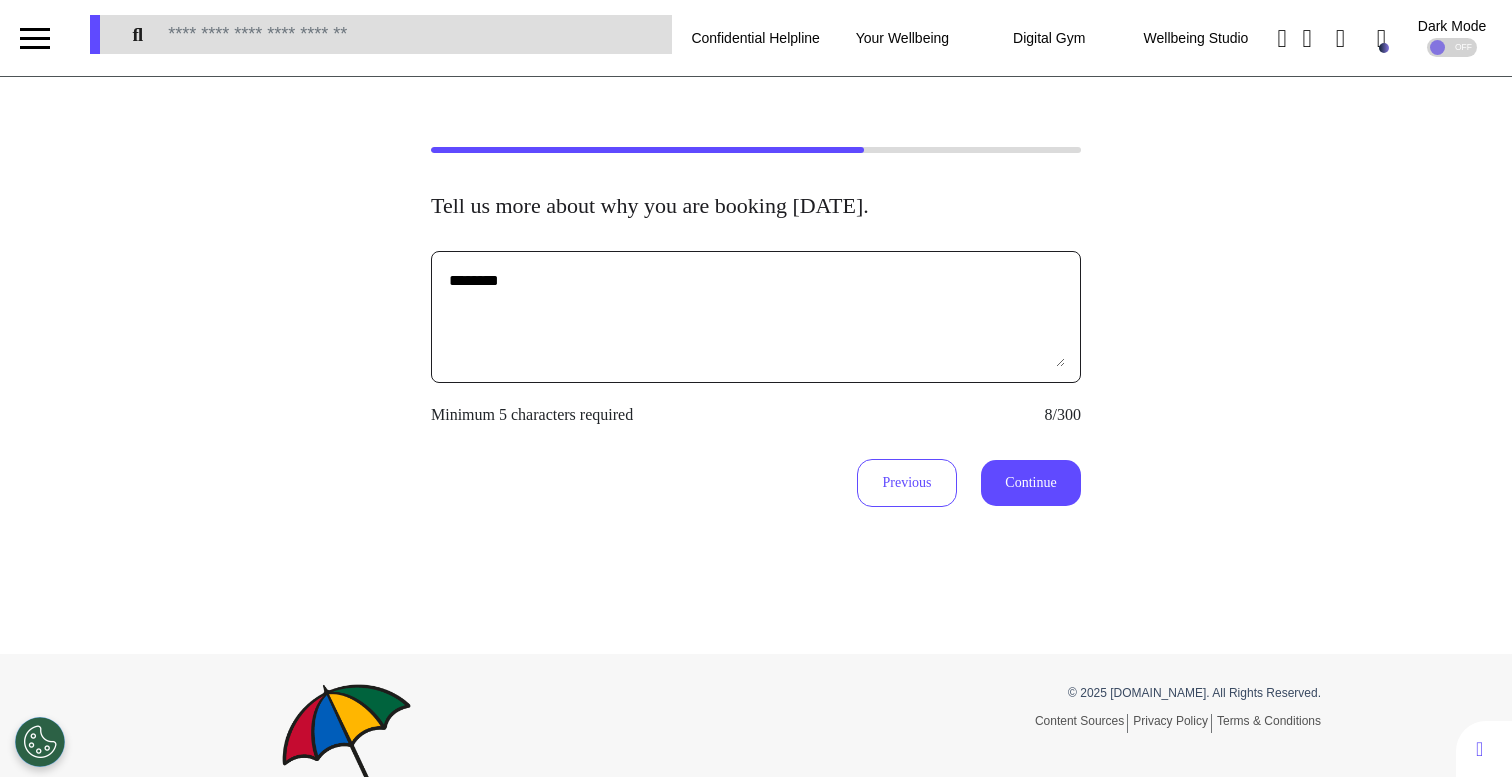 type on "********" 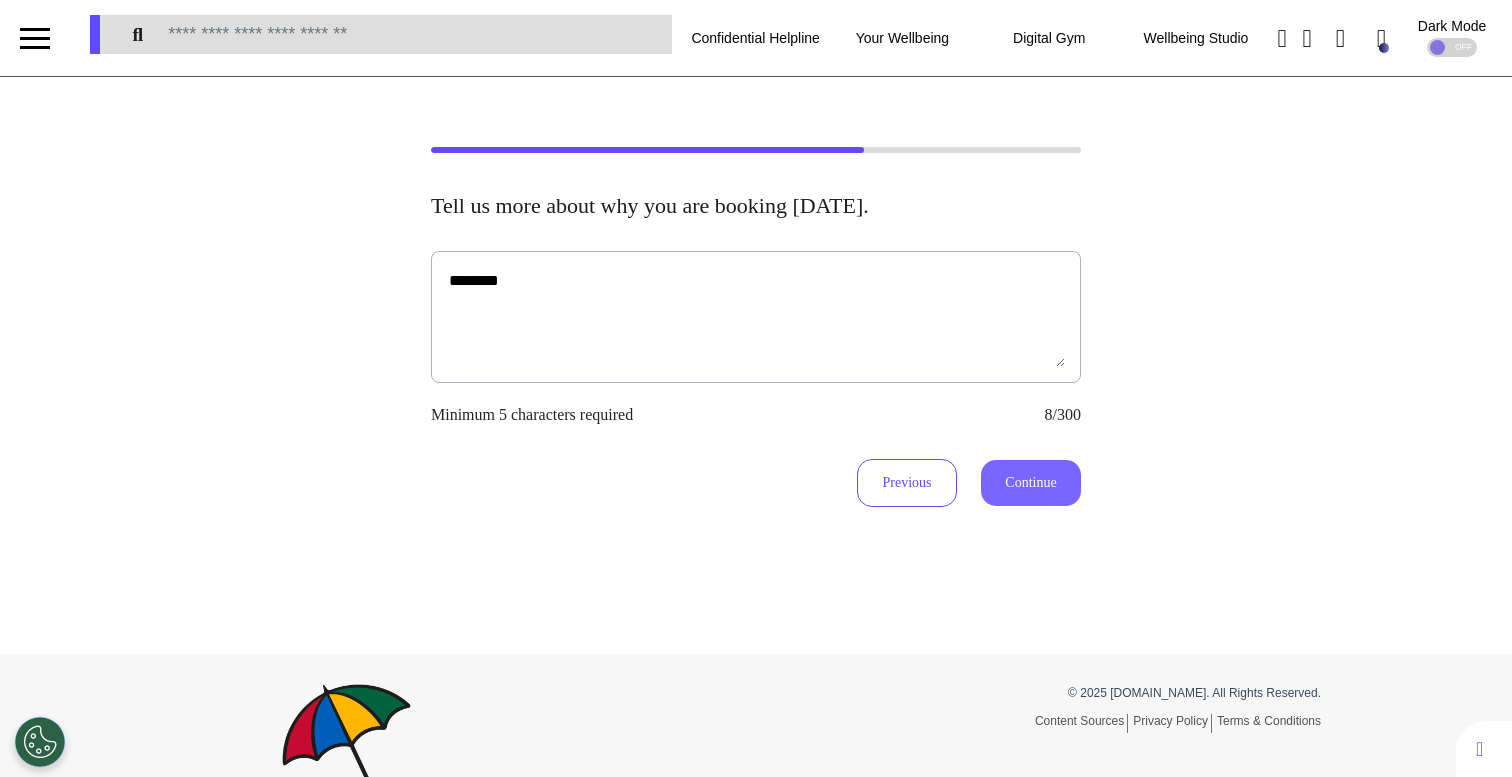 click on "Continue" at bounding box center [1031, 483] 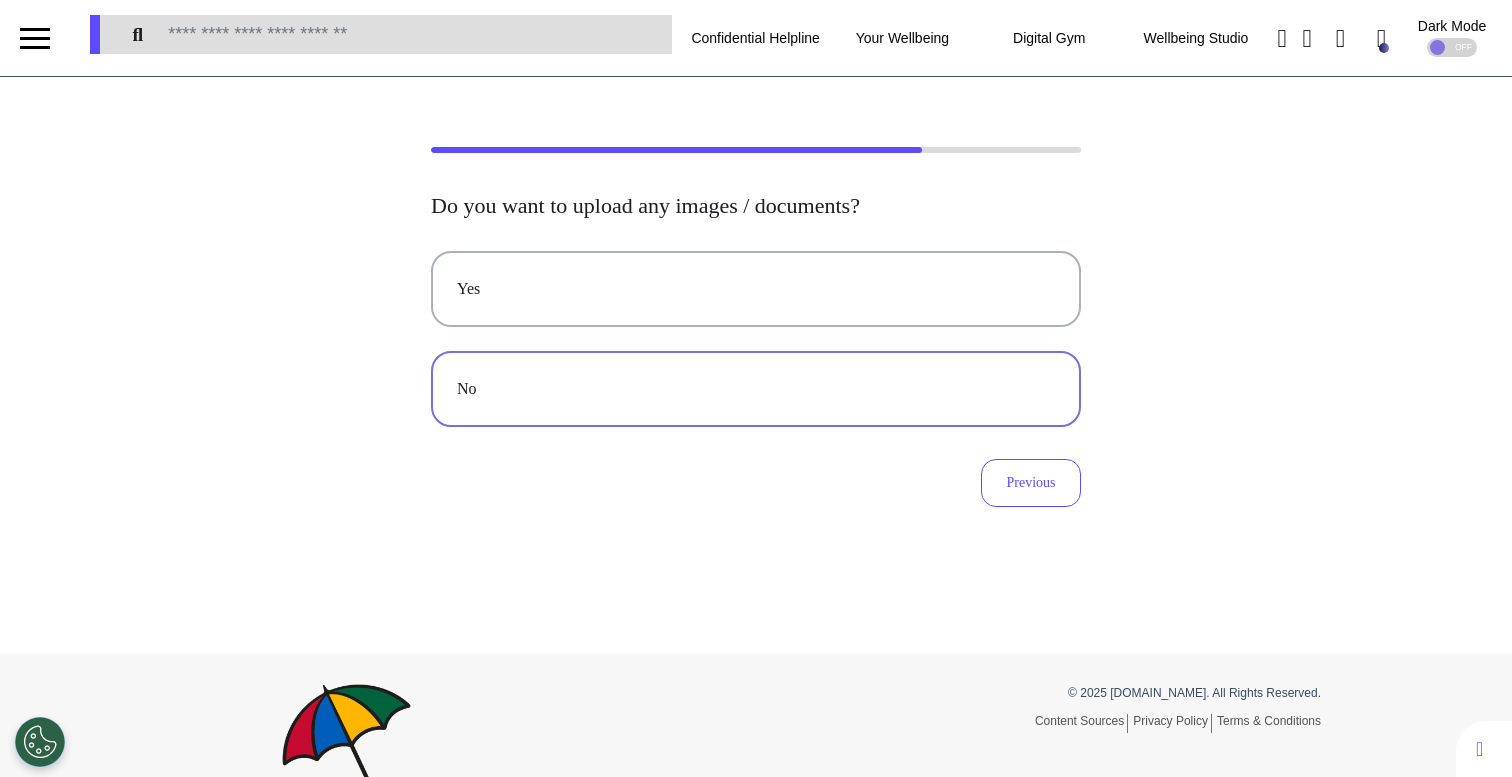 click on "No" at bounding box center (756, 389) 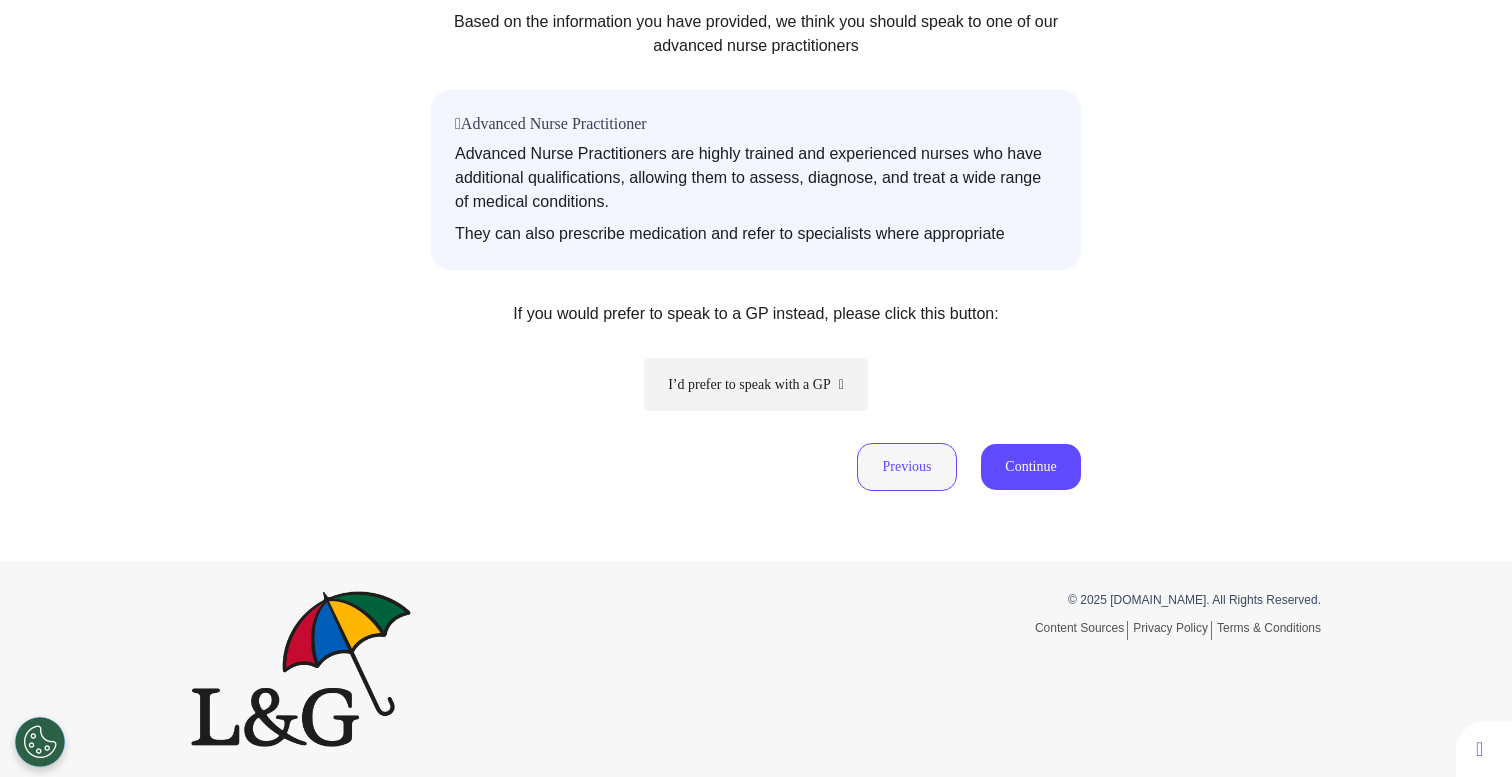click on "Previous" at bounding box center [907, 467] 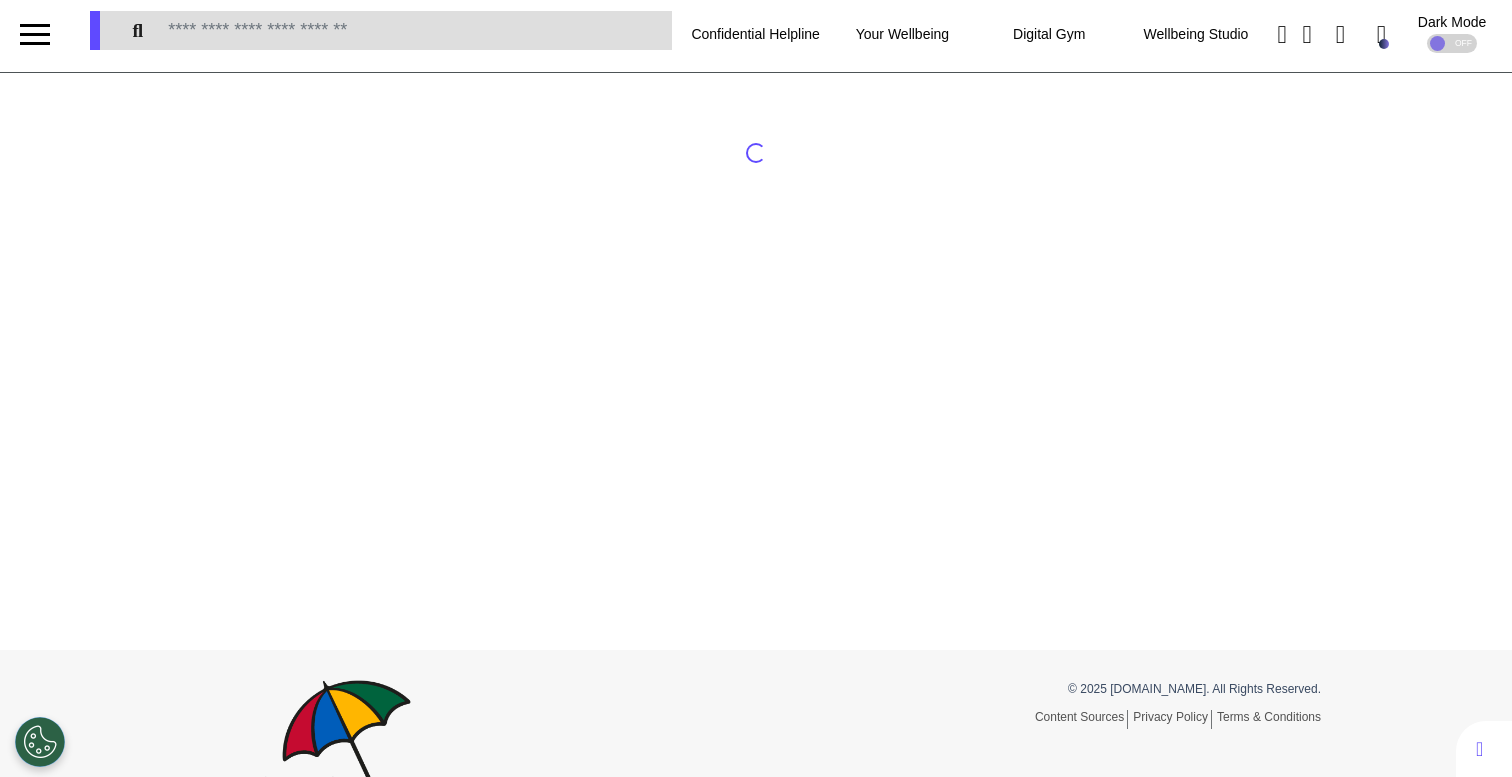 scroll, scrollTop: 0, scrollLeft: 0, axis: both 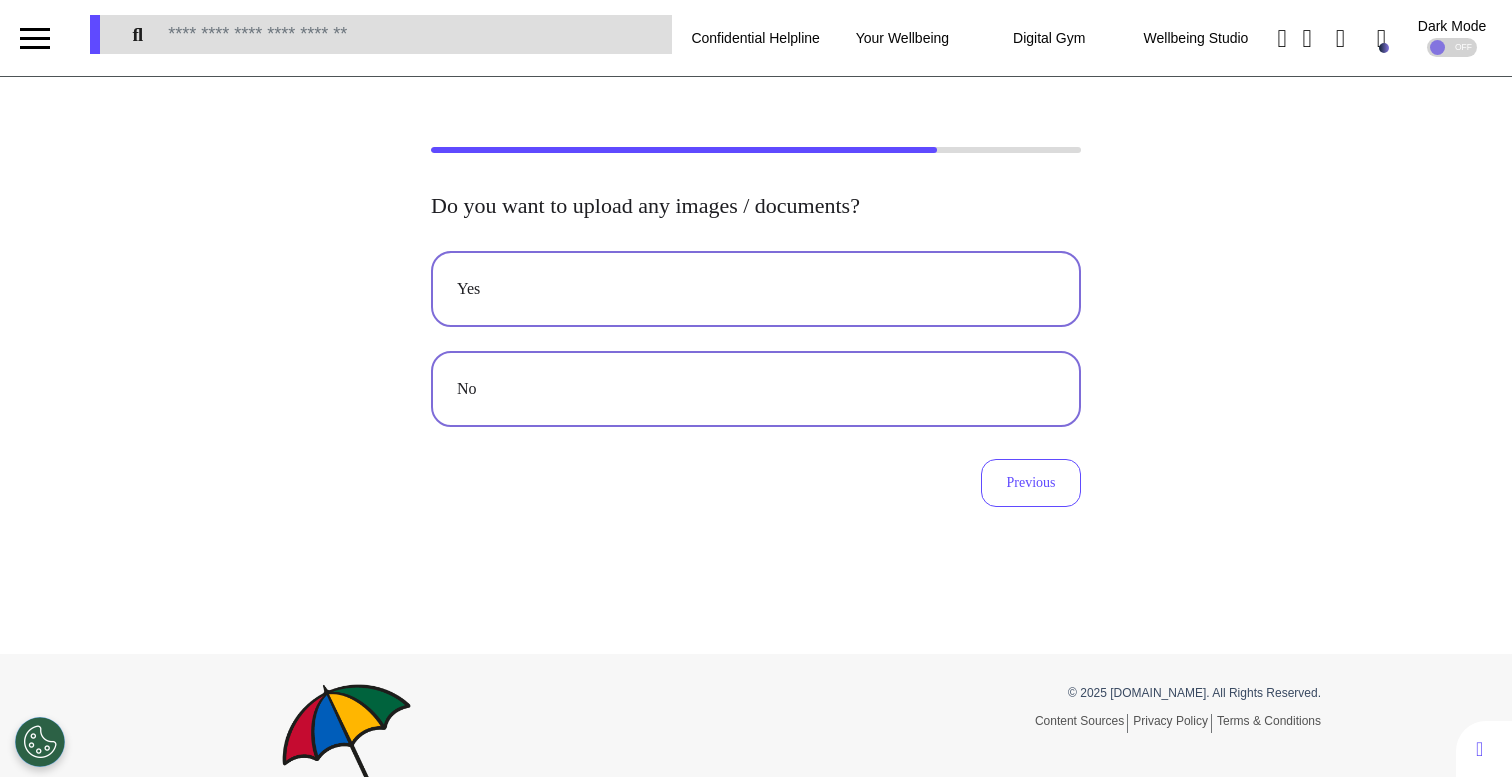 click on "Yes" at bounding box center [756, 289] 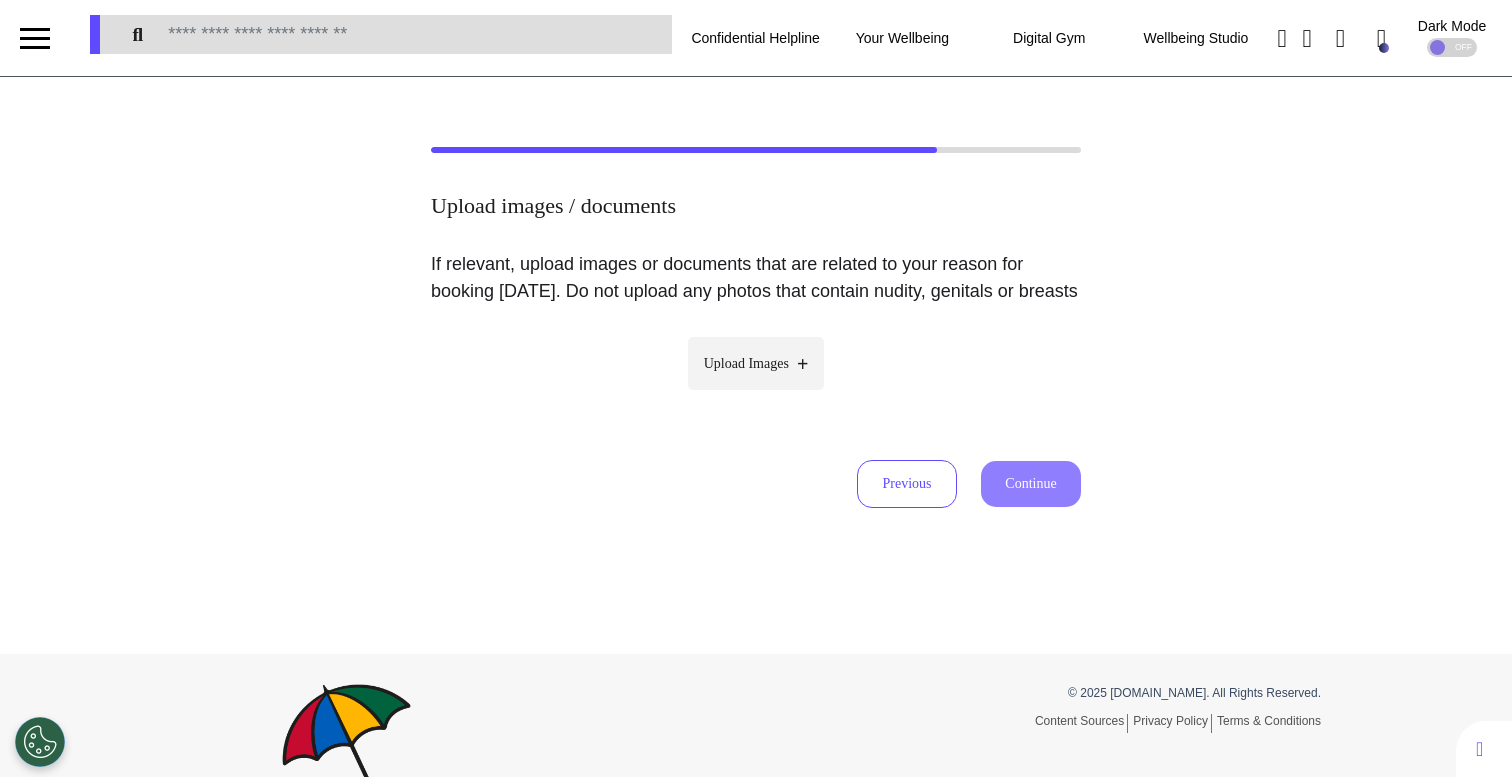 click on "Upload Images" at bounding box center (746, 363) 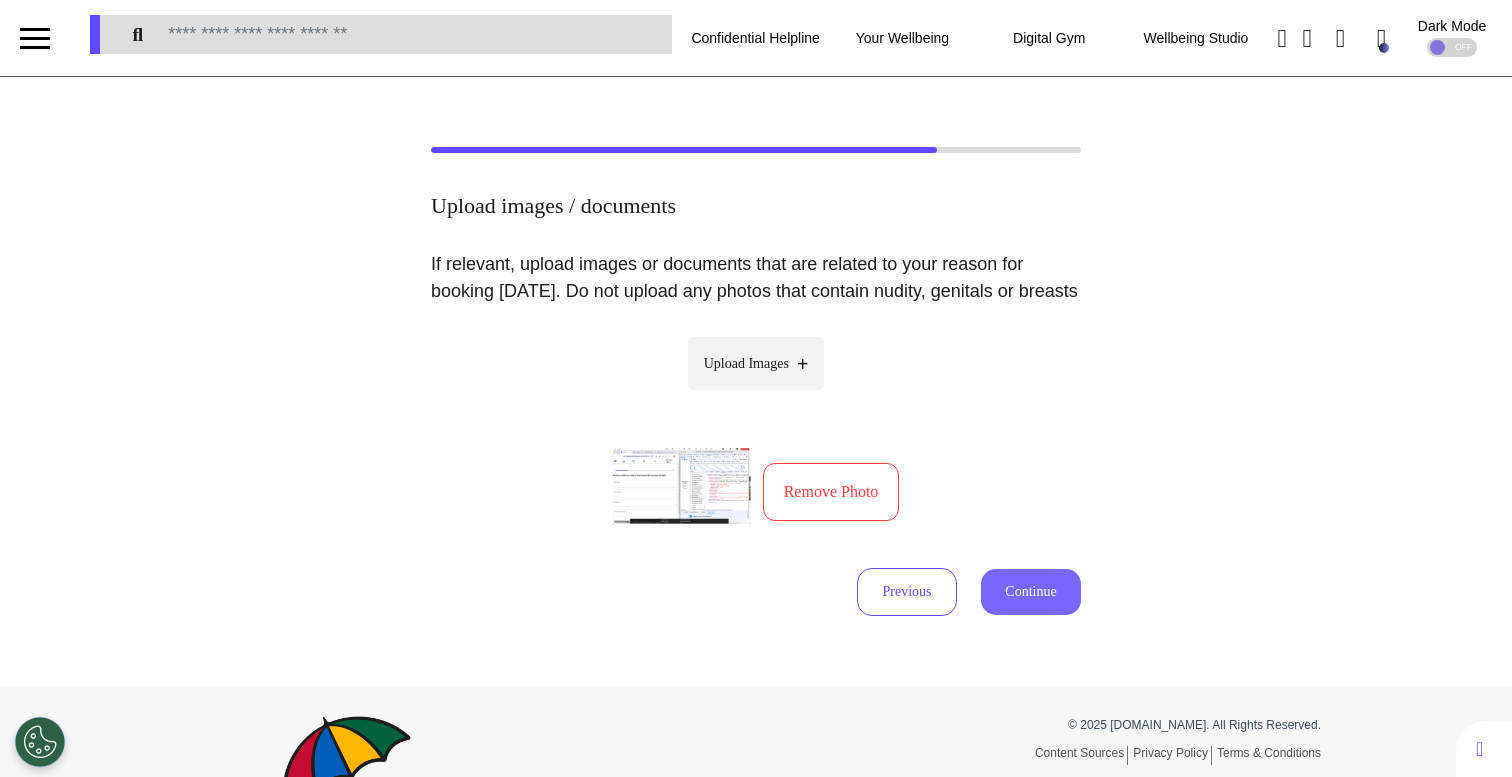 click on "Continue" at bounding box center (1031, 592) 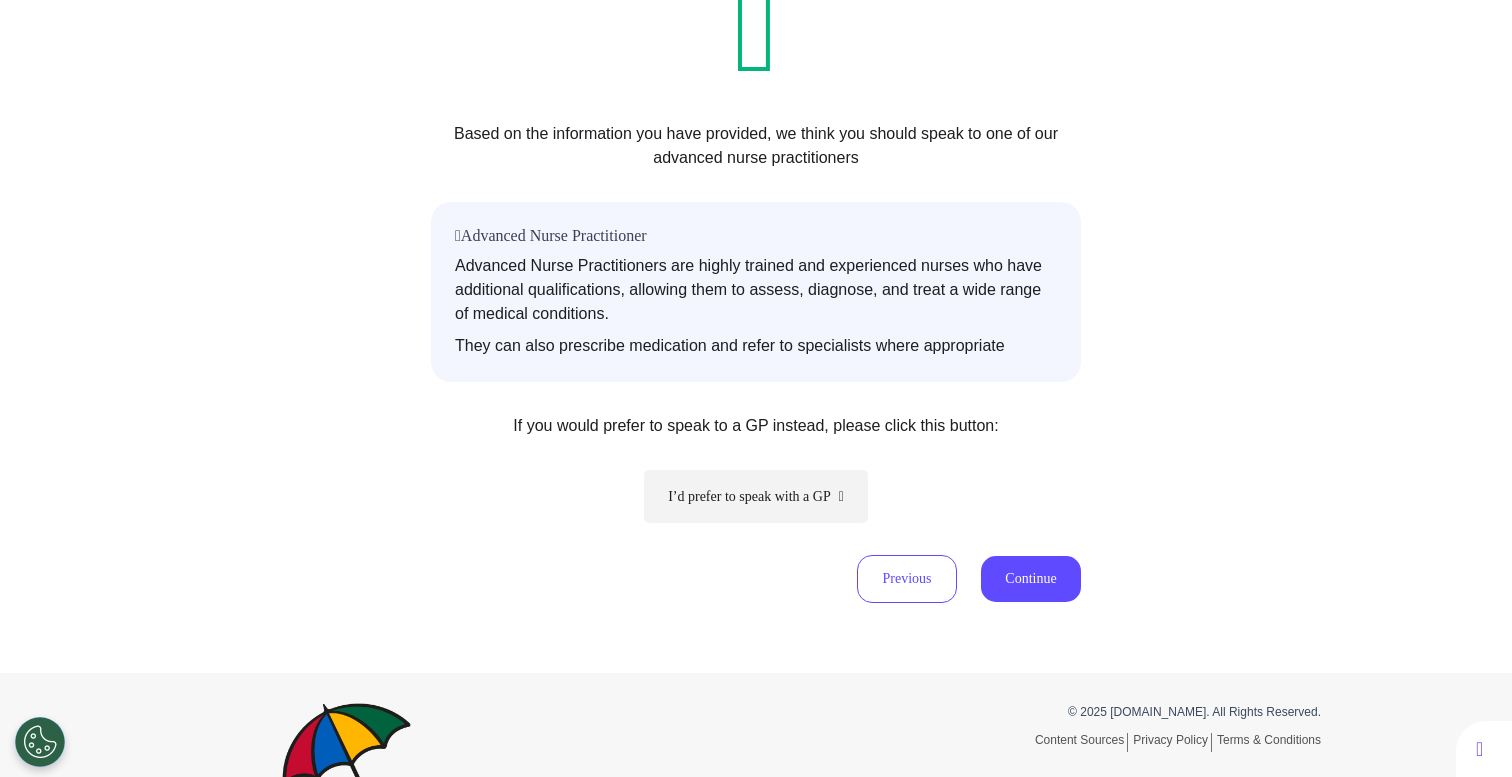 scroll, scrollTop: 280, scrollLeft: 0, axis: vertical 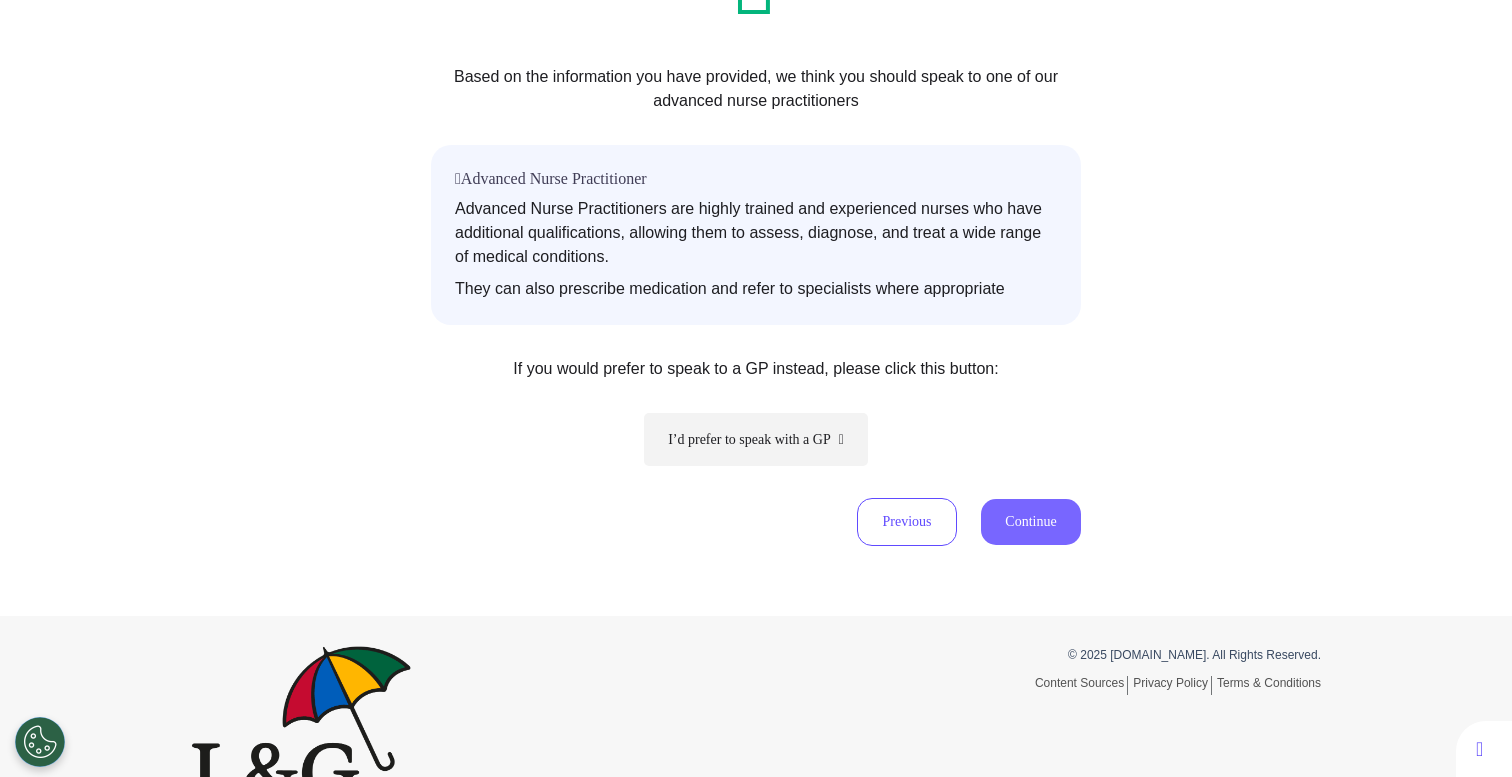 click on "Continue" at bounding box center [1031, 522] 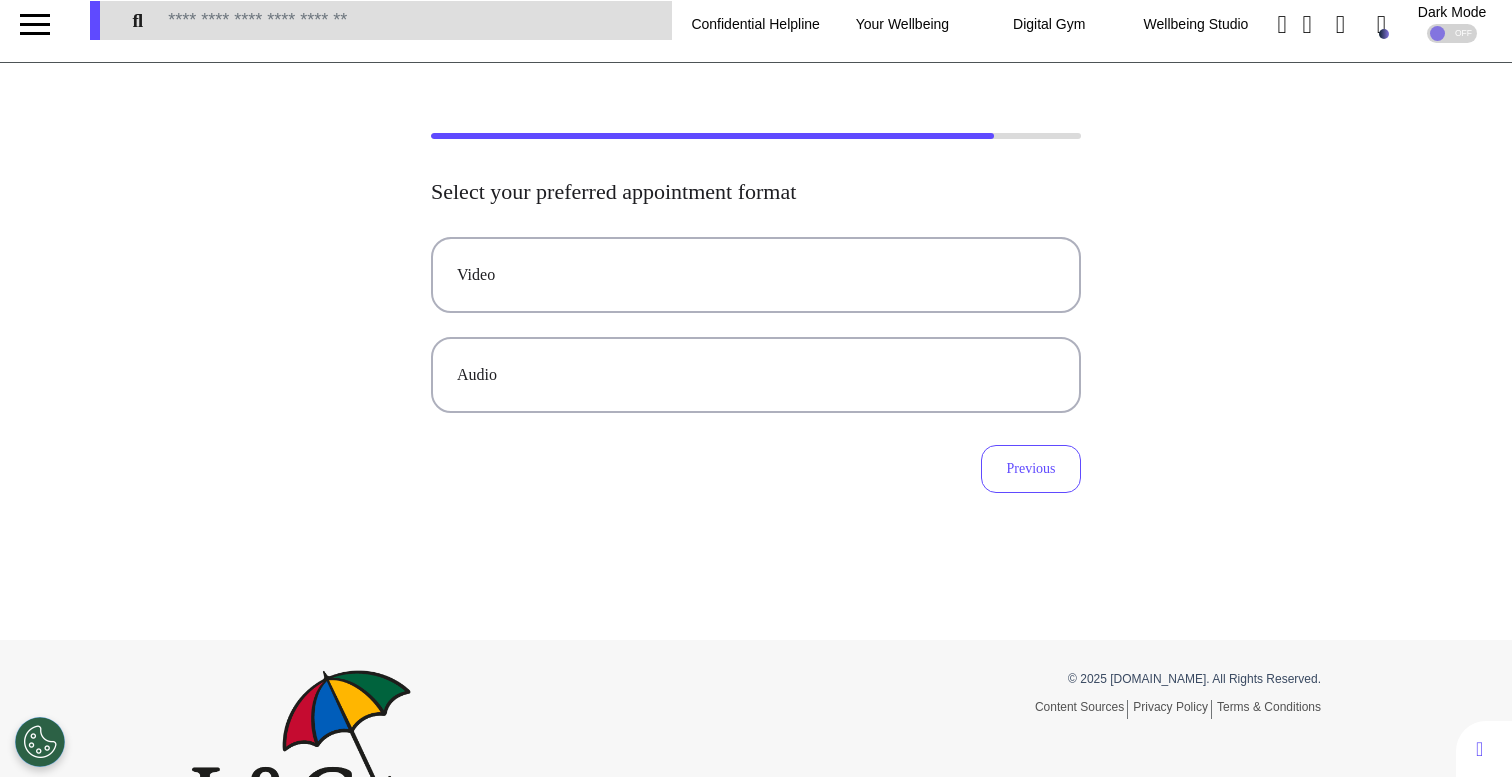scroll, scrollTop: 0, scrollLeft: 0, axis: both 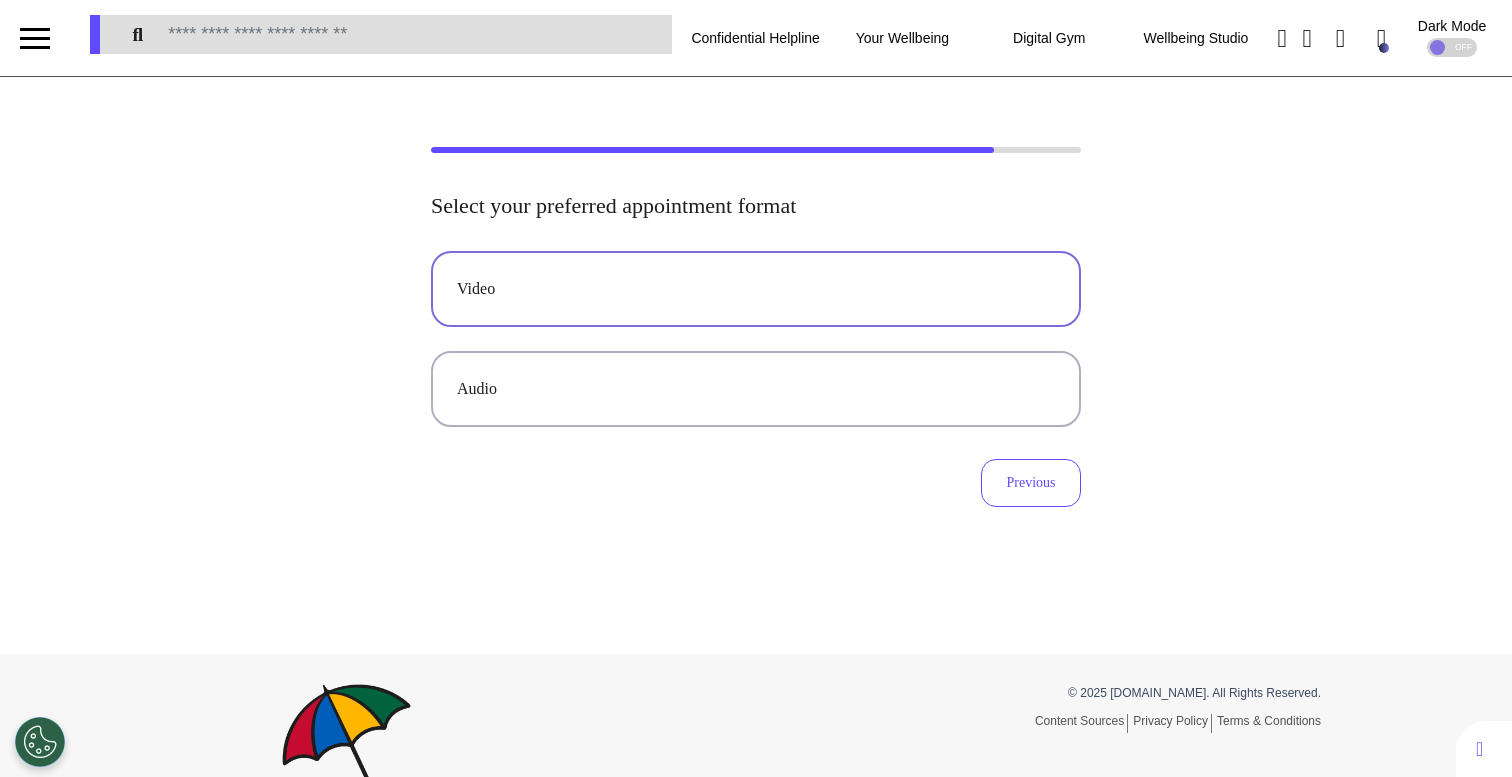 click on "Video" at bounding box center [756, 289] 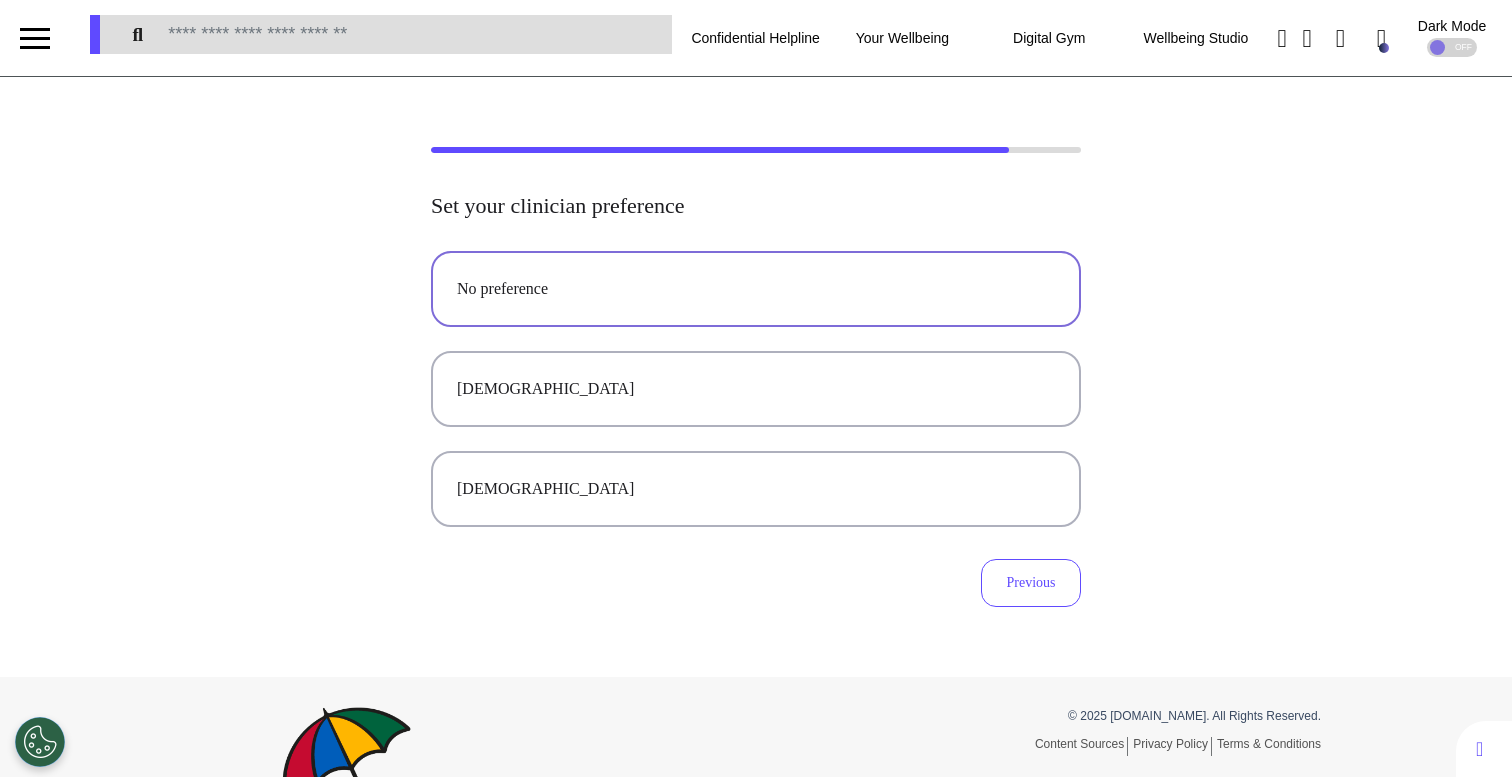 click on "No preference" at bounding box center [756, 289] 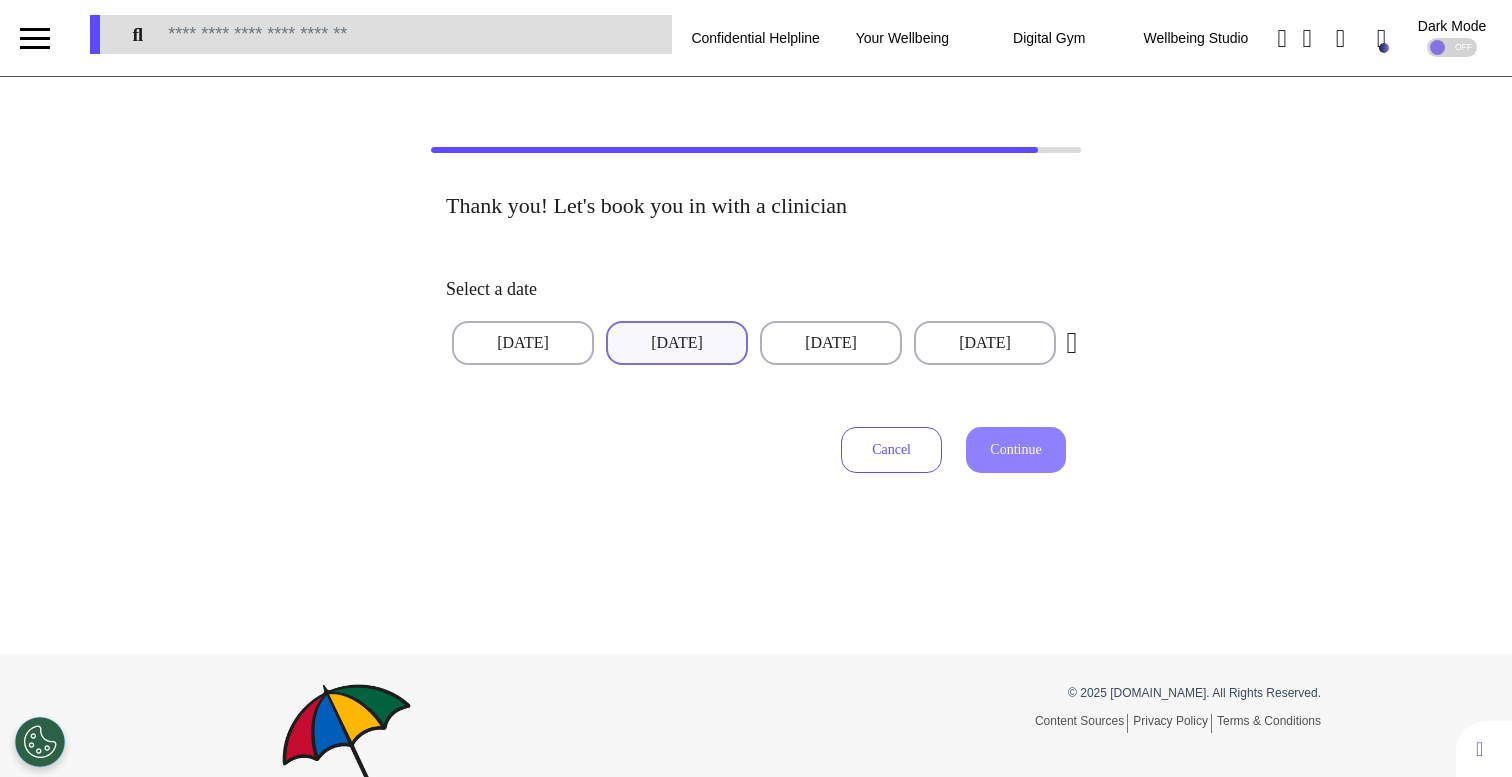 click on "[DATE]" at bounding box center (677, 343) 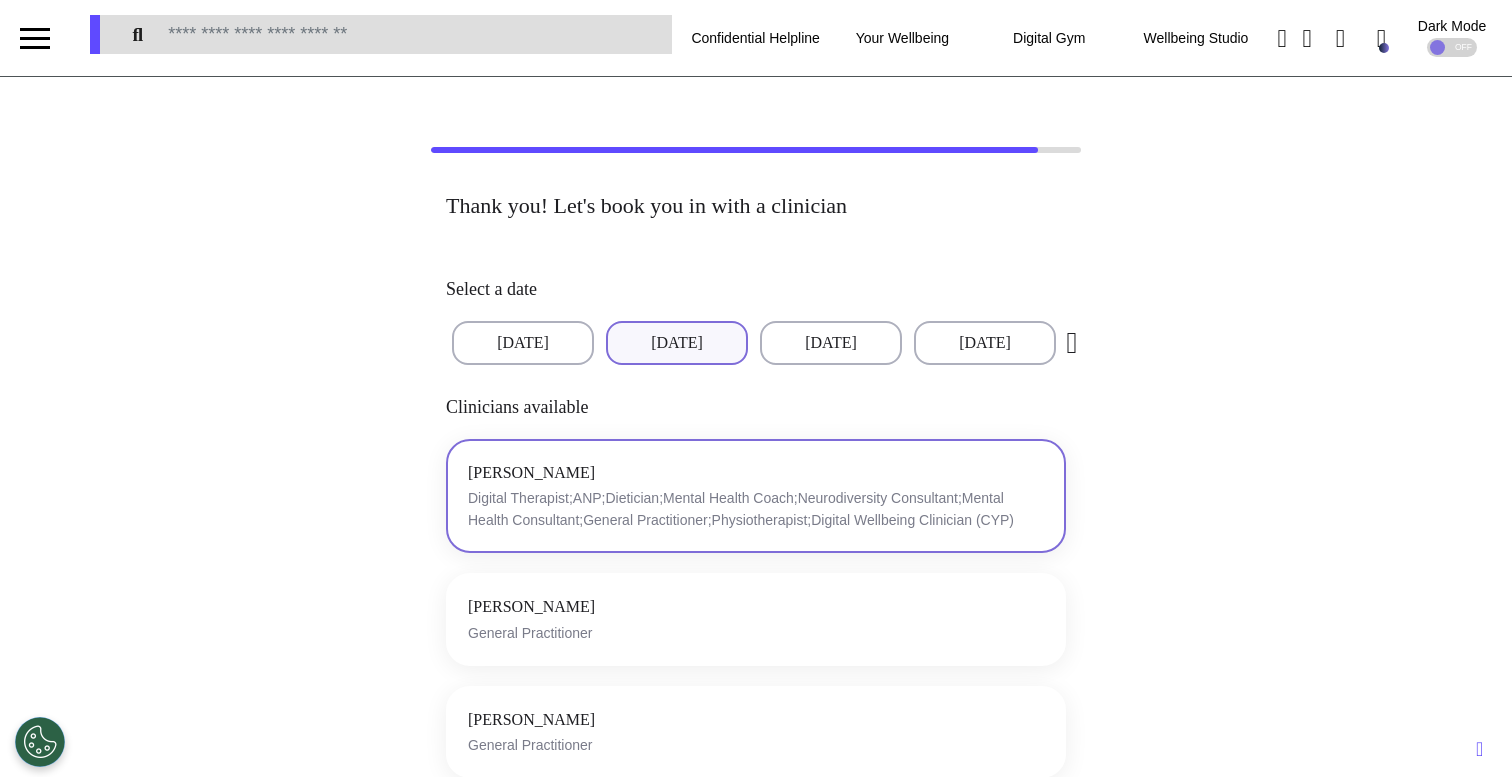 click on "Digital Therapist;ANP;Dietician;Mental Health Coach;Neurodiversity Consultant;Mental Health Consultant;General Practitioner;Physiotherapist;Digital Wellbeing Clinician (CYP)" at bounding box center [756, 509] 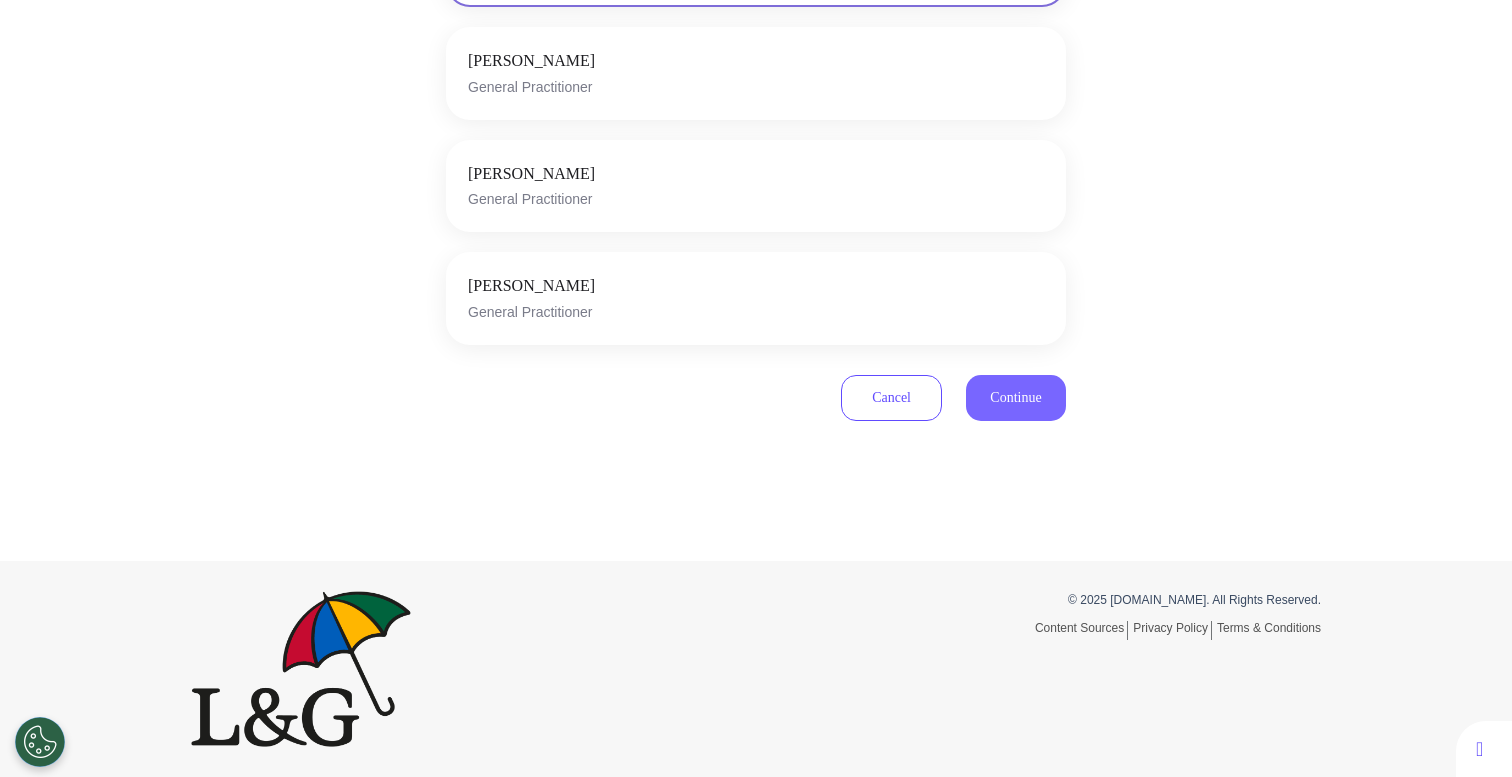 click on "Continue" at bounding box center (1015, 397) 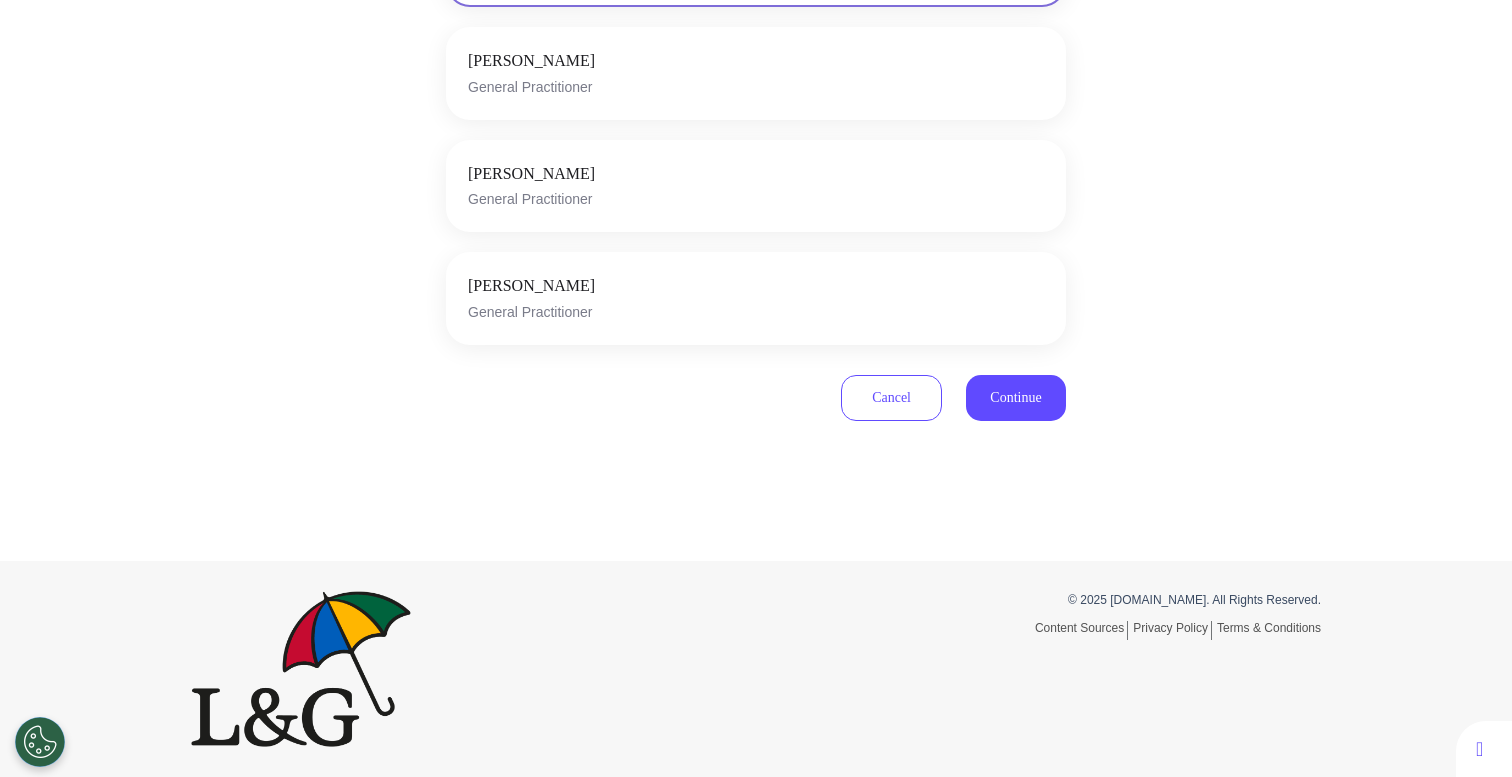 scroll, scrollTop: 612, scrollLeft: 0, axis: vertical 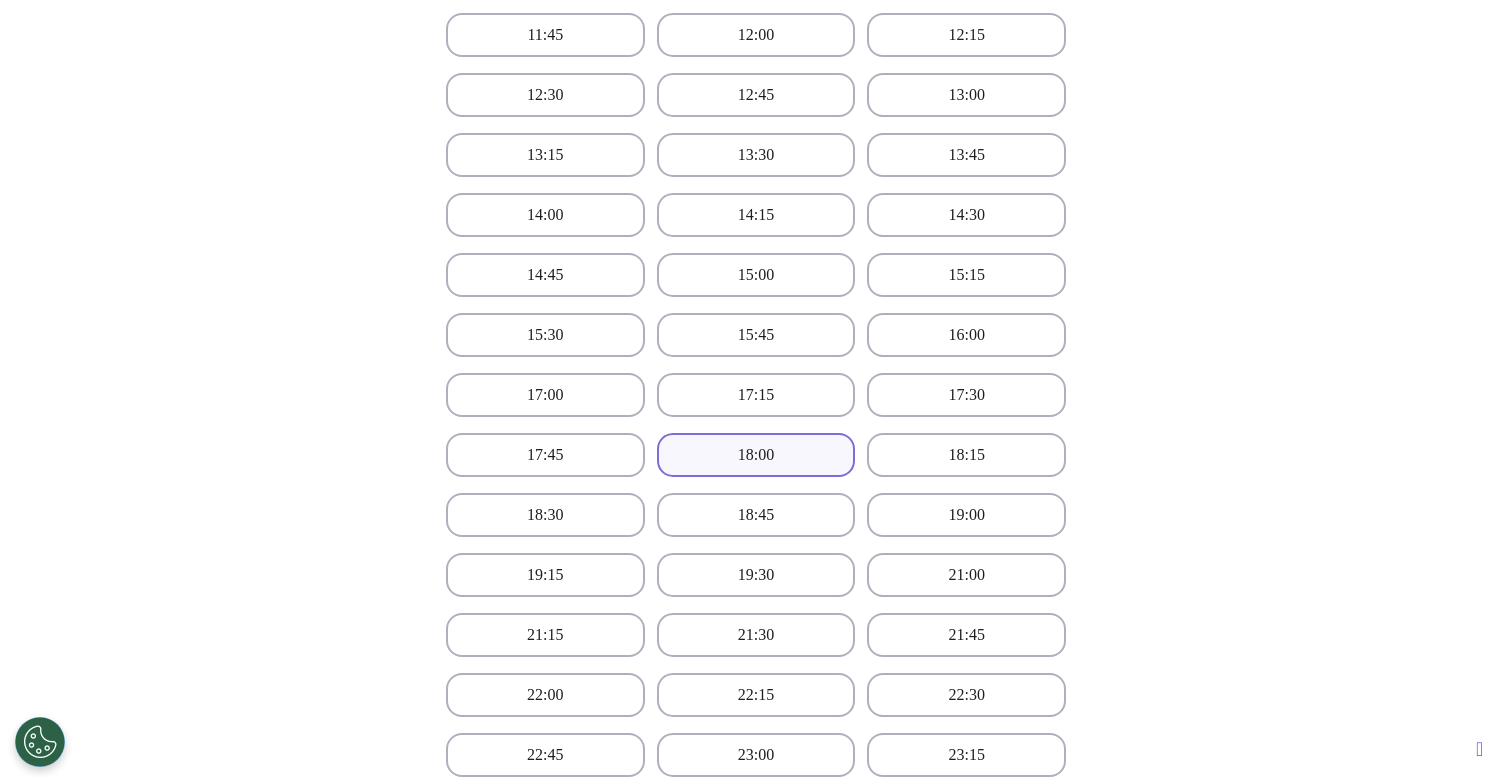 click on "18:00" at bounding box center (756, 455) 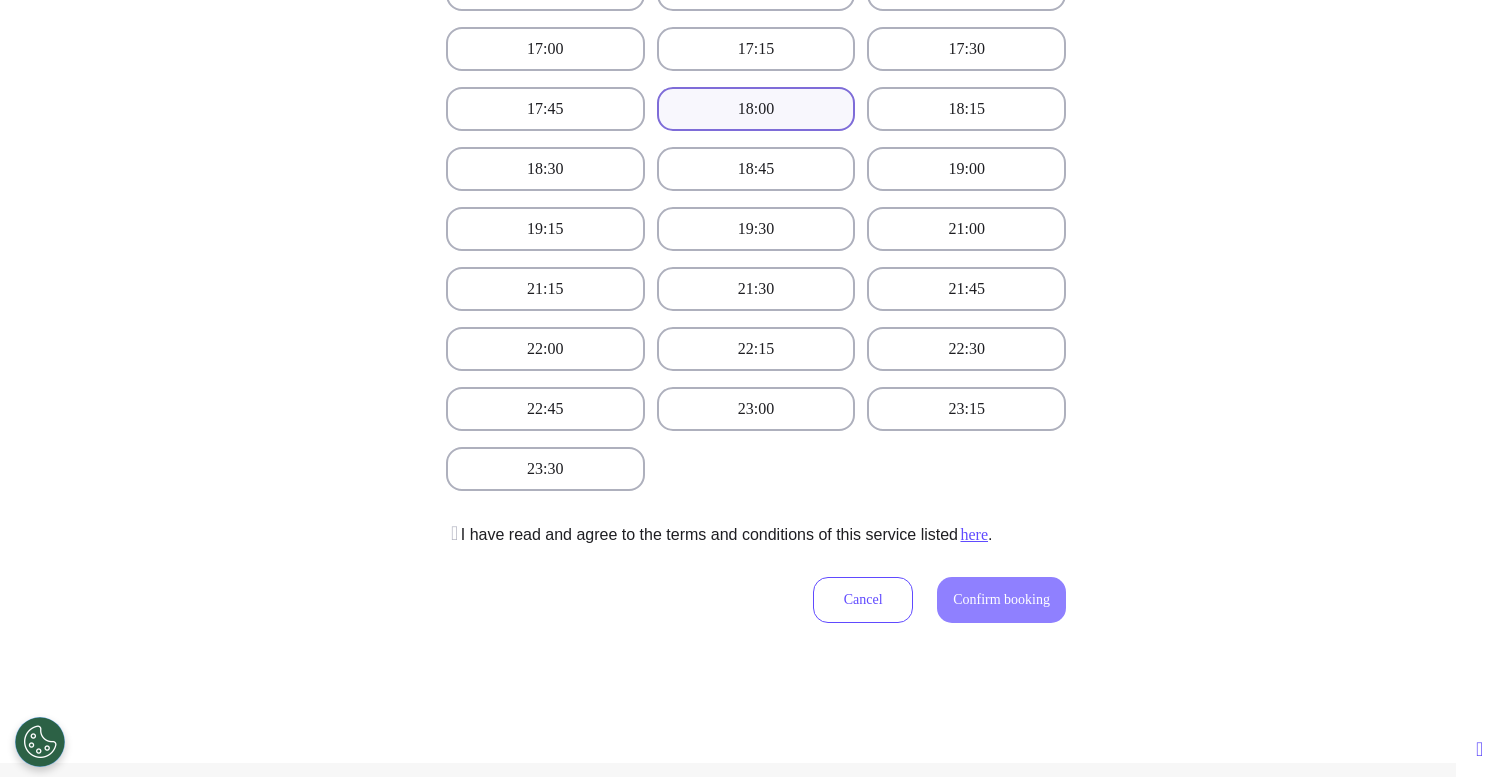 scroll, scrollTop: 1161, scrollLeft: 0, axis: vertical 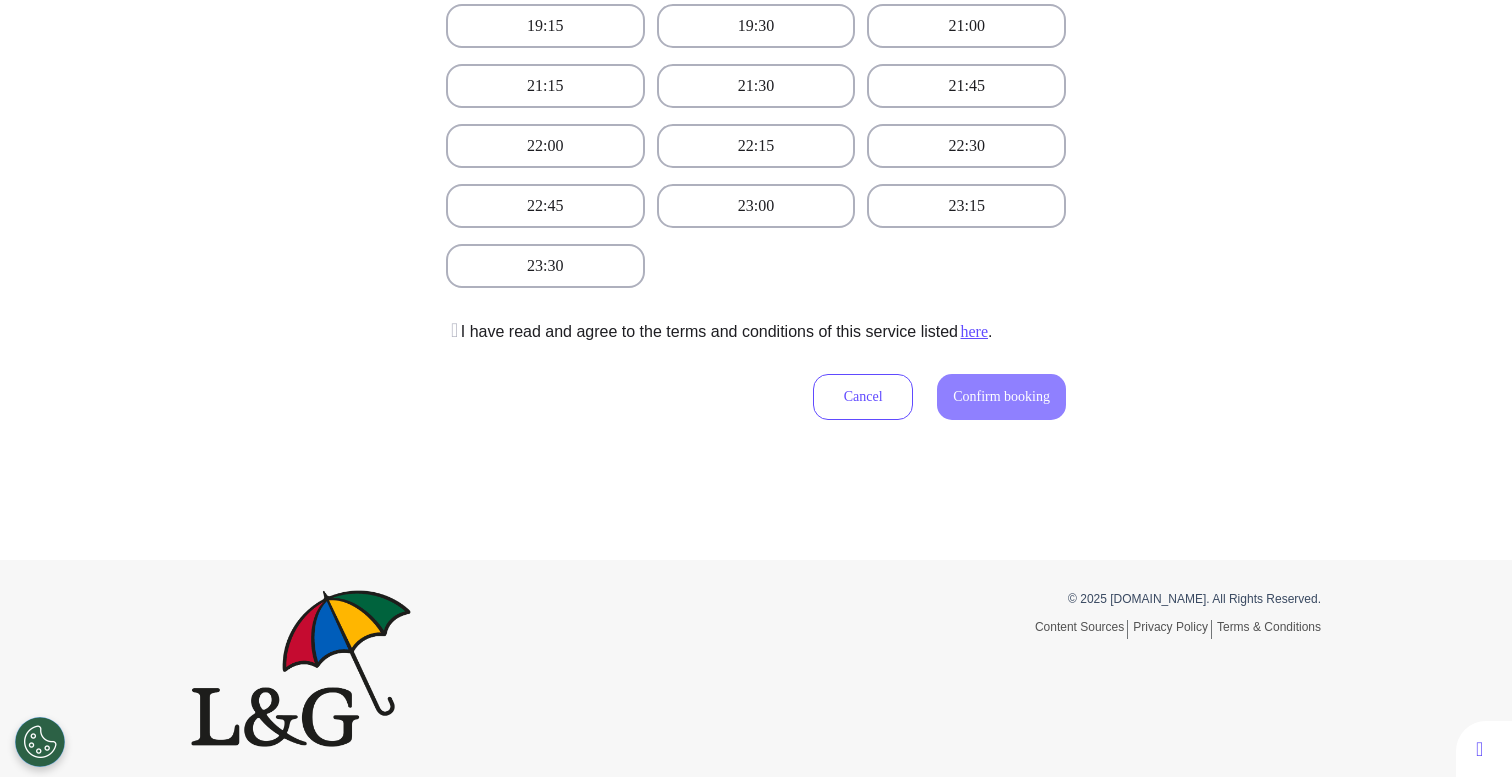 click on "I have read and agree to the terms and conditions of this service listed  here ." at bounding box center (719, 332) 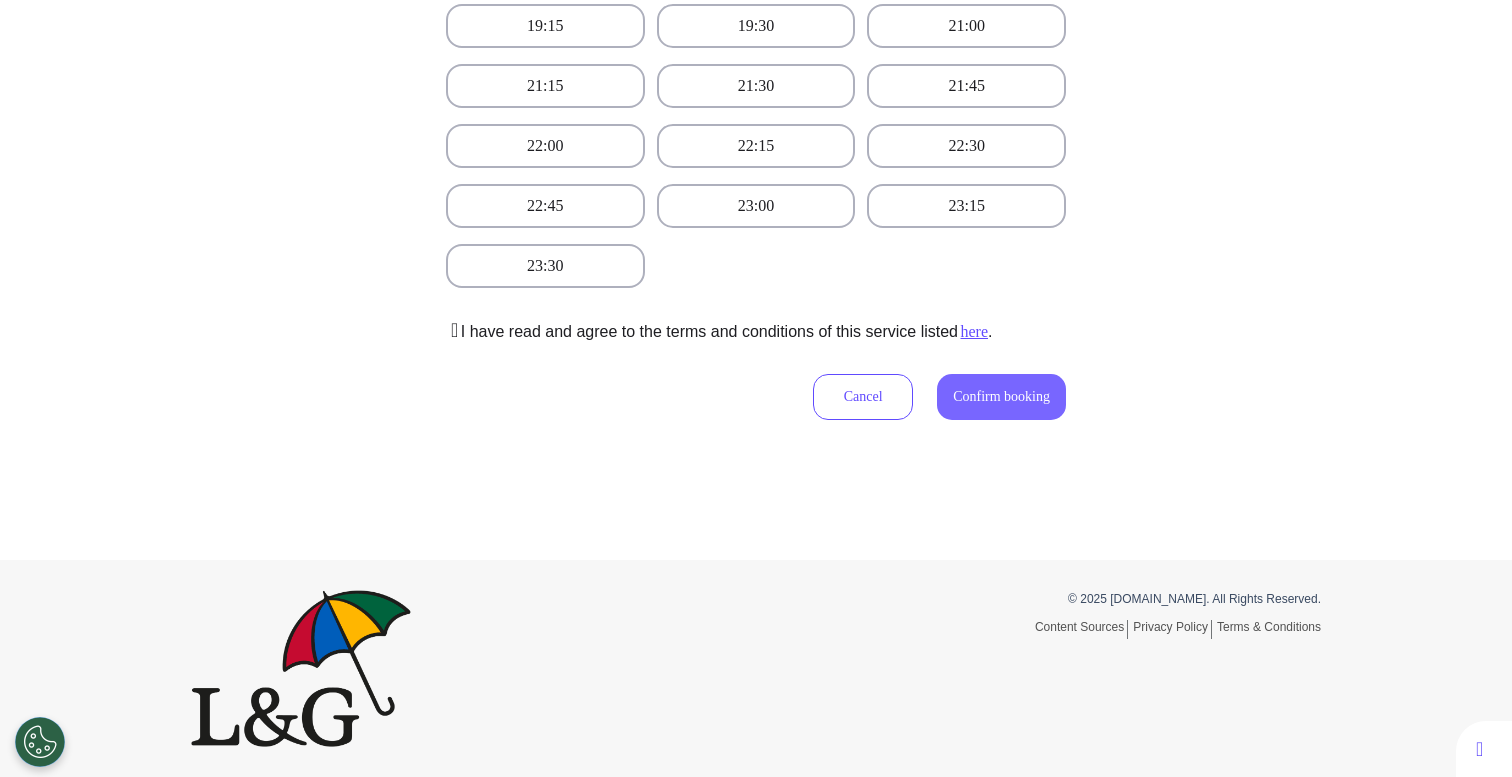click on "Confirm booking" at bounding box center [1001, 396] 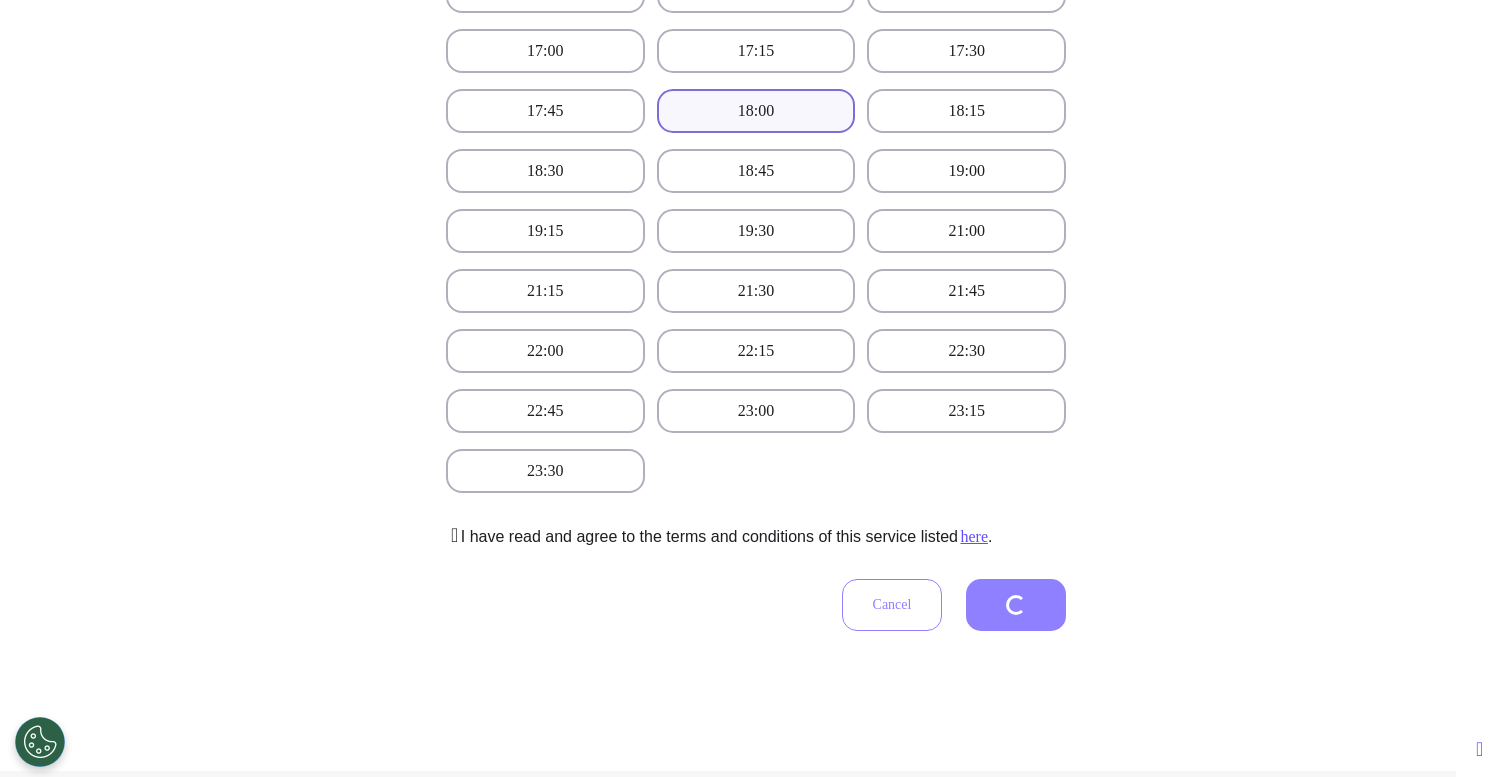 scroll, scrollTop: 455, scrollLeft: 0, axis: vertical 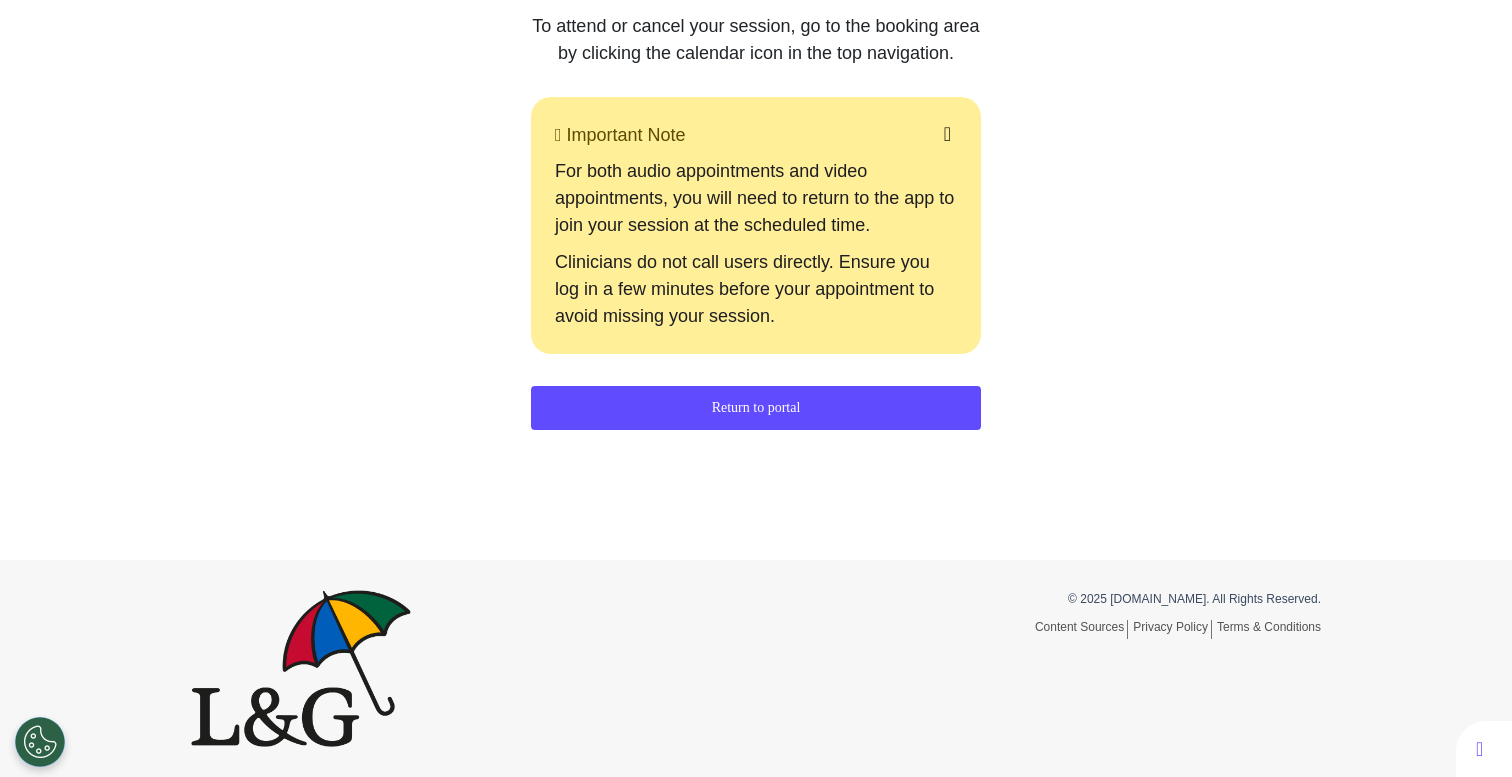 click on "Return to portal" at bounding box center (756, 408) 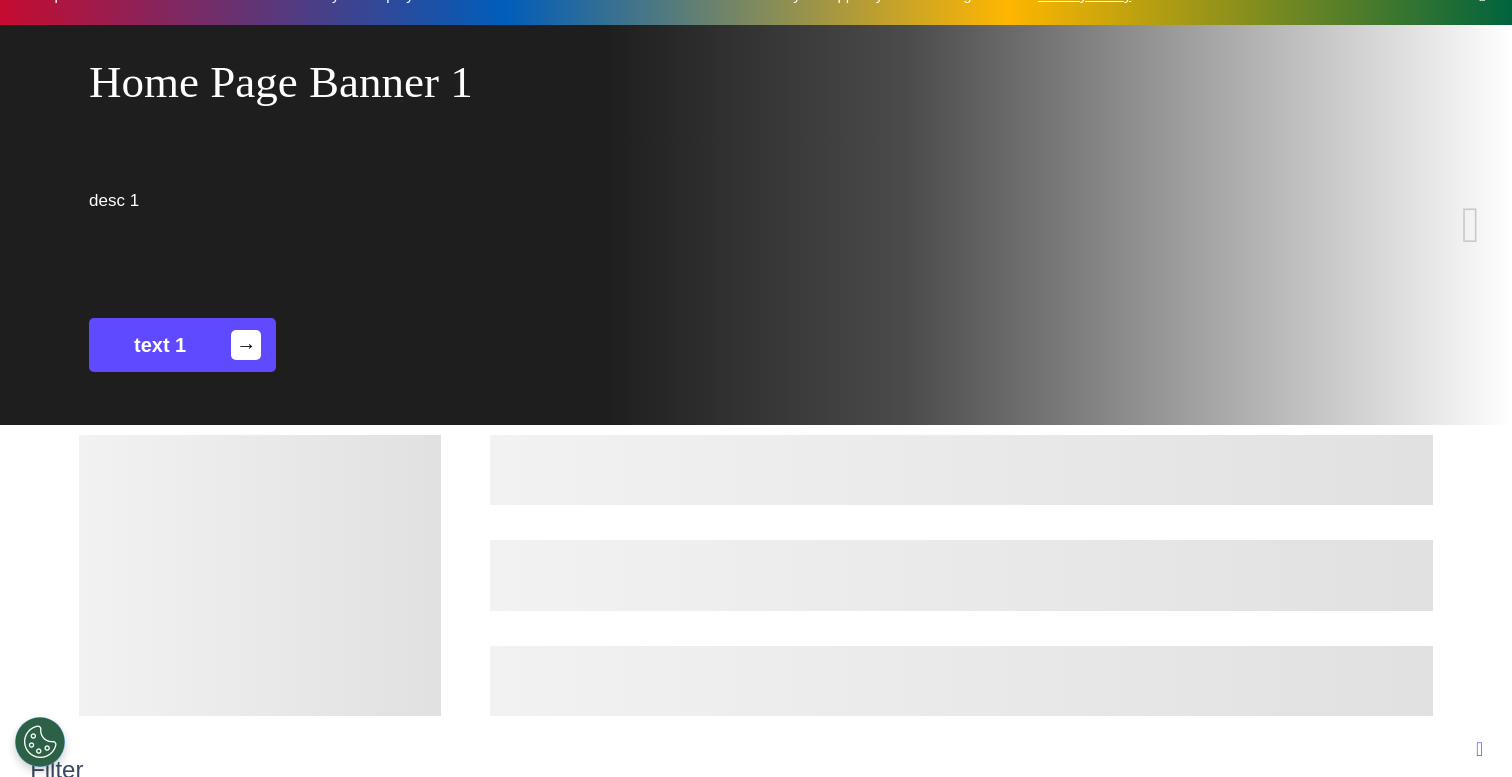 scroll, scrollTop: 384, scrollLeft: 0, axis: vertical 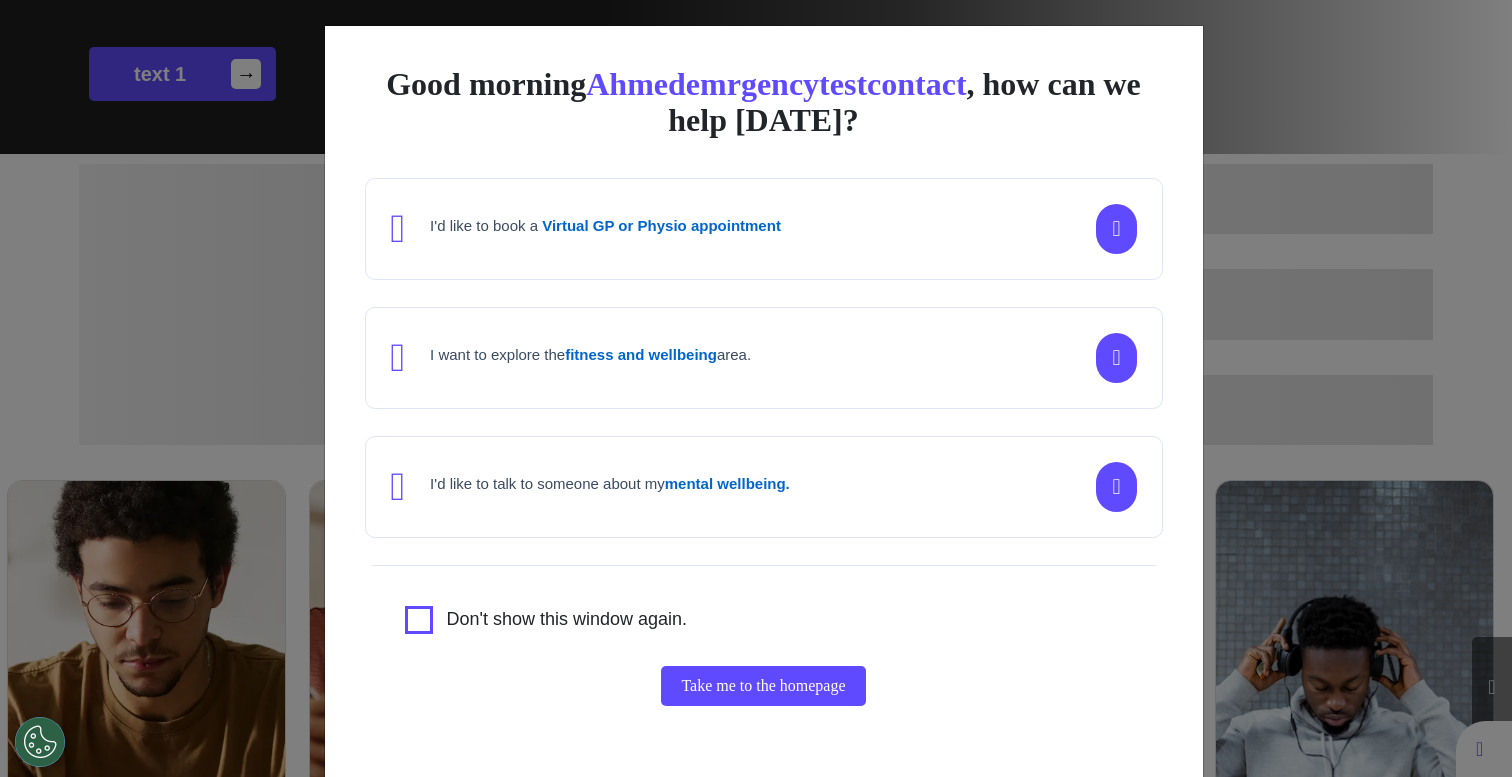 click on "Good morning  Ahmedemrgencytestcontact , how can we help [DATE]? I'd like to book a   Virtual GP or Physio appointment I want to explore the  fitness and wellbeing  area. I'd like to talk to someone about my  mental wellbeing. I'd like to understand my  [MEDICAL_DATA] risk or speak to a [MEDICAL_DATA] nurse  about my symptoms or diagnosis. I am just  browsing.  Don't show this window again.   Take me to the homepage" at bounding box center [756, 388] 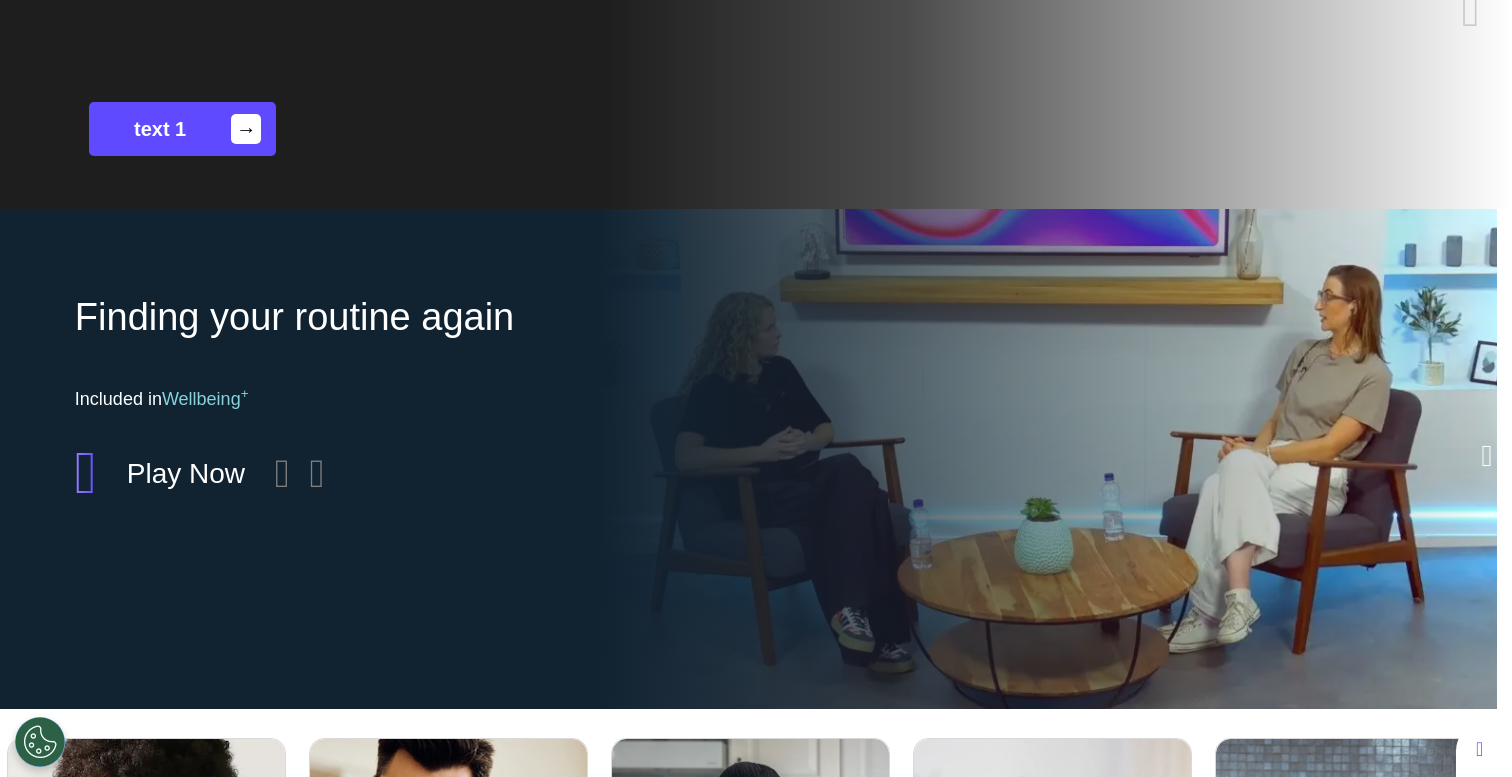 scroll, scrollTop: 883, scrollLeft: 0, axis: vertical 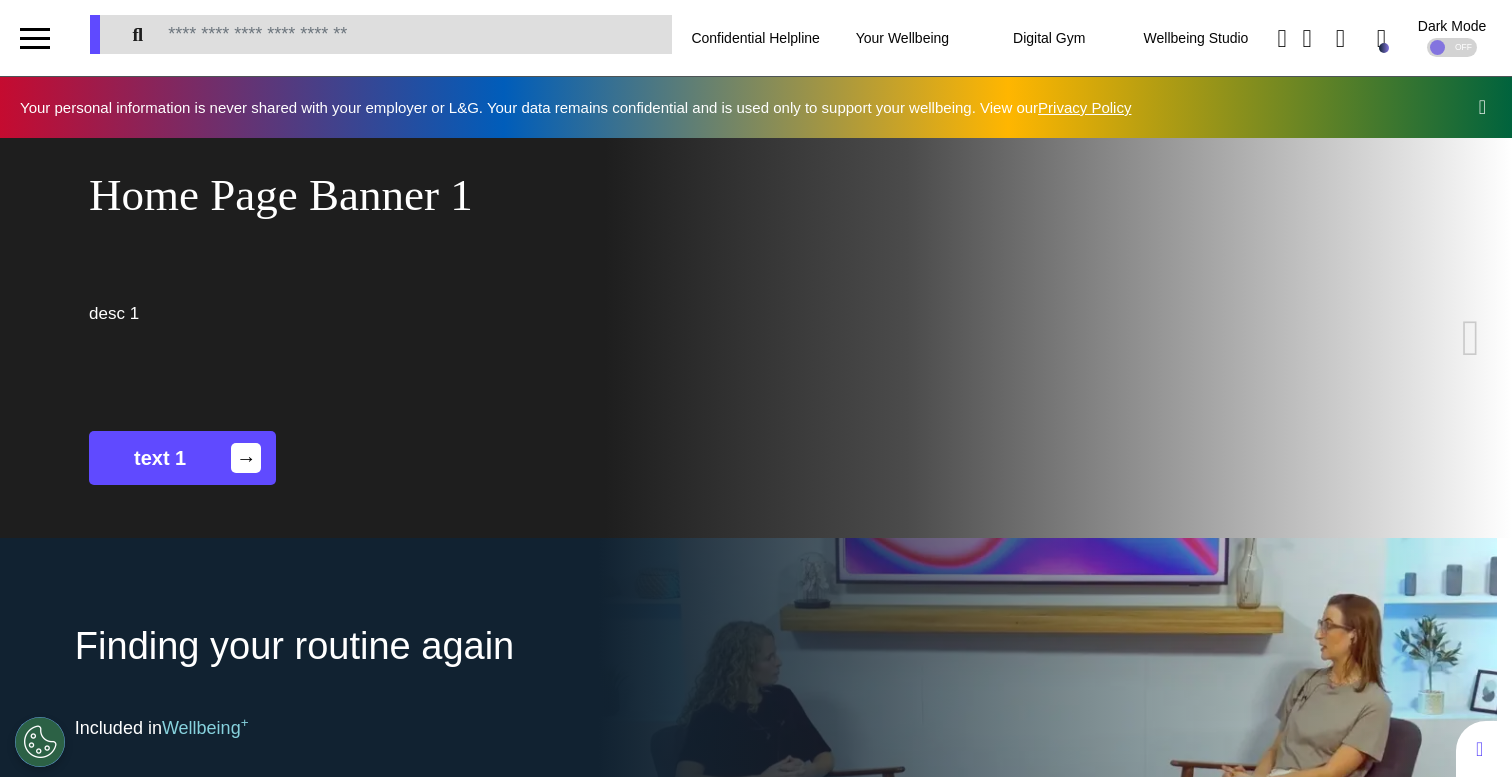 click at bounding box center [35, 38] 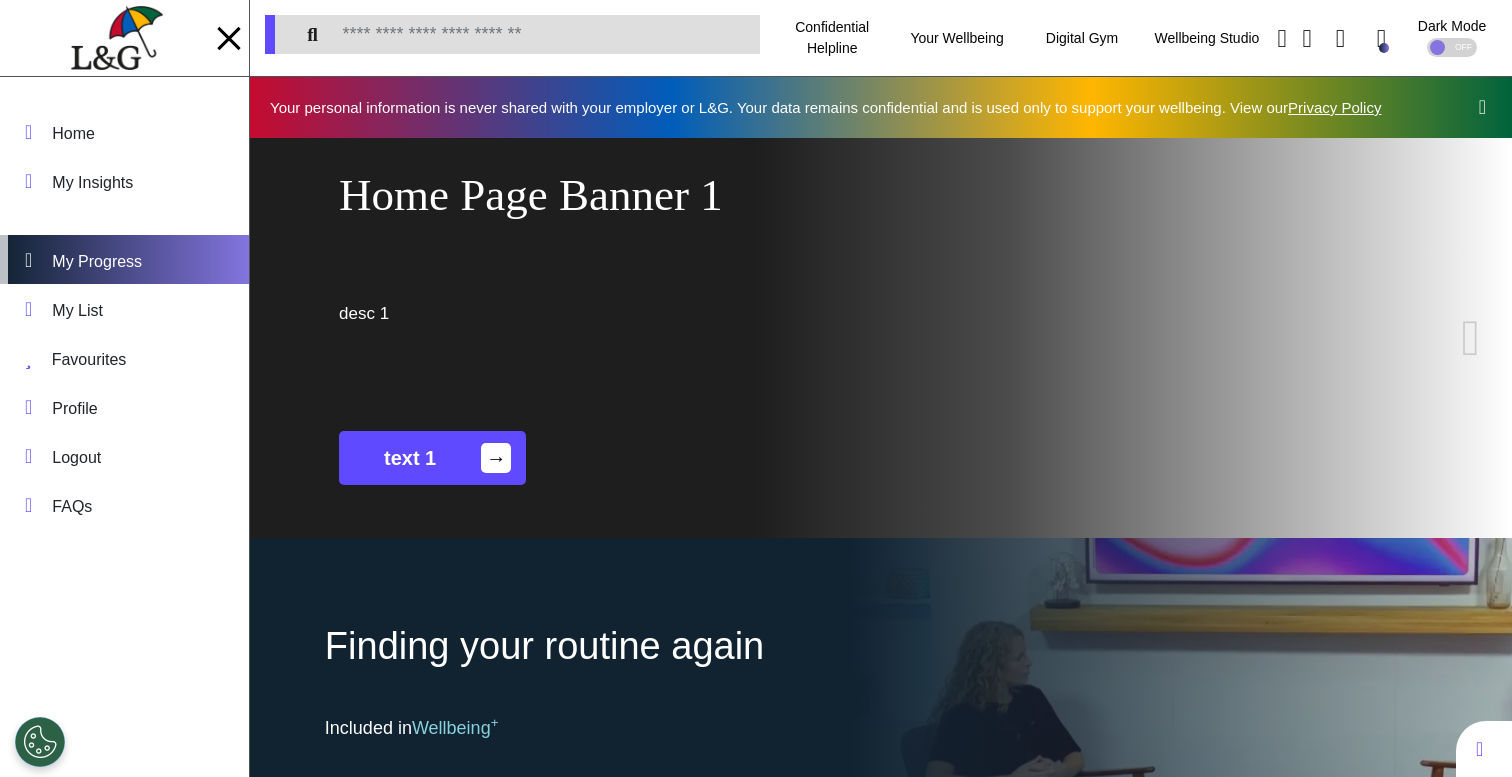scroll, scrollTop: 0, scrollLeft: 787, axis: horizontal 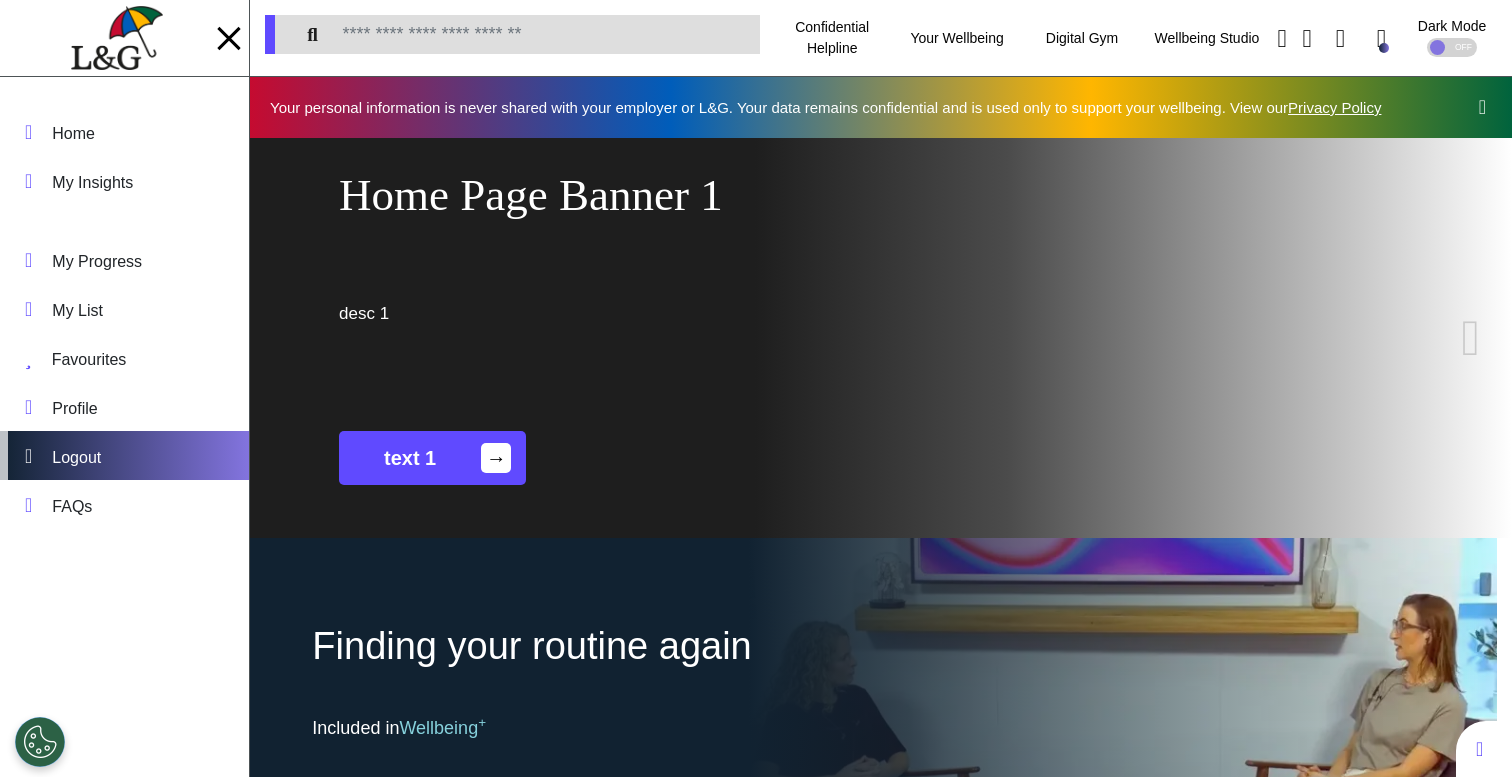 click on "Logout" at bounding box center (124, 455) 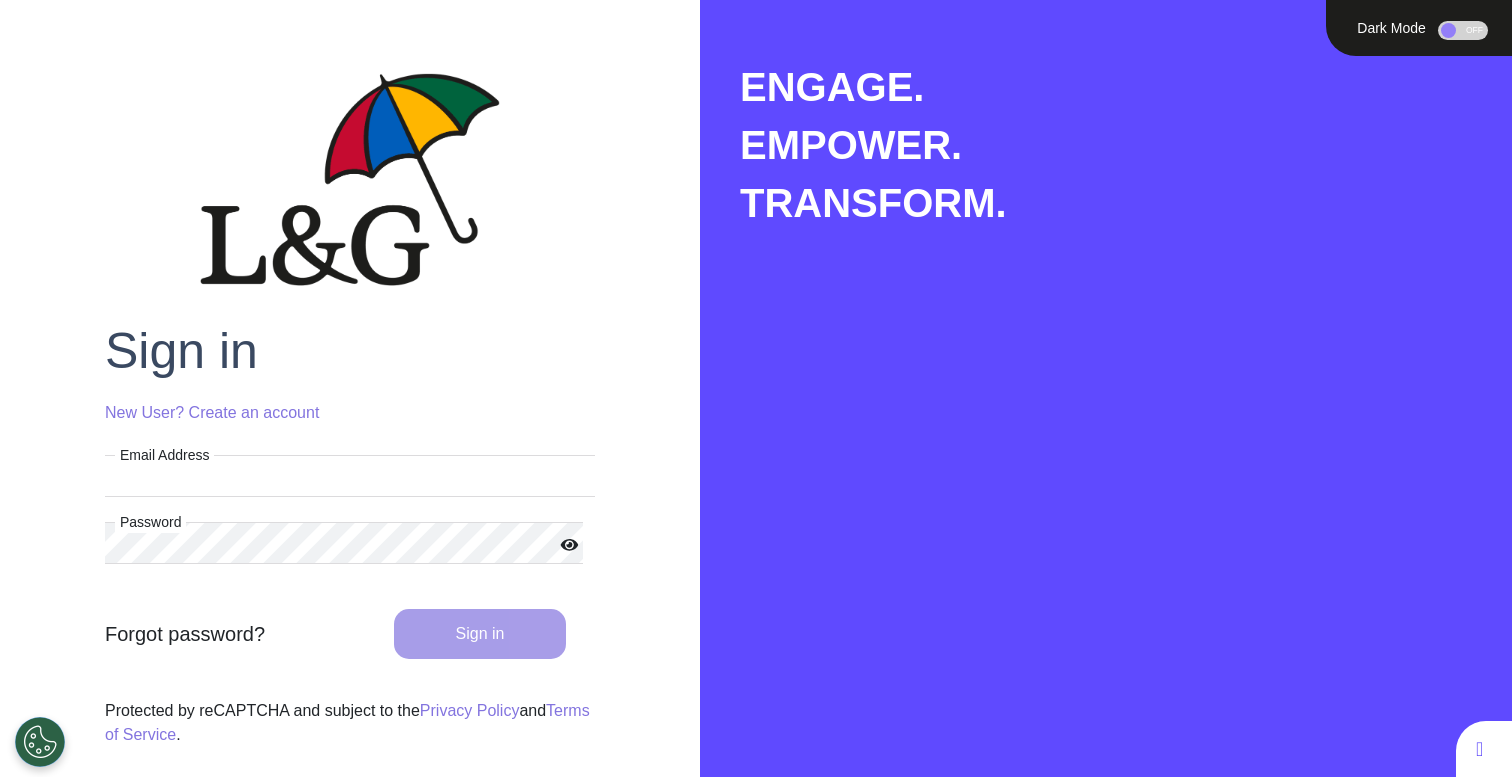 click on "Email Address" at bounding box center [350, 476] 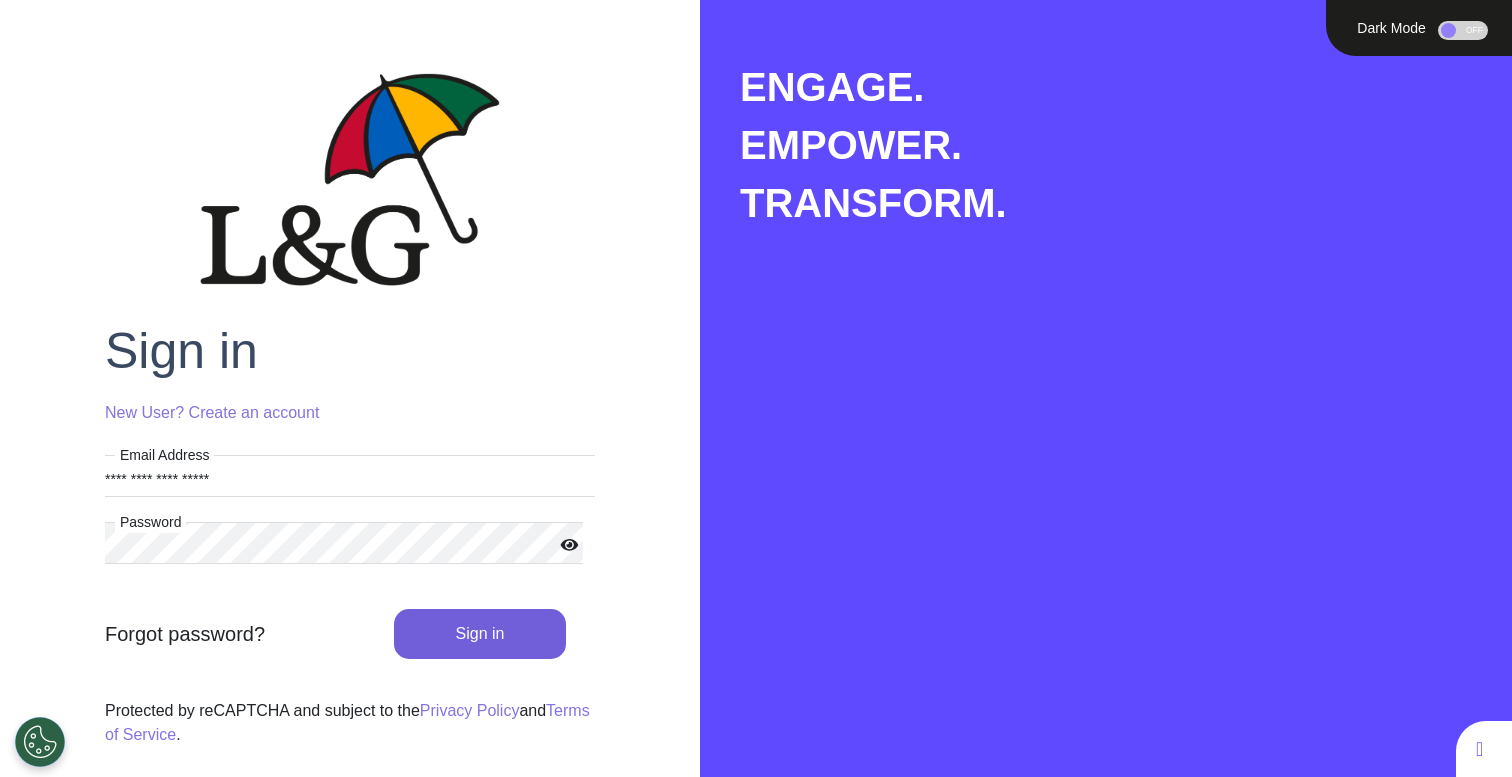 click on "Sign in" at bounding box center [480, 634] 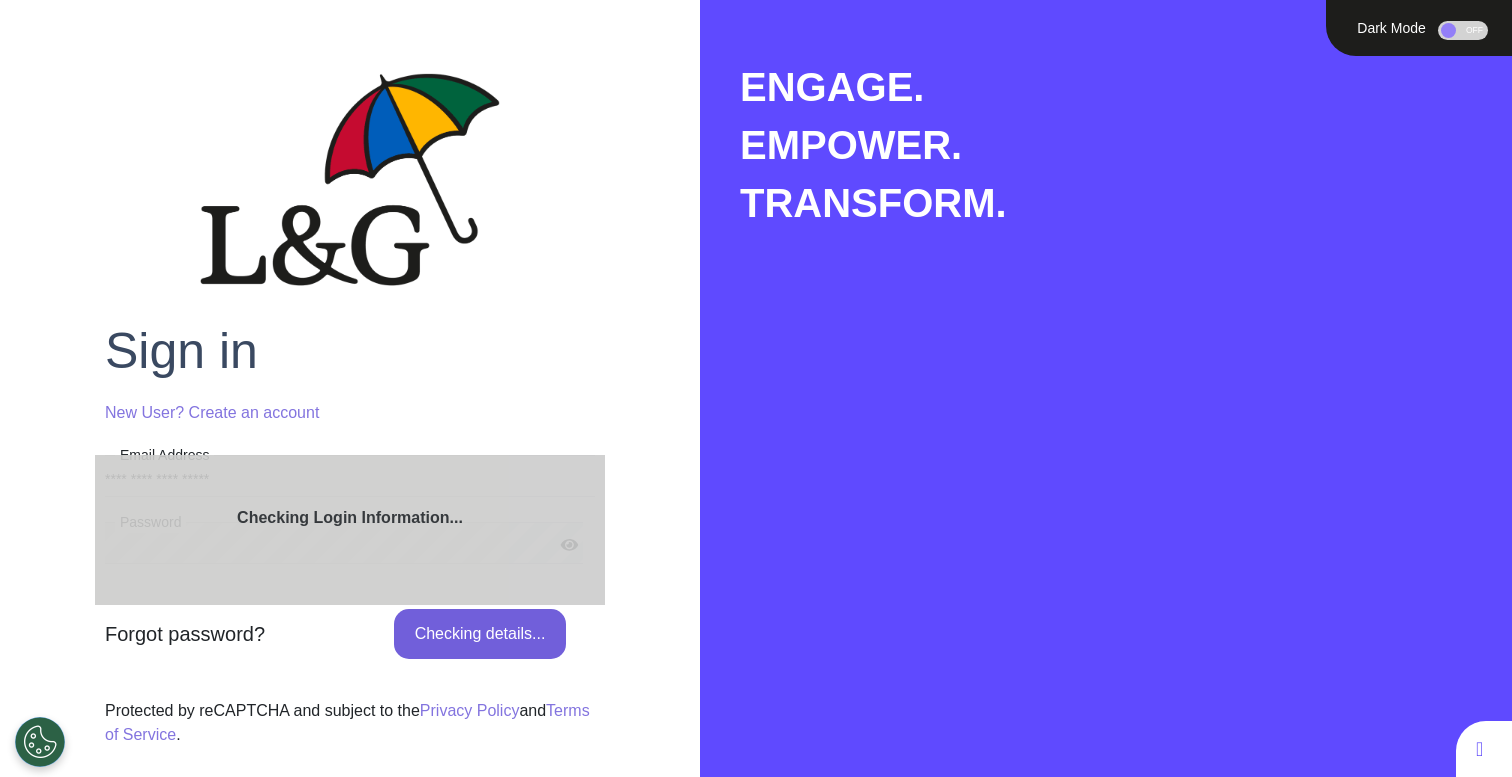 type 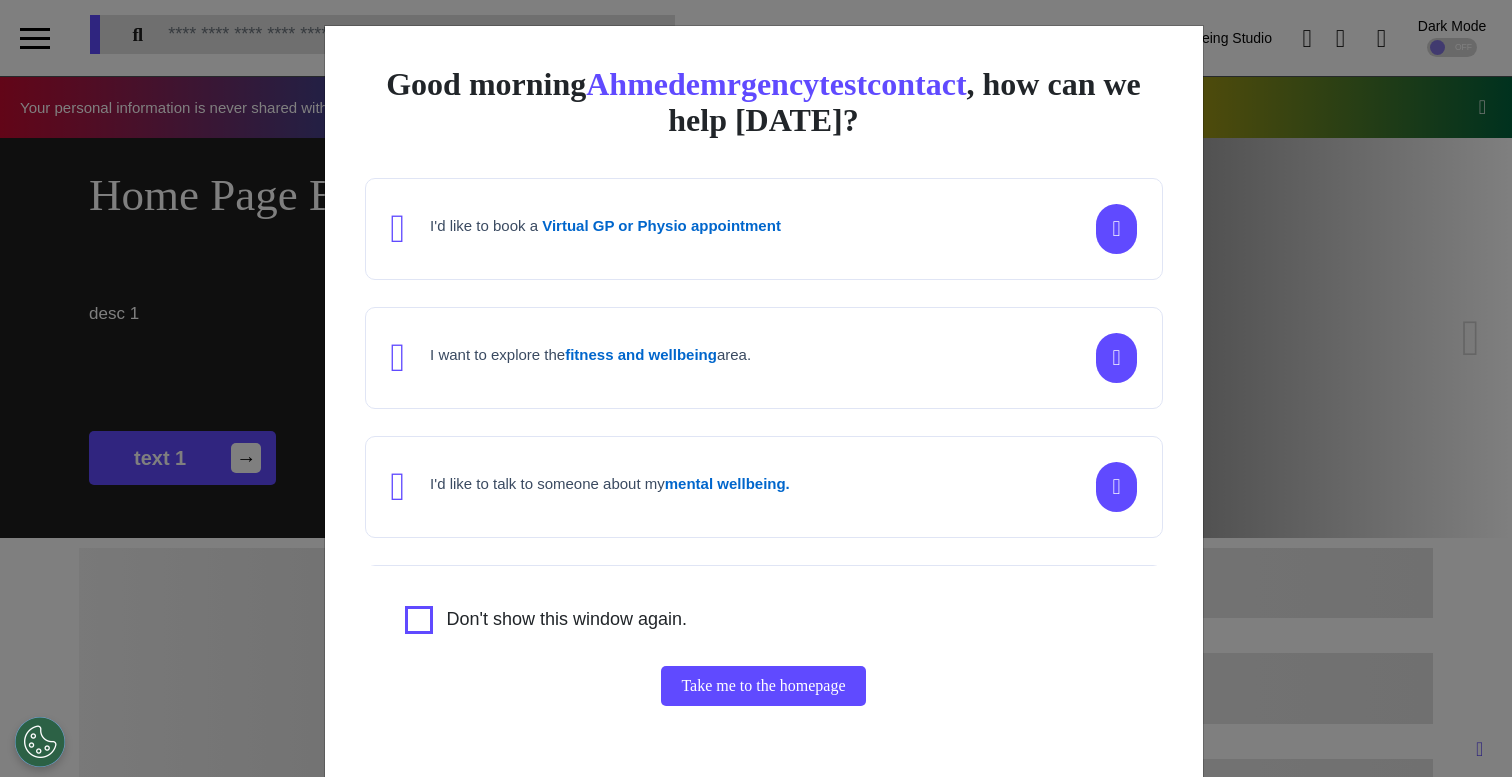 scroll, scrollTop: 0, scrollLeft: 755, axis: horizontal 